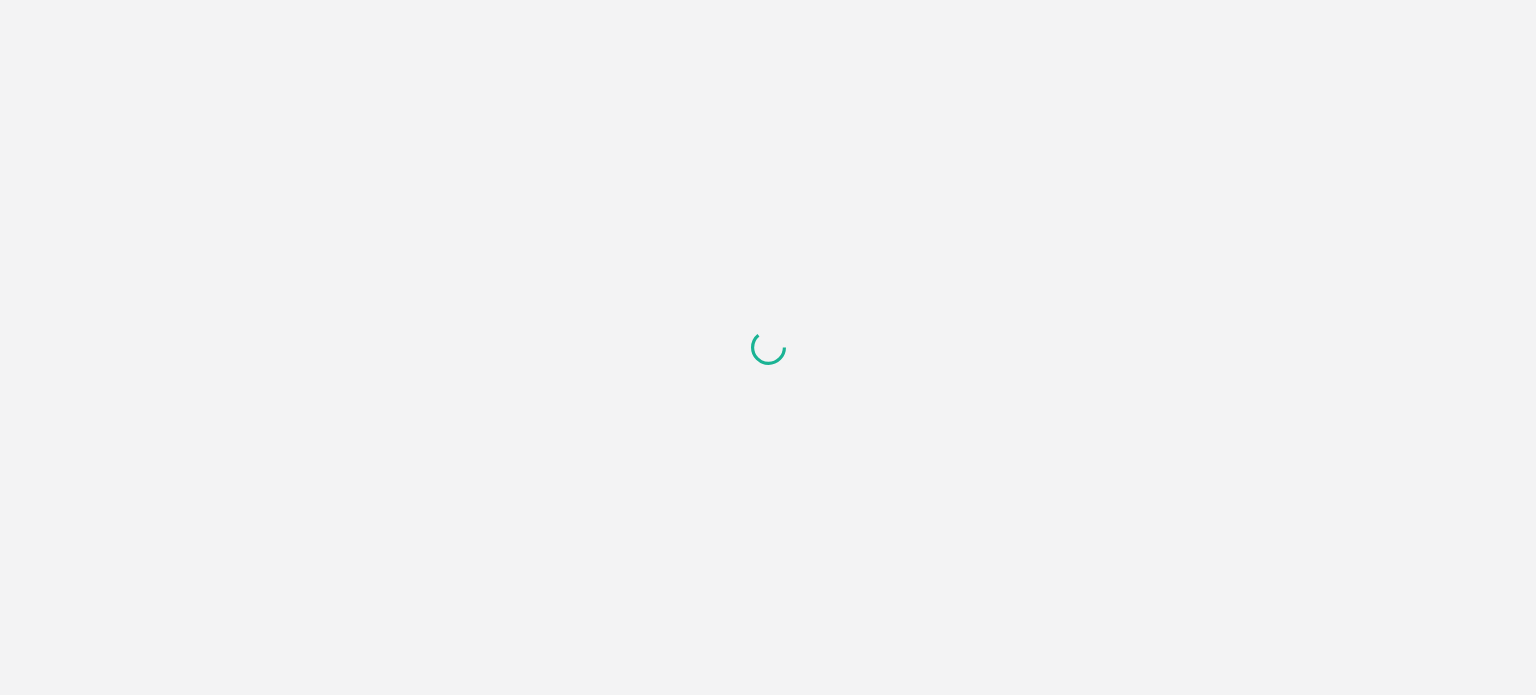 scroll, scrollTop: 0, scrollLeft: 0, axis: both 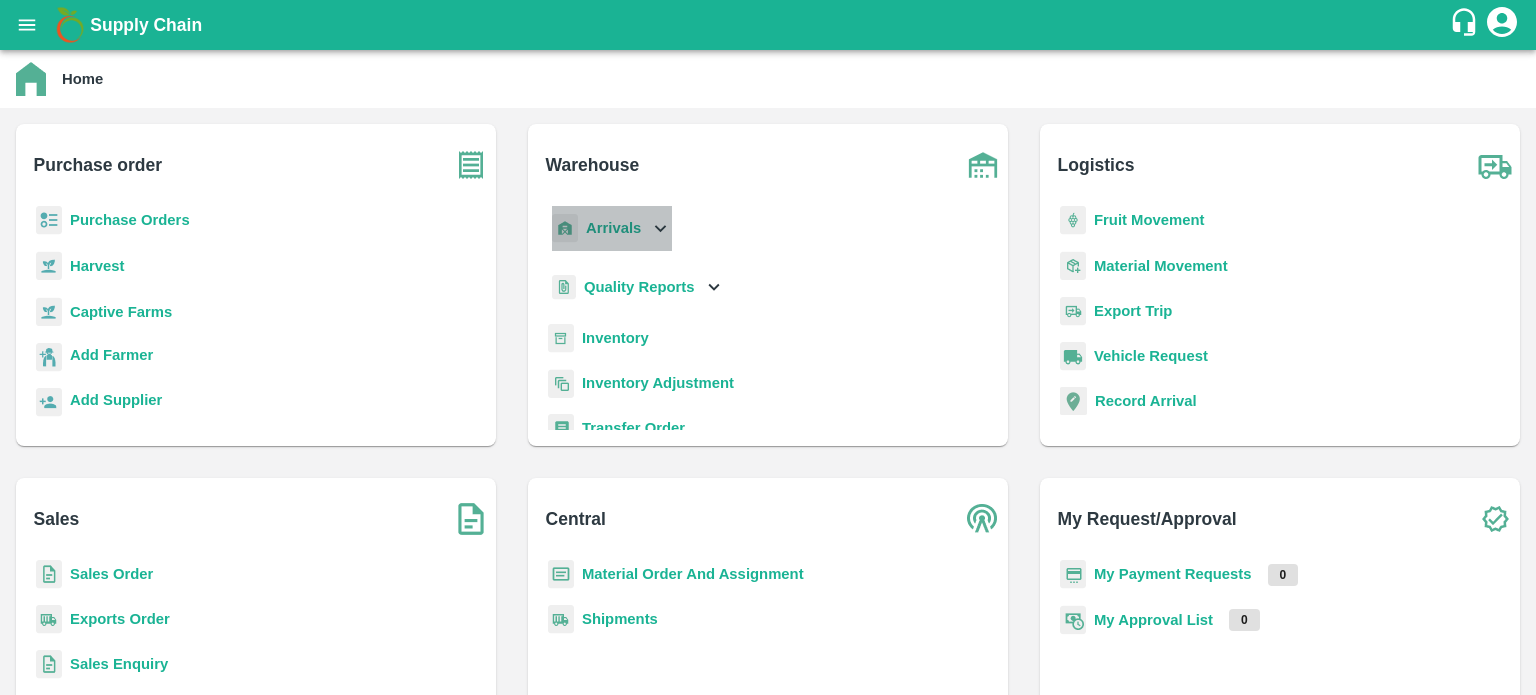 click 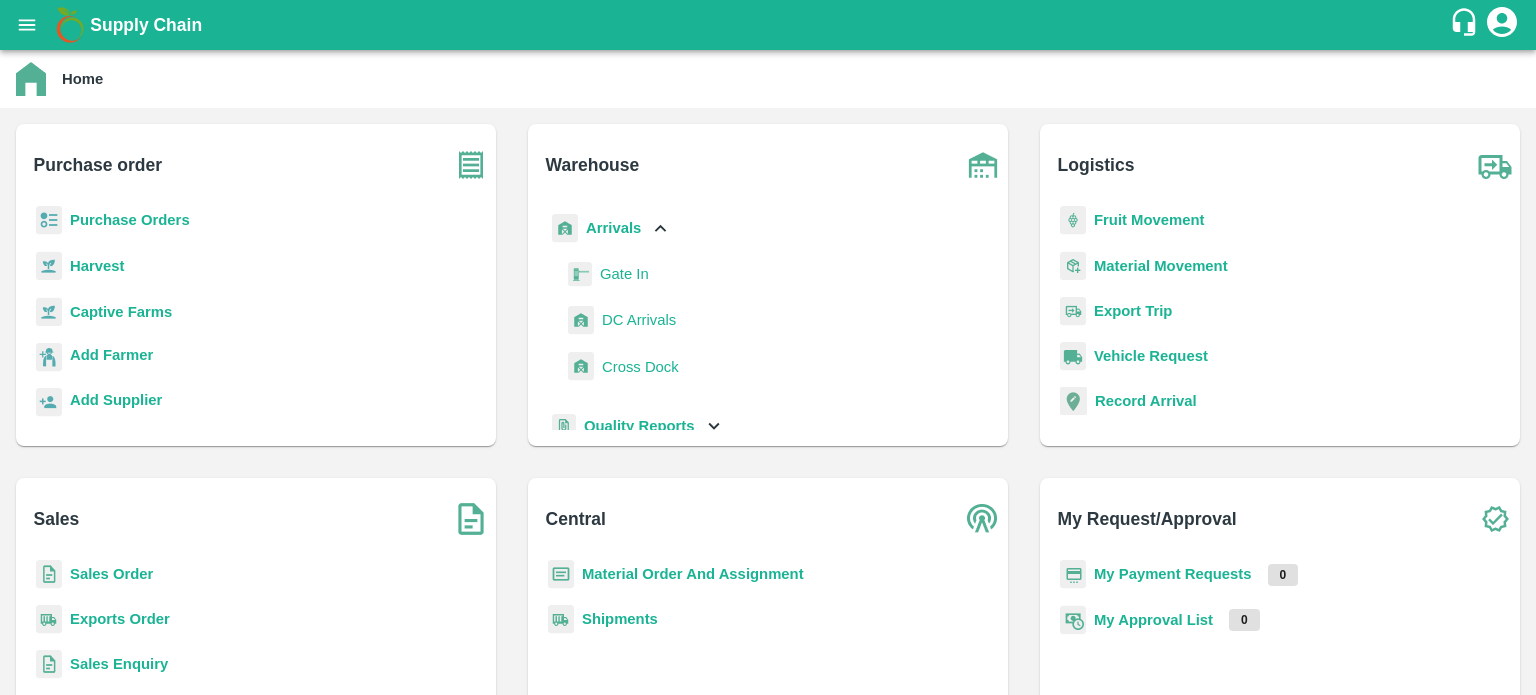 click on "DC Arrivals" at bounding box center [639, 320] 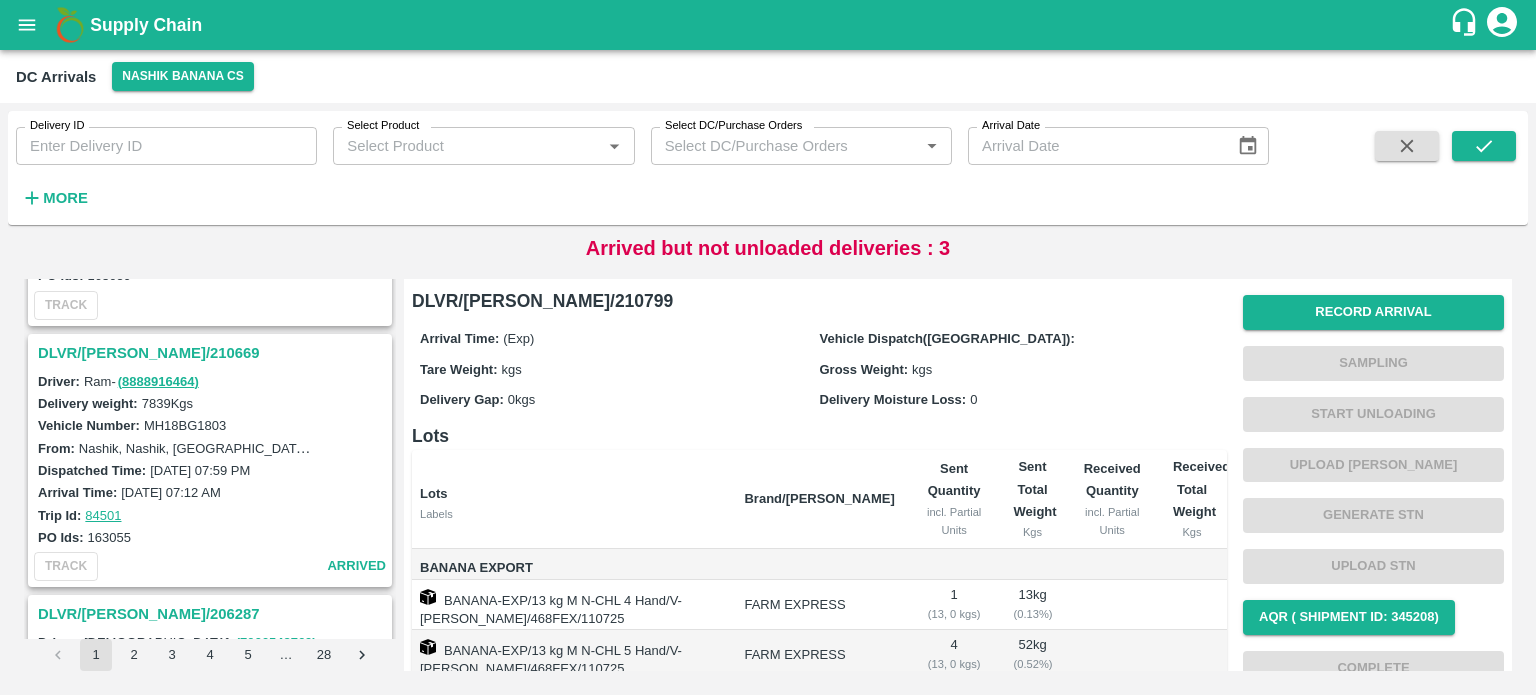 scroll, scrollTop: 2288, scrollLeft: 0, axis: vertical 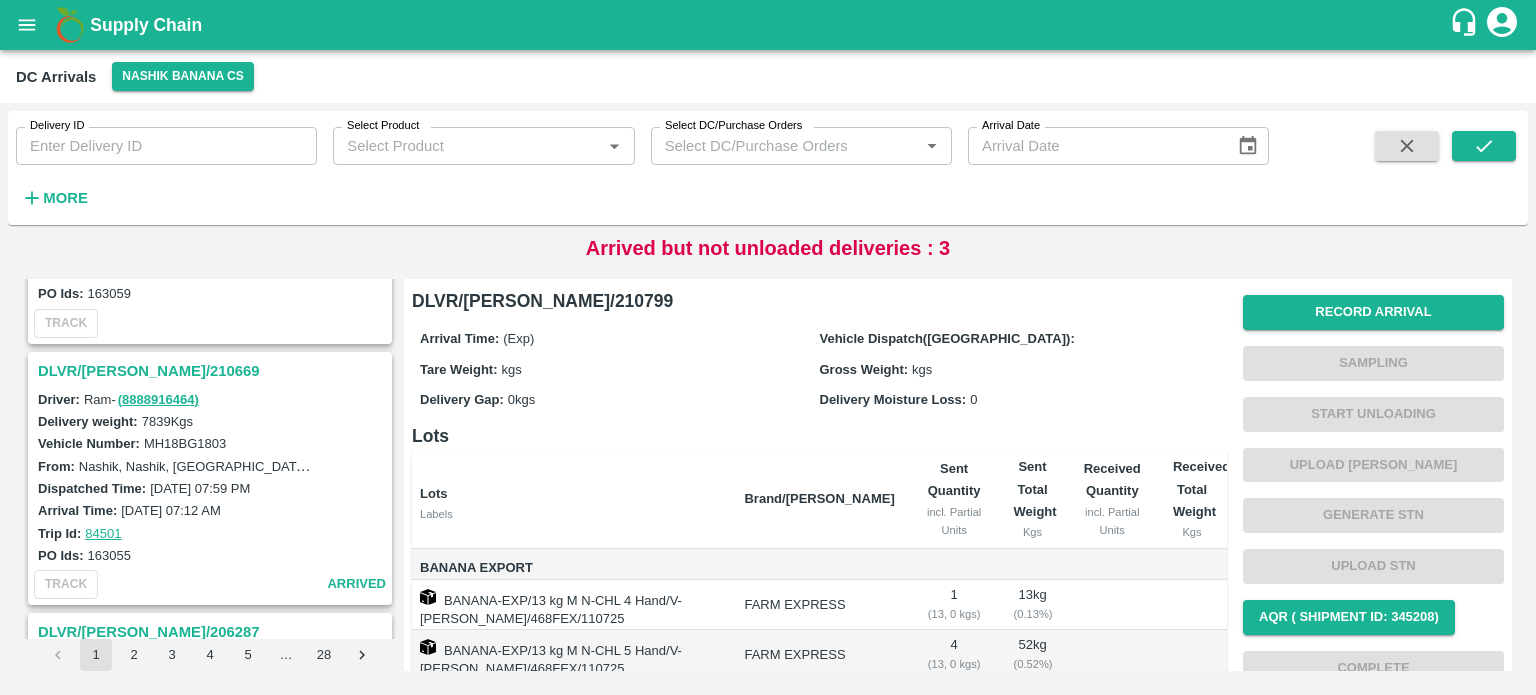 click on "DLVR/[PERSON_NAME]/210669" at bounding box center (213, 371) 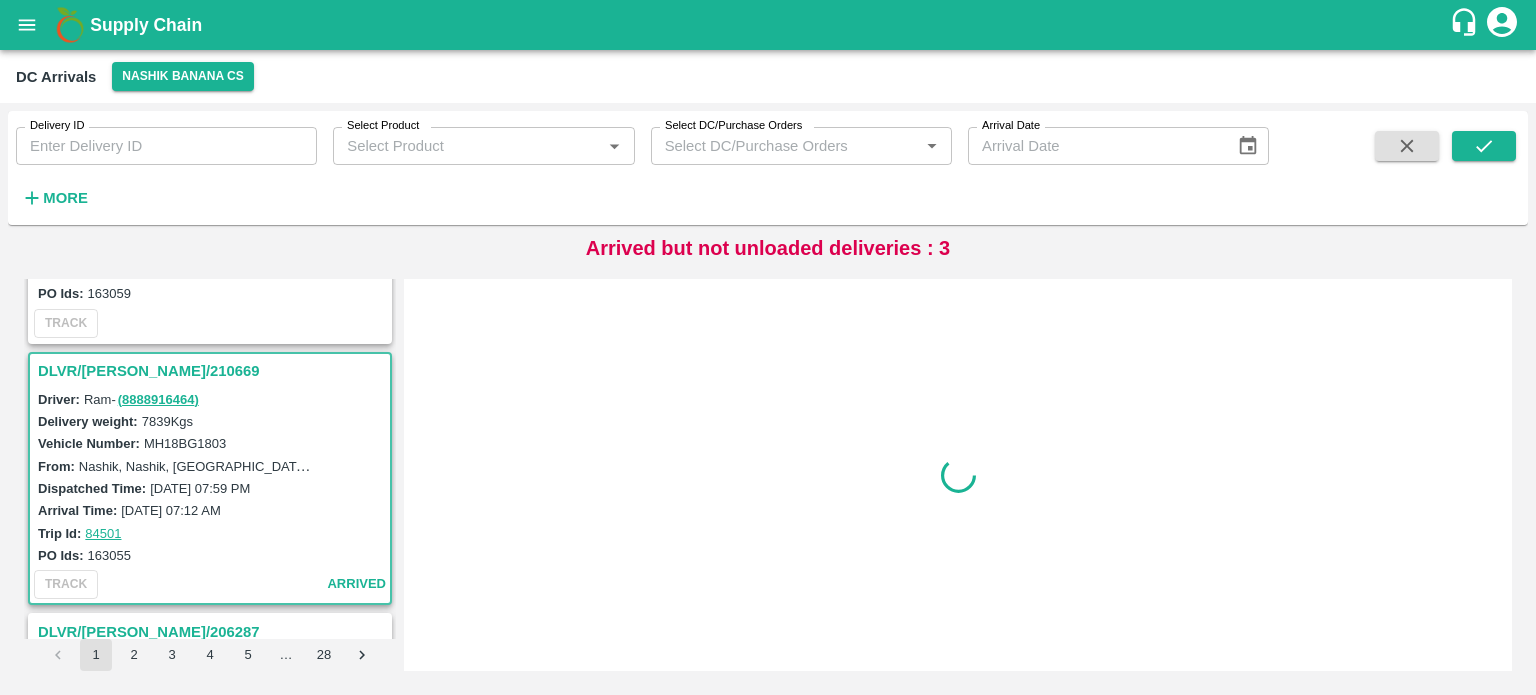 scroll, scrollTop: 2350, scrollLeft: 0, axis: vertical 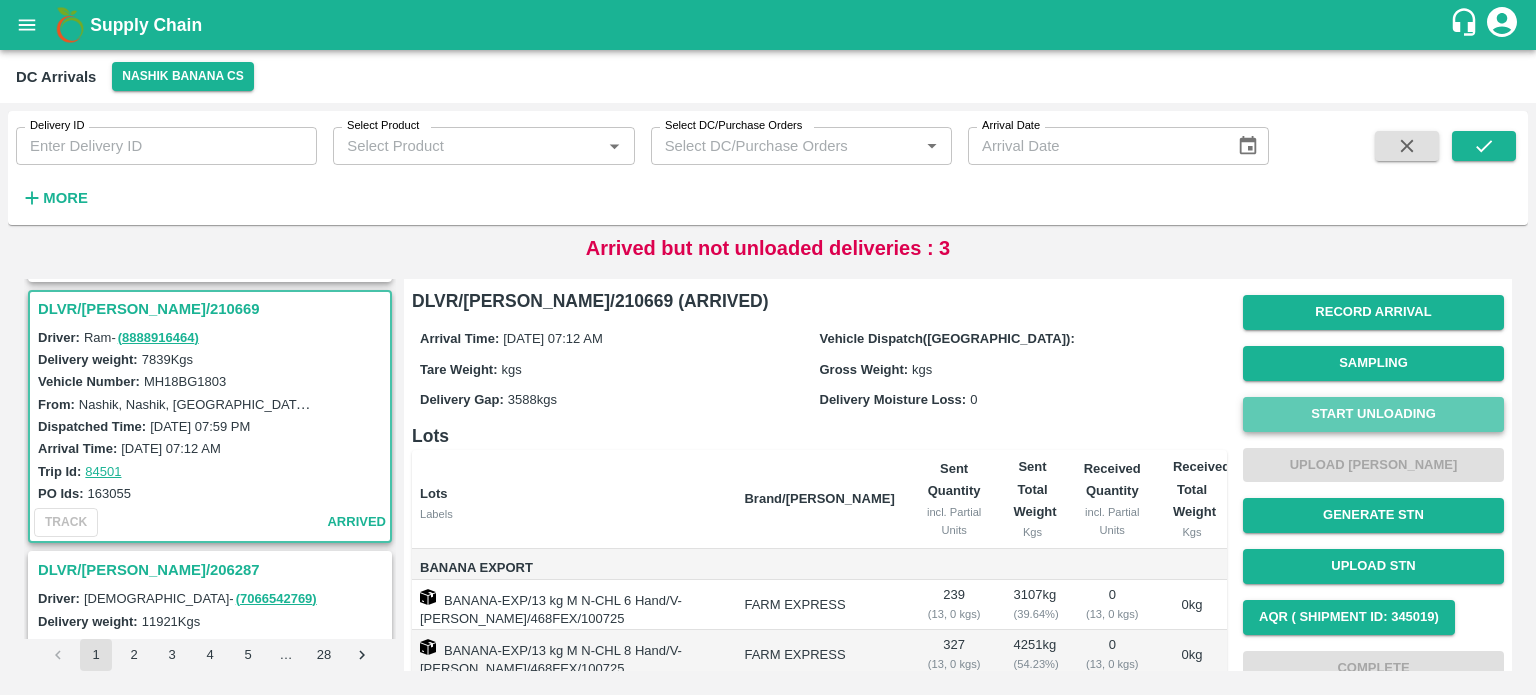 click on "Start Unloading" at bounding box center (1373, 414) 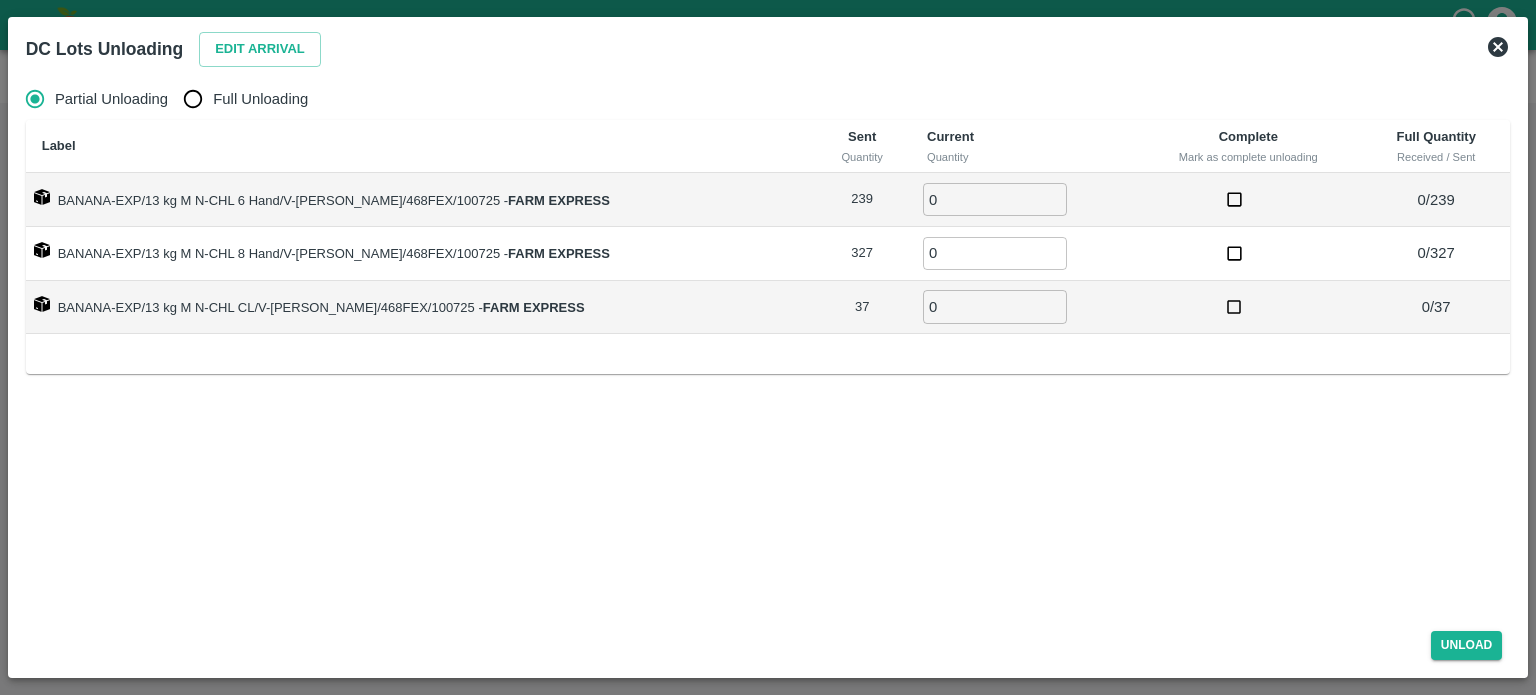 click 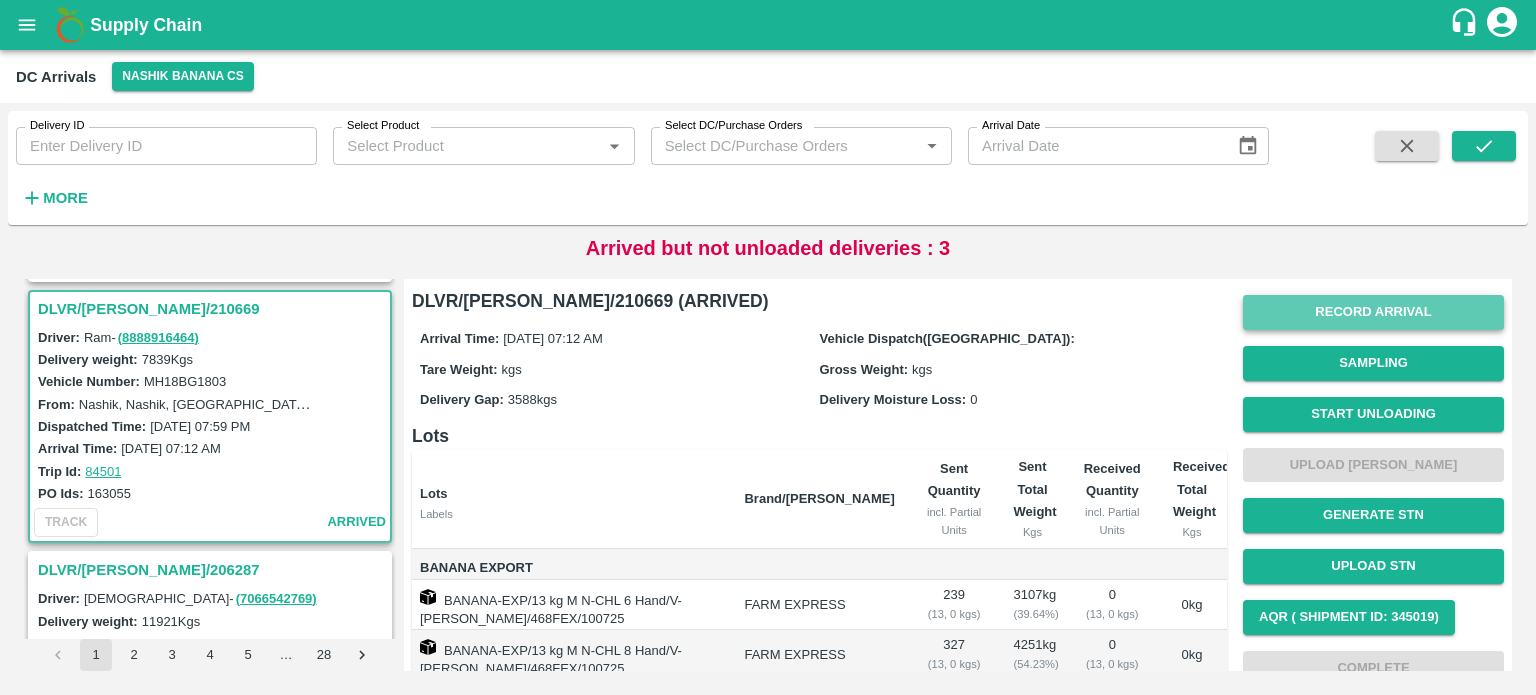 click on "Record Arrival" at bounding box center [1373, 312] 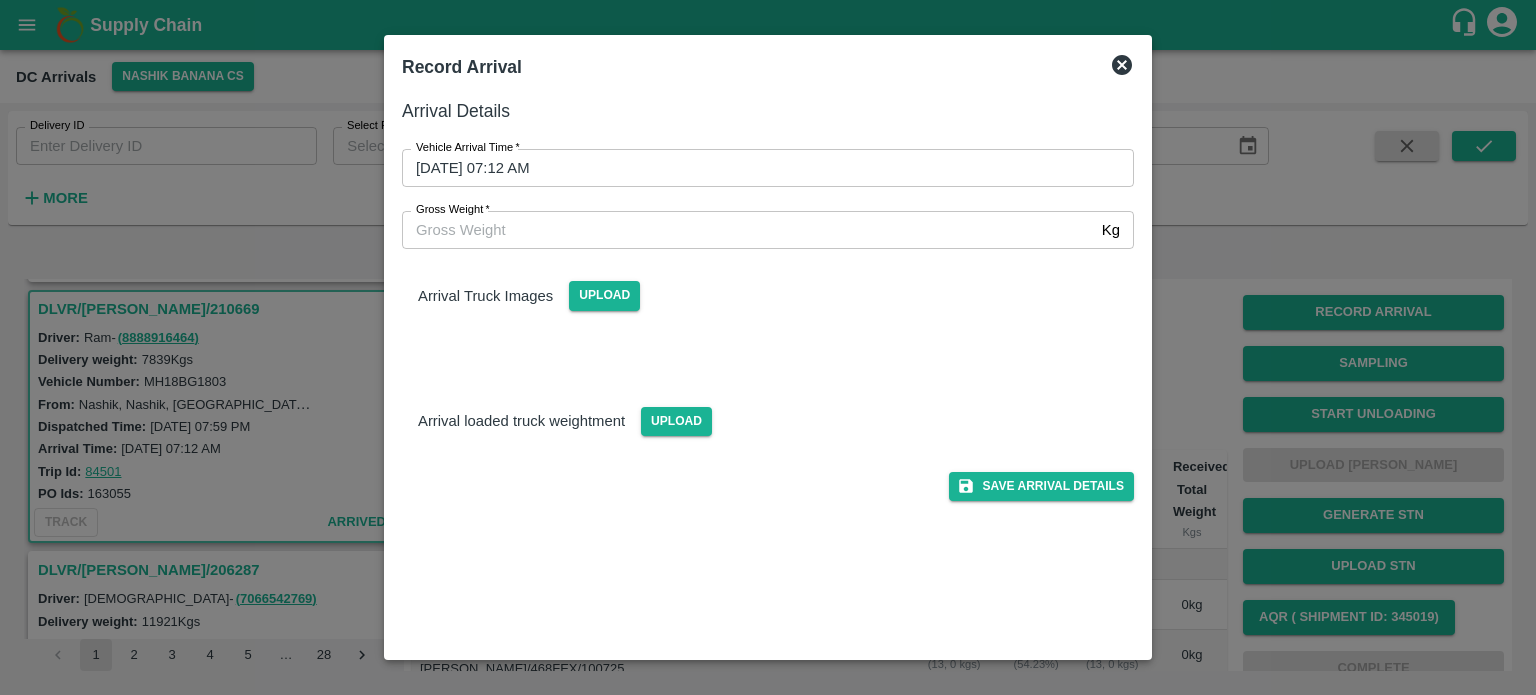 click 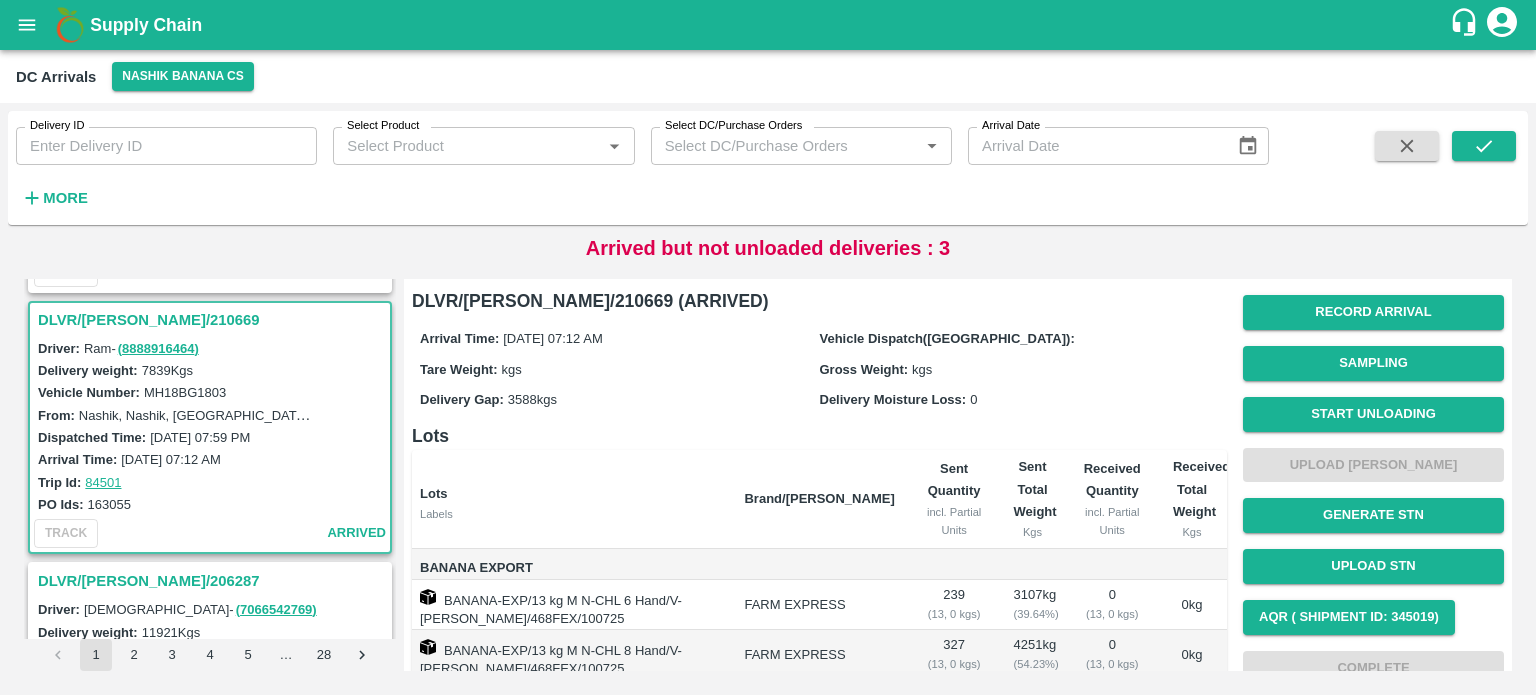scroll, scrollTop: 2367, scrollLeft: 0, axis: vertical 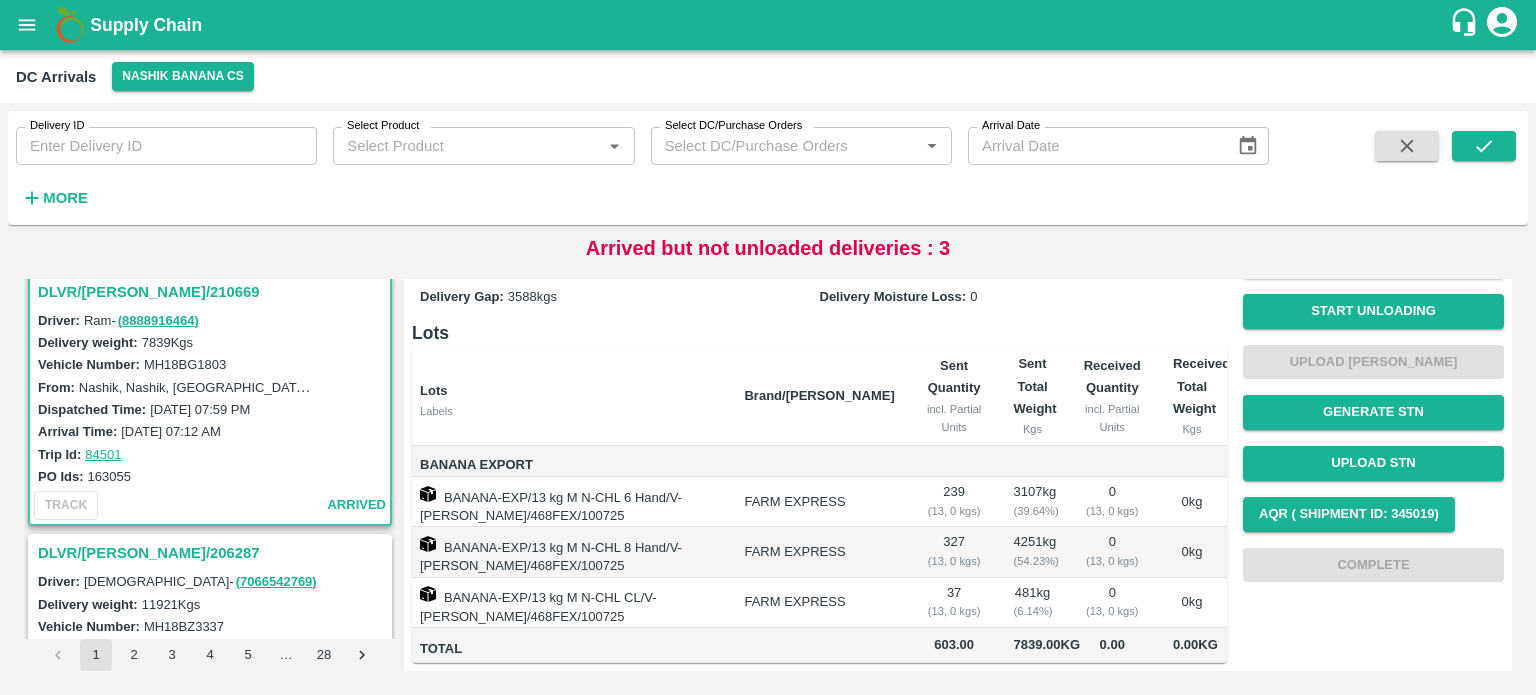 click on "Vehicle Number: MH18BG1803" at bounding box center [213, 364] 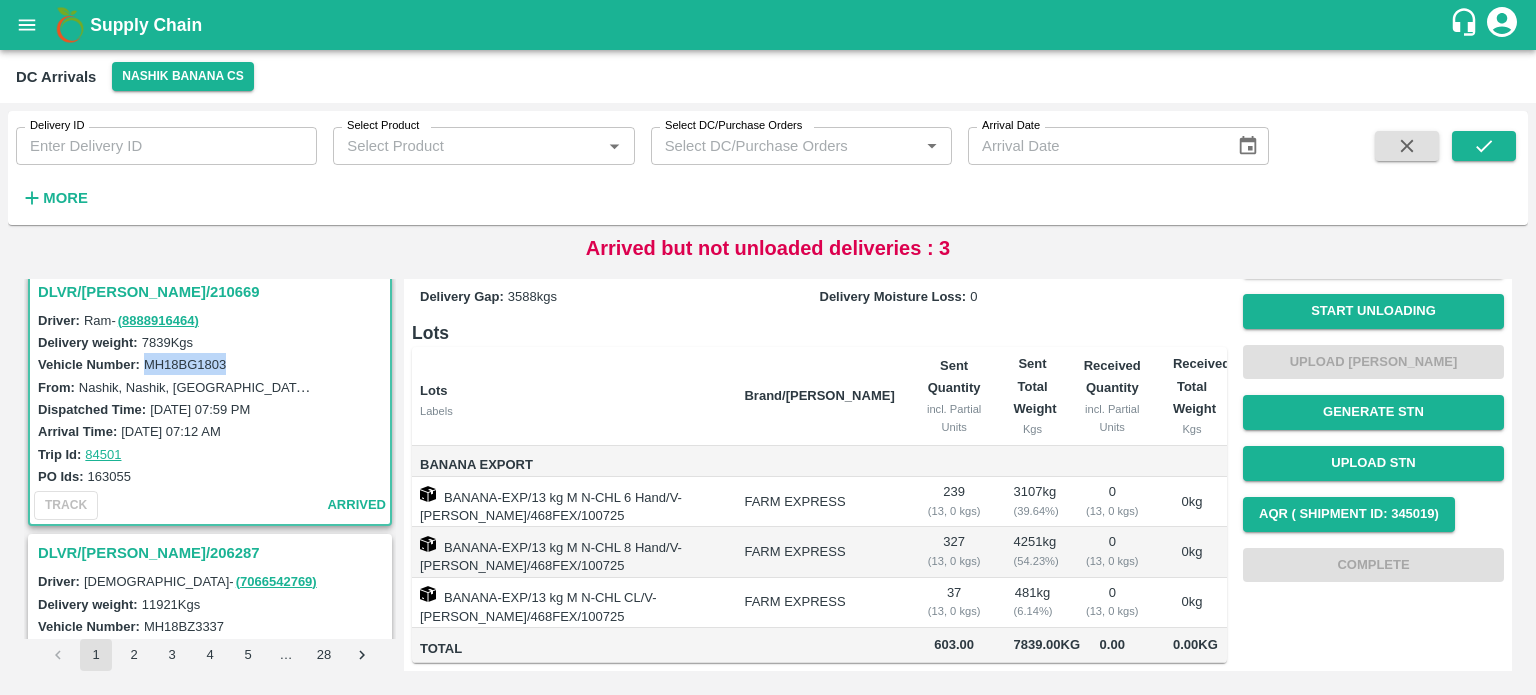 click on "Vehicle Number: MH18BG1803" at bounding box center (213, 364) 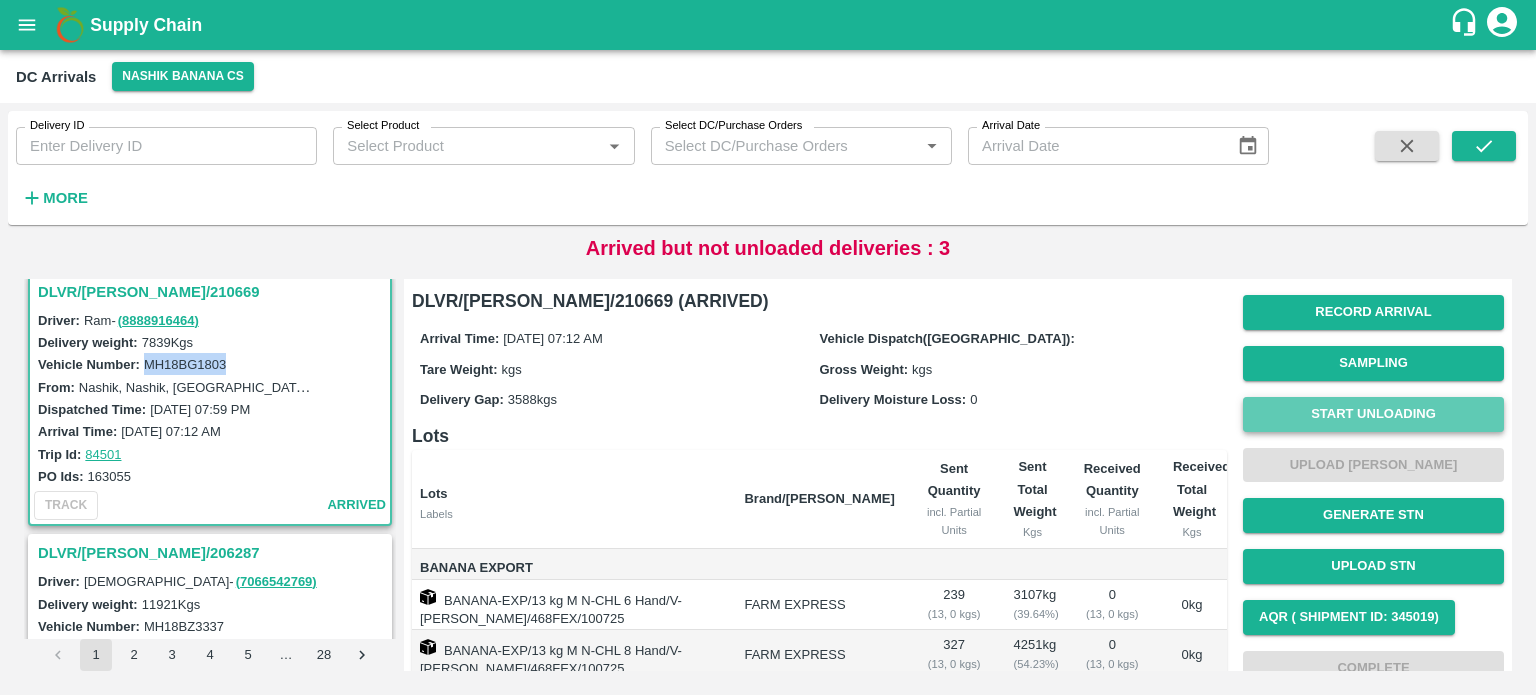 click on "Start Unloading" at bounding box center [1373, 414] 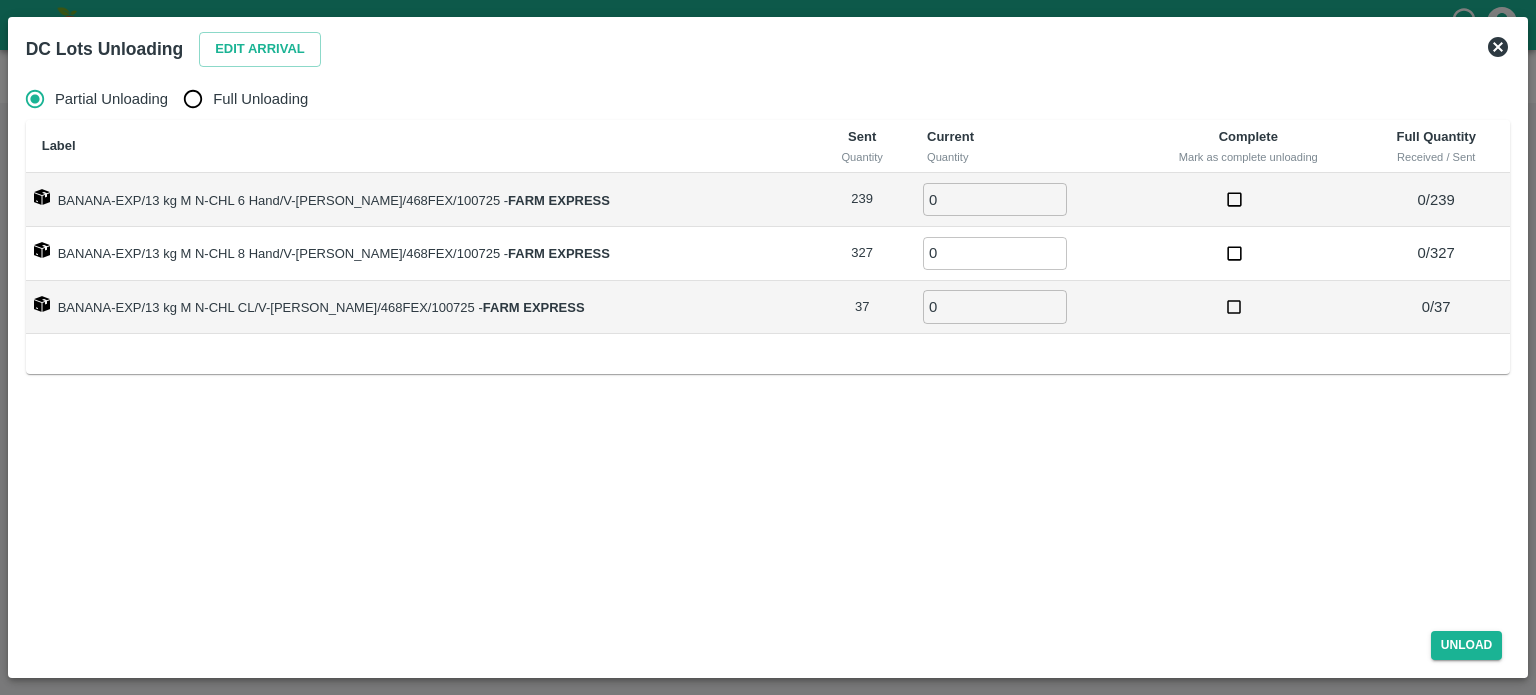 click 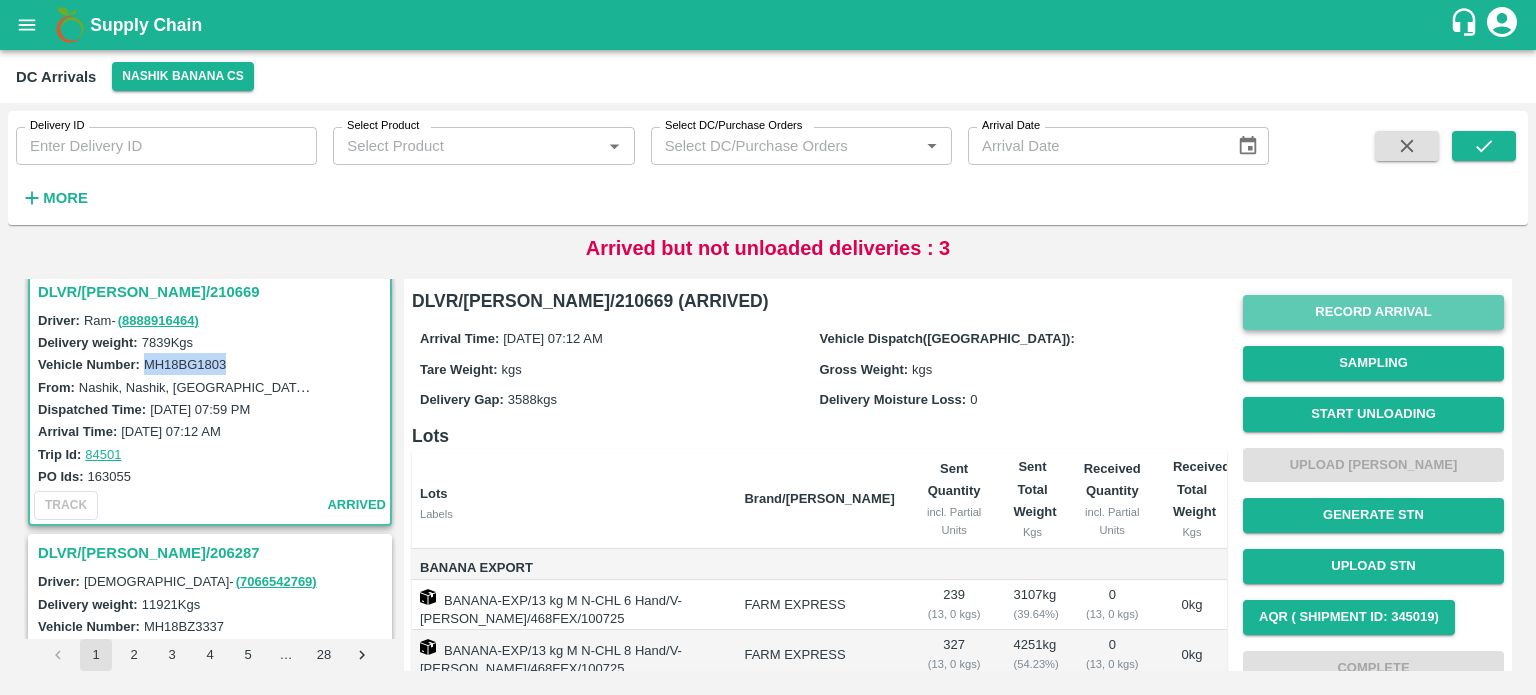 click on "Record Arrival" at bounding box center [1373, 312] 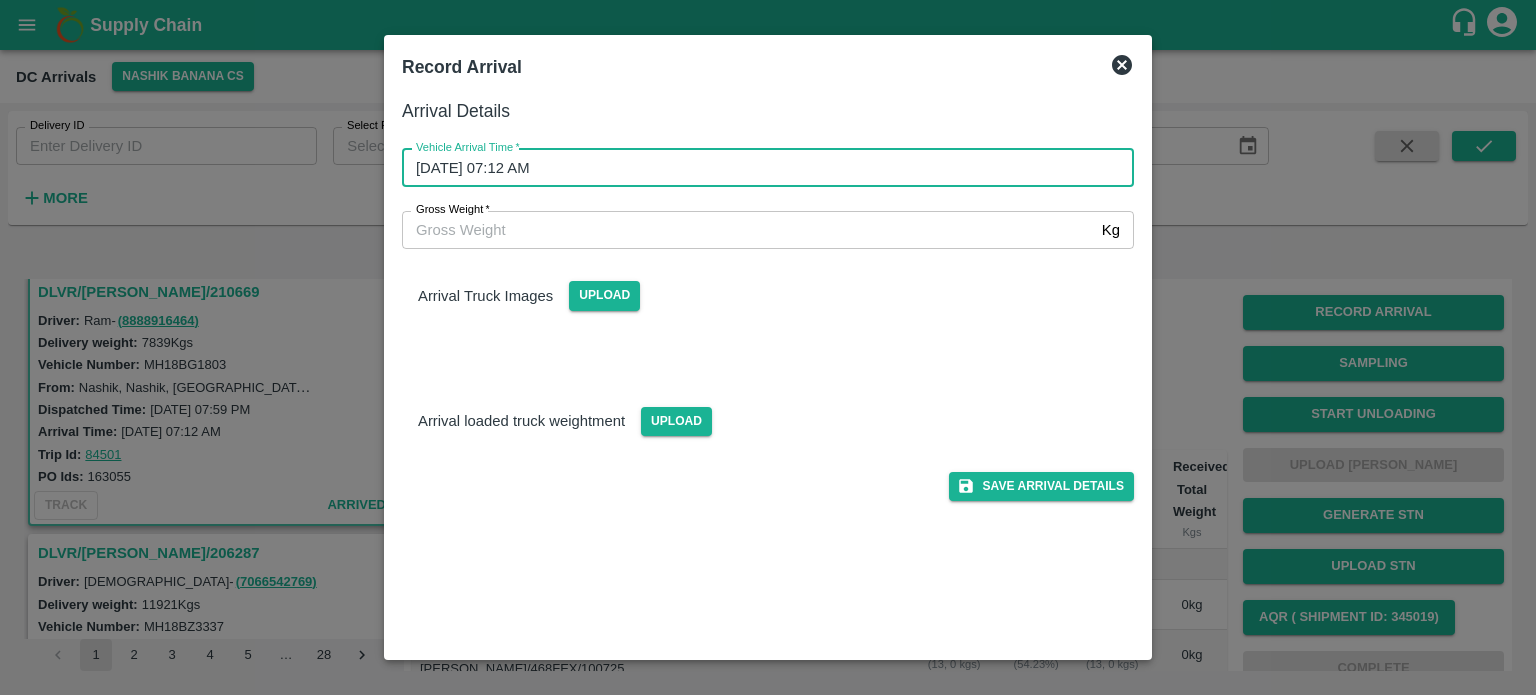 click on "[DATE] 07:12 AM" at bounding box center (761, 168) 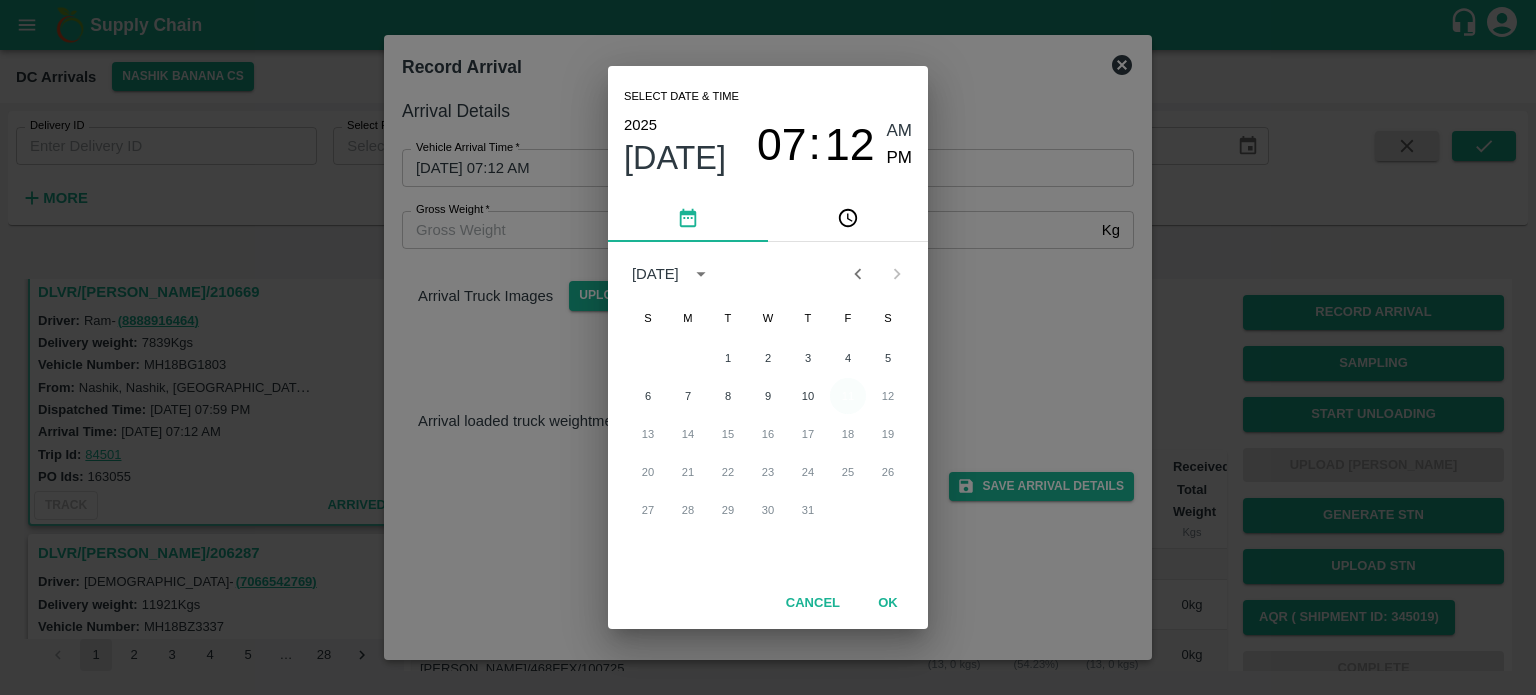 click on "11" at bounding box center [848, 396] 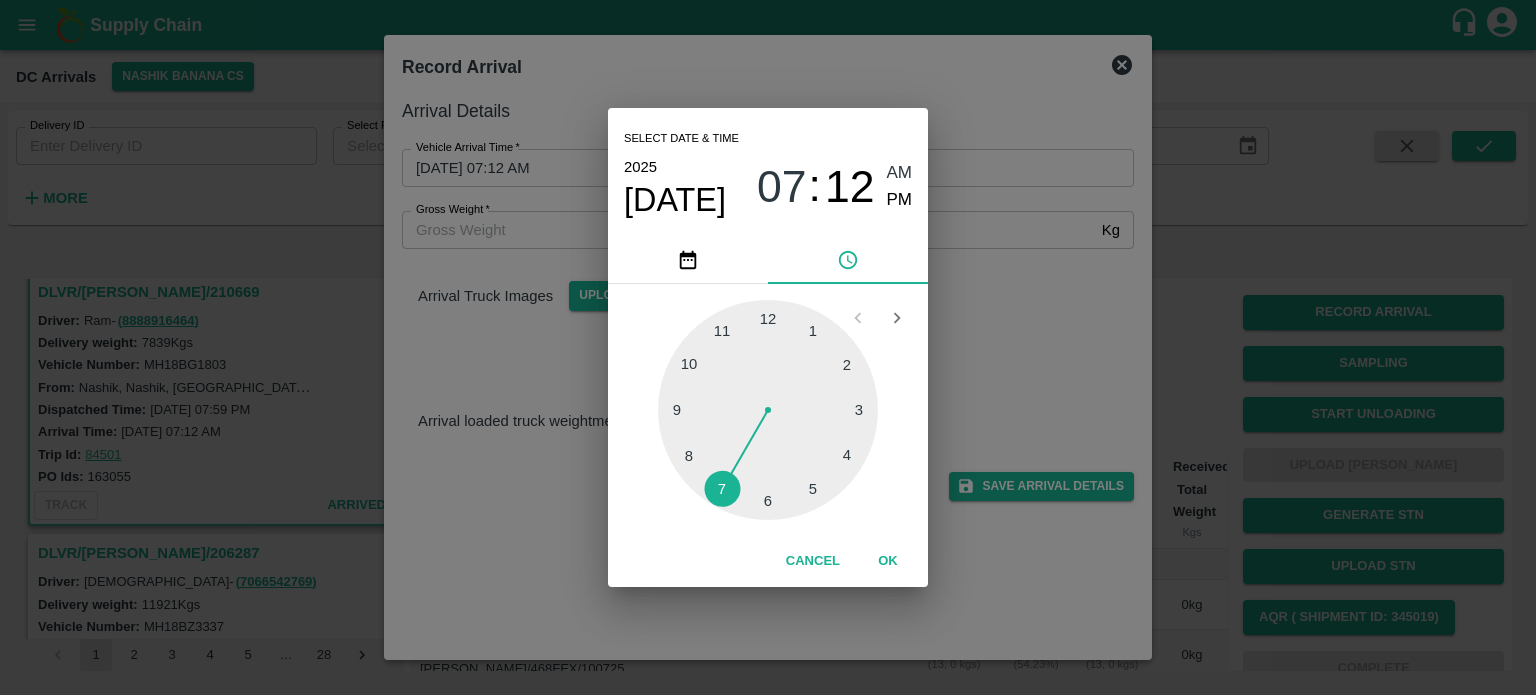 click at bounding box center [768, 410] 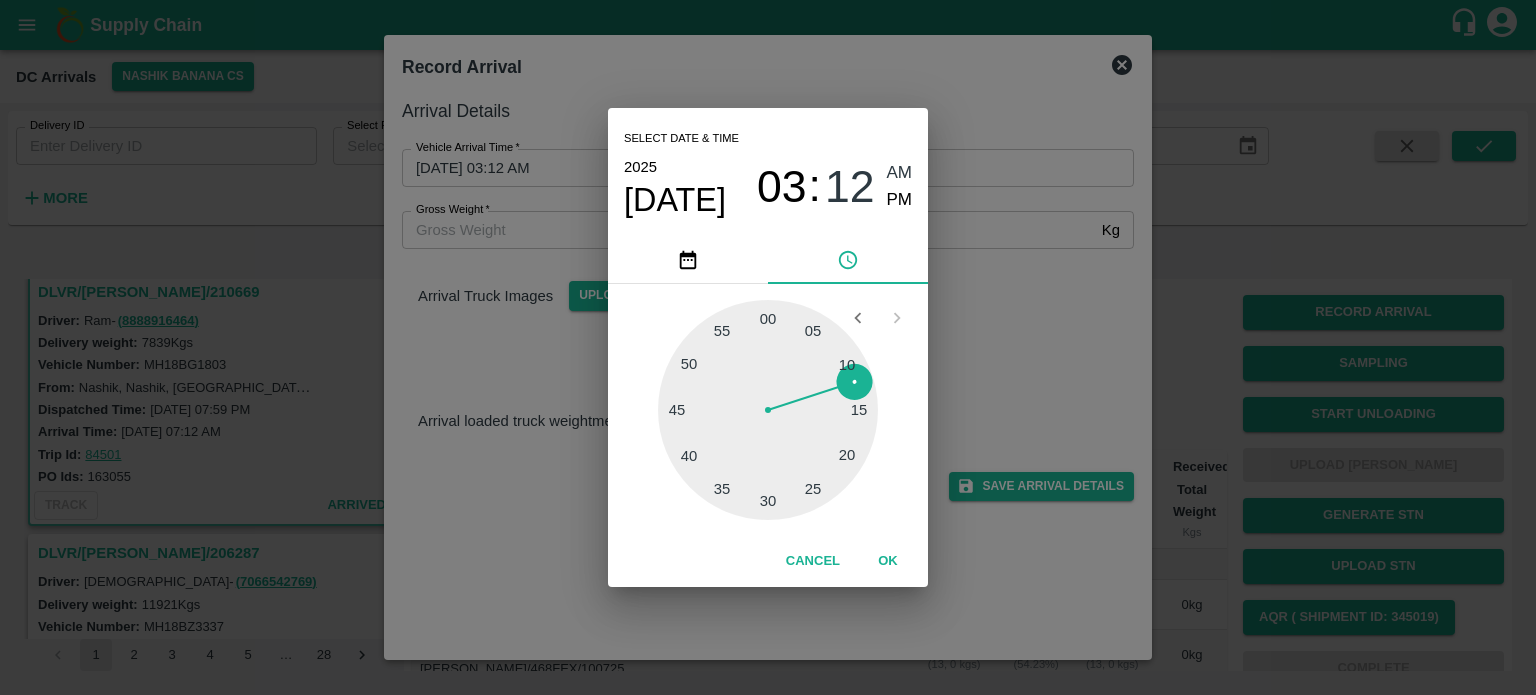 click at bounding box center [768, 410] 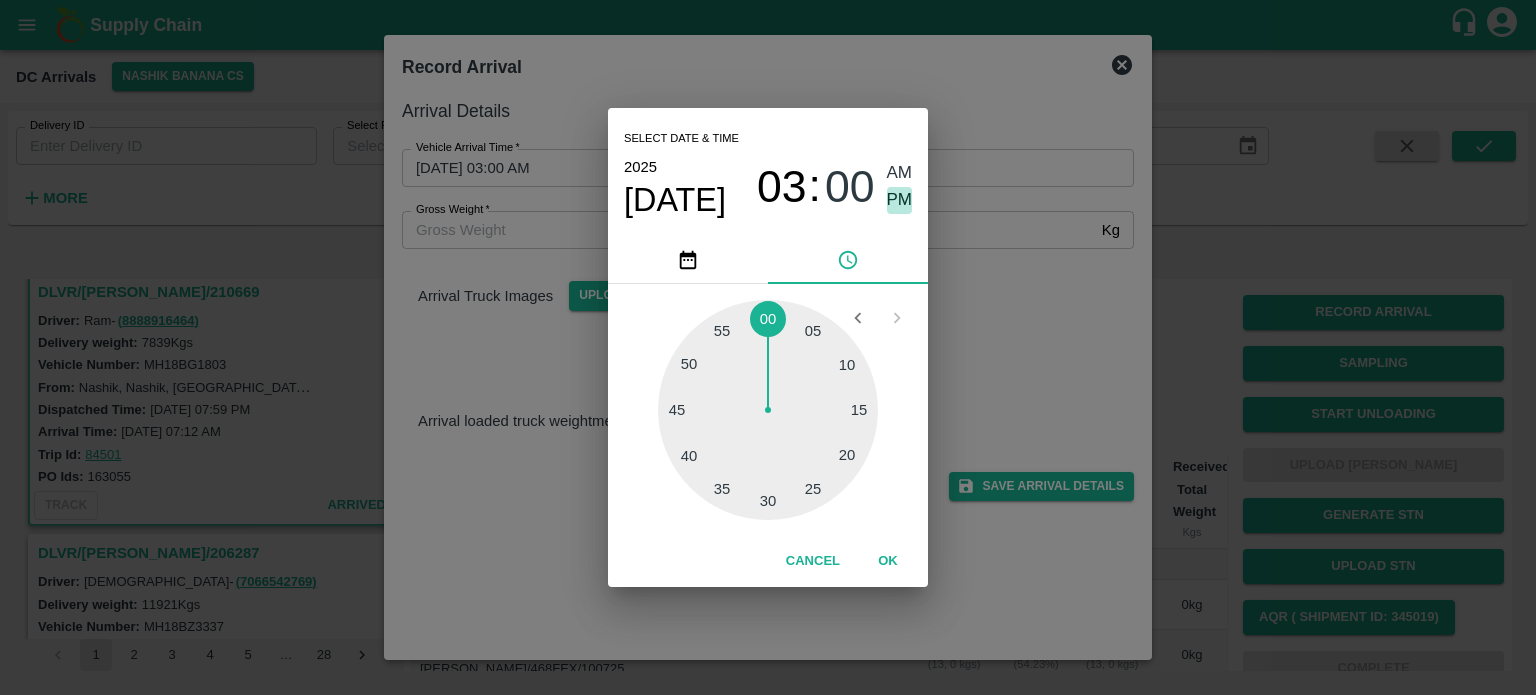 click on "PM" at bounding box center (900, 200) 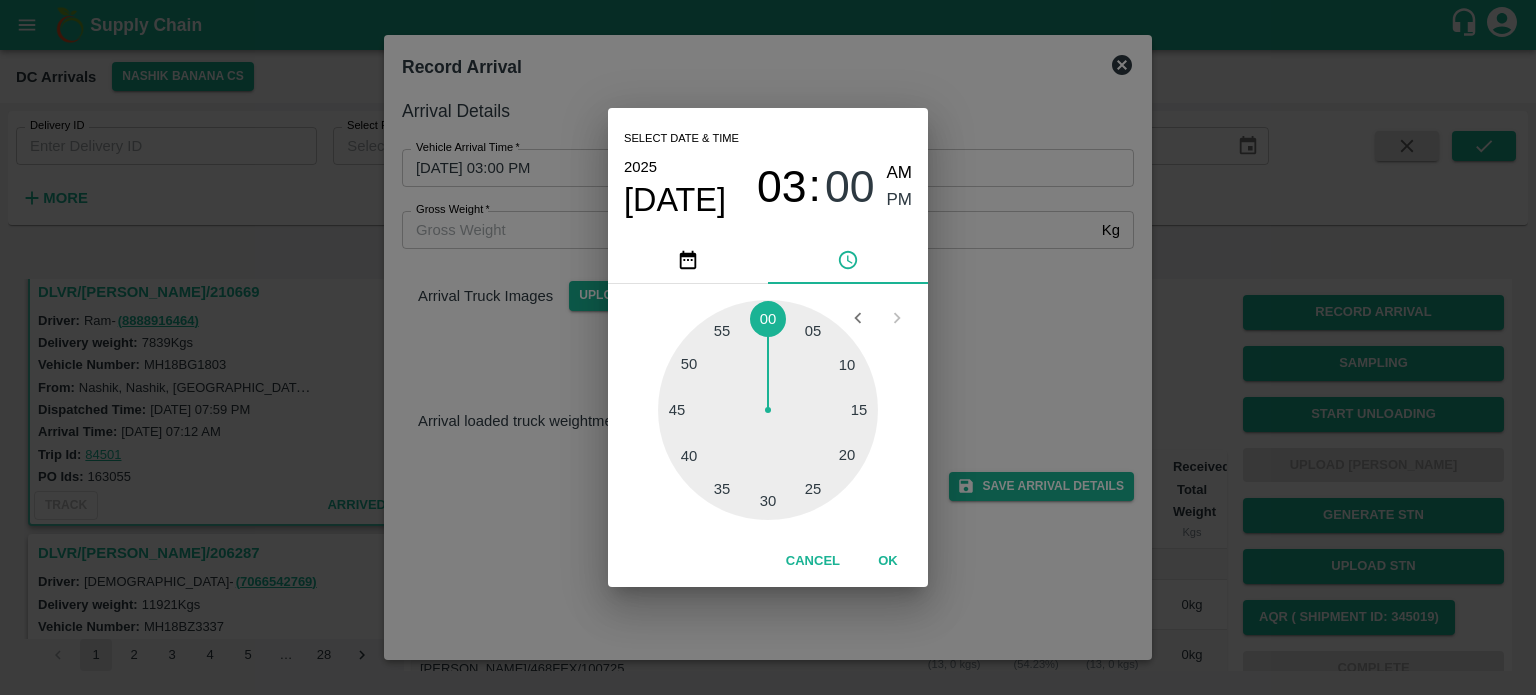 click on "Select date & time [DATE] 03 : 00 AM PM 05 10 15 20 25 30 35 40 45 50 55 00 Cancel OK" at bounding box center (768, 347) 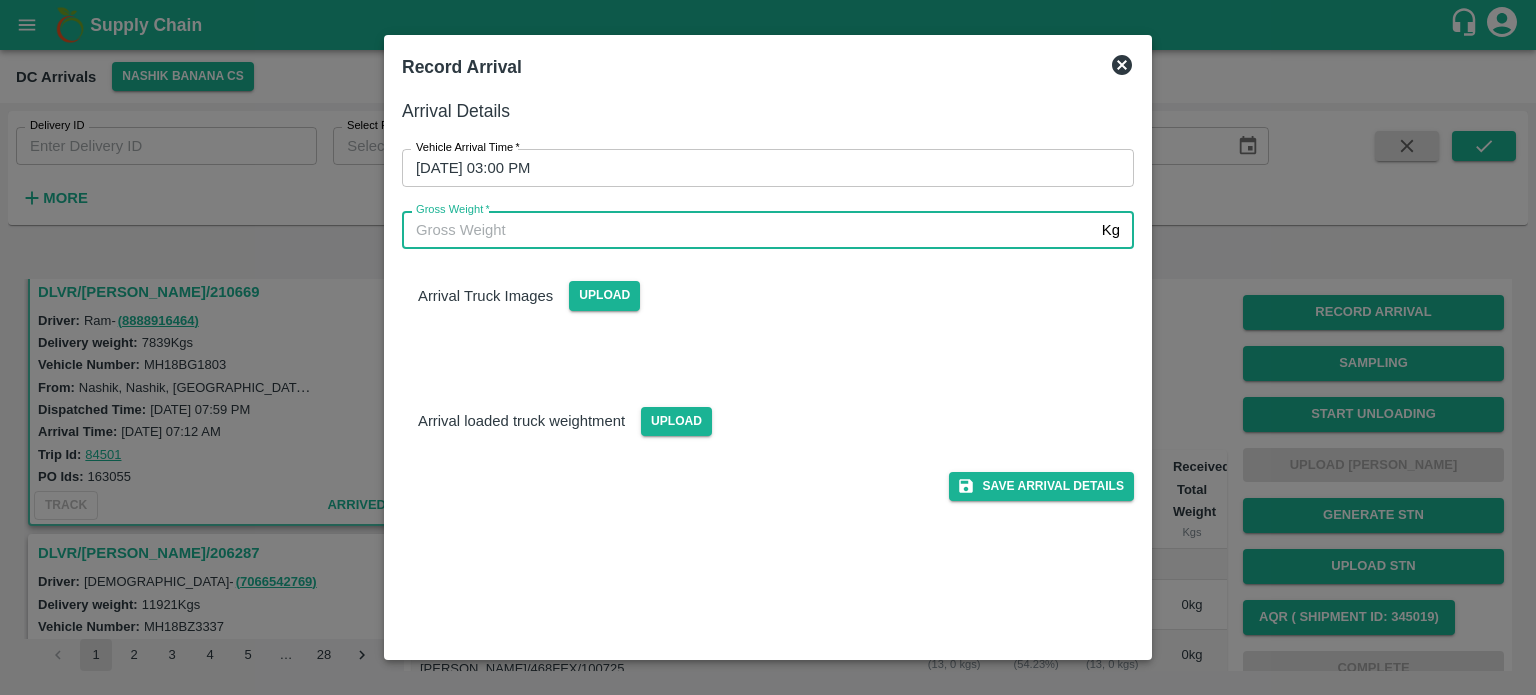 click on "Gross Weight   *" at bounding box center (748, 230) 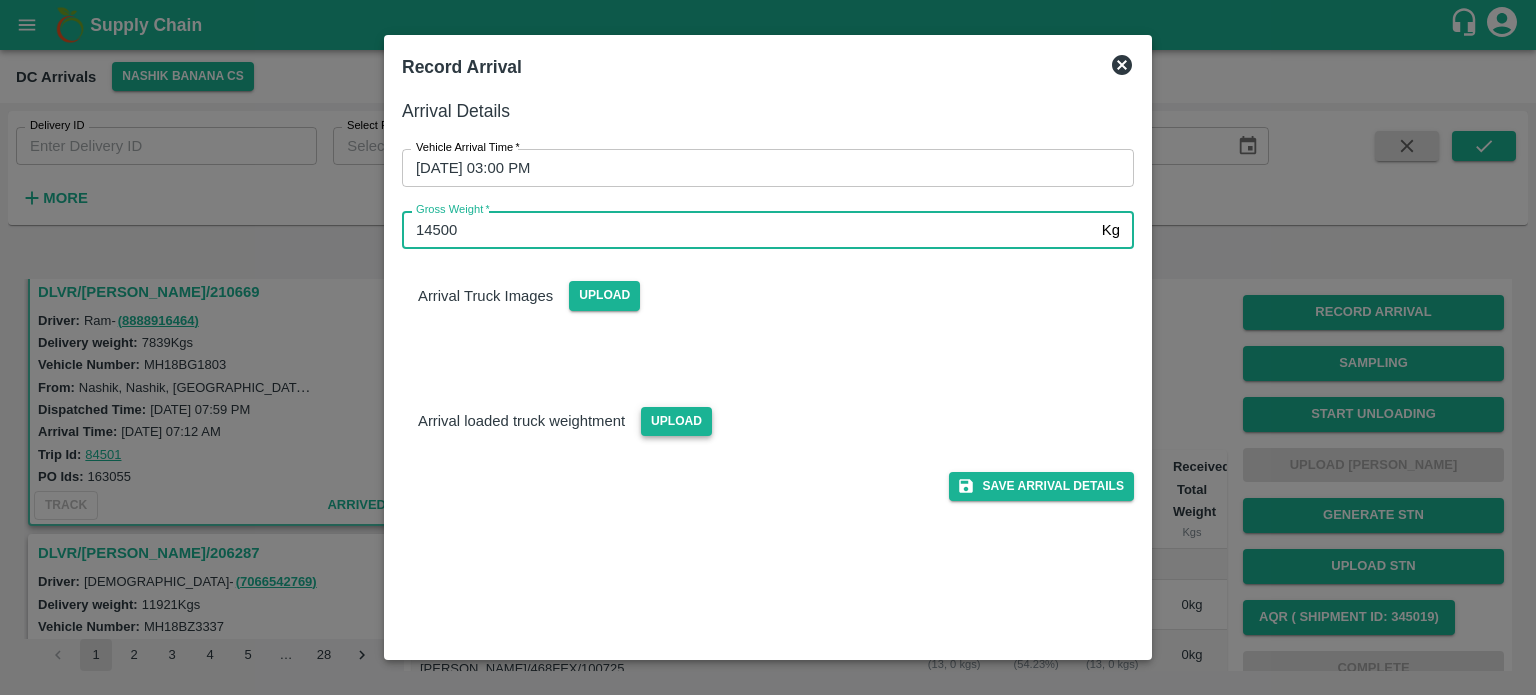 type on "14500" 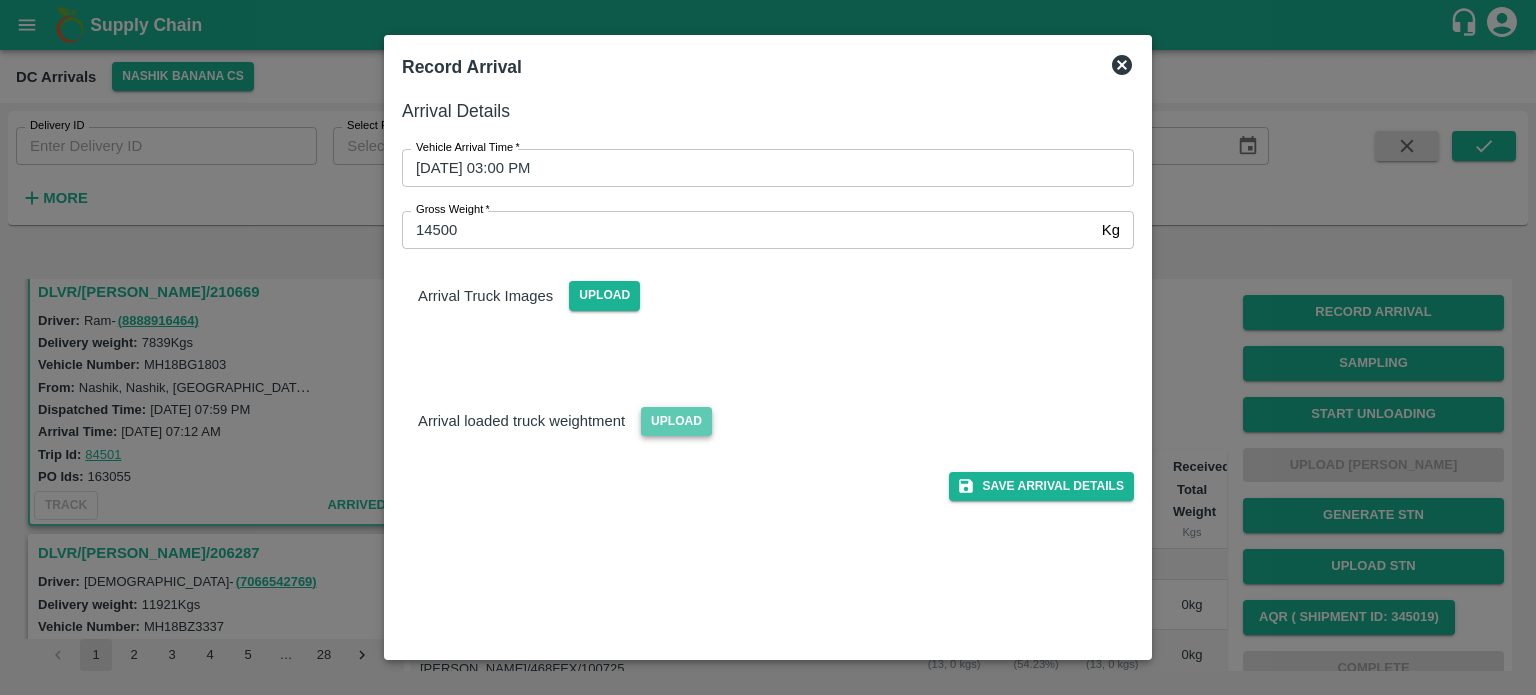click on "Upload" at bounding box center (676, 421) 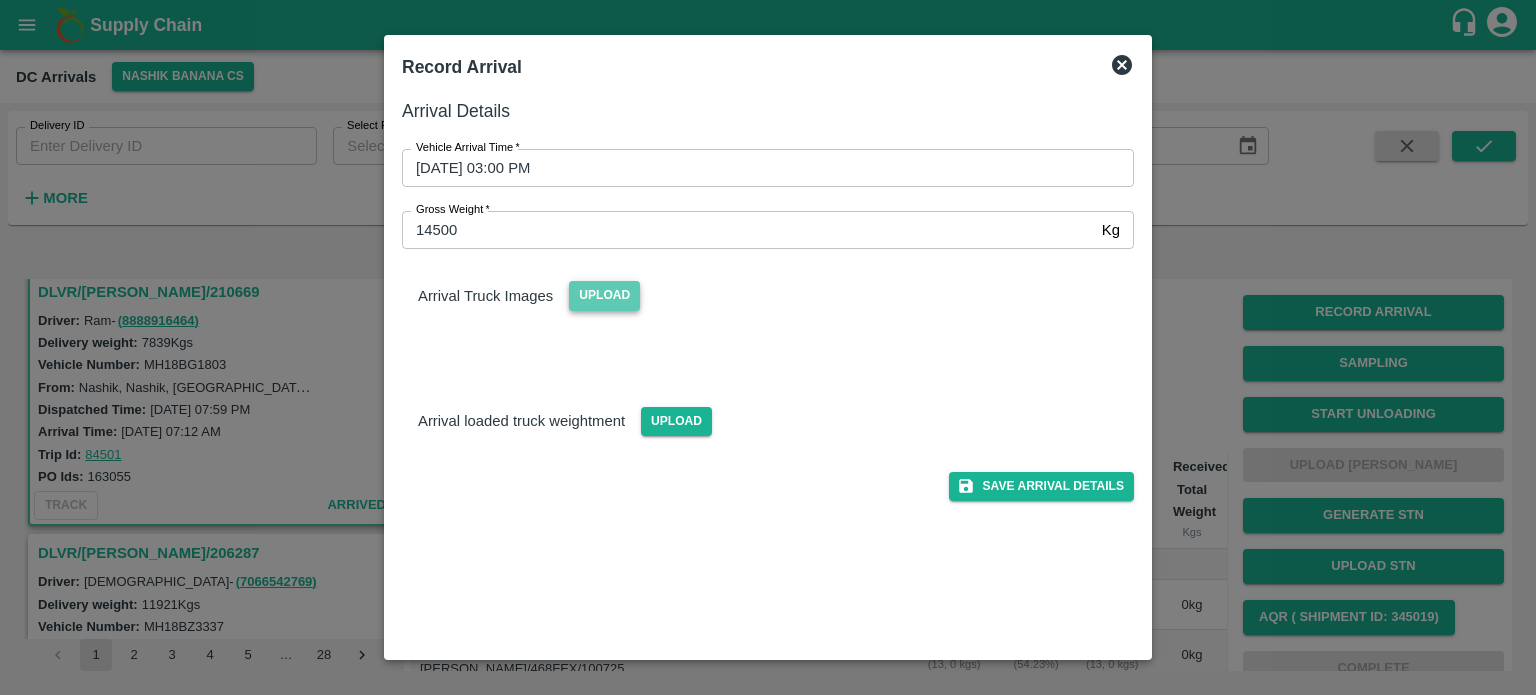 click on "Upload" at bounding box center [604, 295] 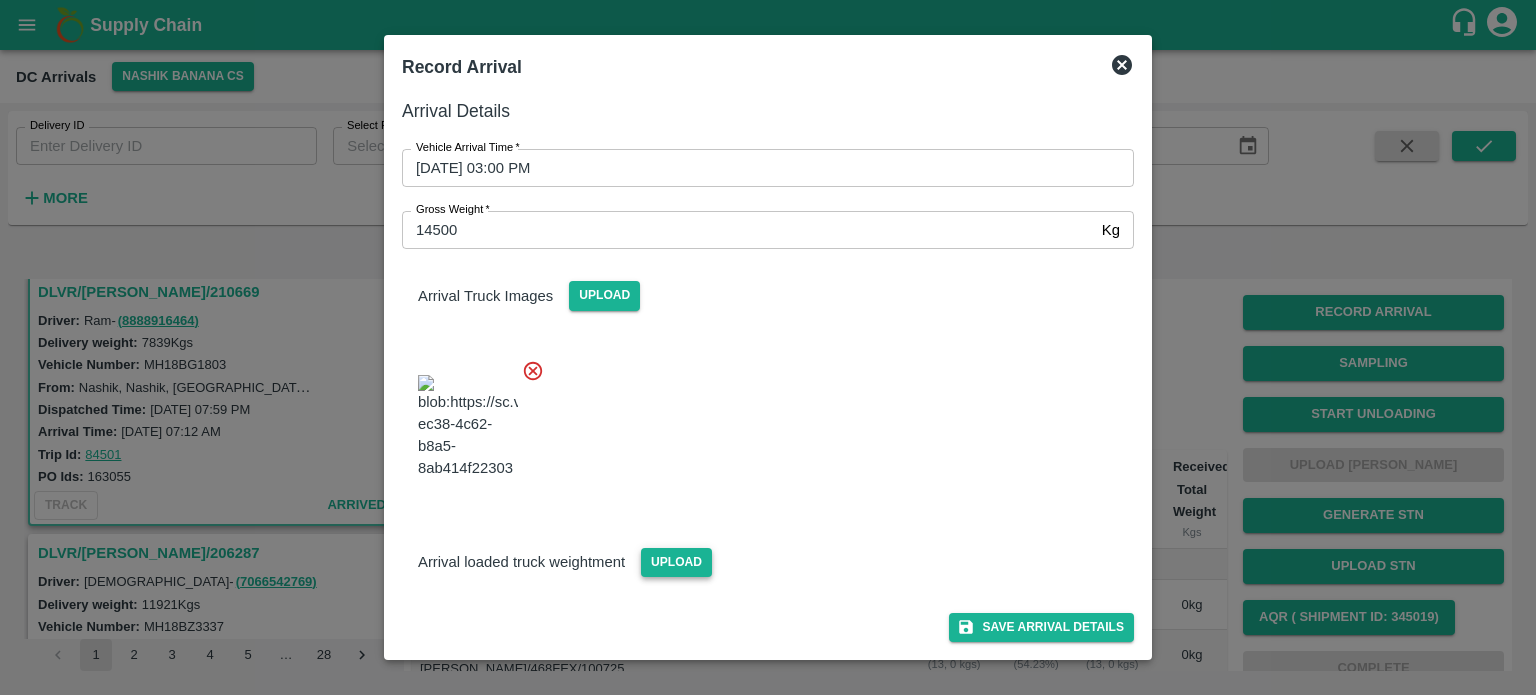 click on "Upload" at bounding box center (676, 562) 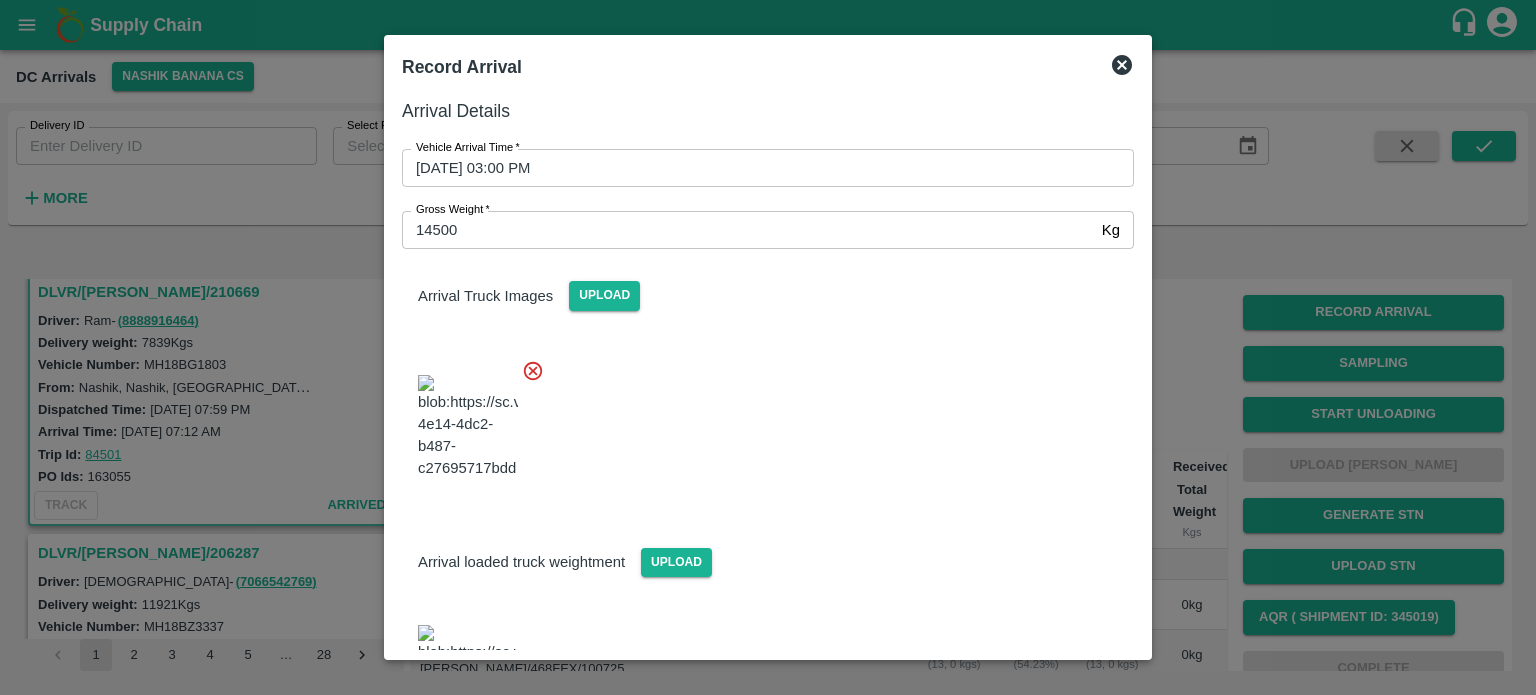 click at bounding box center [760, 421] 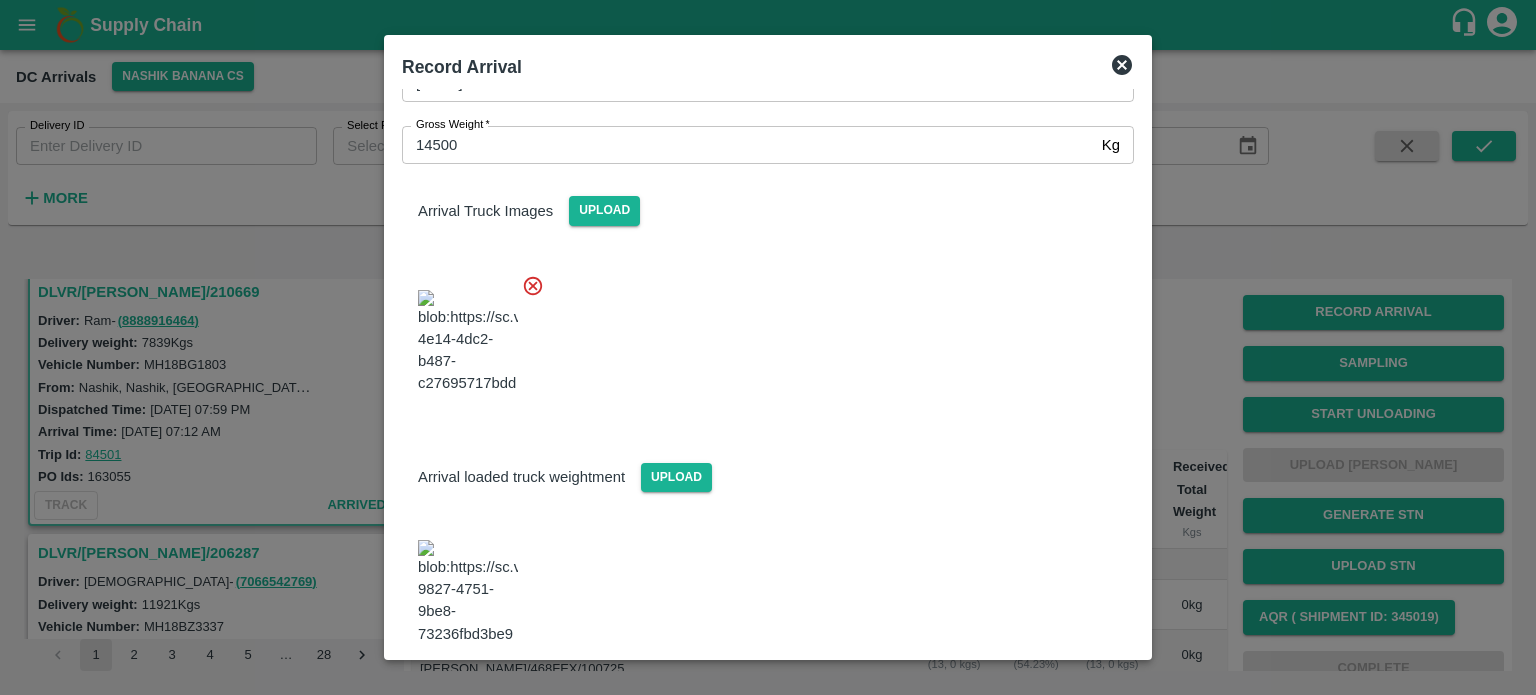 click on "Save Arrival Details" at bounding box center [1041, 699] 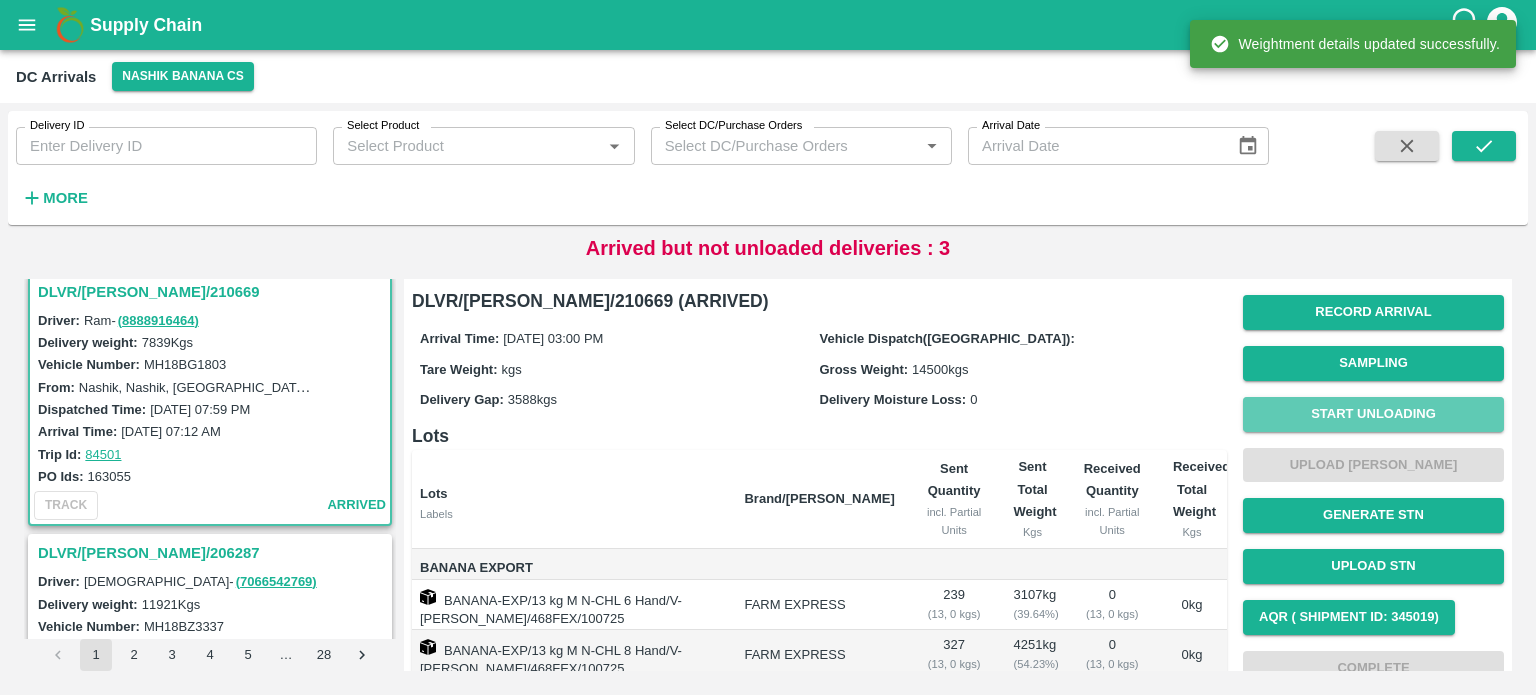 click on "Start Unloading" at bounding box center (1373, 414) 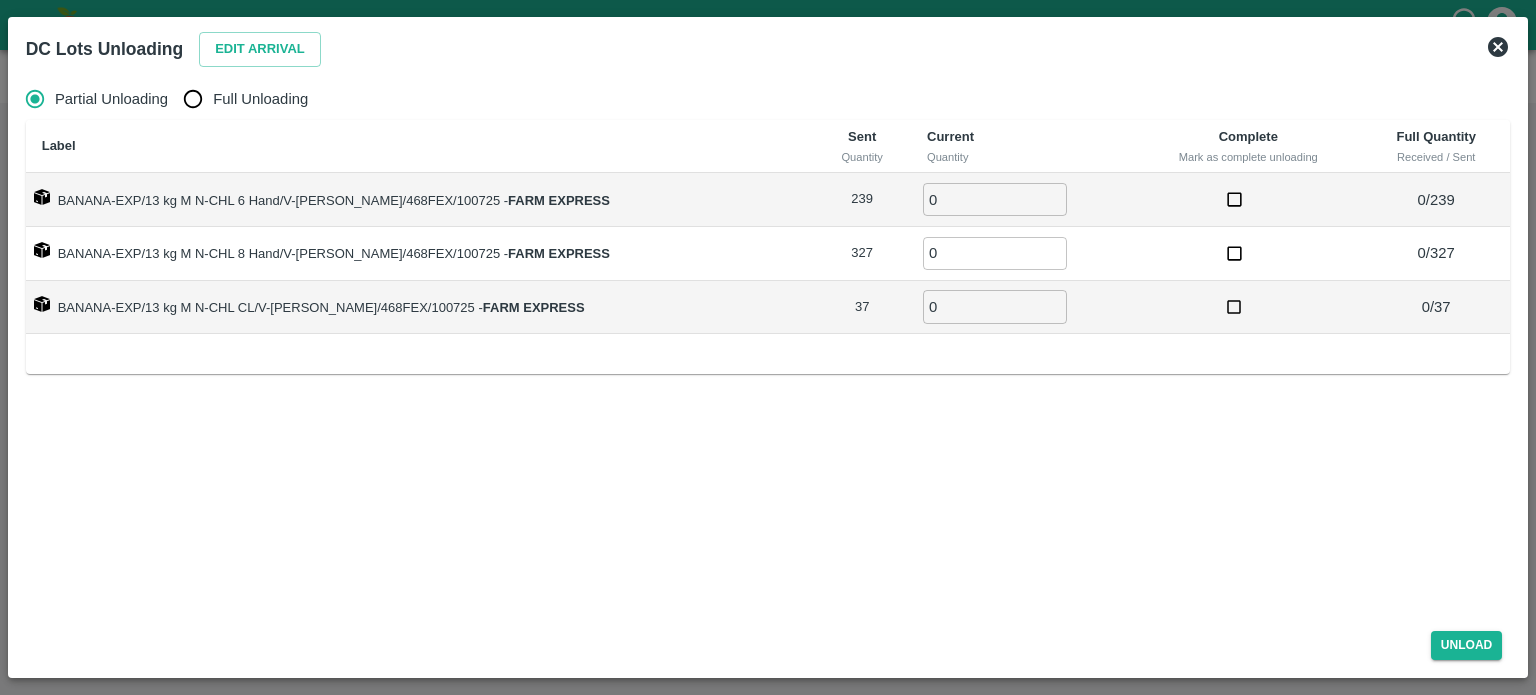 click on "Label" at bounding box center (420, 147) 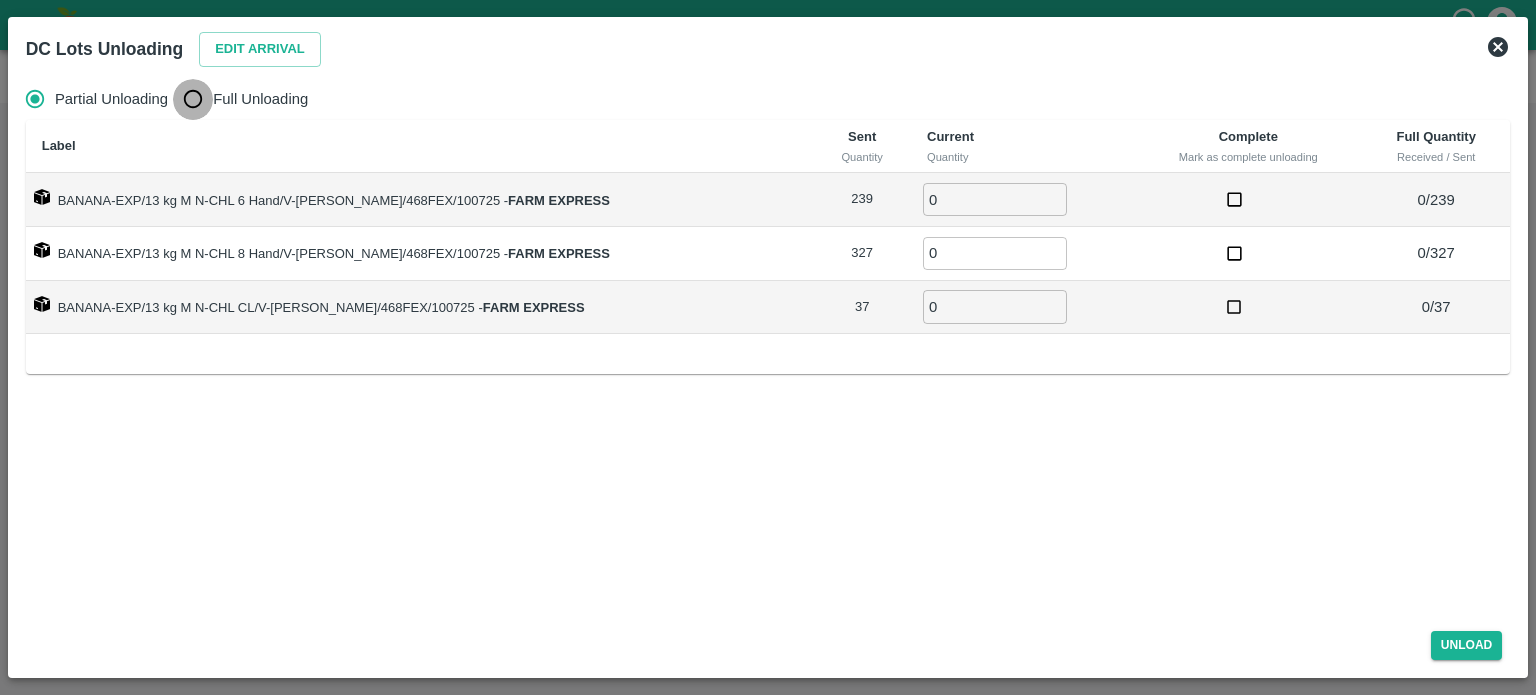 click on "Full Unloading" at bounding box center [193, 99] 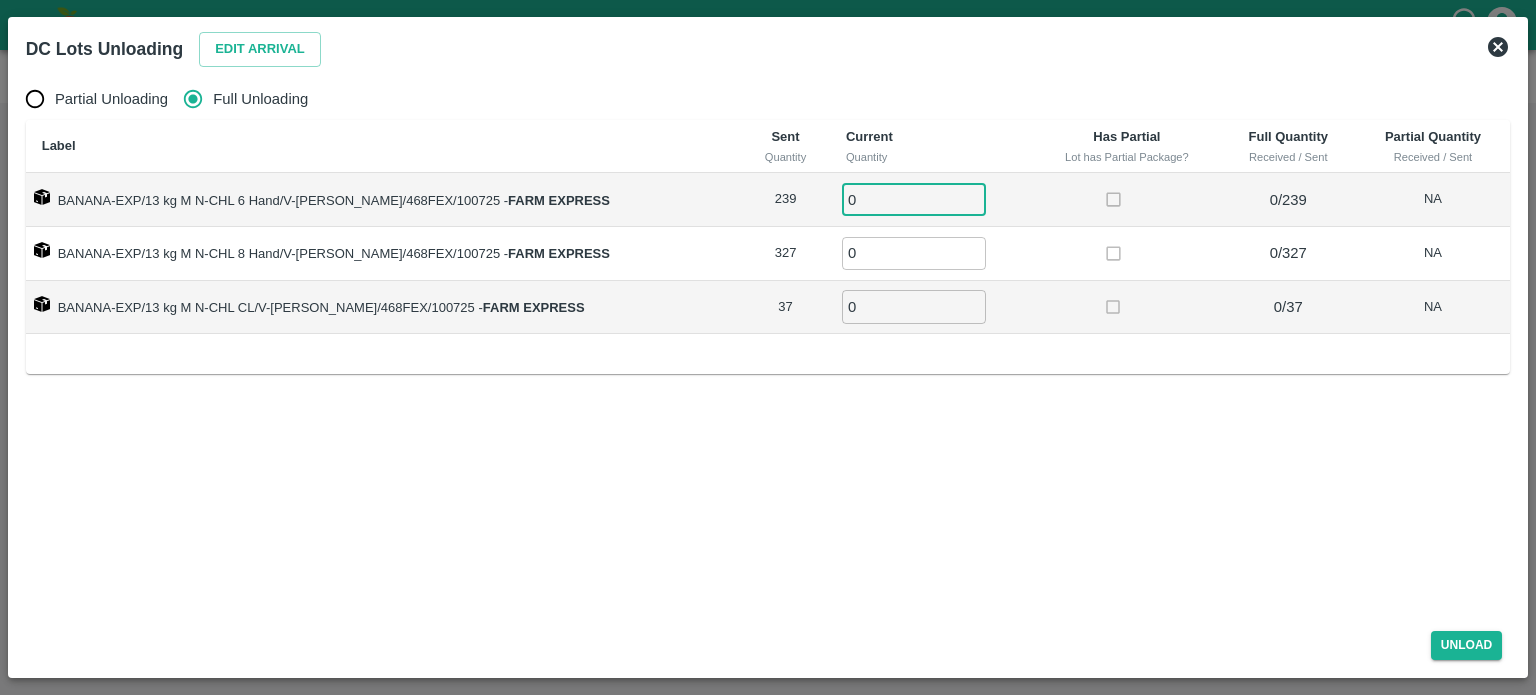 click on "0" at bounding box center [914, 199] 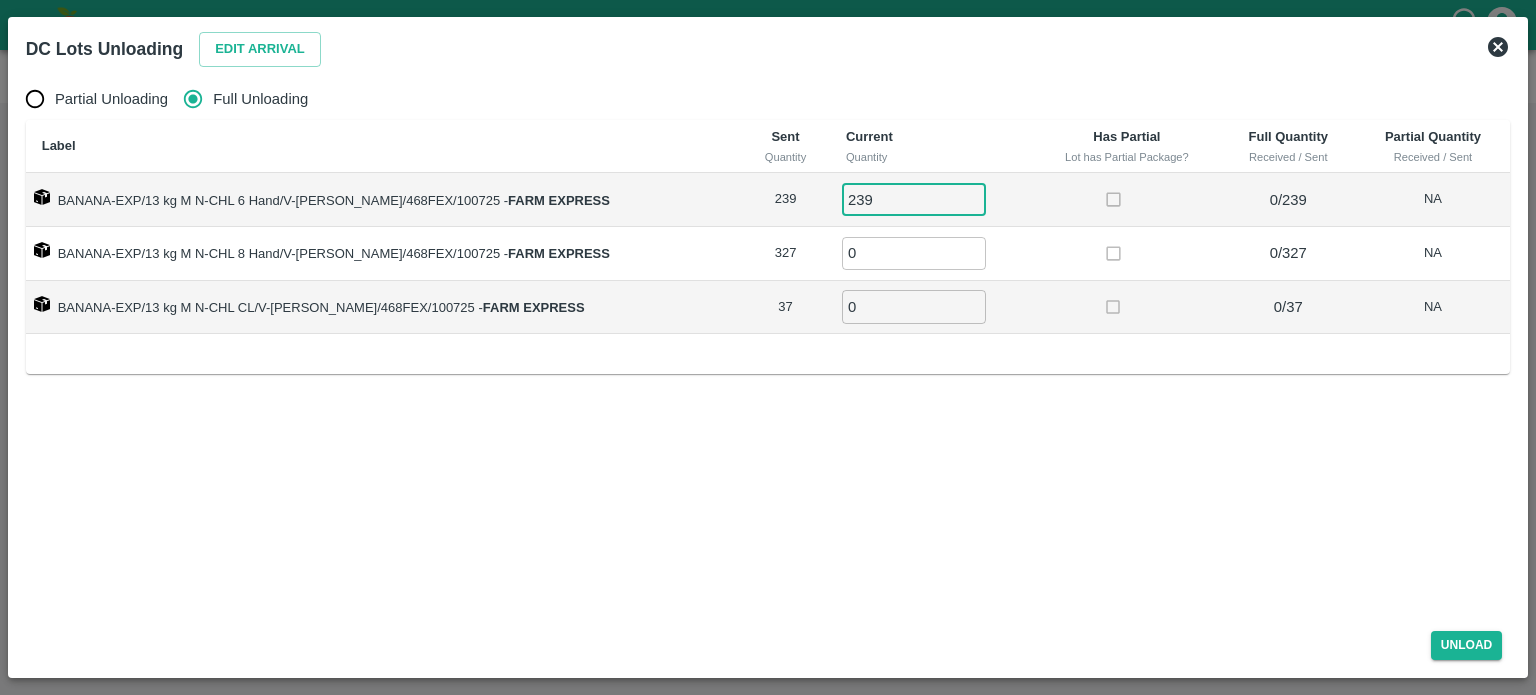 type on "239" 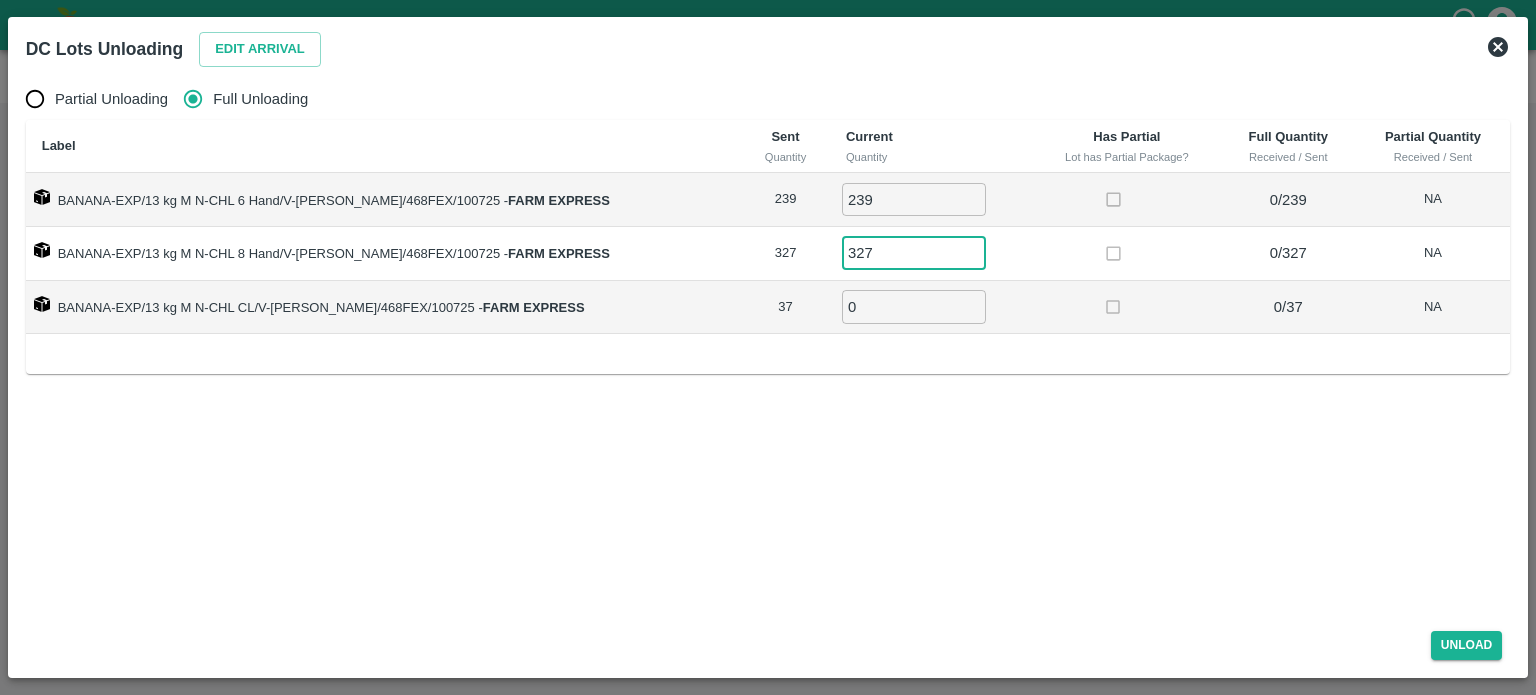 type on "327" 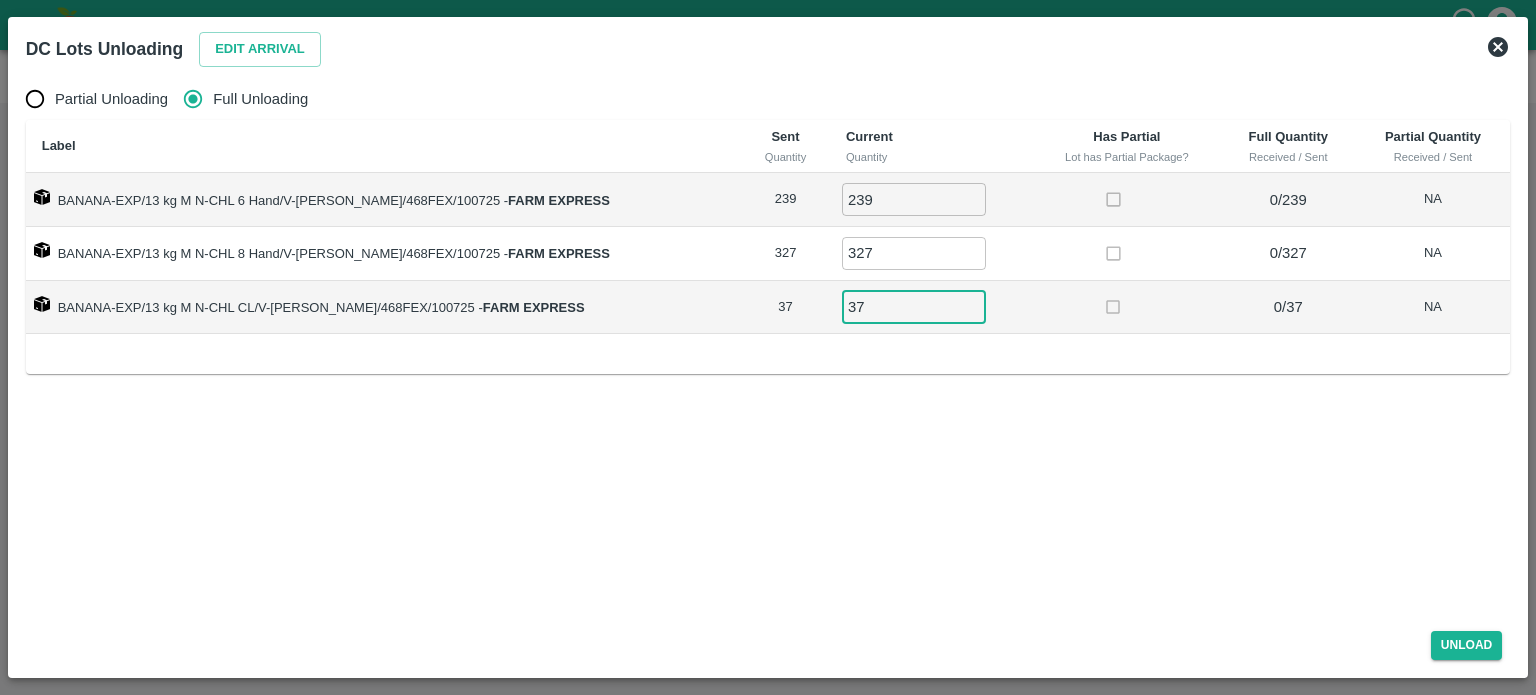 type on "37" 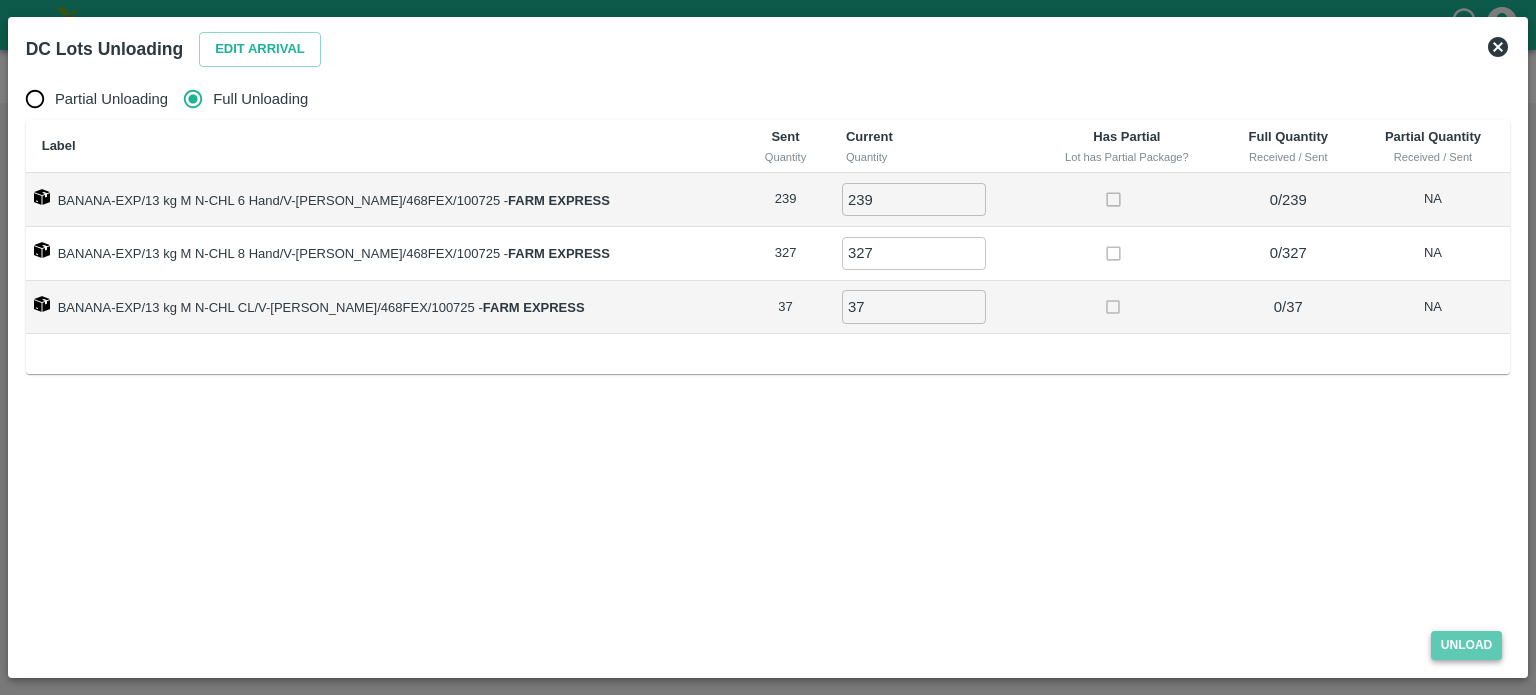 click on "Unload" at bounding box center [1467, 645] 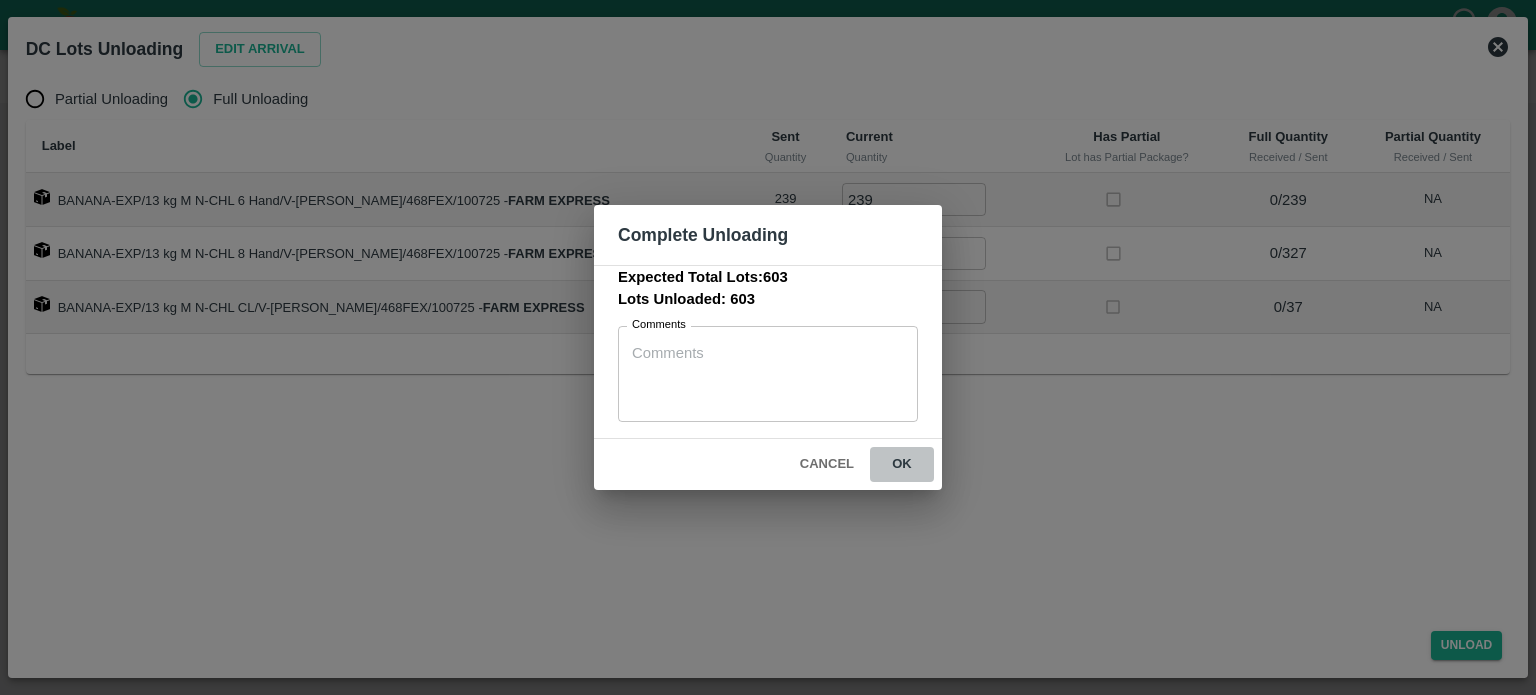click on "ok" at bounding box center [902, 464] 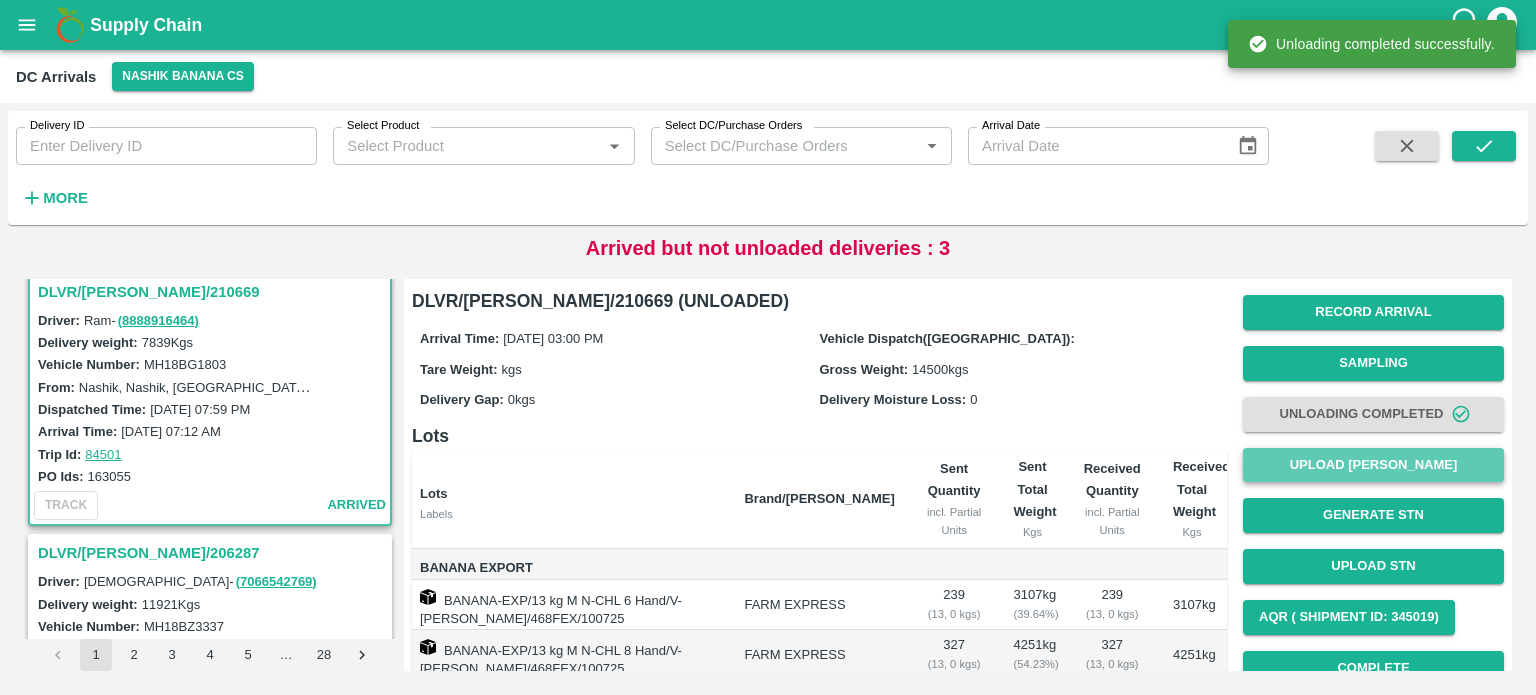 click on "Upload [PERSON_NAME]" at bounding box center (1373, 465) 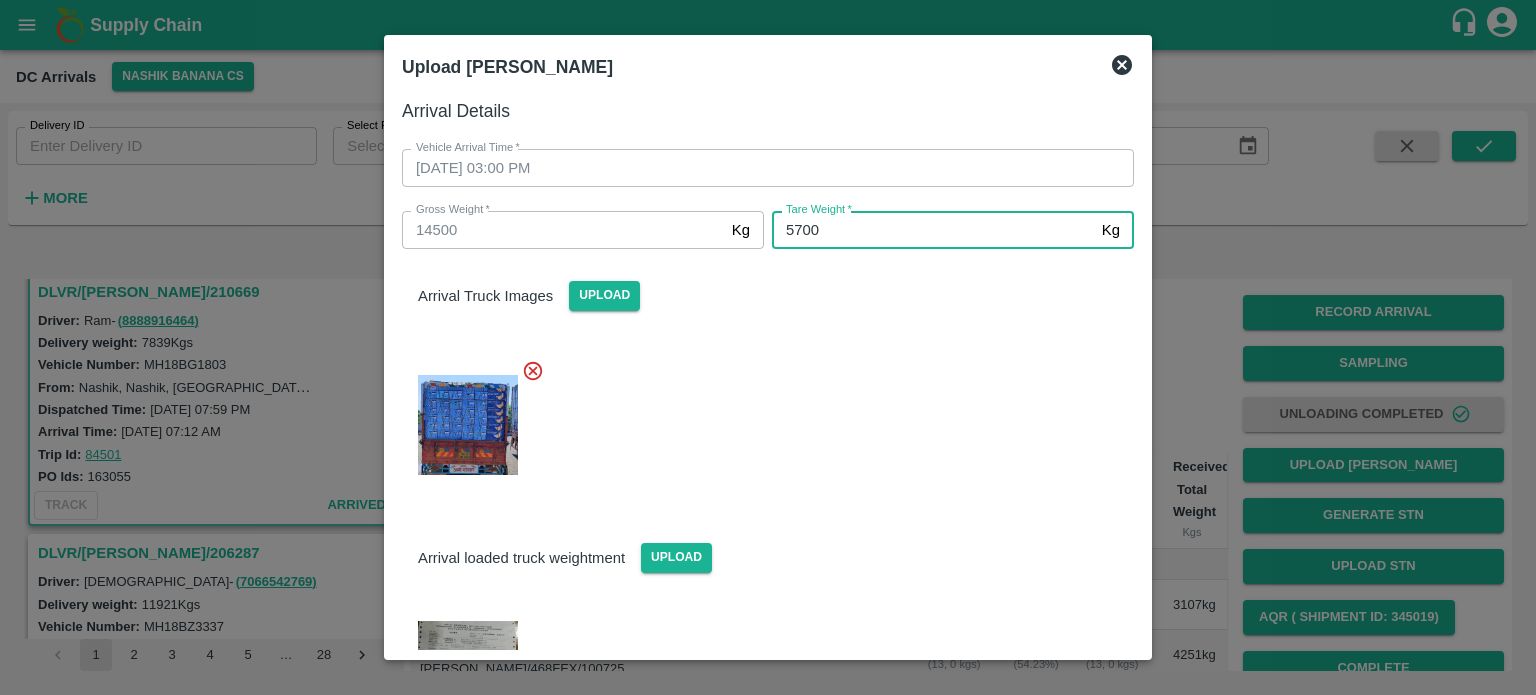 type on "5700" 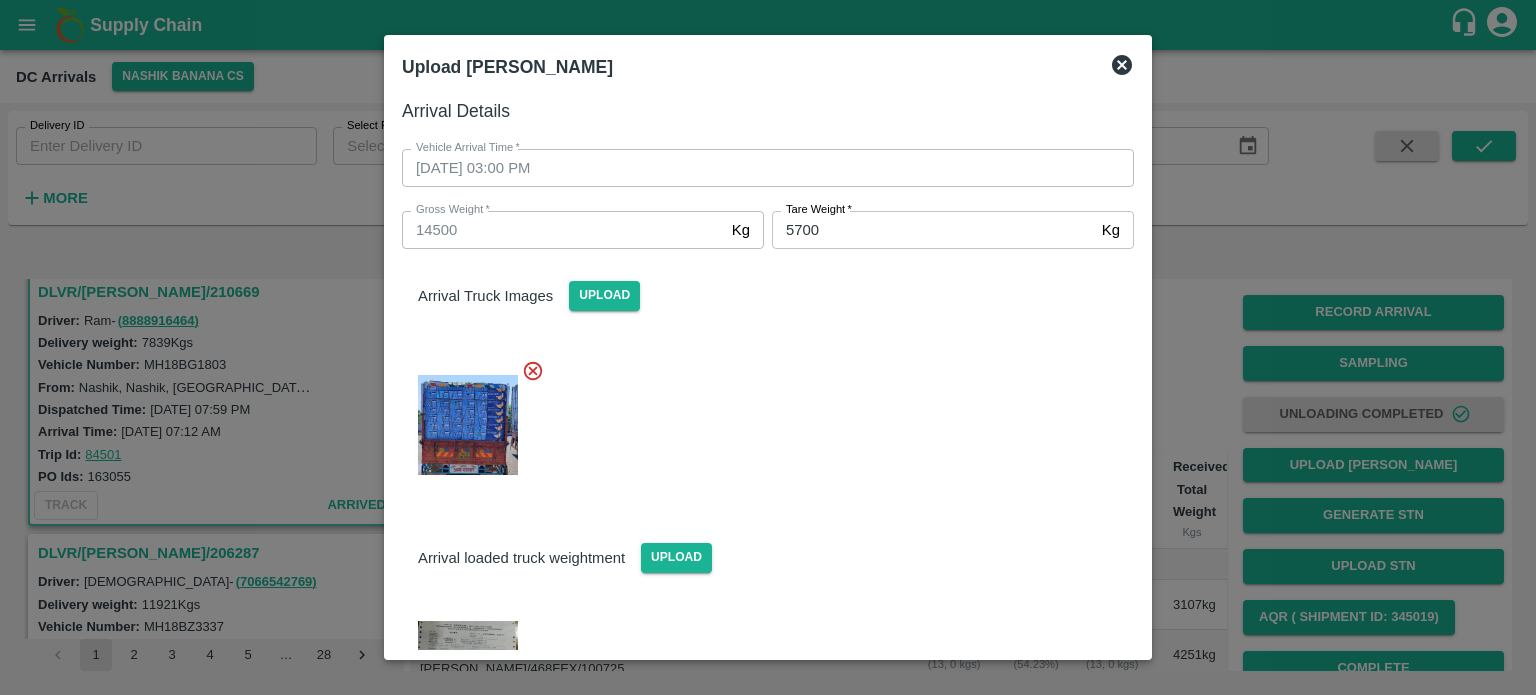 click at bounding box center (760, 419) 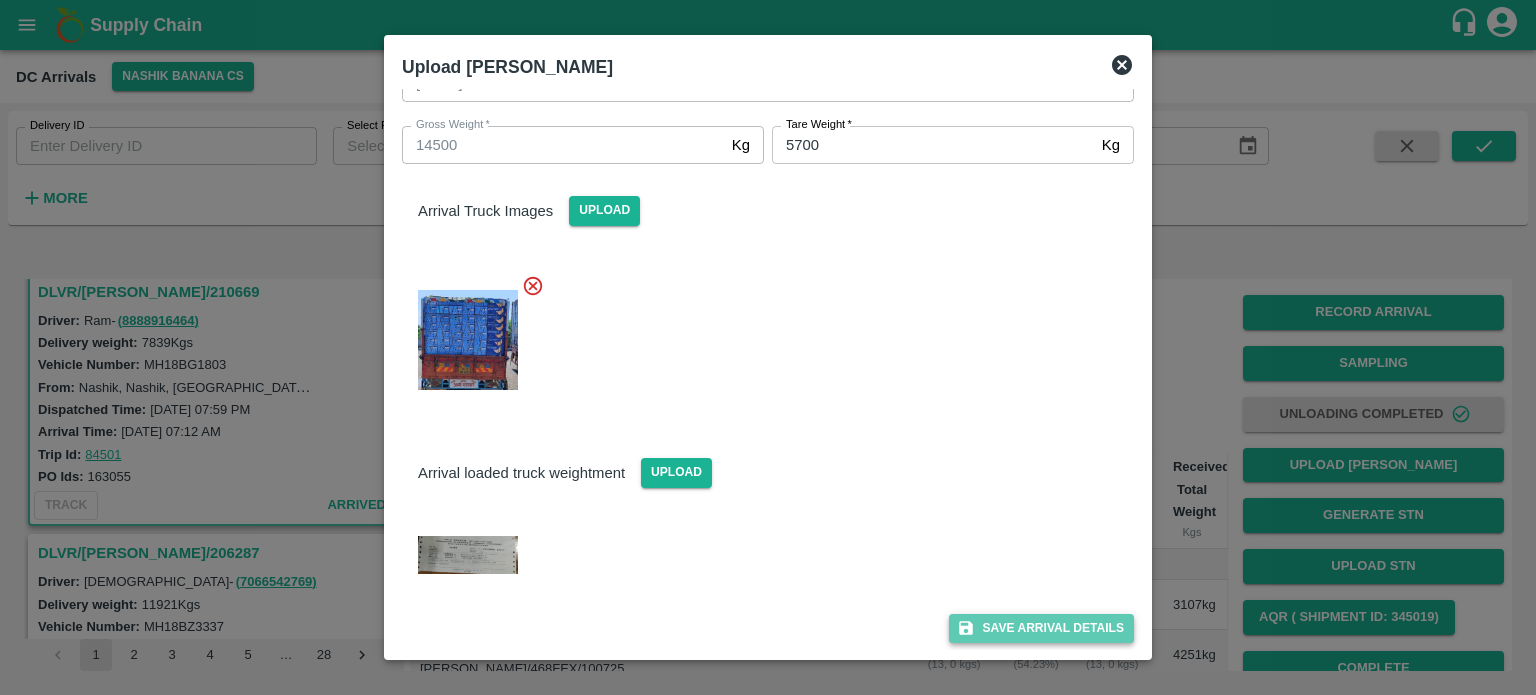 click on "Save Arrival Details" at bounding box center (1041, 628) 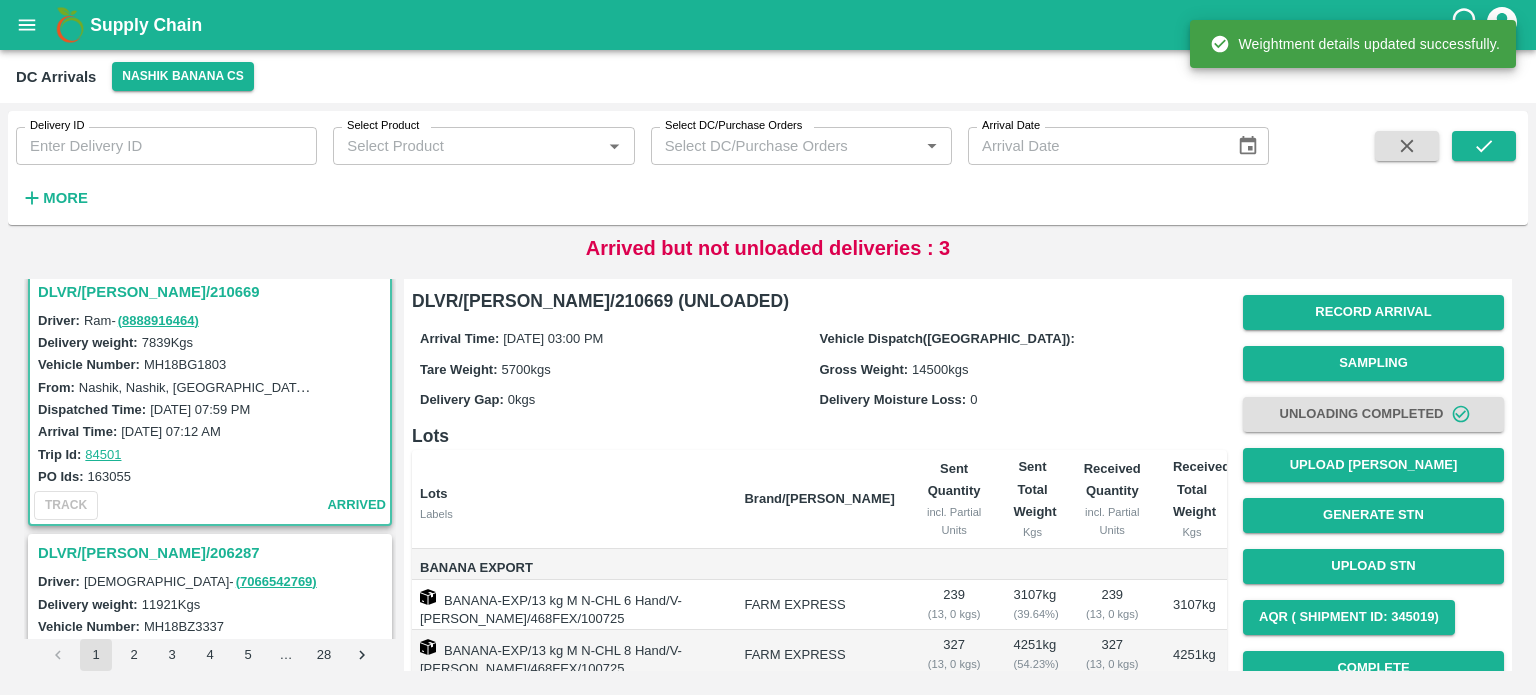 scroll, scrollTop: 188, scrollLeft: 0, axis: vertical 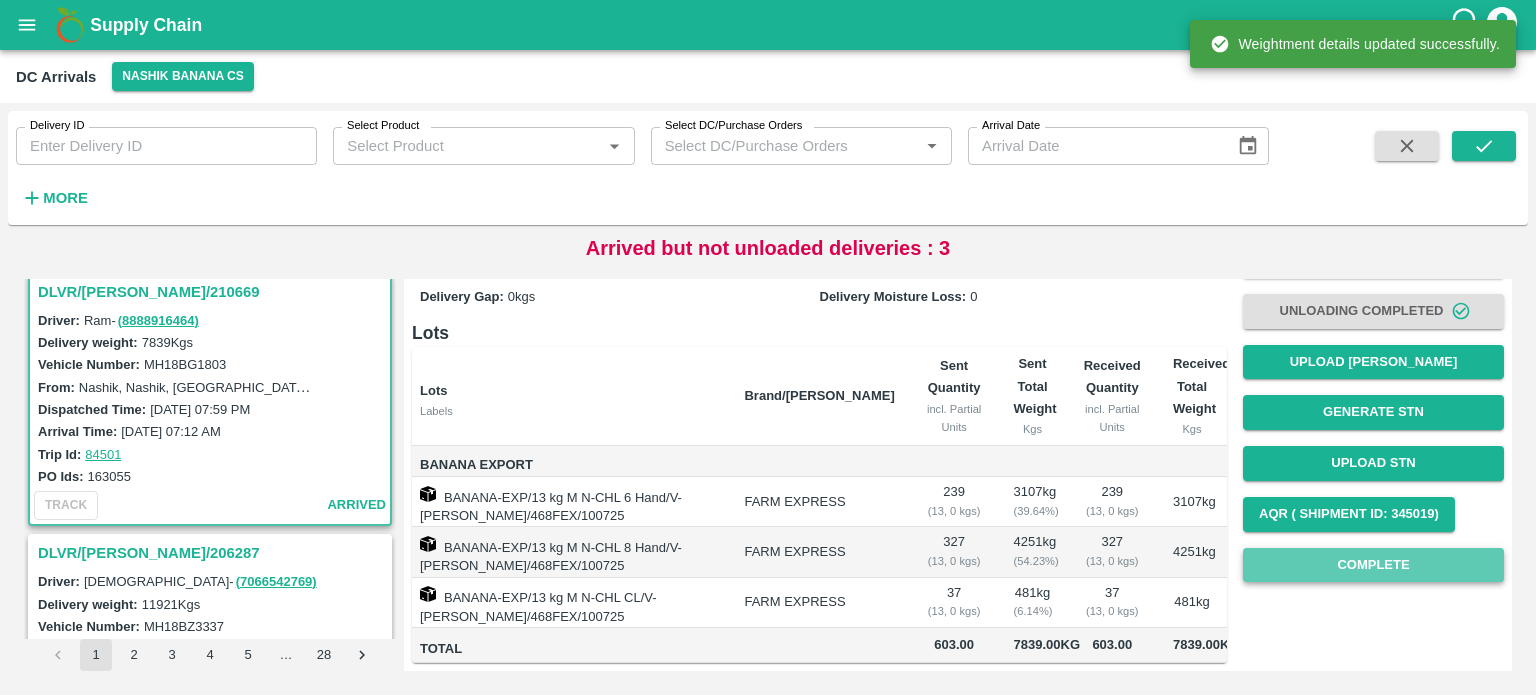 click on "Complete" at bounding box center (1373, 565) 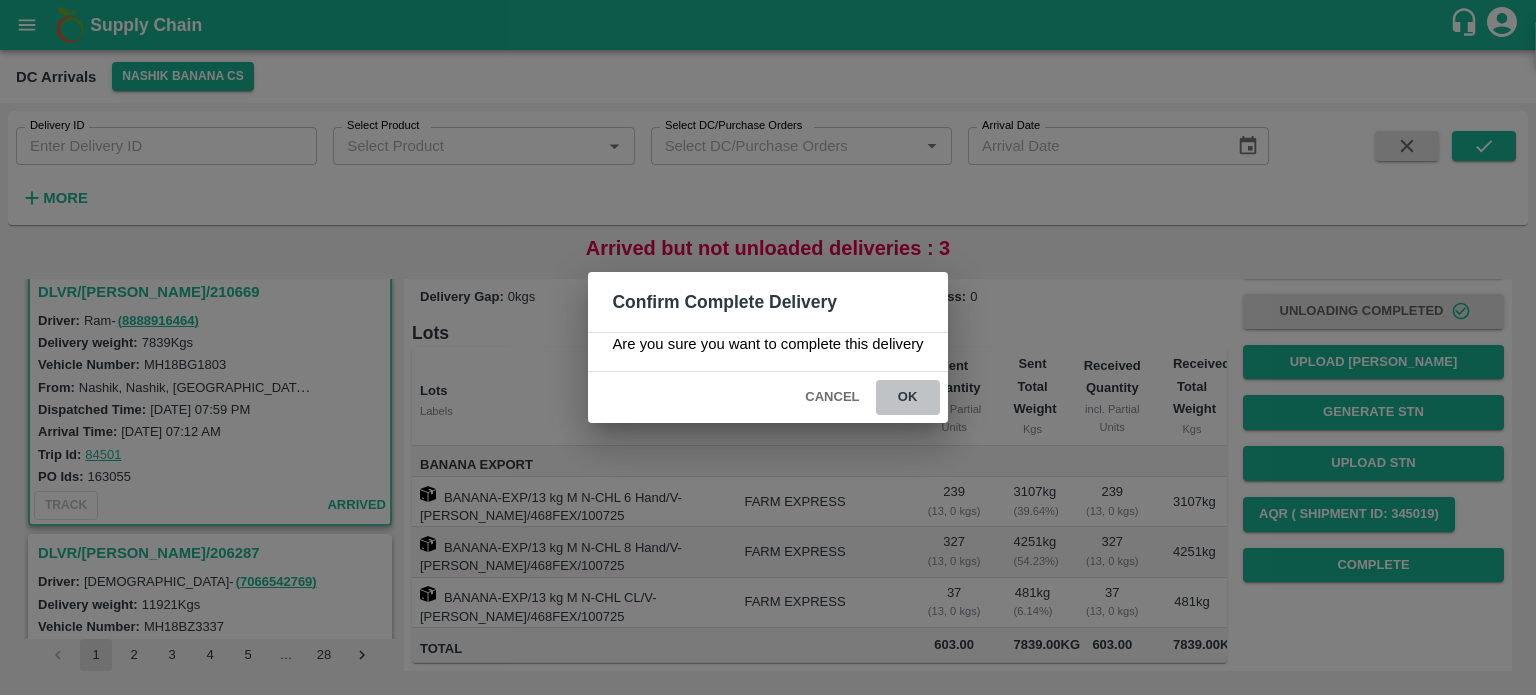 click on "ok" at bounding box center (908, 397) 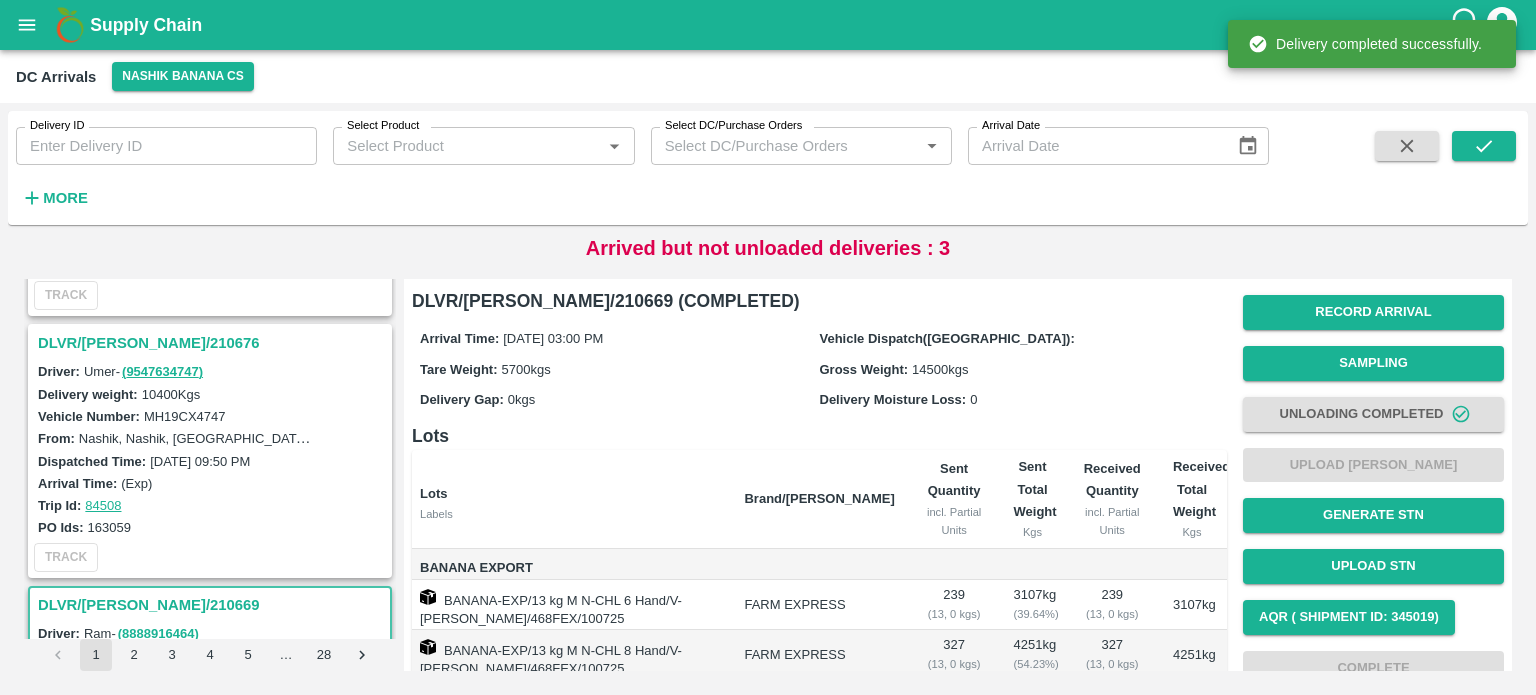scroll, scrollTop: 1985, scrollLeft: 0, axis: vertical 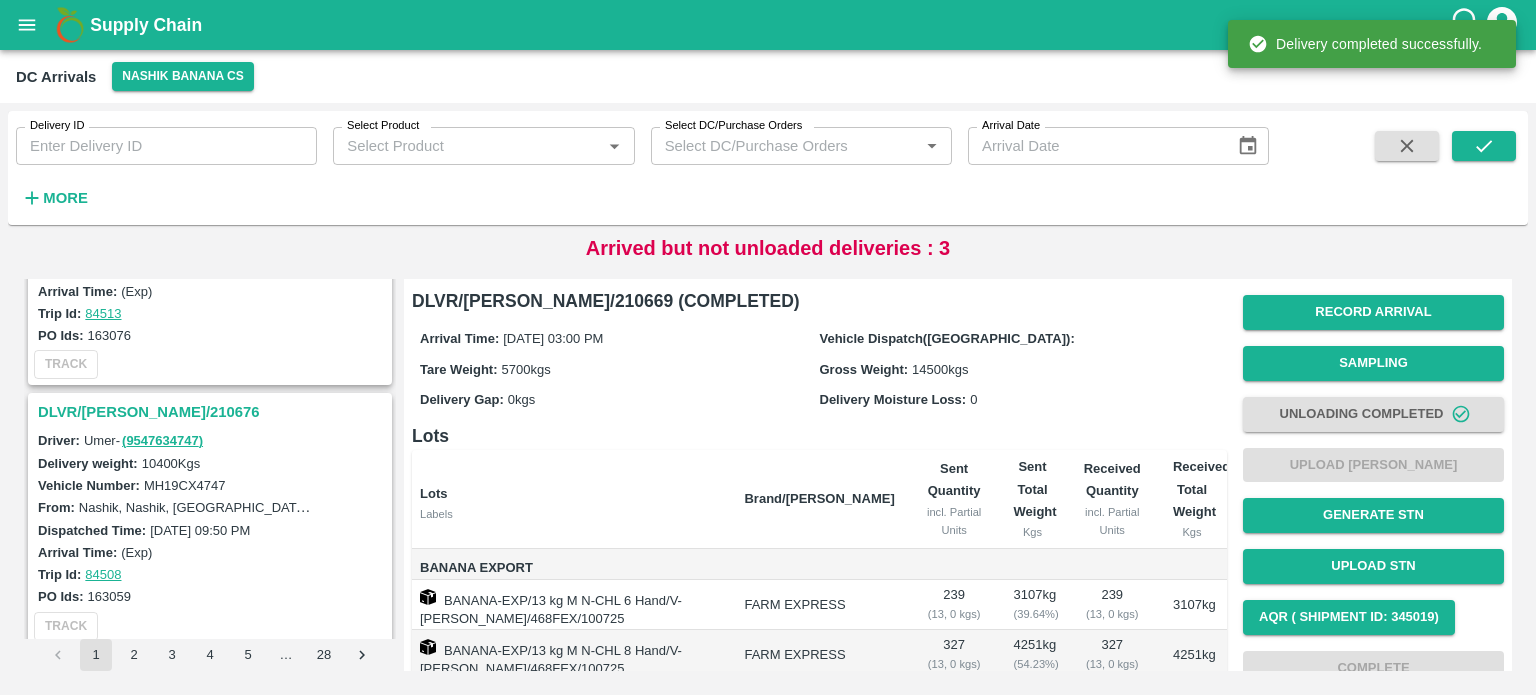 click on "DLVR/[PERSON_NAME]/210676" at bounding box center (213, 412) 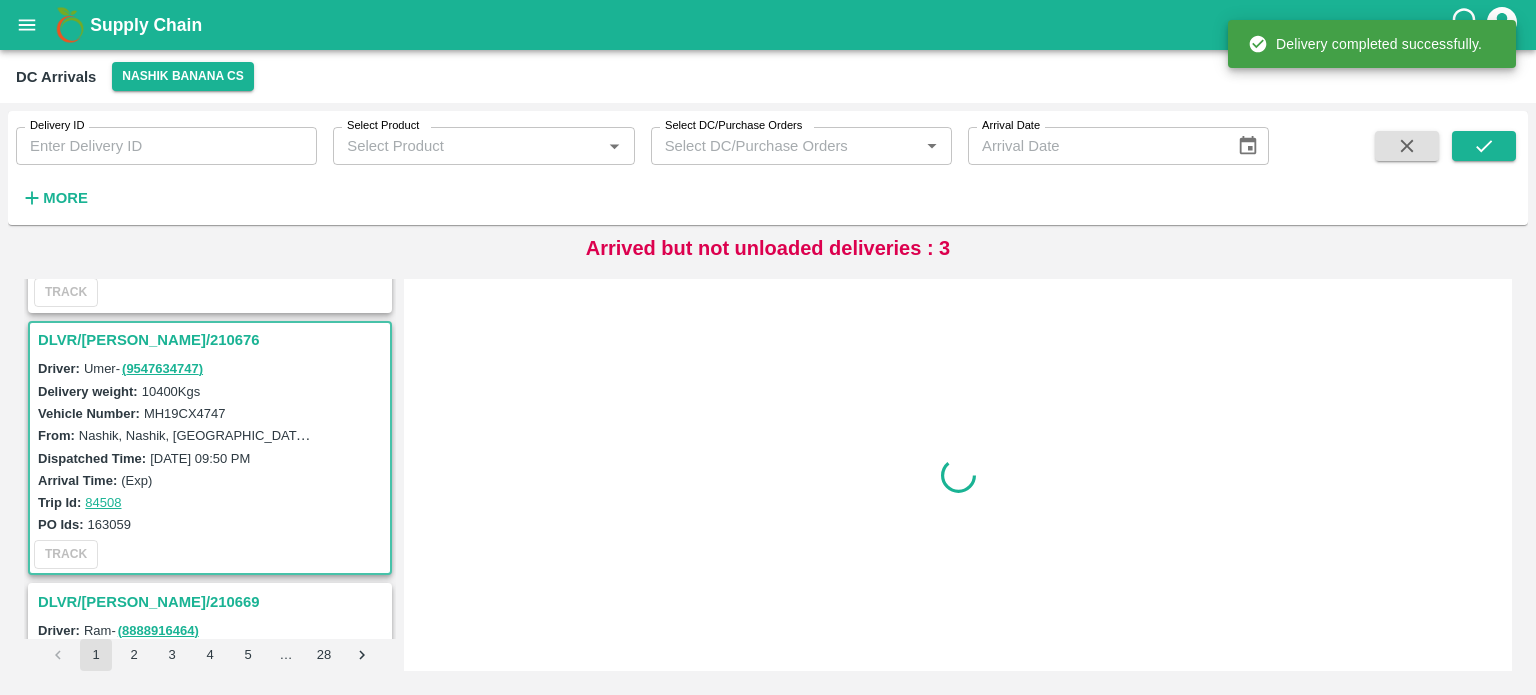 scroll, scrollTop: 2089, scrollLeft: 0, axis: vertical 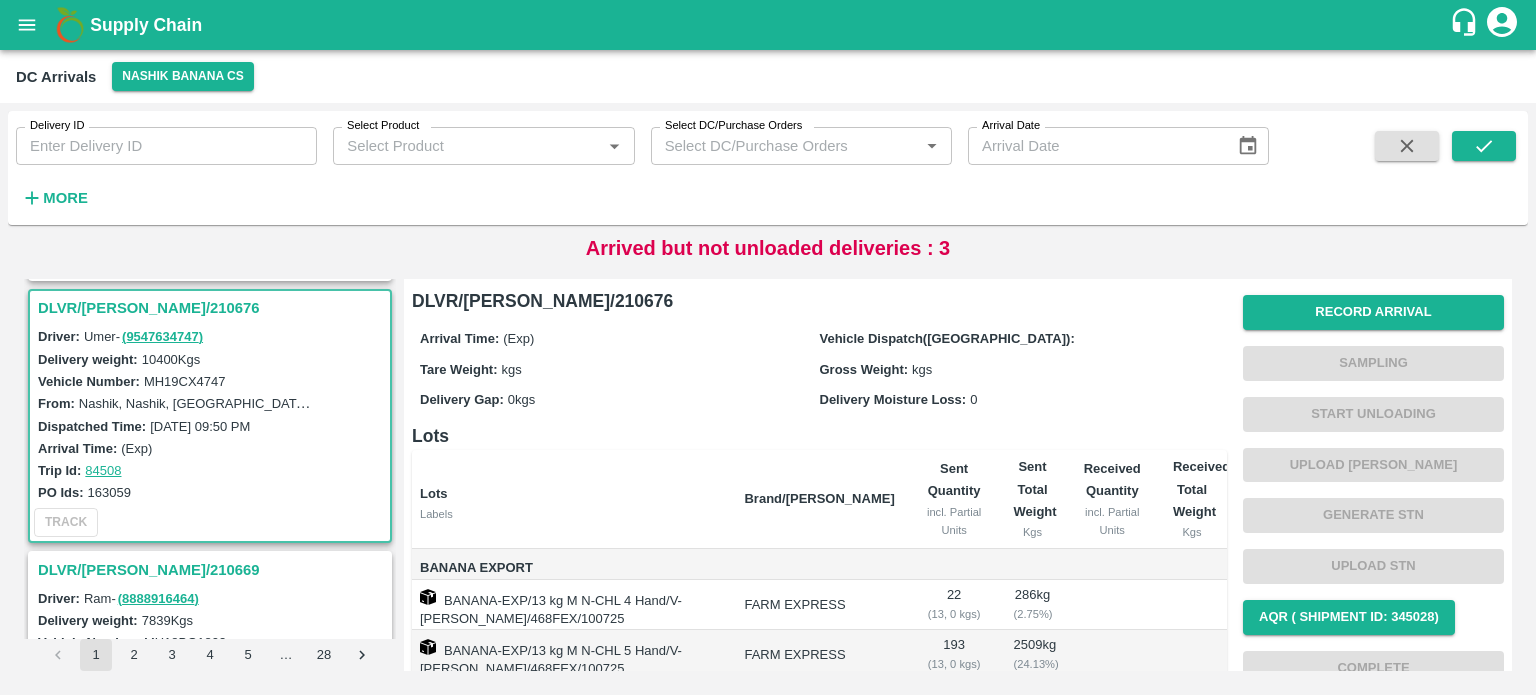 click on "MH19CX4747" at bounding box center [185, 381] 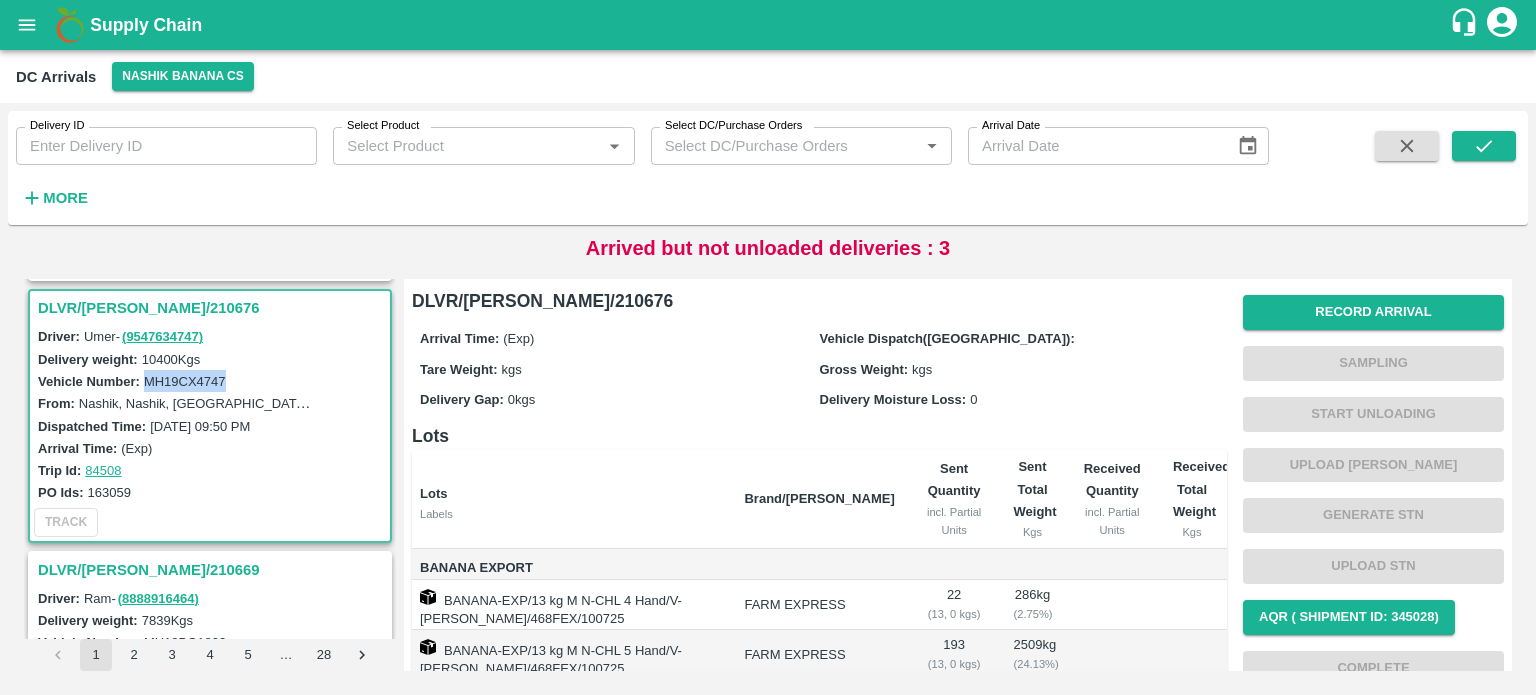 click on "MH19CX4747" at bounding box center (185, 381) 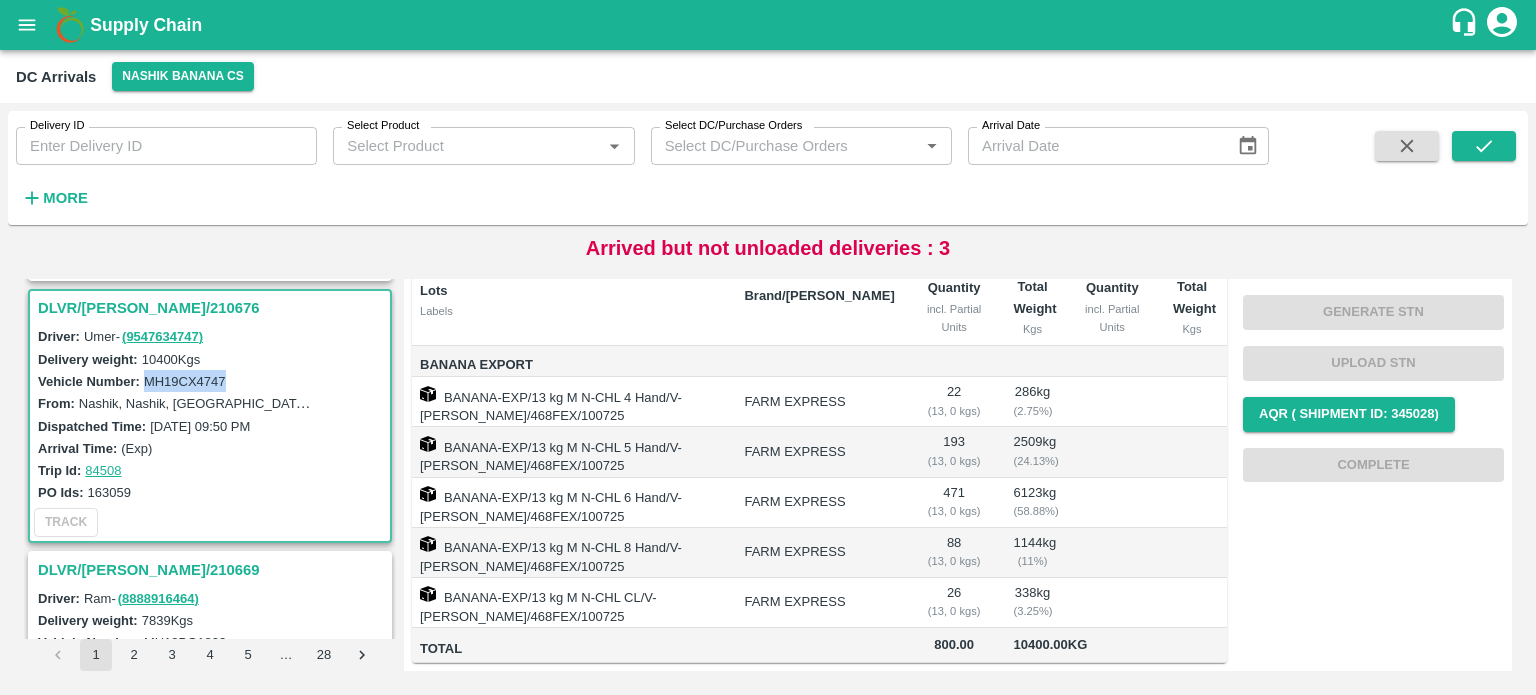 scroll, scrollTop: 0, scrollLeft: 0, axis: both 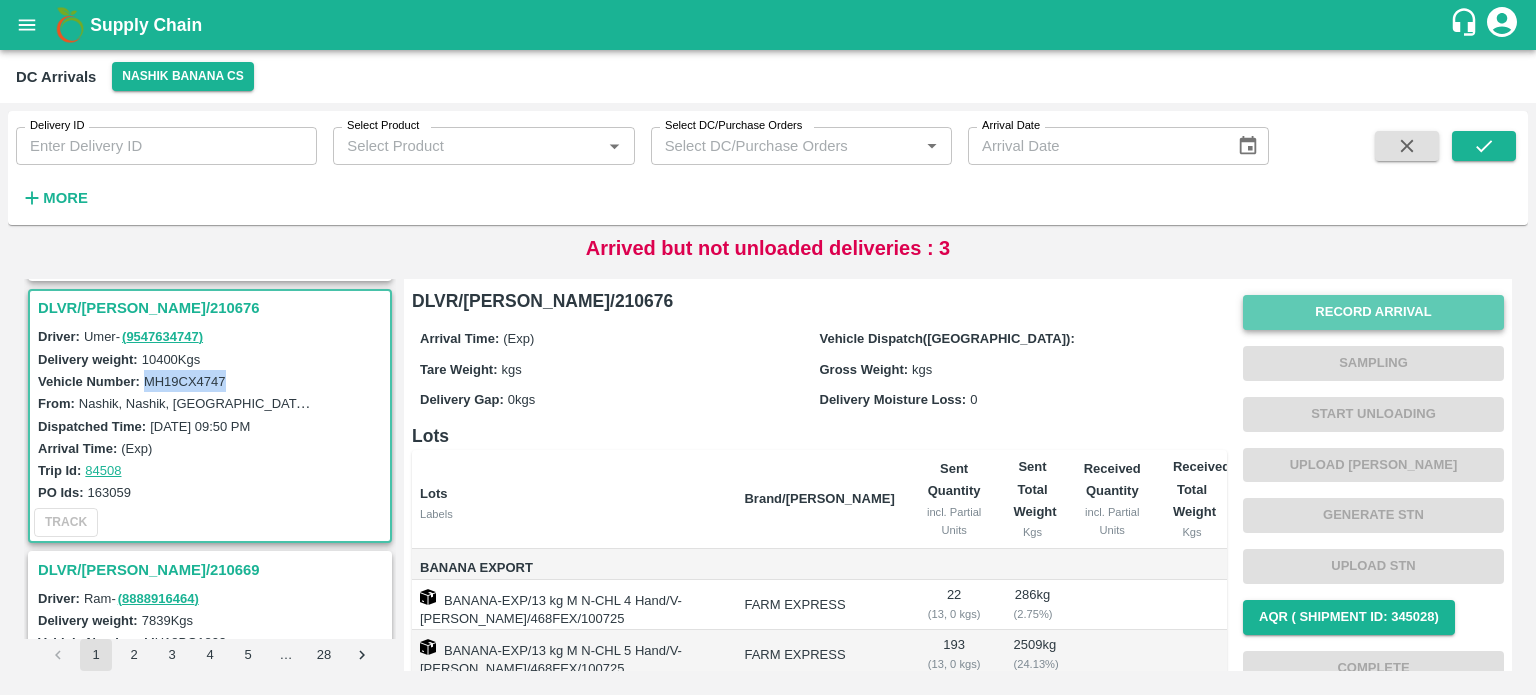 click on "Record Arrival" at bounding box center [1373, 312] 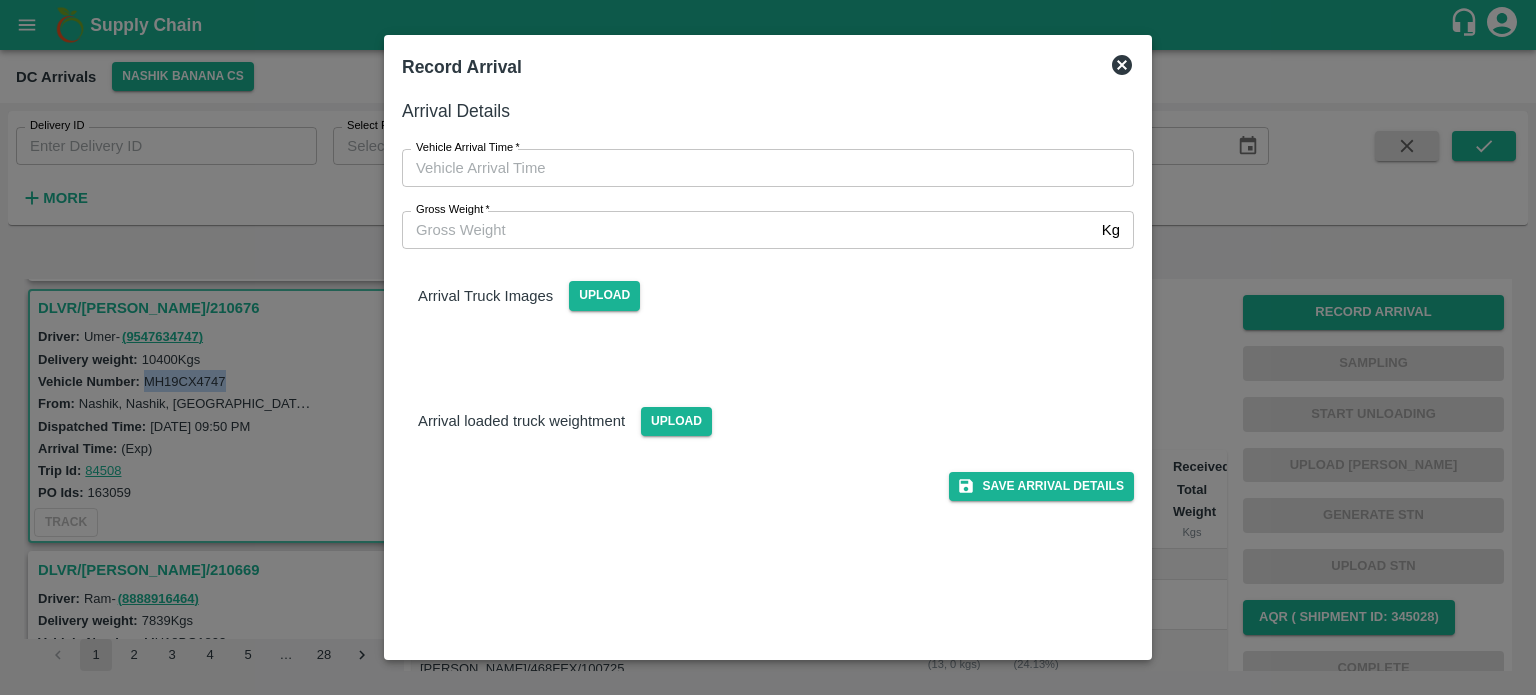 type on "DD/MM/YYYY hh:mm aa" 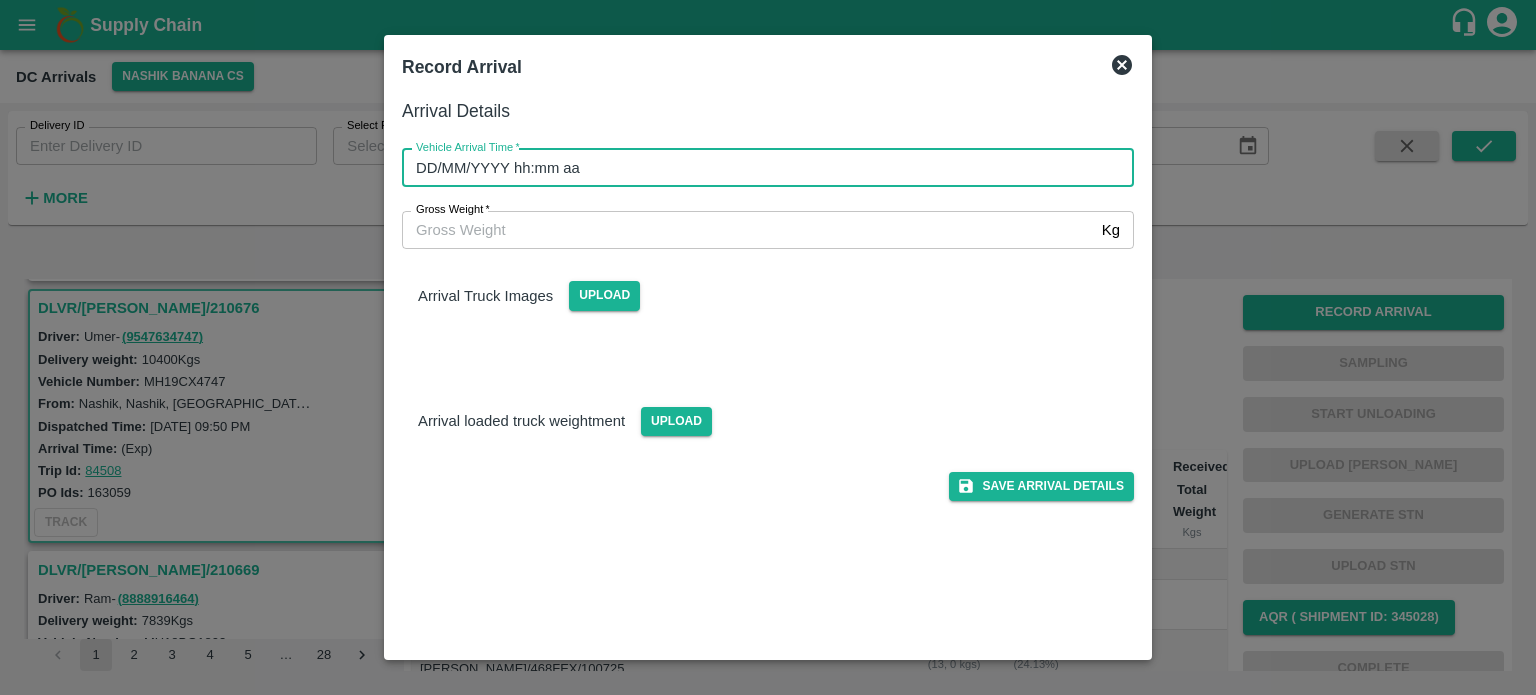 click on "DD/MM/YYYY hh:mm aa" at bounding box center (761, 168) 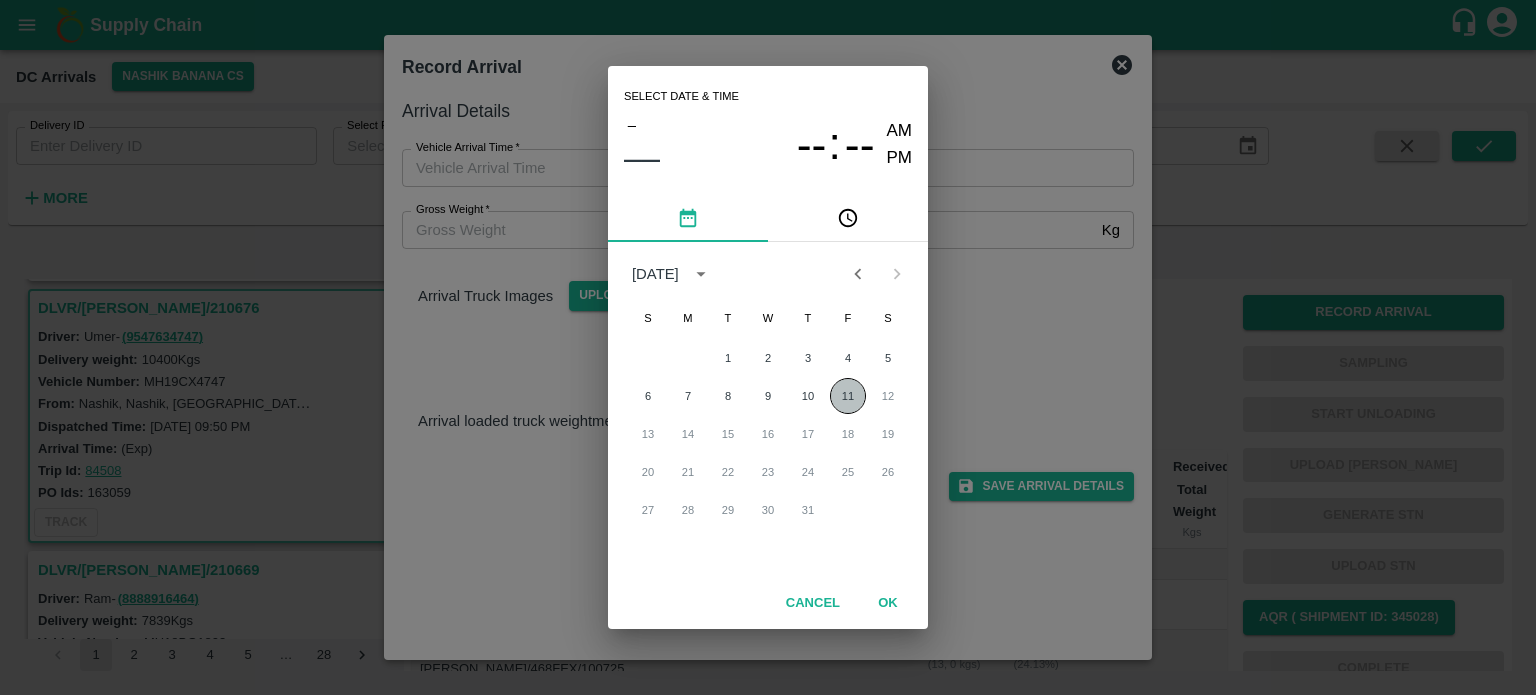 click on "11" at bounding box center [848, 396] 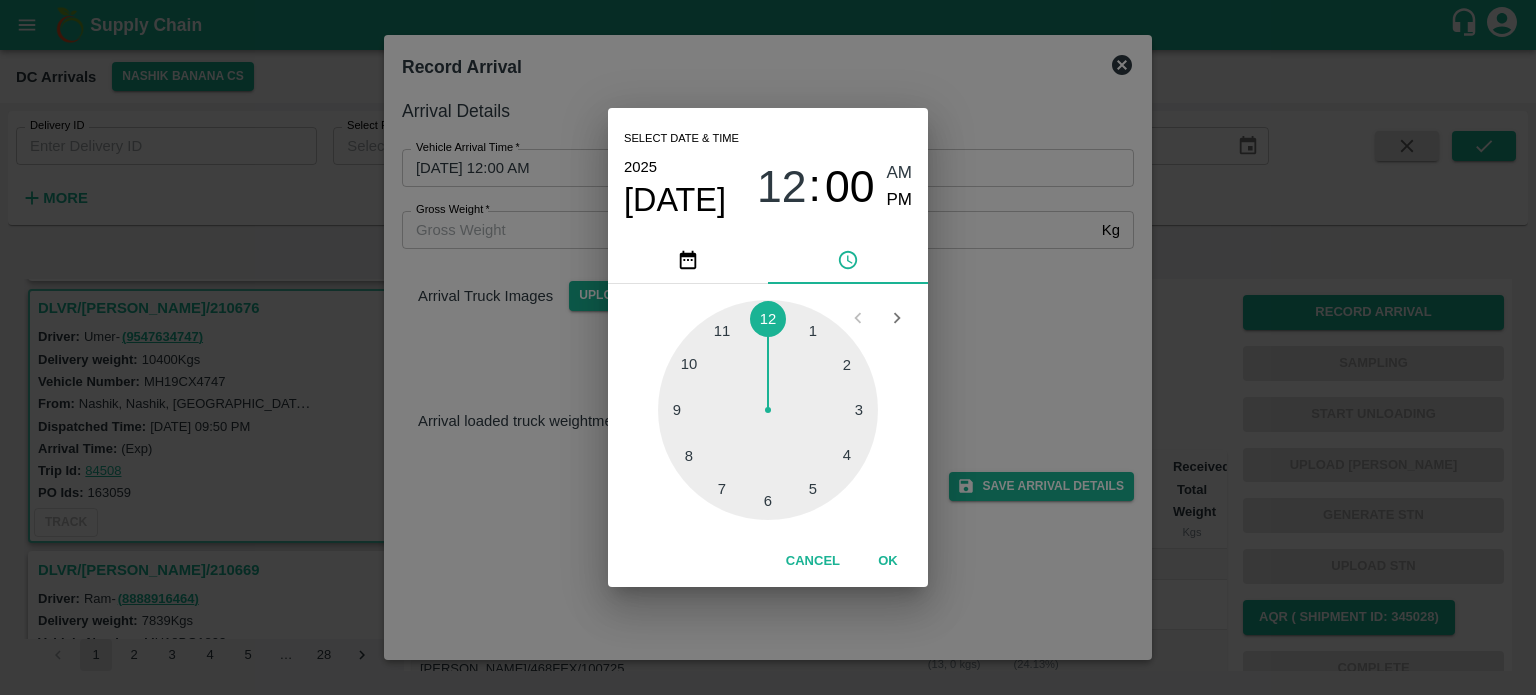 click at bounding box center (768, 410) 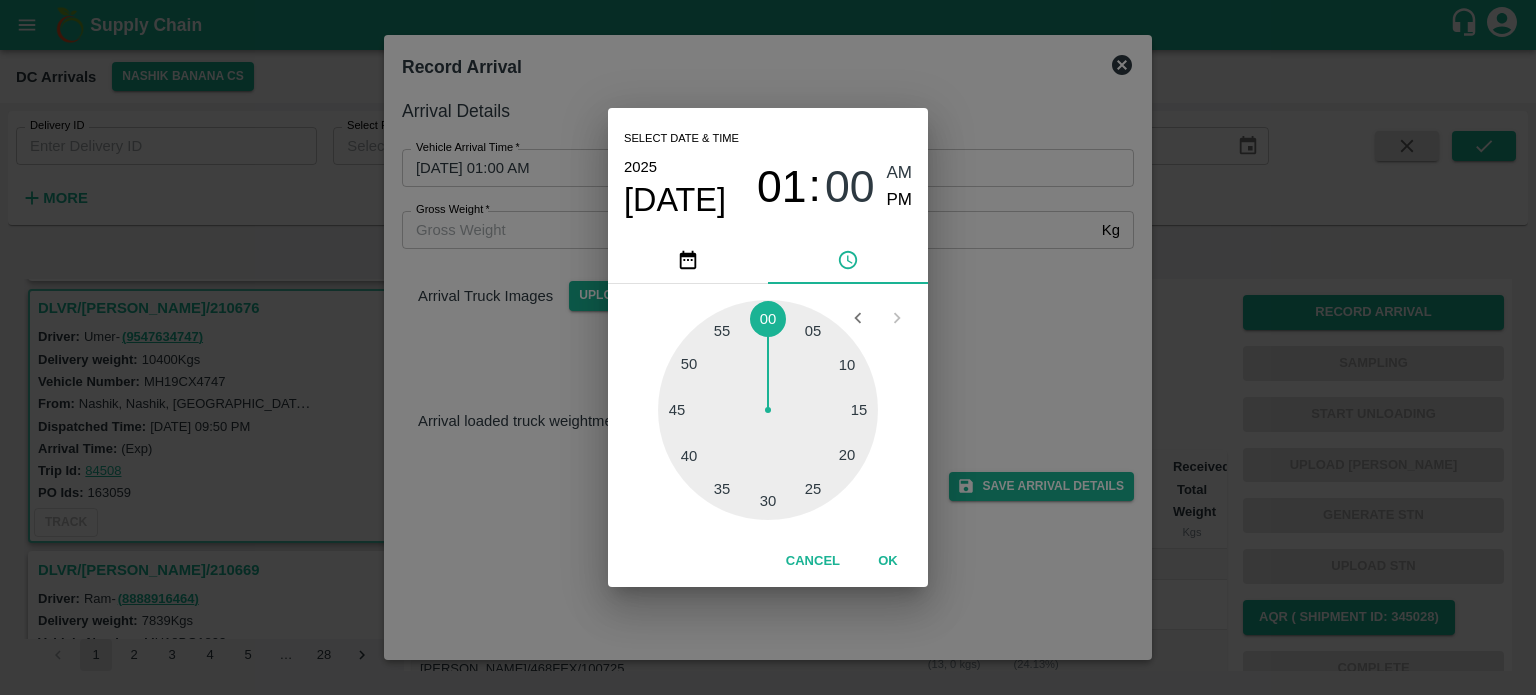 click at bounding box center (768, 410) 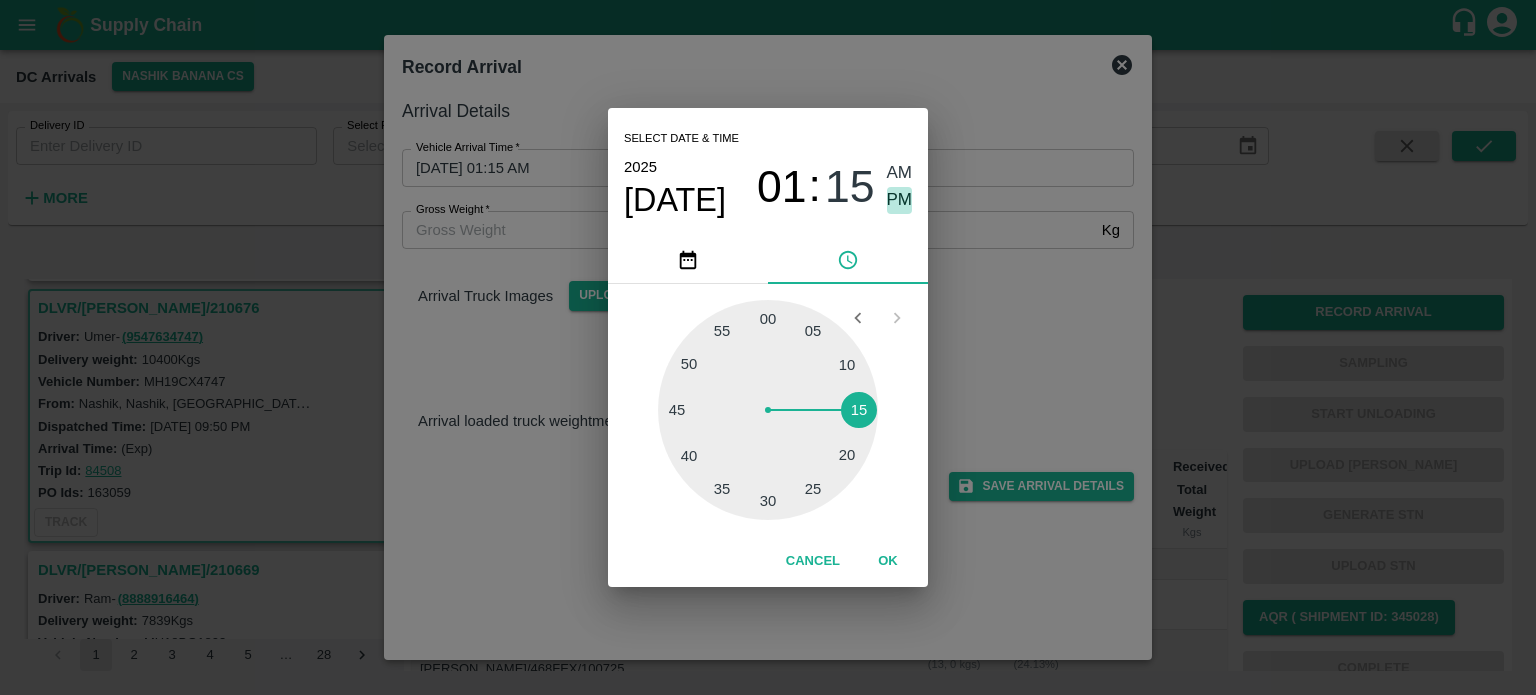 click on "PM" at bounding box center (900, 200) 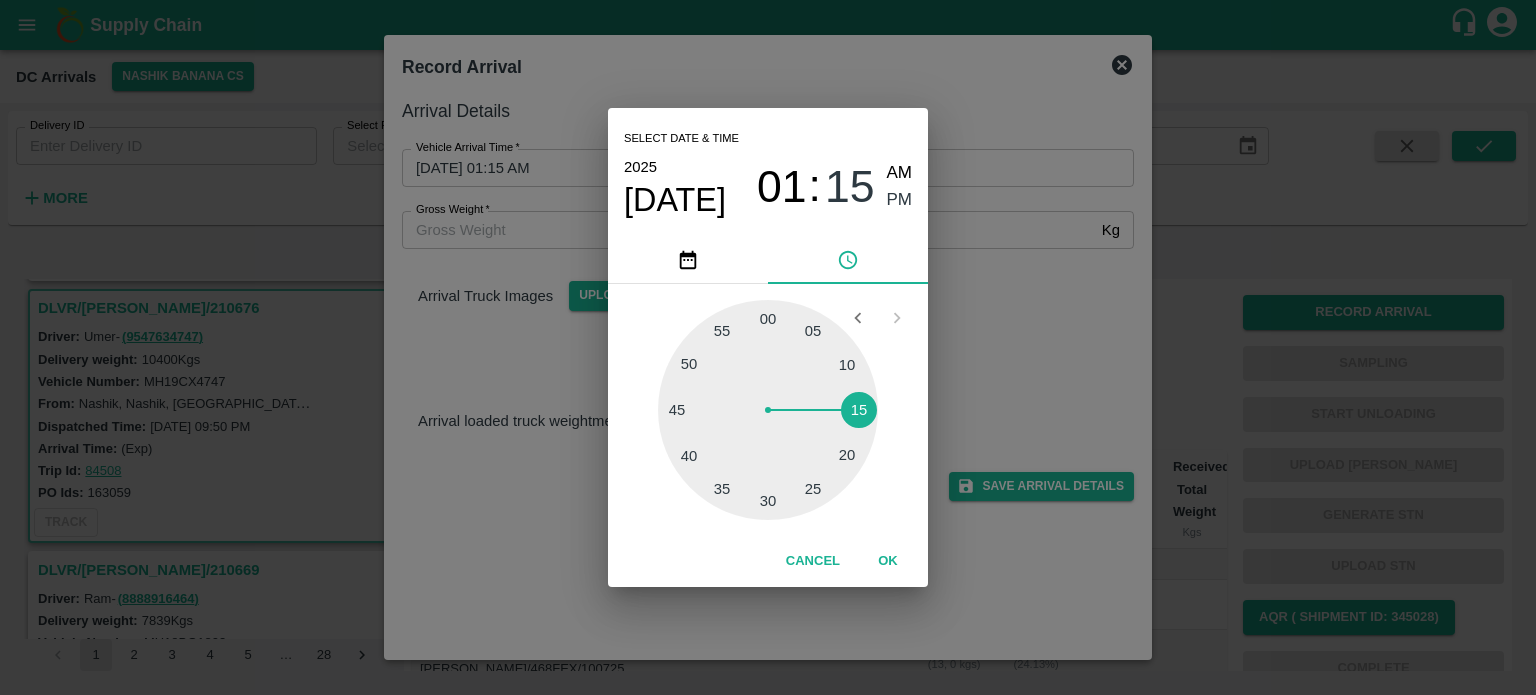 type on "[DATE] 01:15 PM" 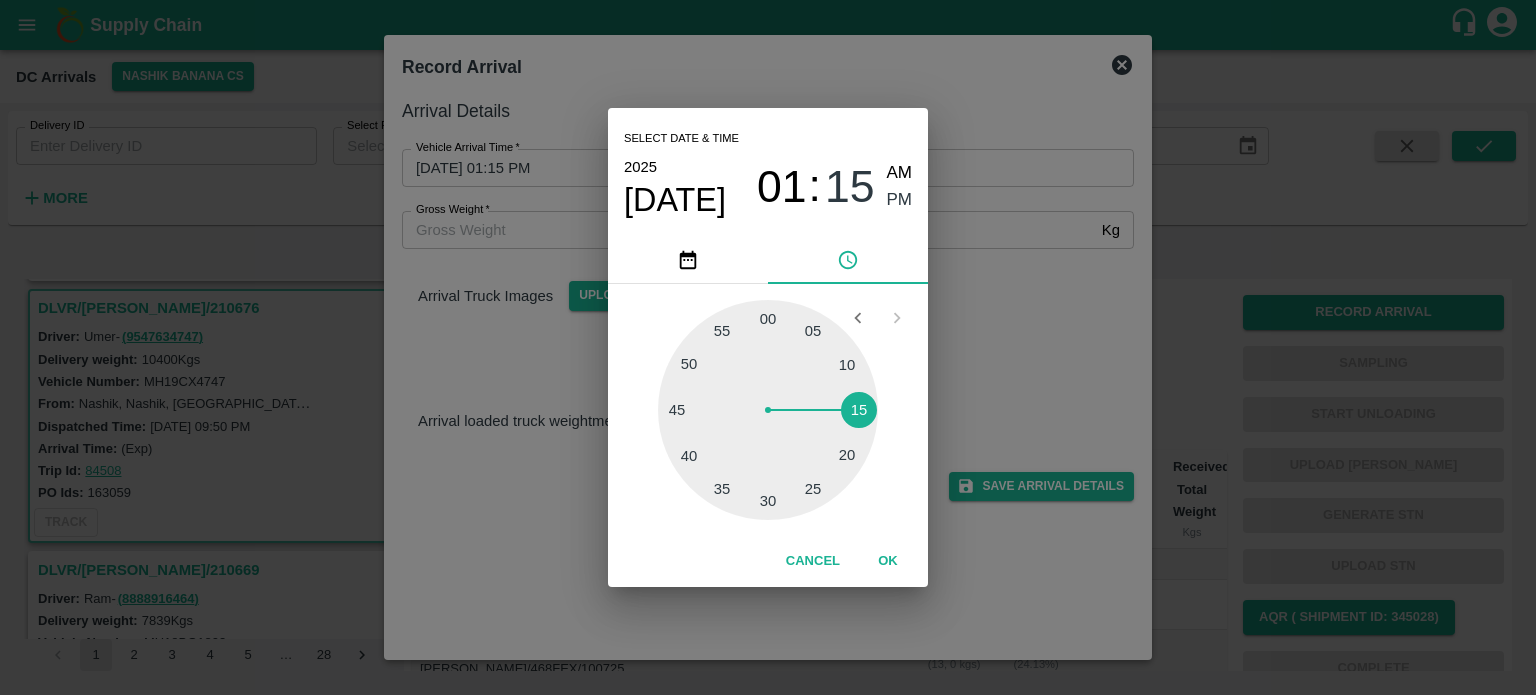 click on "Select date & time [DATE] 01 : 15 AM PM 05 10 15 20 25 30 35 40 45 50 55 00 Cancel OK" at bounding box center [768, 347] 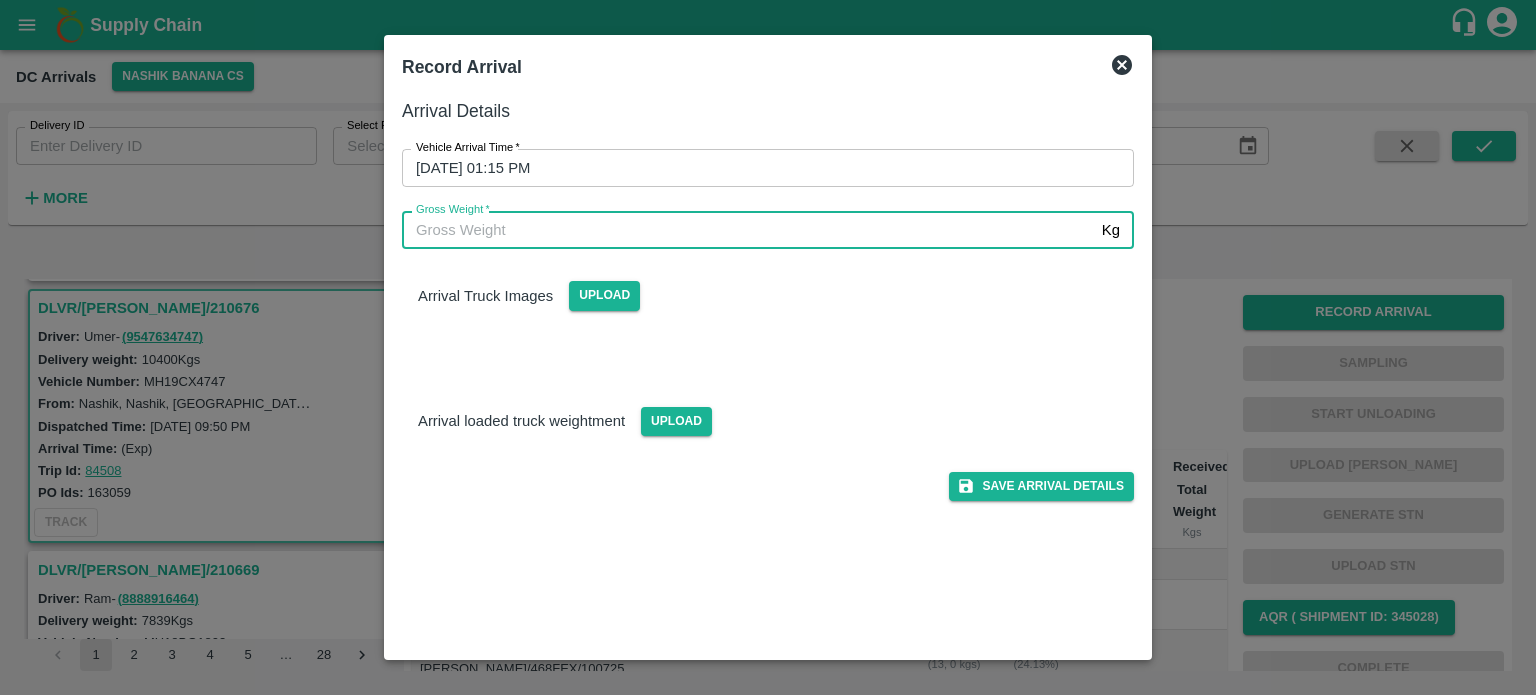 click on "Gross Weight   *" at bounding box center [748, 230] 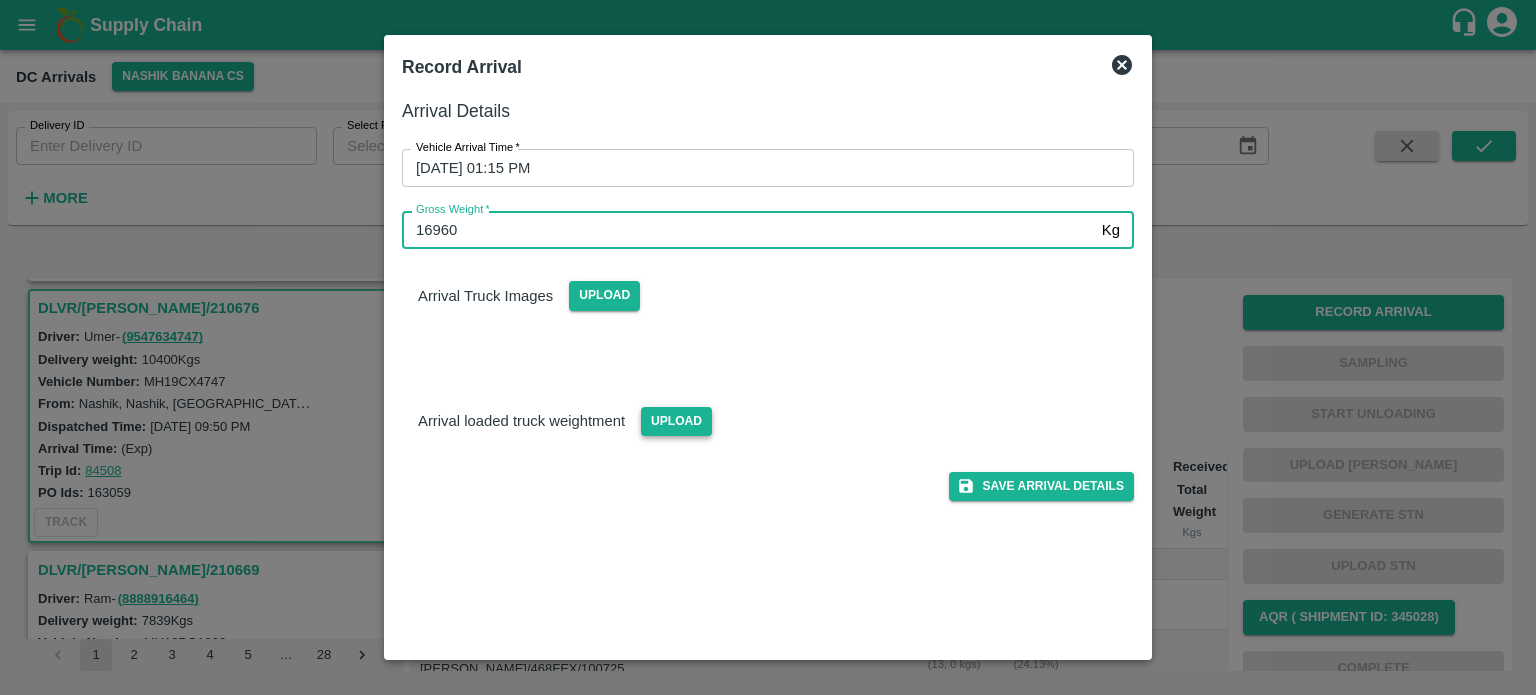 type on "16960" 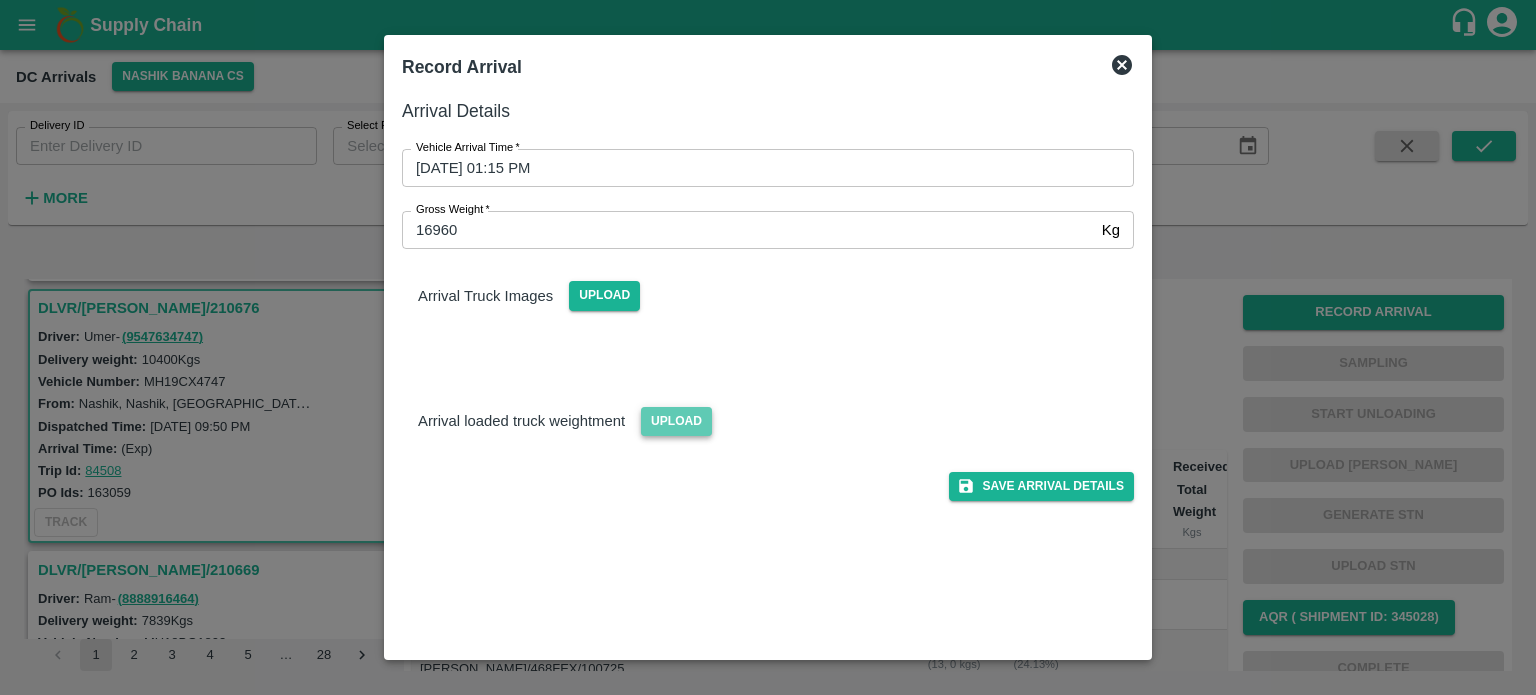 click on "Upload" at bounding box center (676, 421) 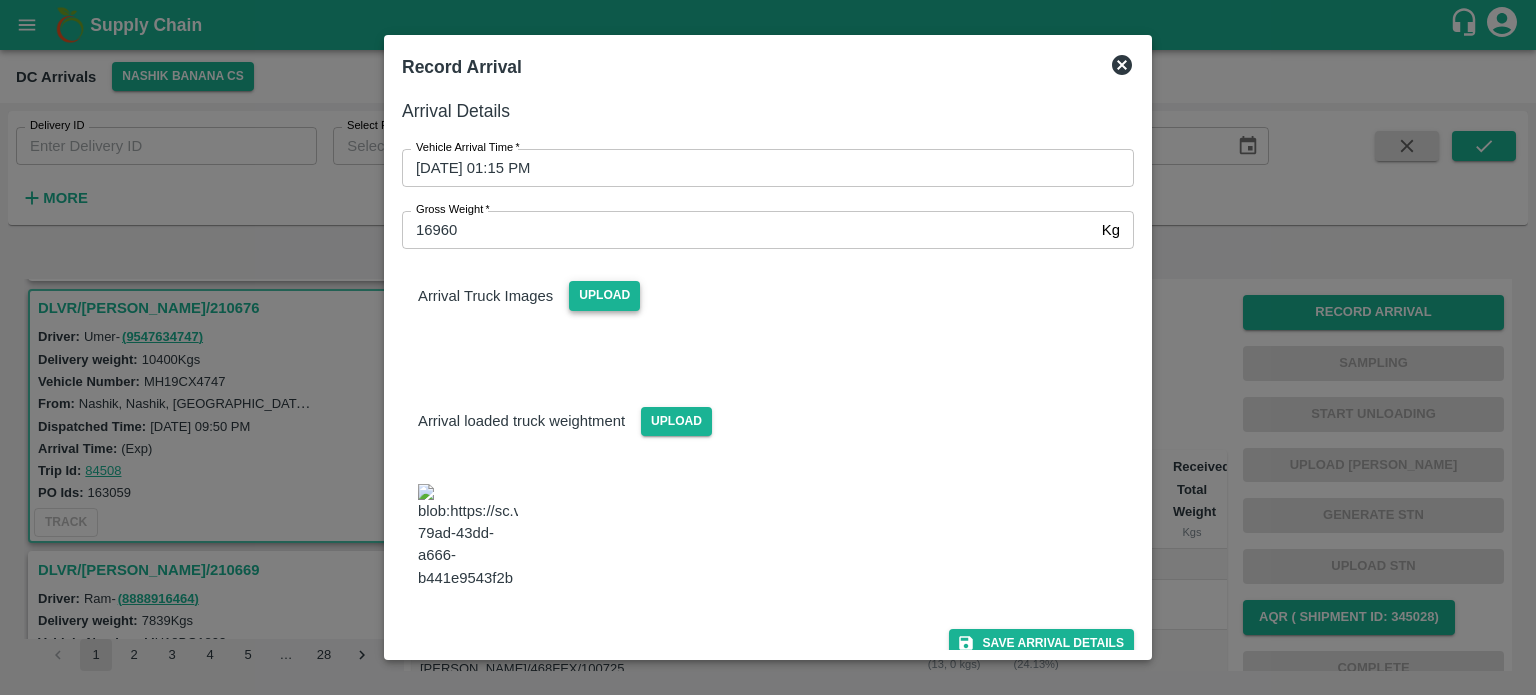 click on "Upload" at bounding box center [604, 295] 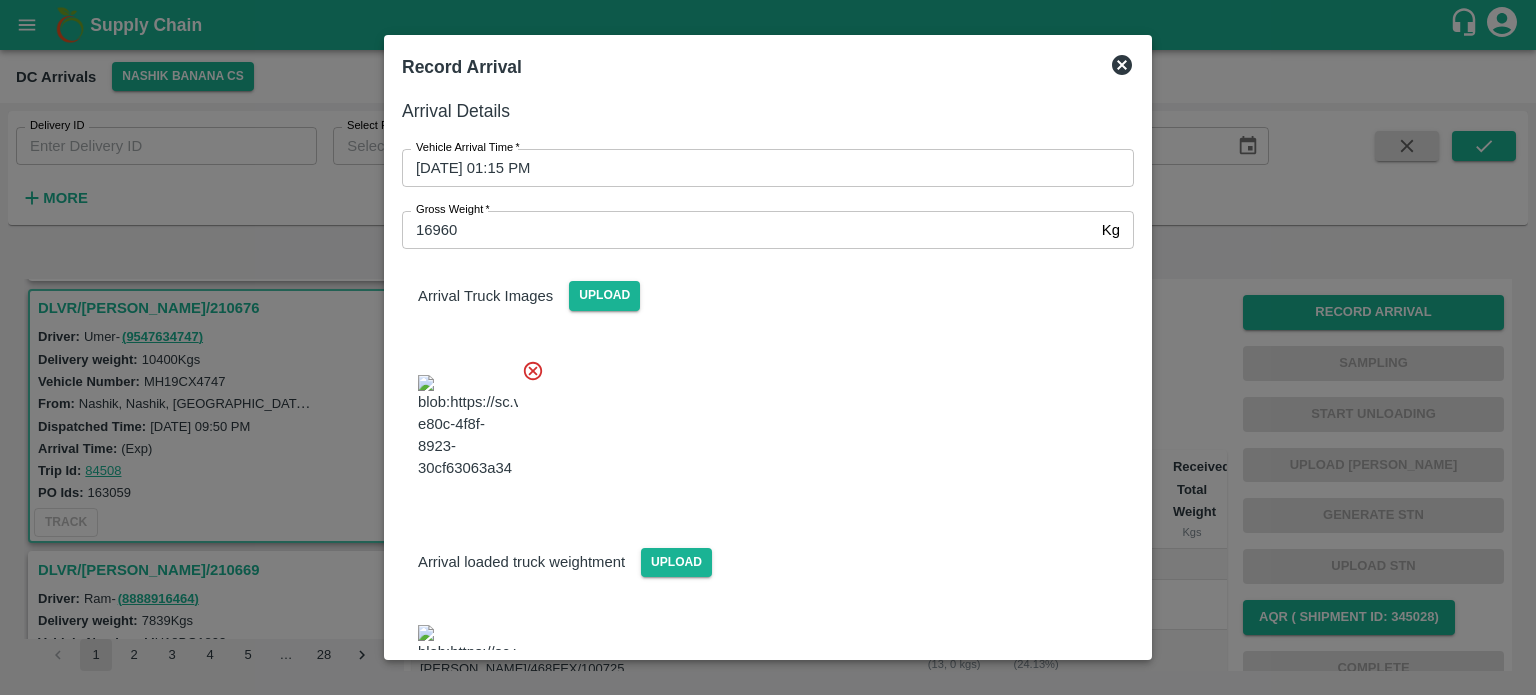 scroll, scrollTop: 84, scrollLeft: 0, axis: vertical 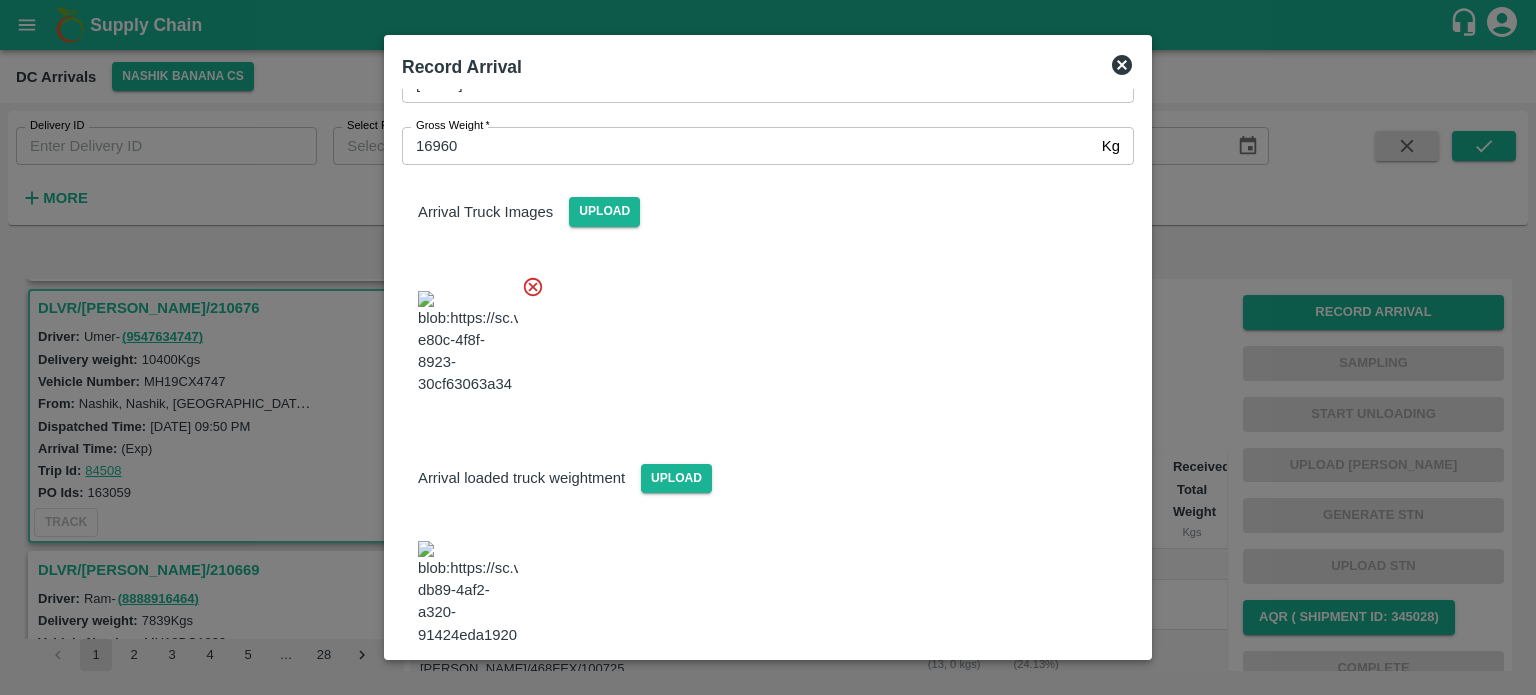 click on "Save Arrival Details" at bounding box center [1041, 700] 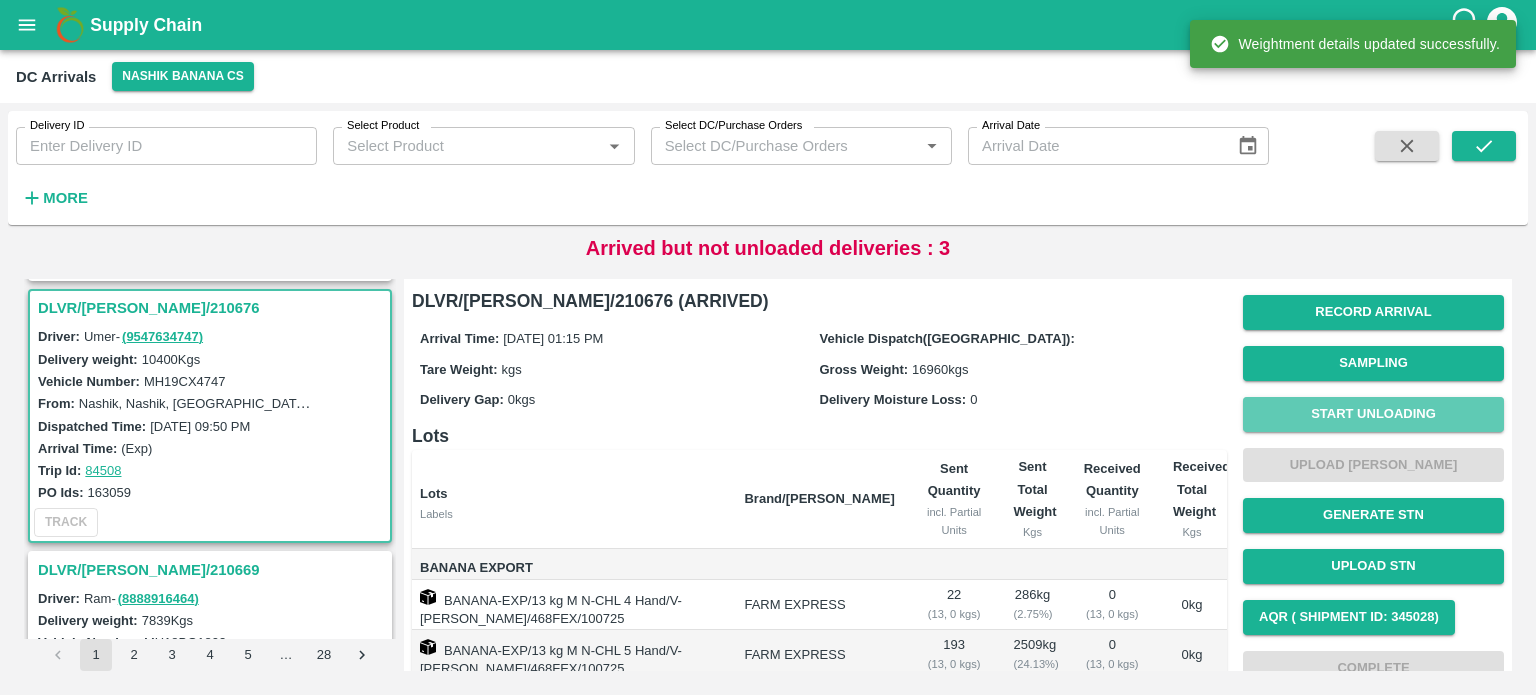 click on "Start Unloading" at bounding box center [1373, 414] 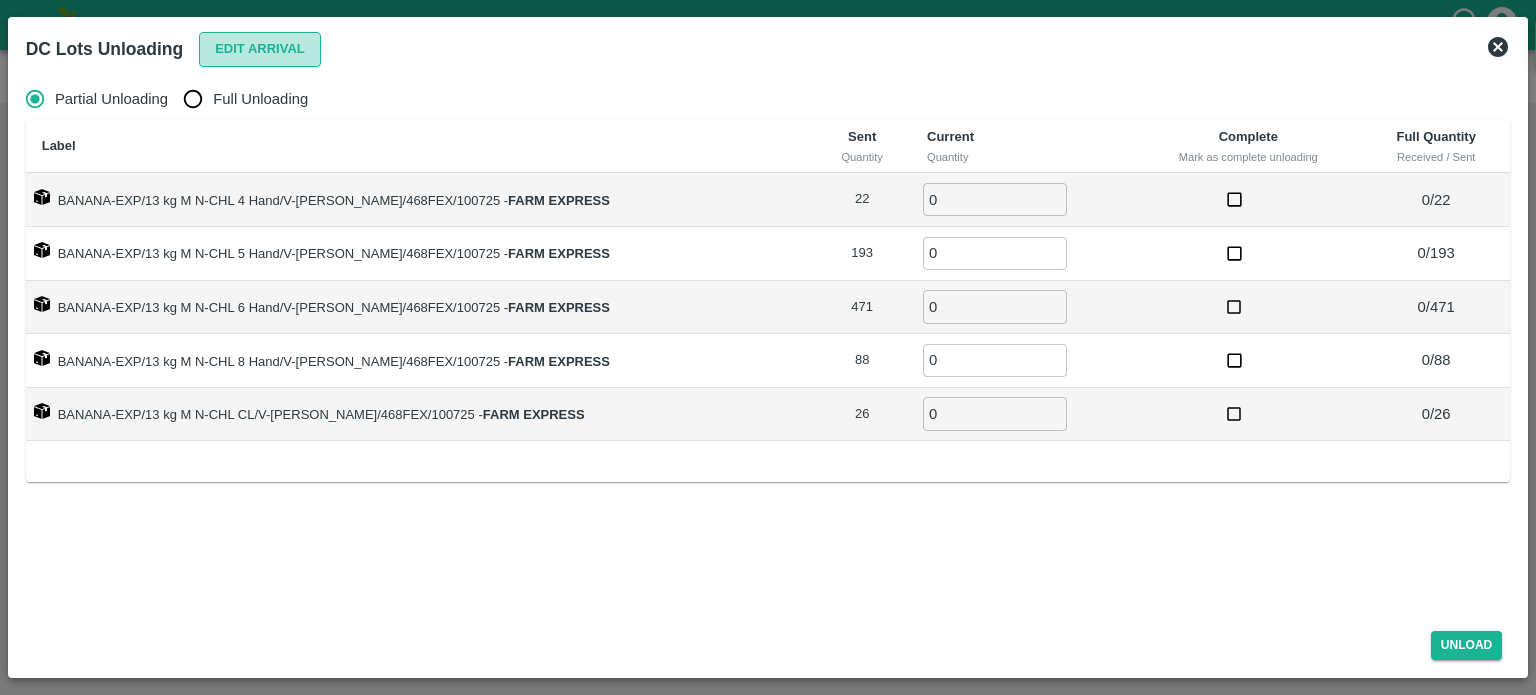 click on "Edit Arrival" at bounding box center [260, 49] 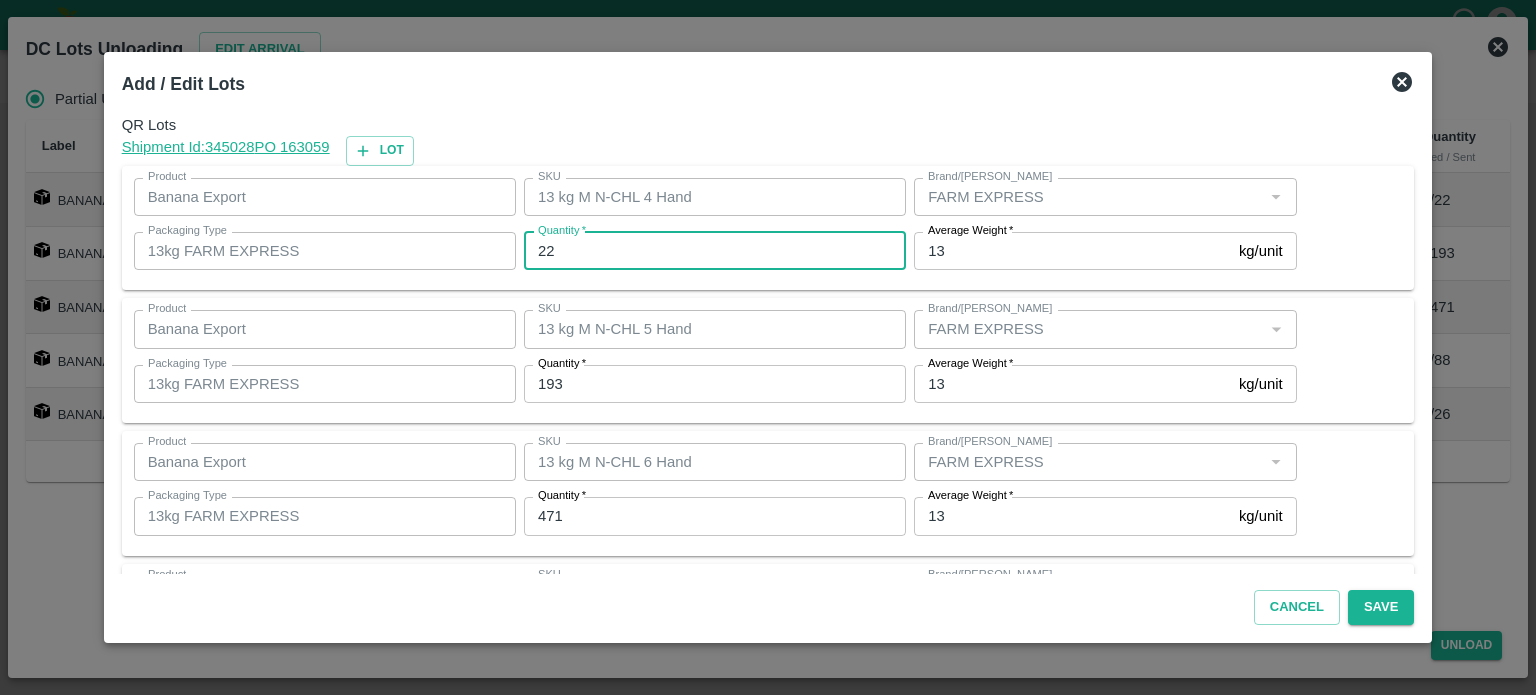 click on "22" at bounding box center [715, 251] 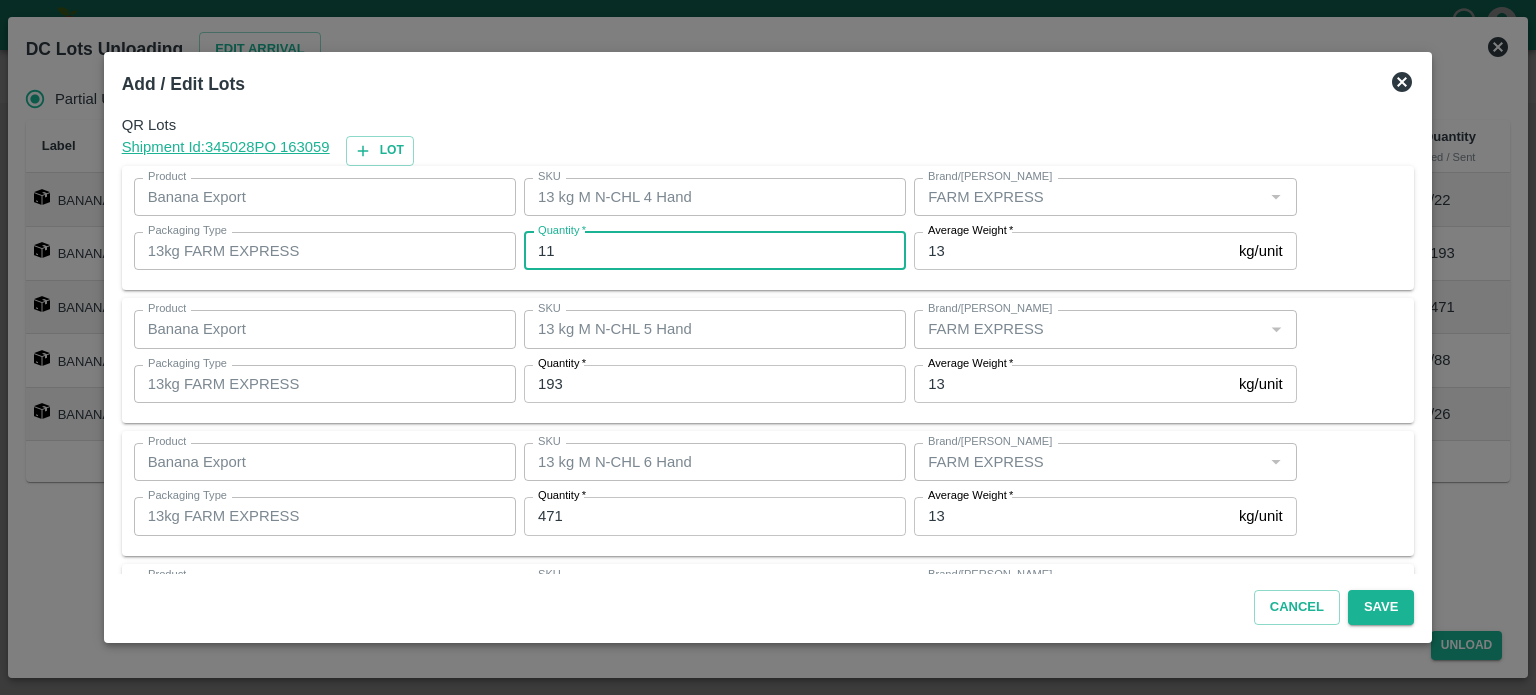 type on "11" 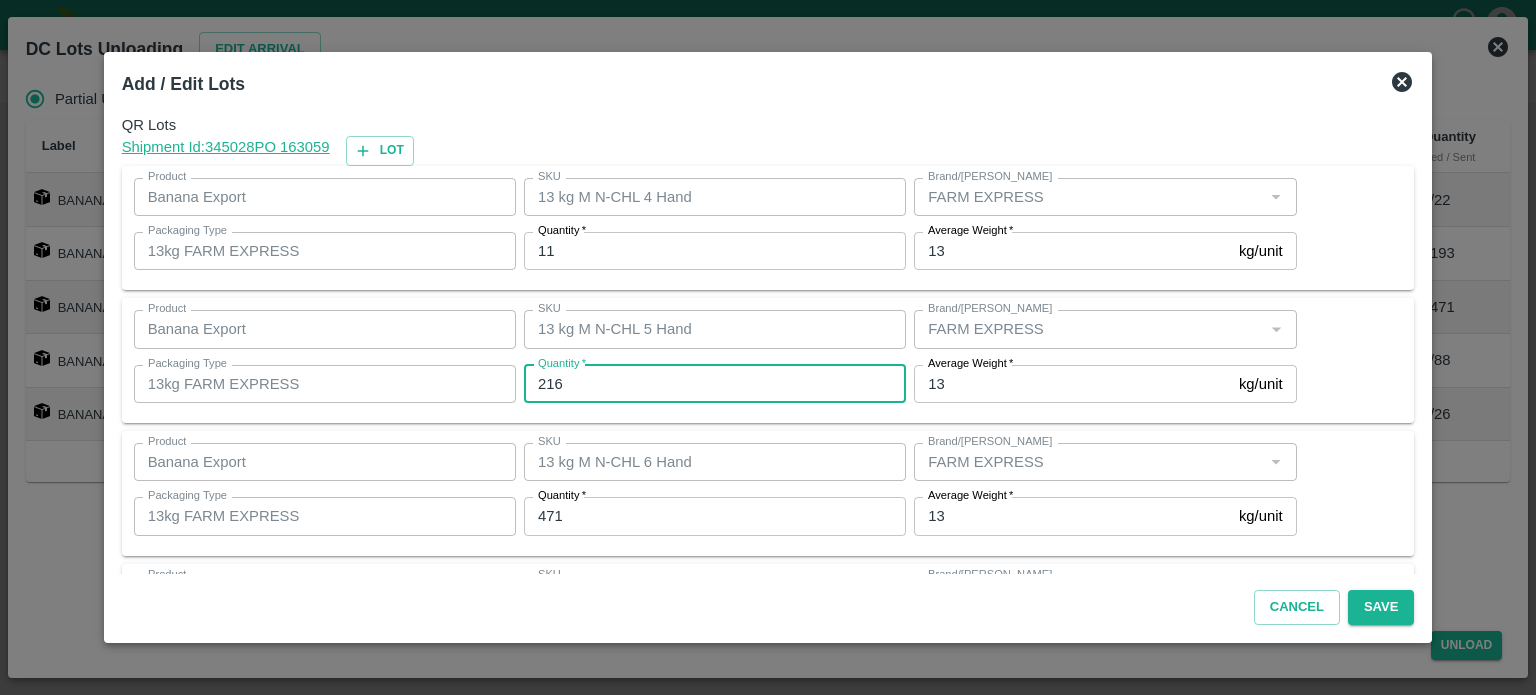 type on "216" 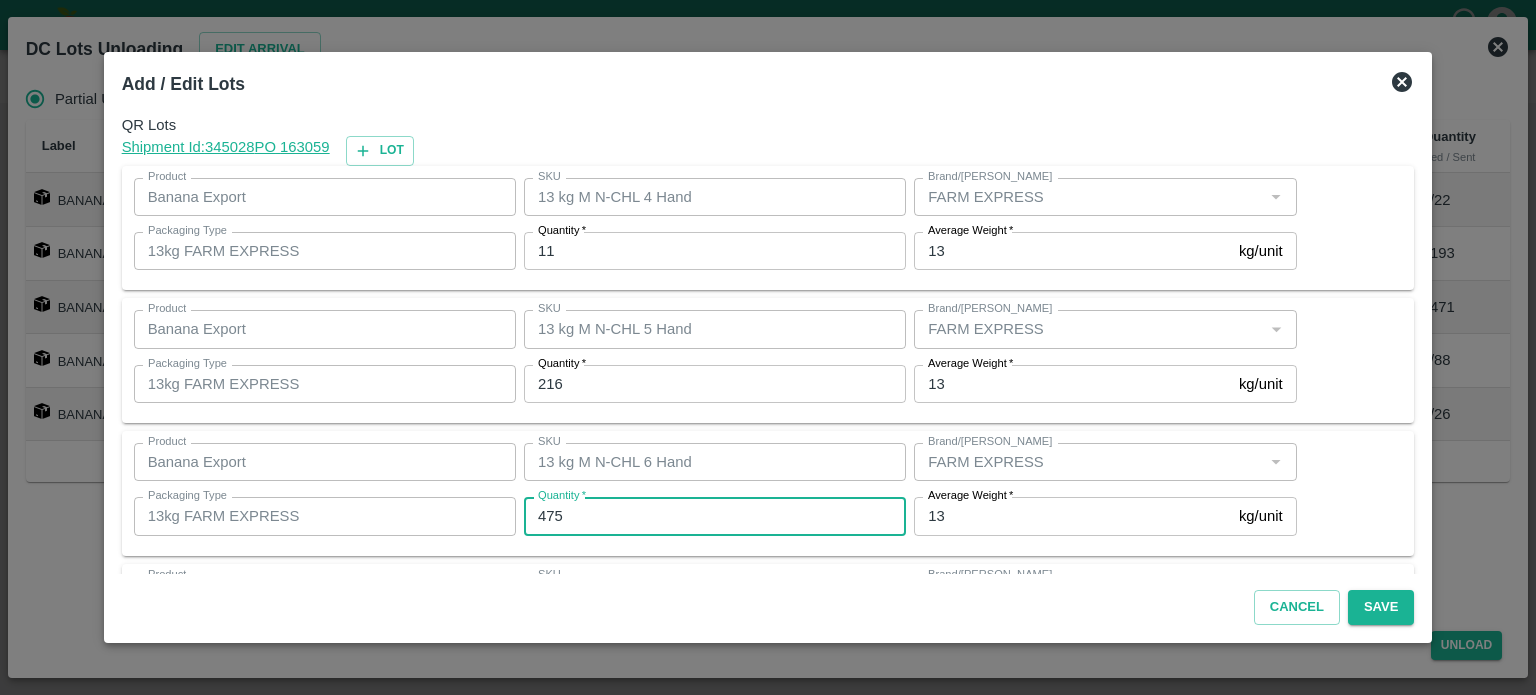 type on "475" 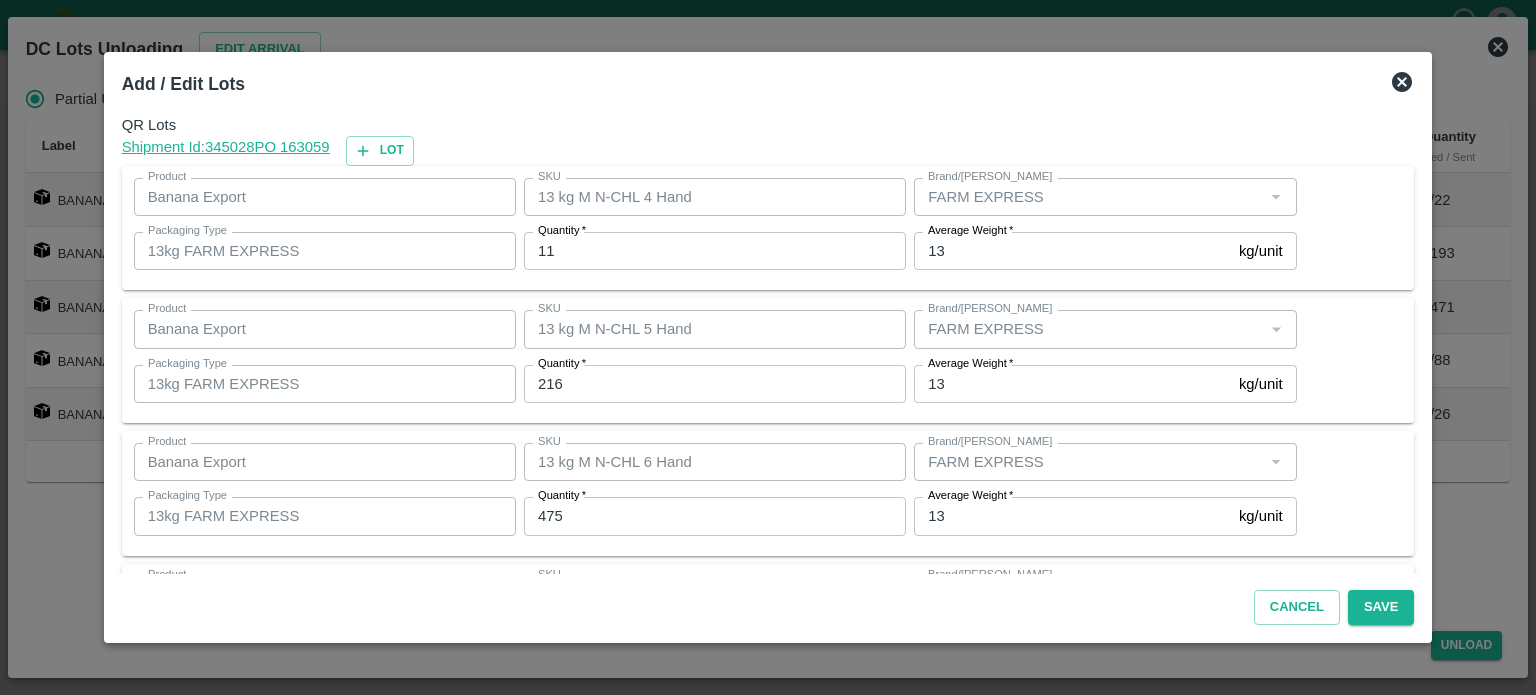 scroll, scrollTop: 262, scrollLeft: 0, axis: vertical 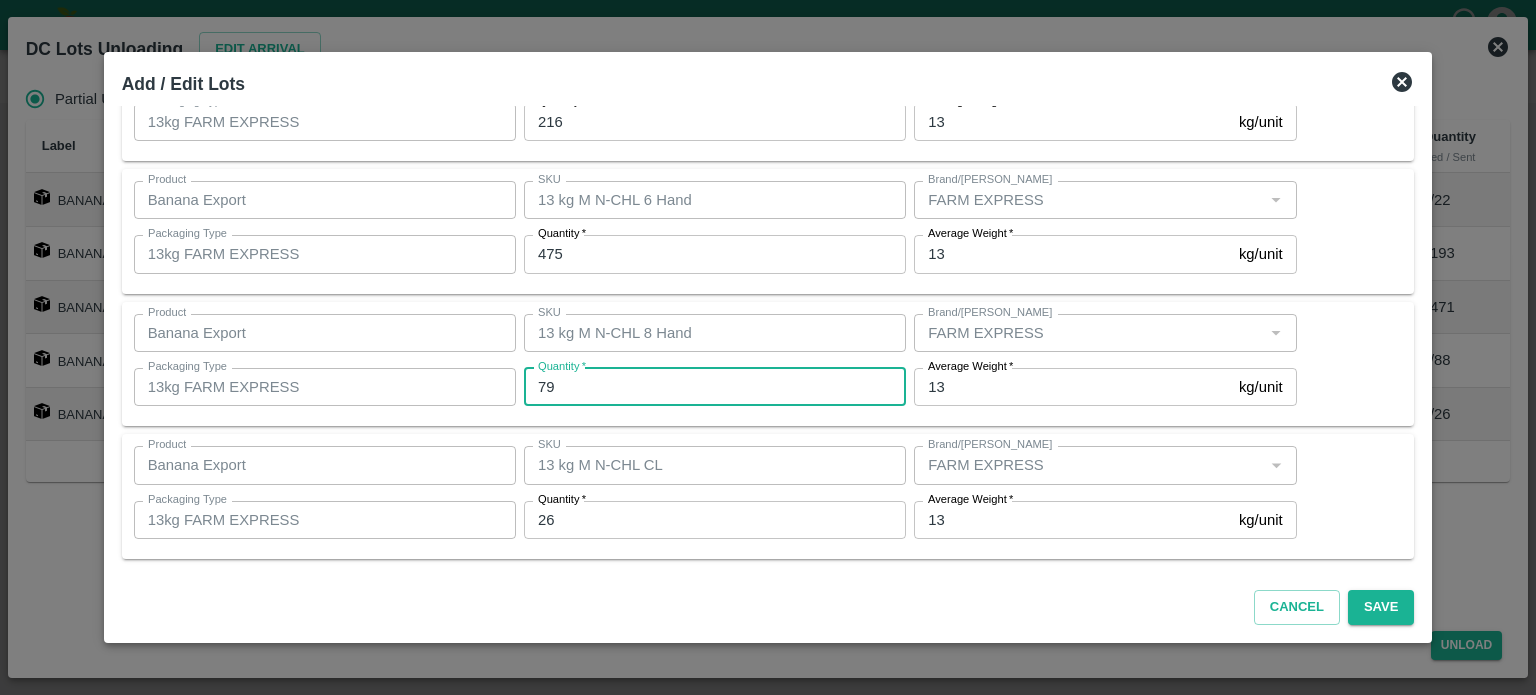 type on "79" 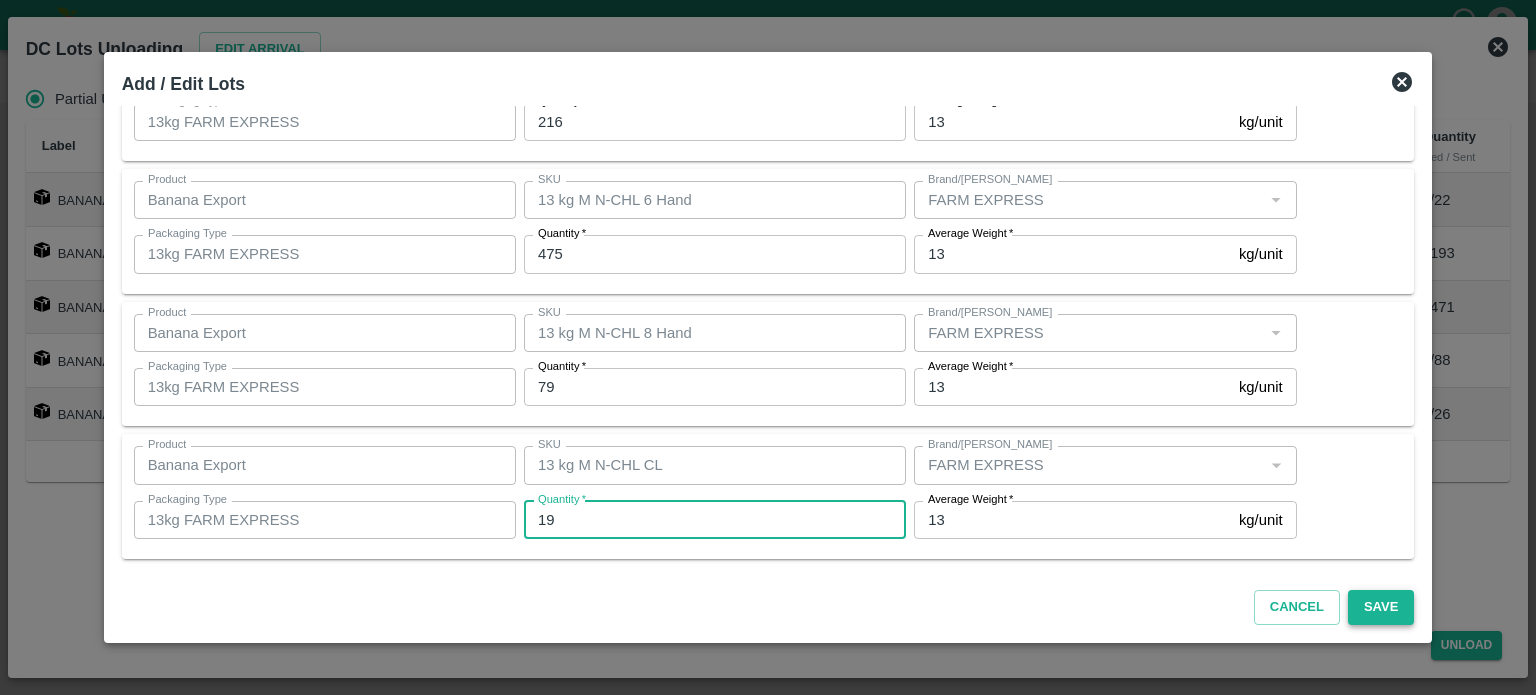 type on "19" 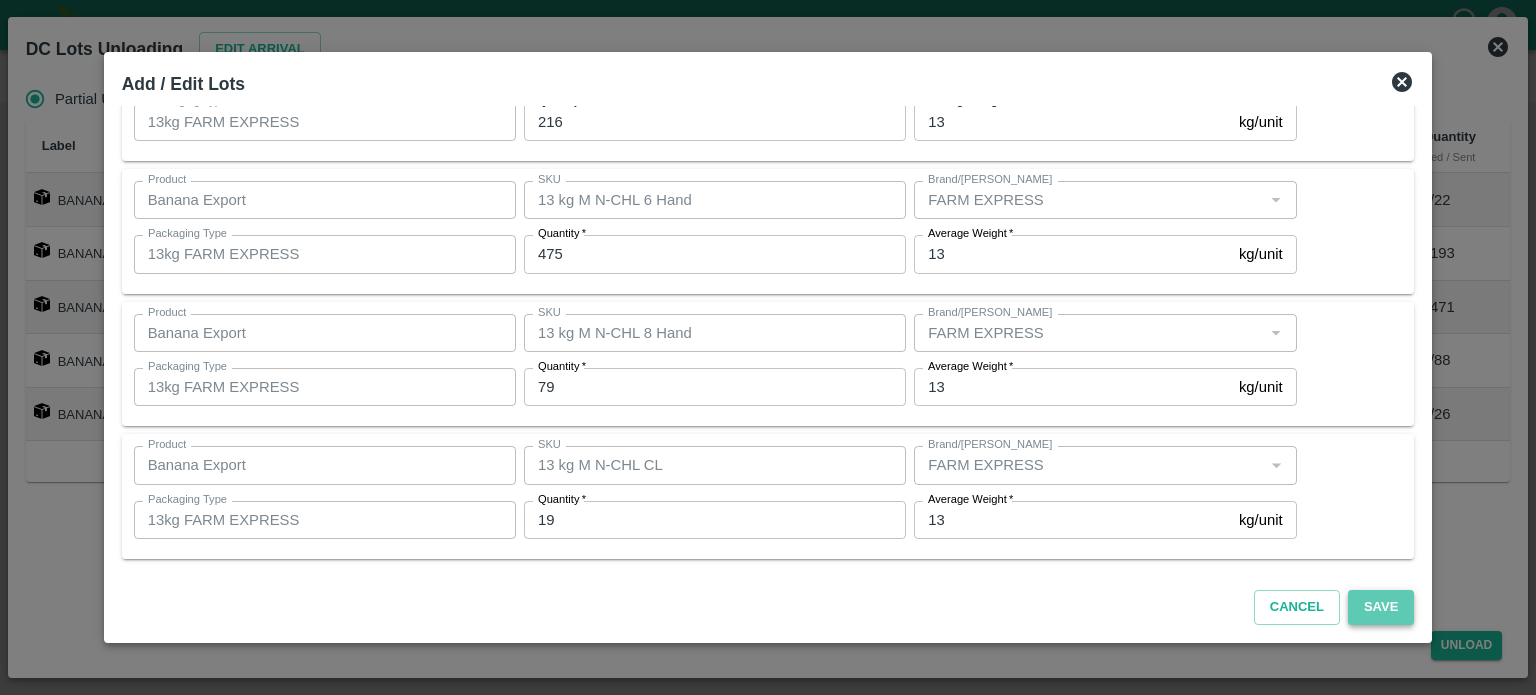 click on "Save" at bounding box center (1381, 607) 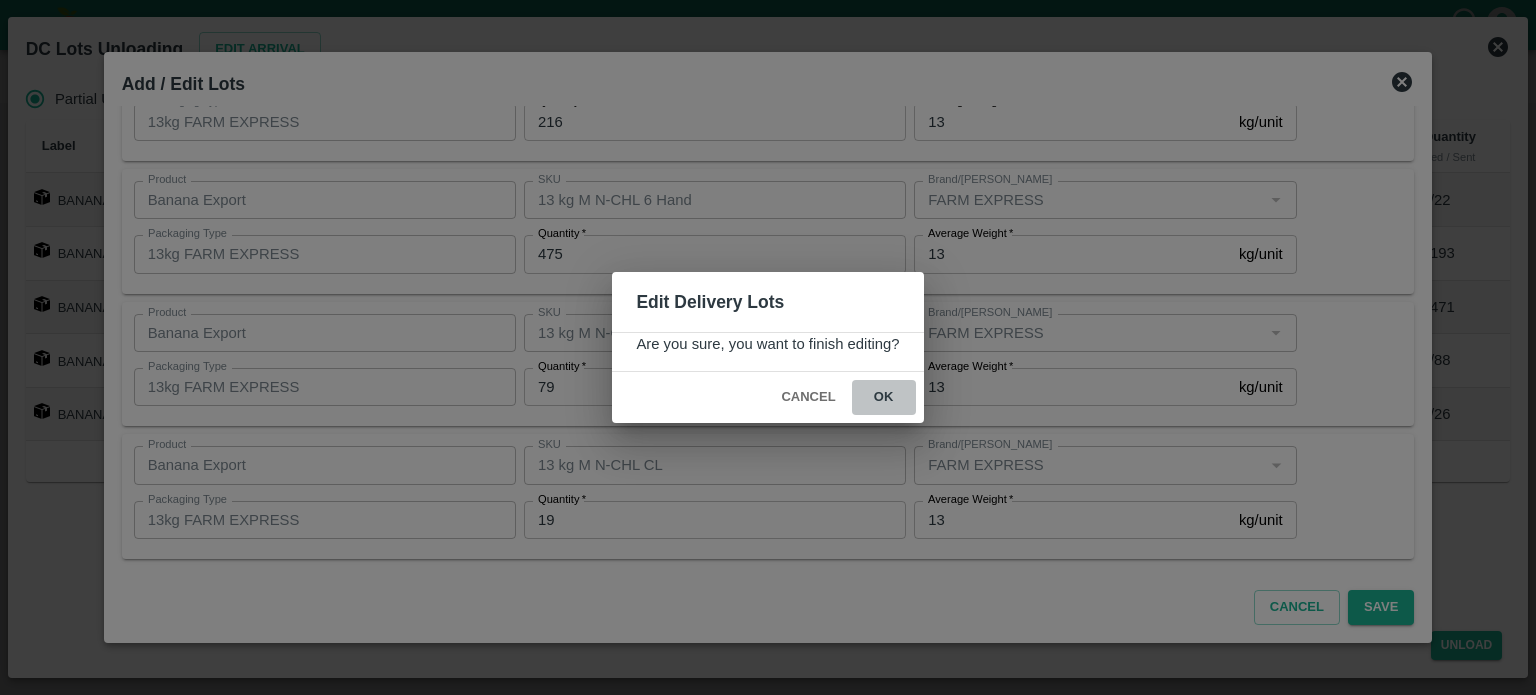 click on "ok" at bounding box center [884, 397] 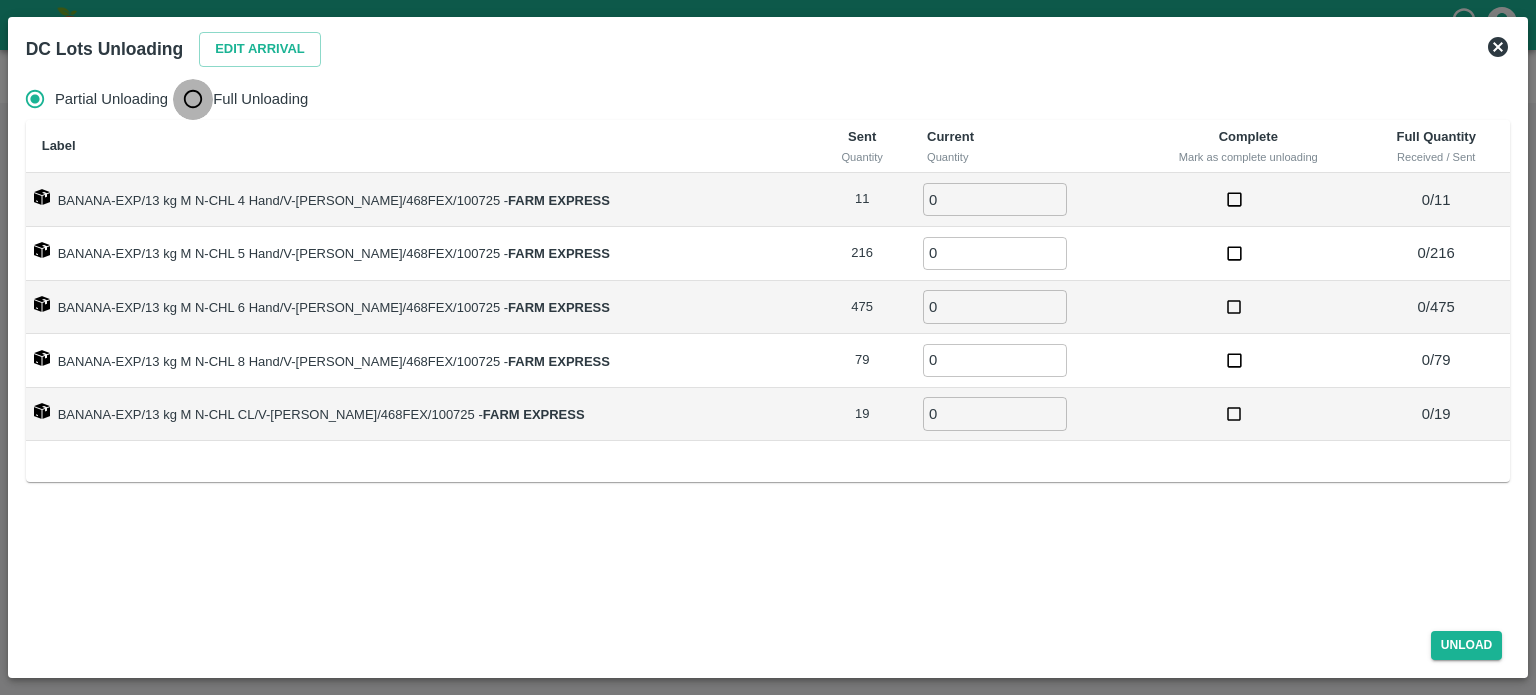 click on "Full Unloading" at bounding box center [193, 99] 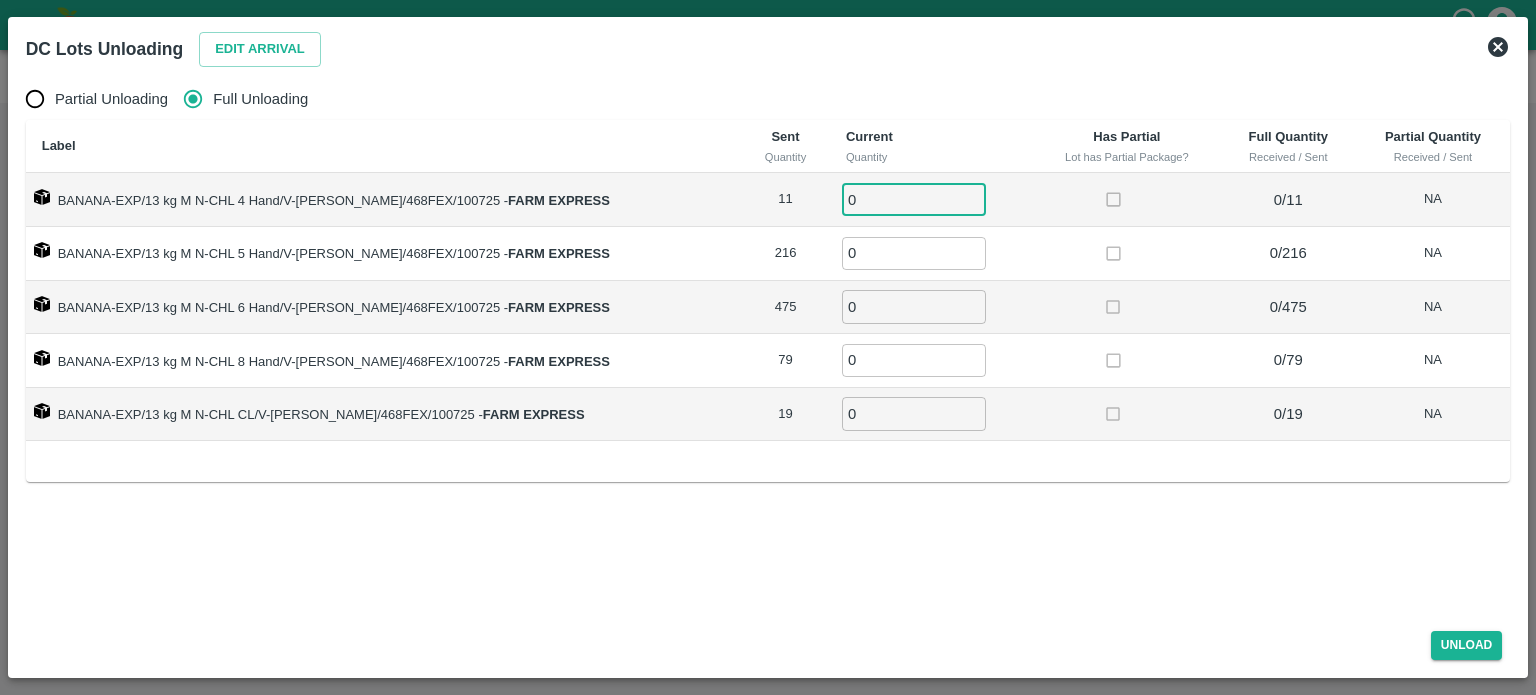 click on "0" at bounding box center (914, 199) 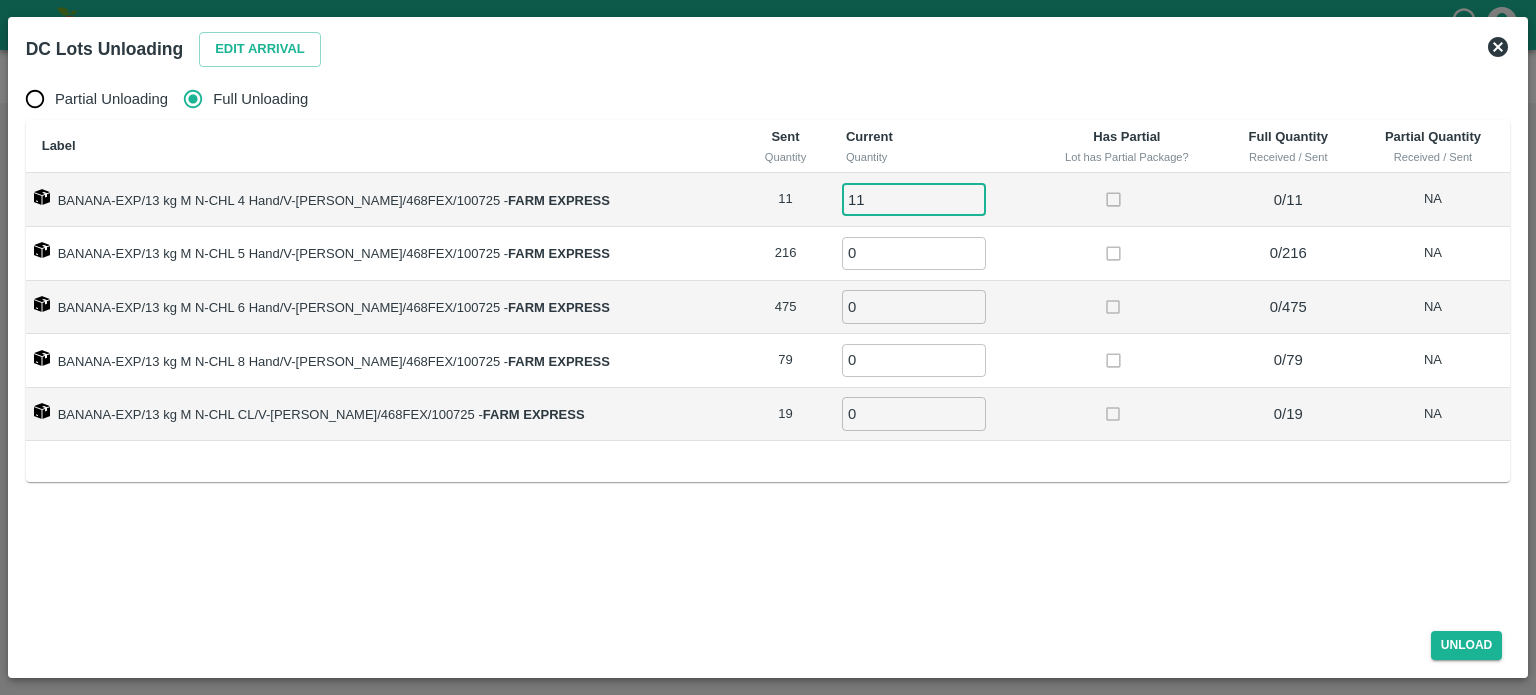 type on "11" 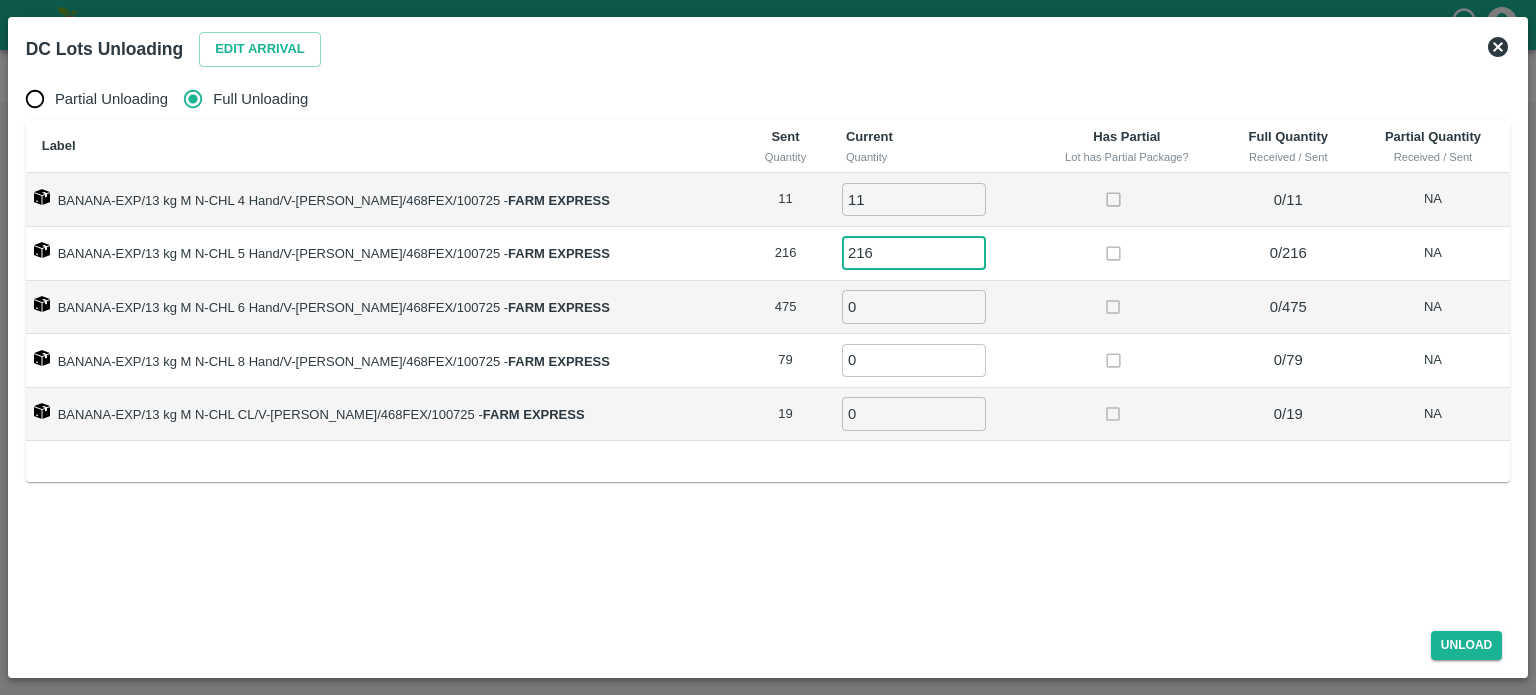 type on "216" 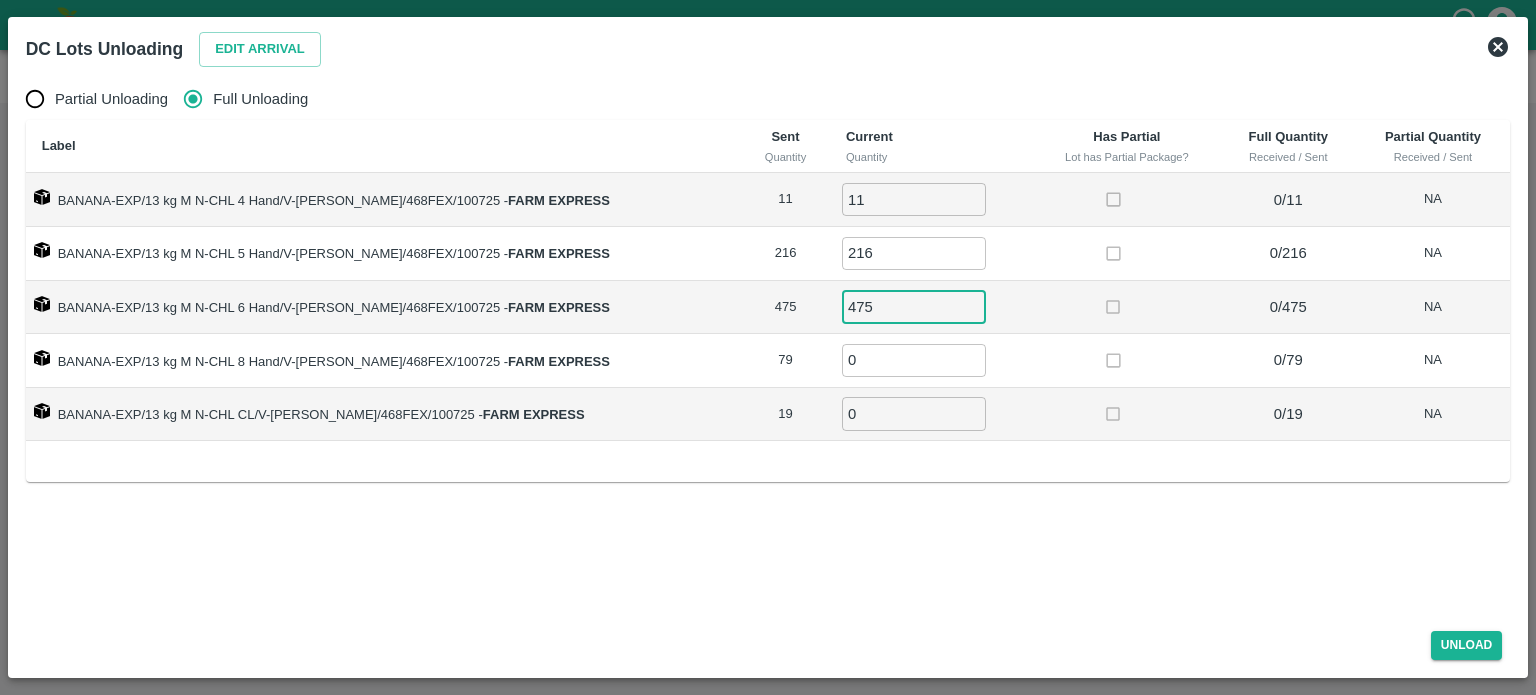 type on "475" 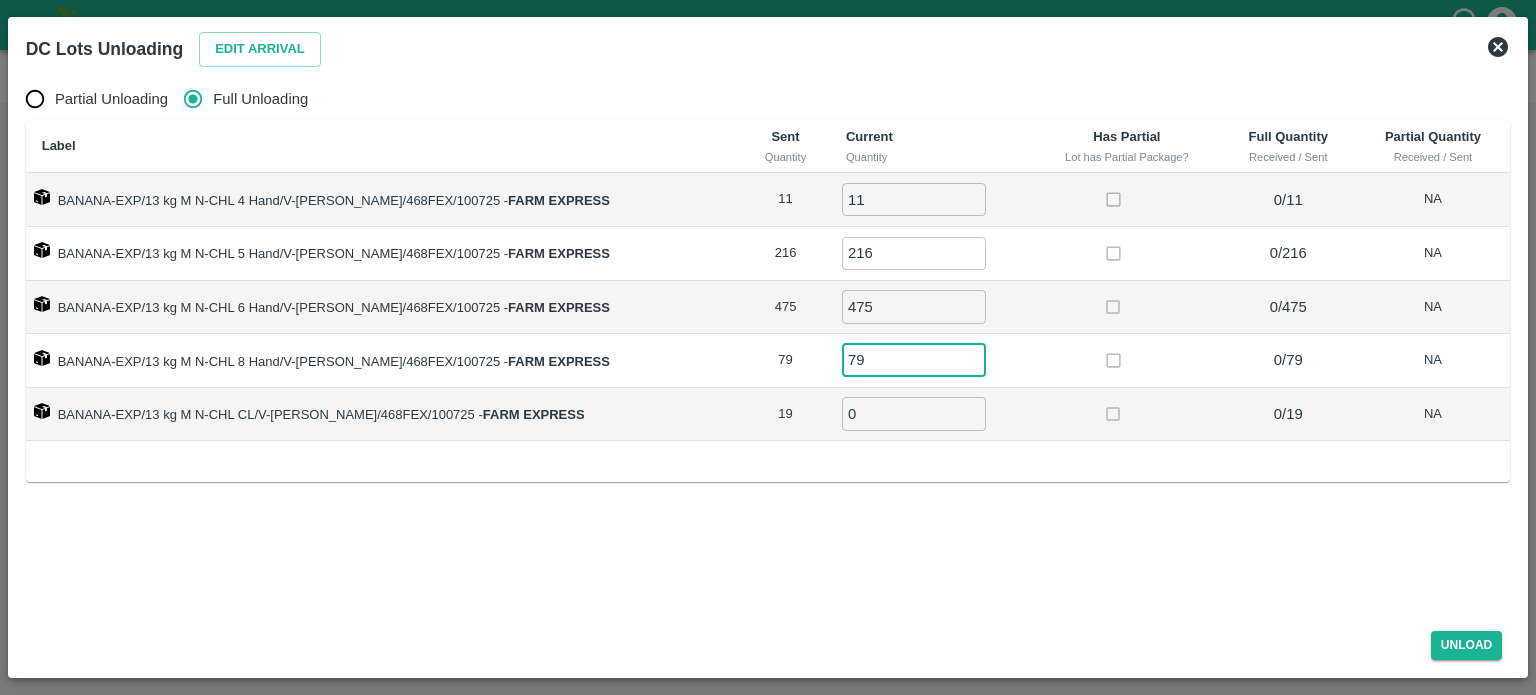 type on "79" 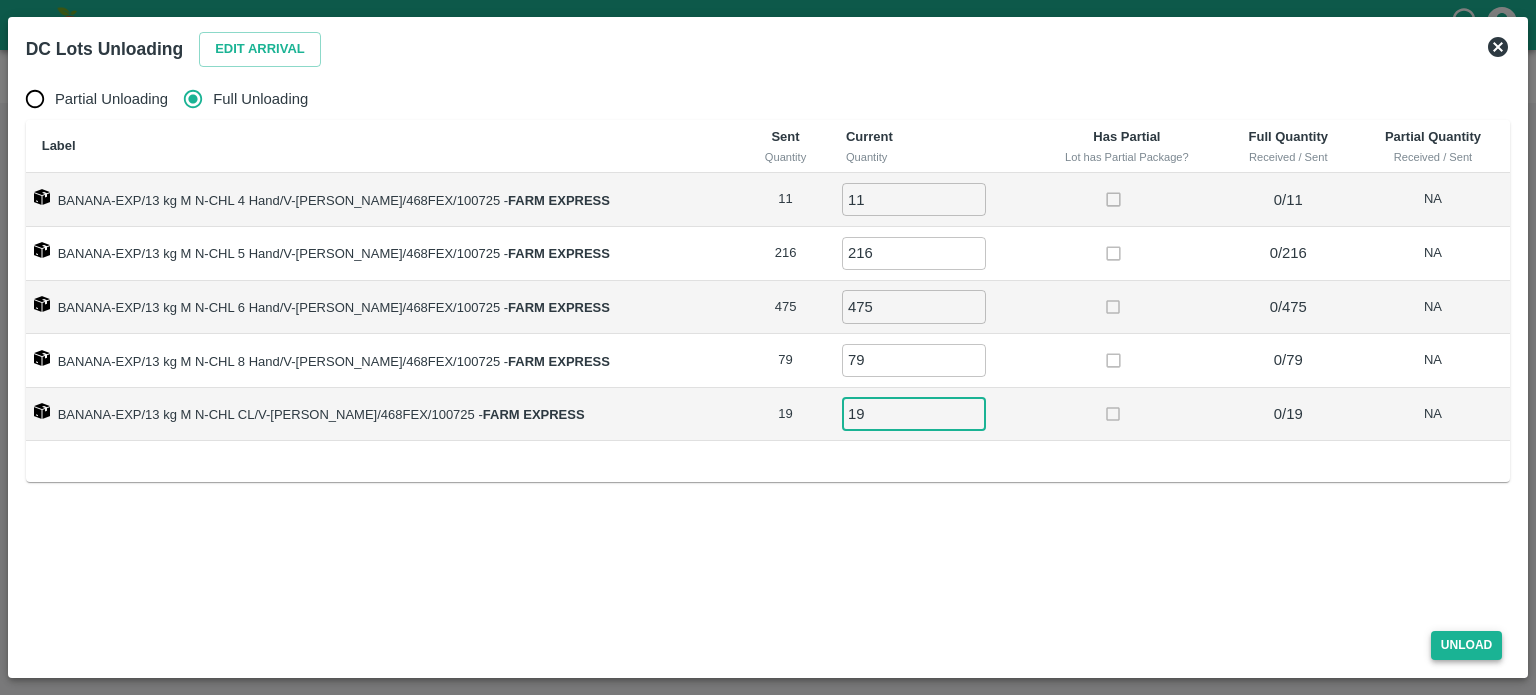 type on "19" 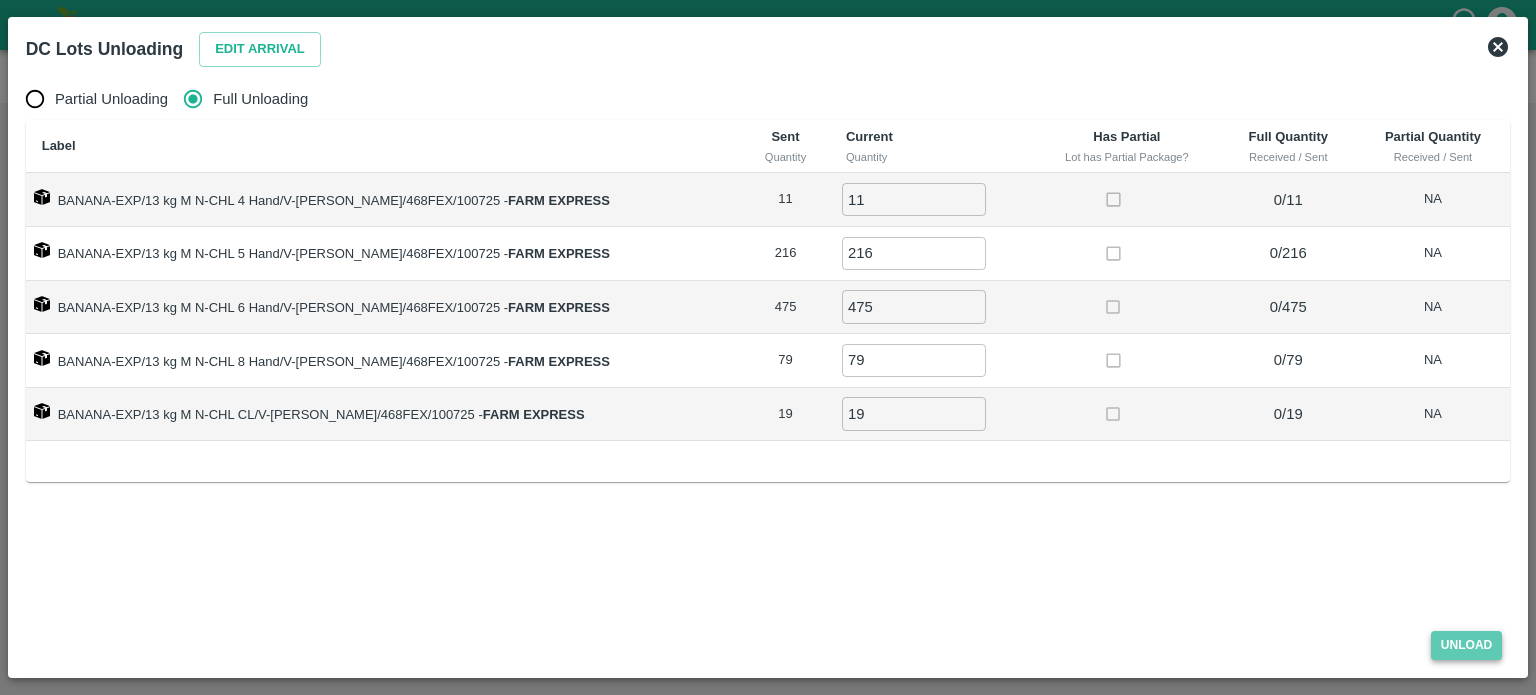 click on "Unload" at bounding box center [1467, 645] 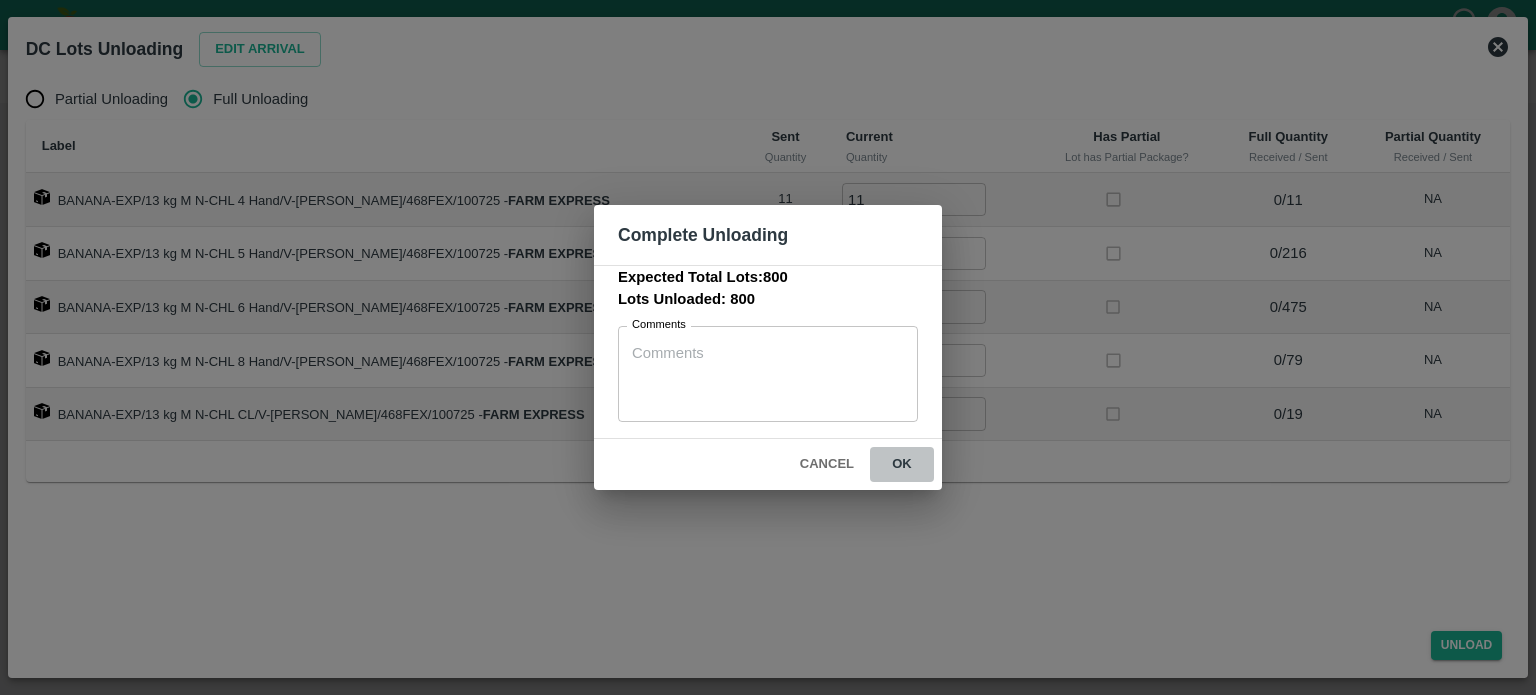 click on "ok" at bounding box center [902, 464] 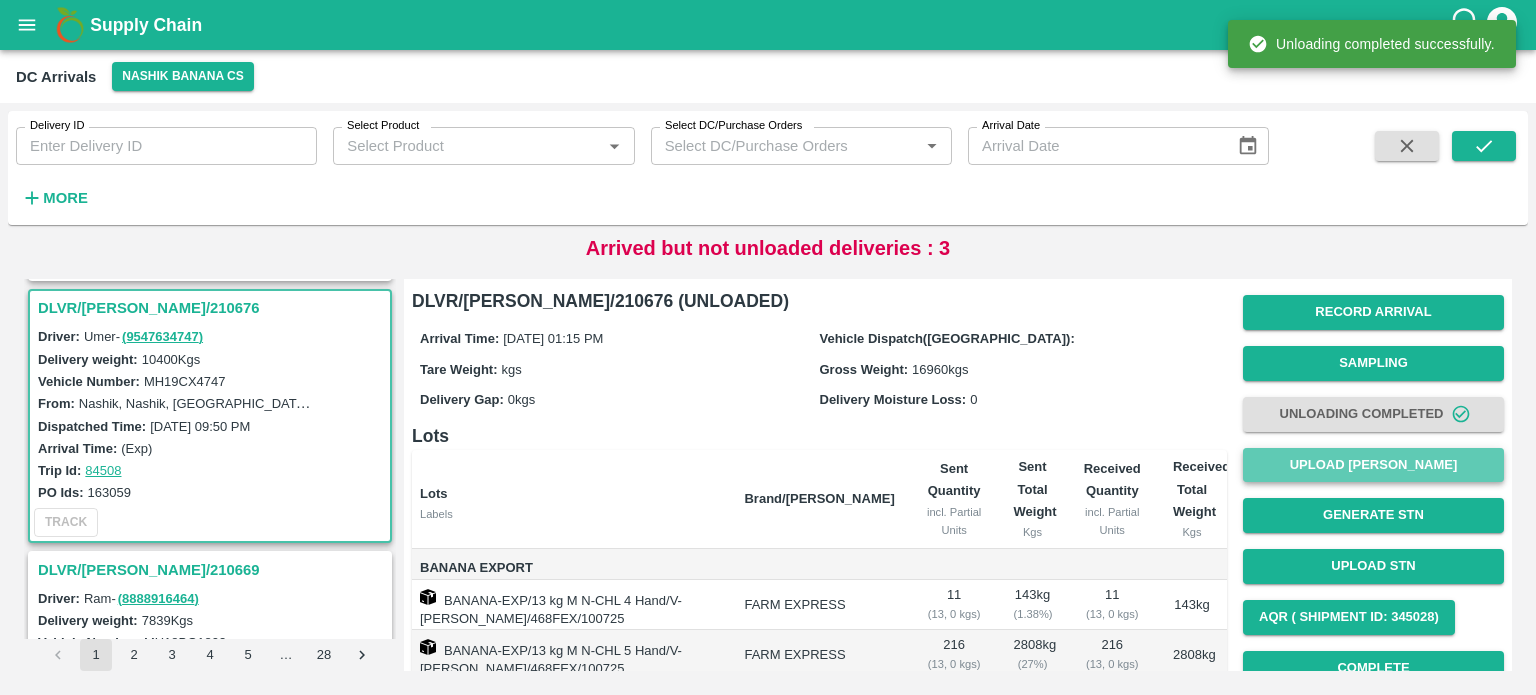 click on "Upload [PERSON_NAME]" at bounding box center [1373, 465] 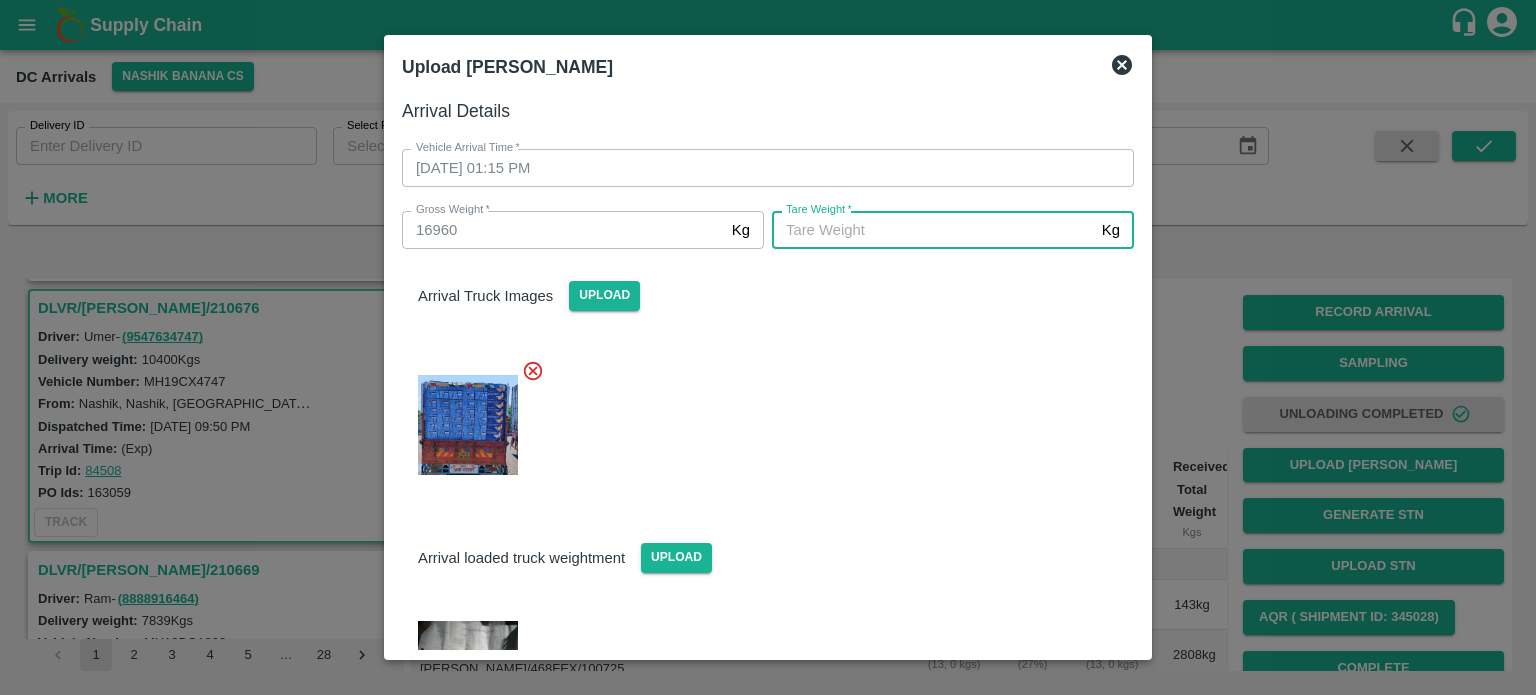 click on "[PERSON_NAME]   *" at bounding box center [933, 230] 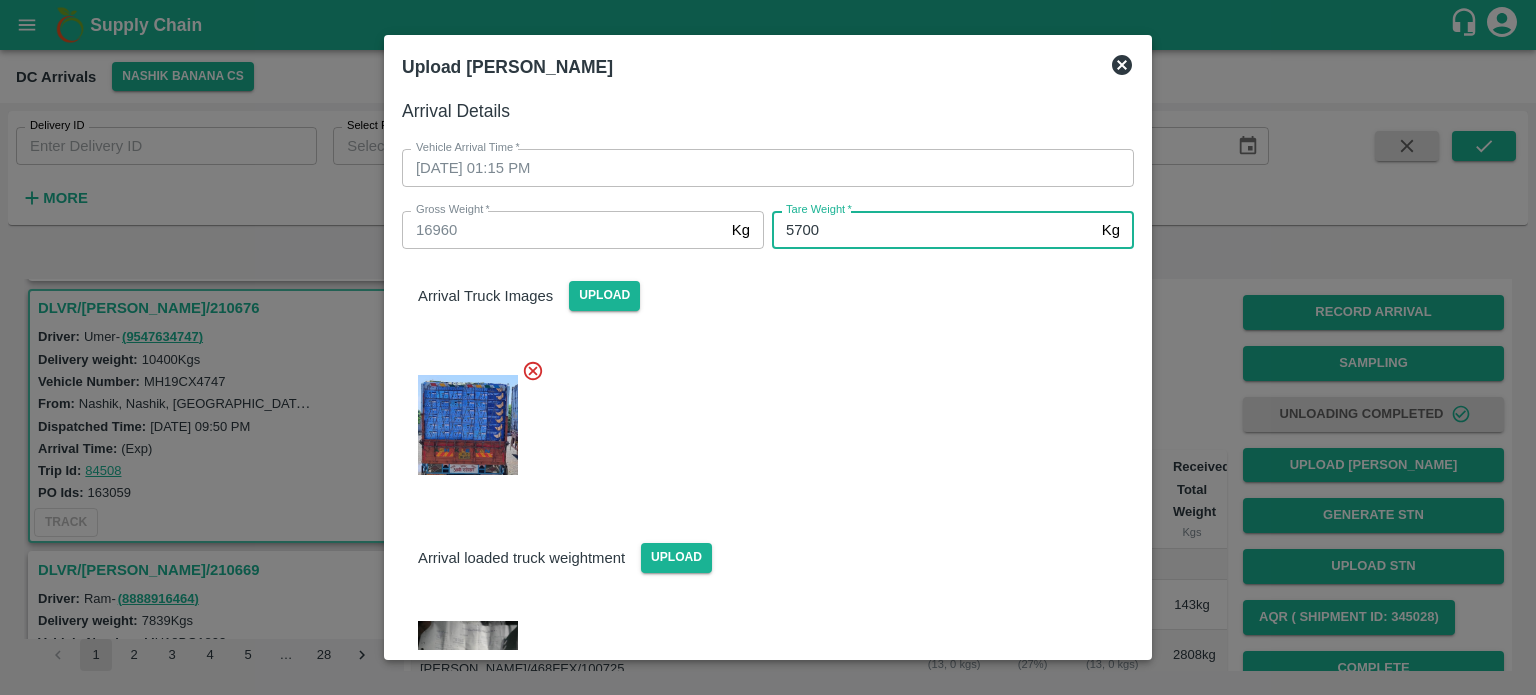 type on "5700" 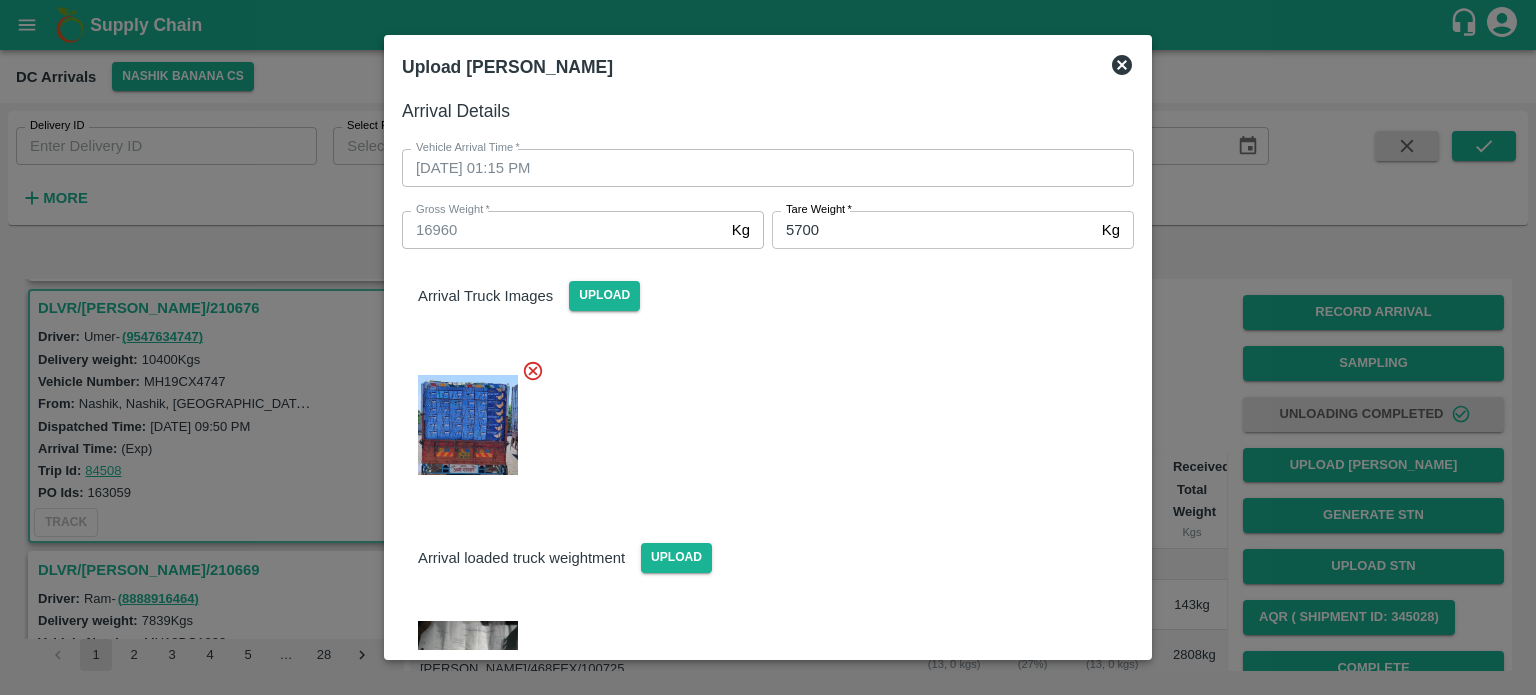 click at bounding box center (760, 419) 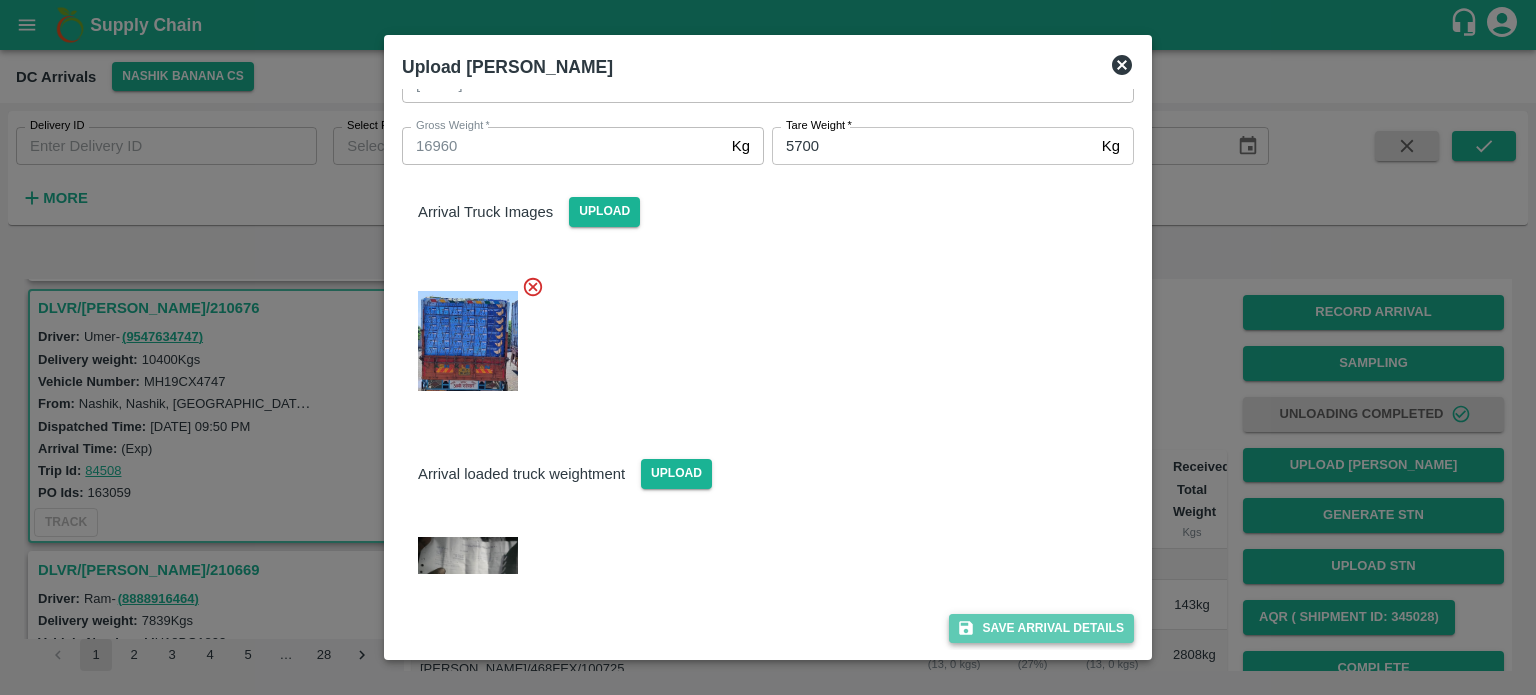 click on "Save Arrival Details" at bounding box center (1041, 628) 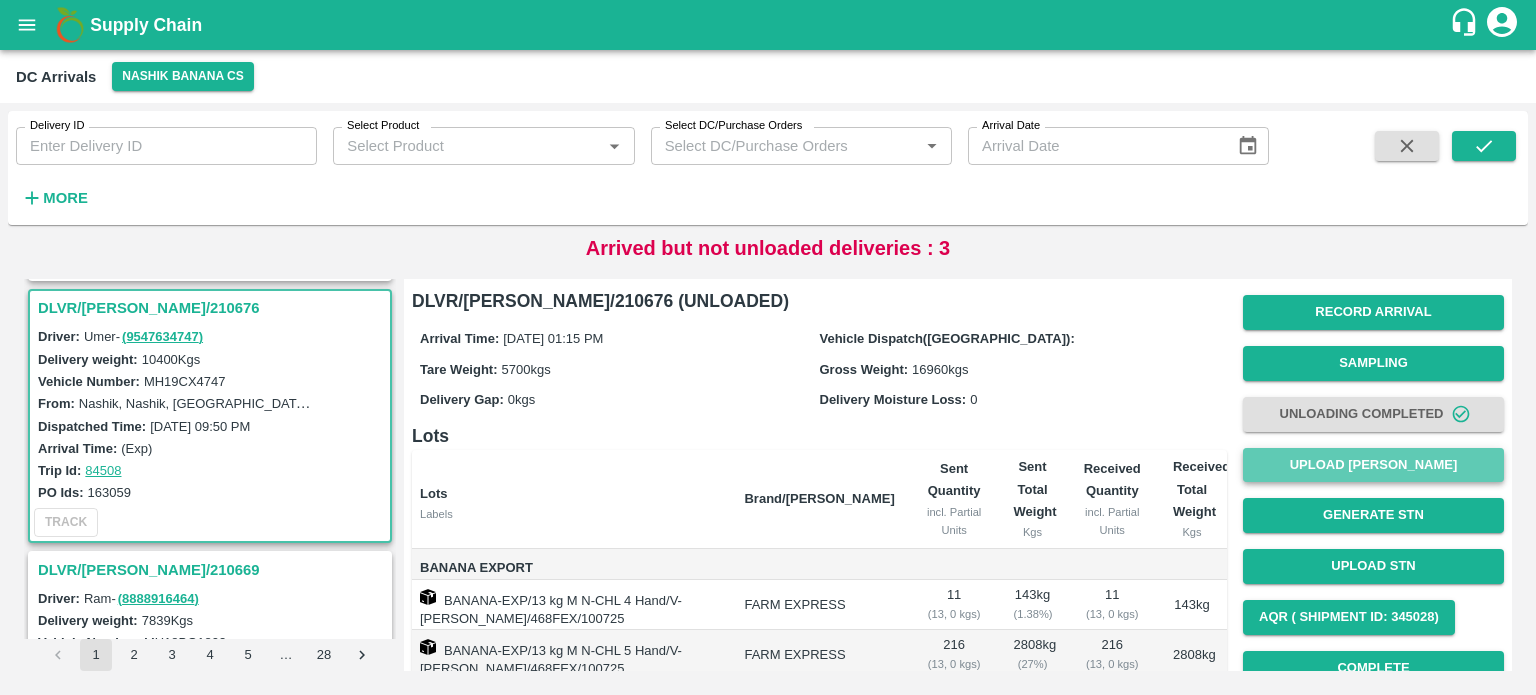 click on "Upload [PERSON_NAME]" at bounding box center (1373, 465) 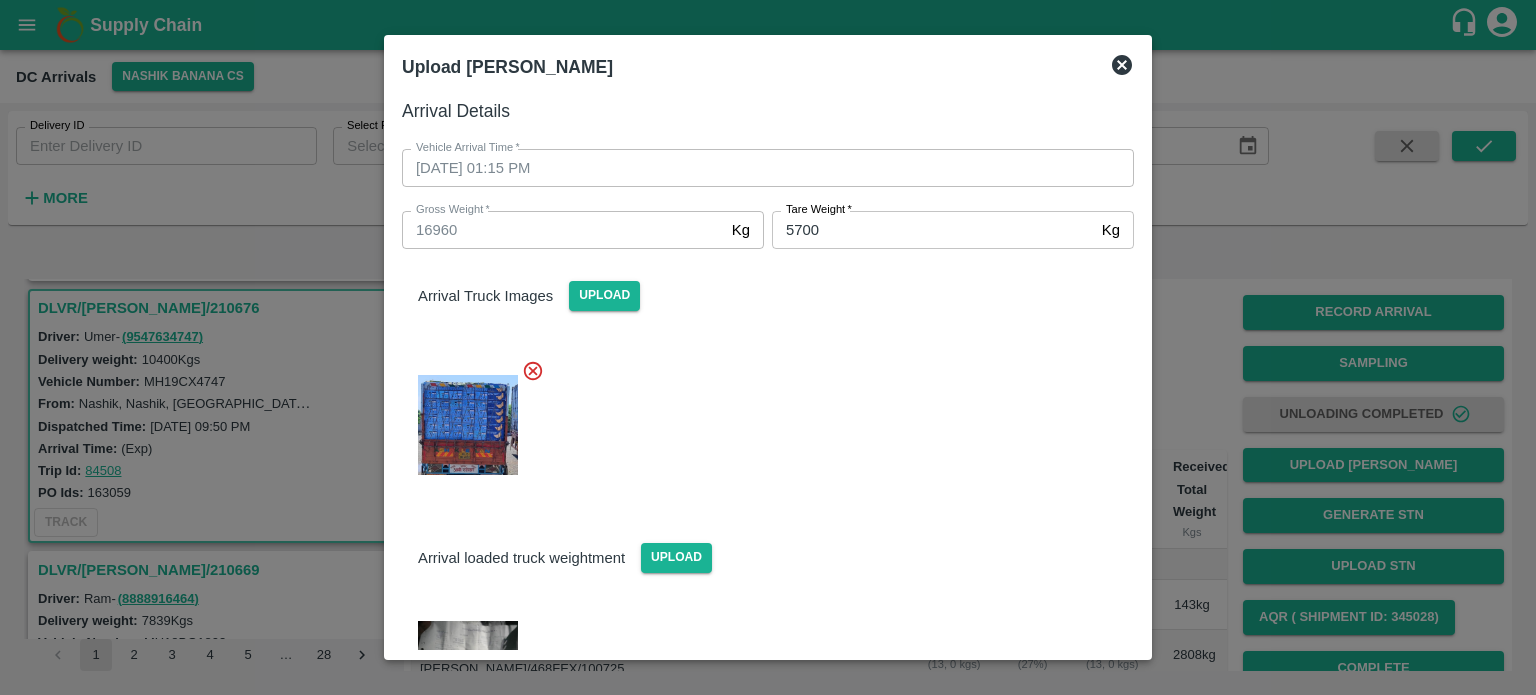 click 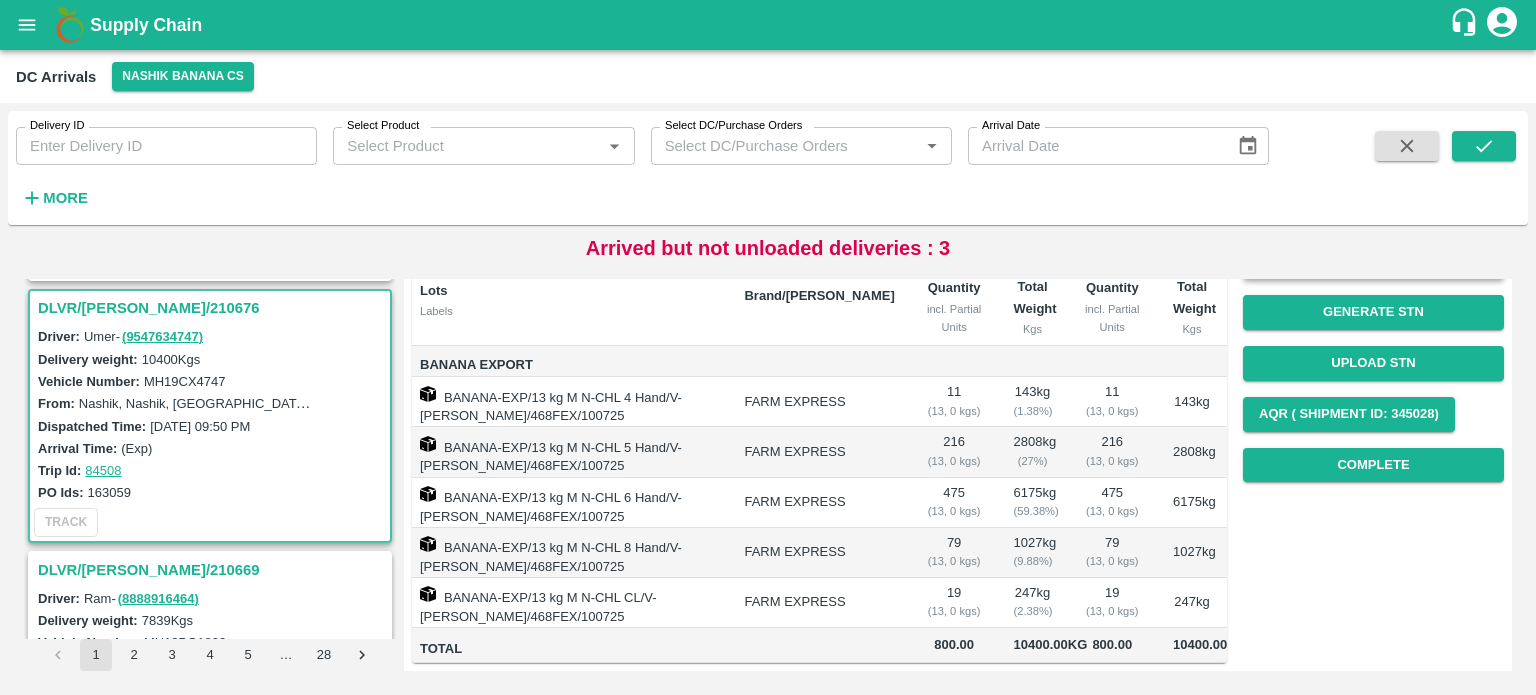 scroll, scrollTop: 324, scrollLeft: 0, axis: vertical 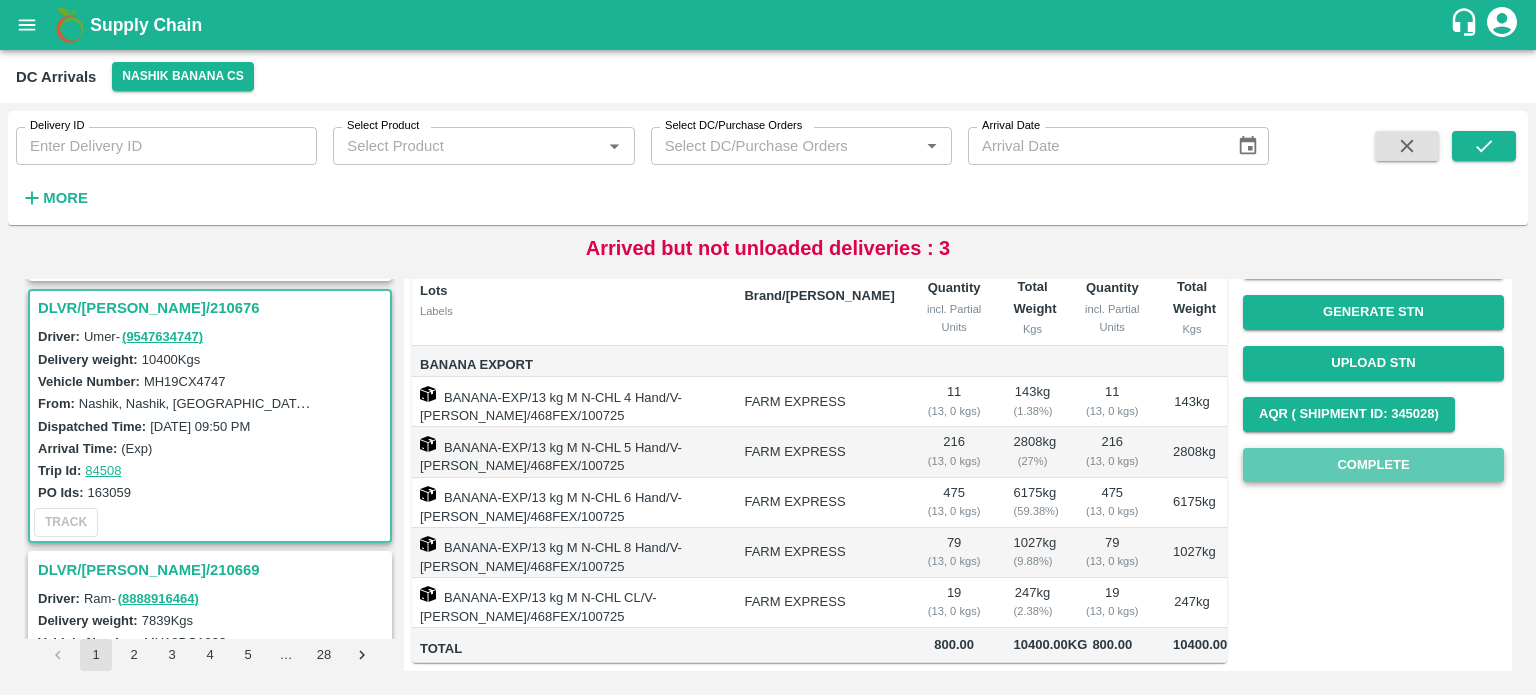 click on "Complete" at bounding box center [1373, 465] 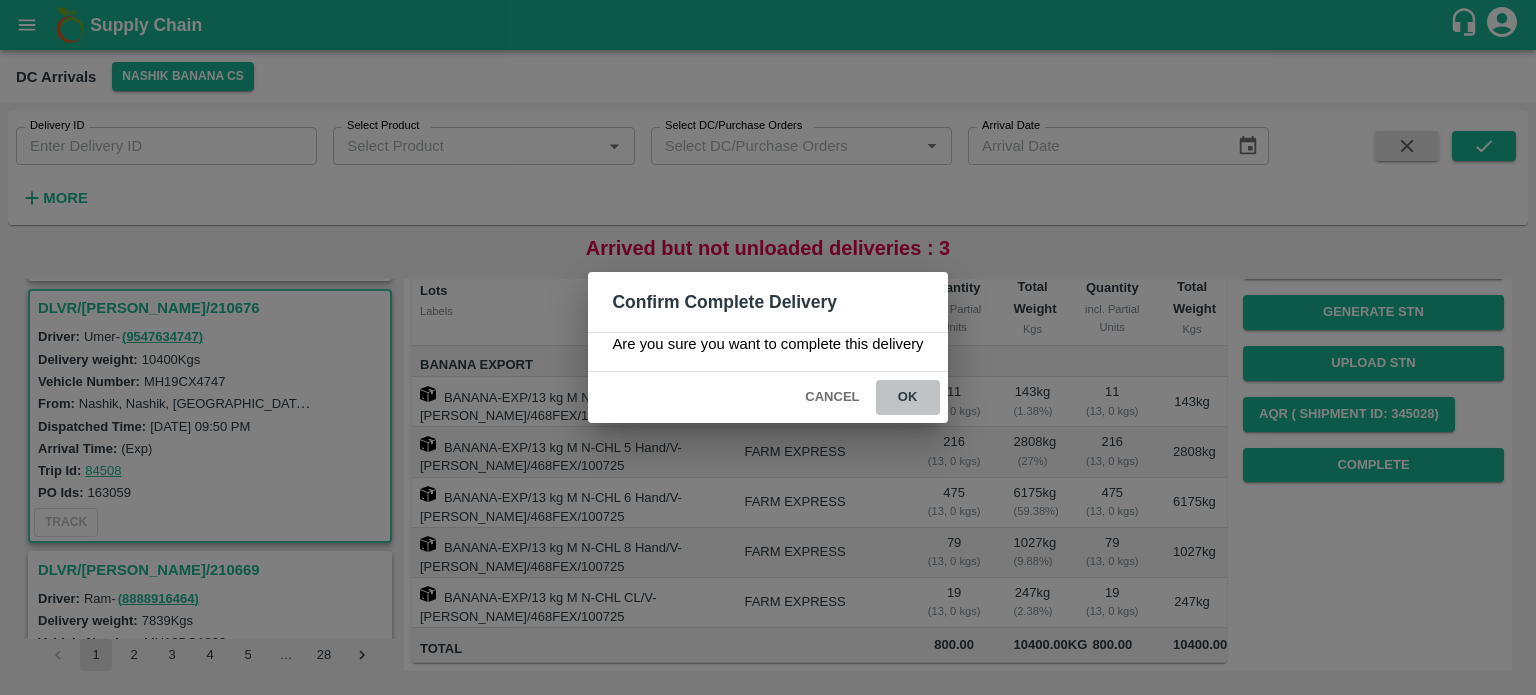 click on "ok" at bounding box center (908, 397) 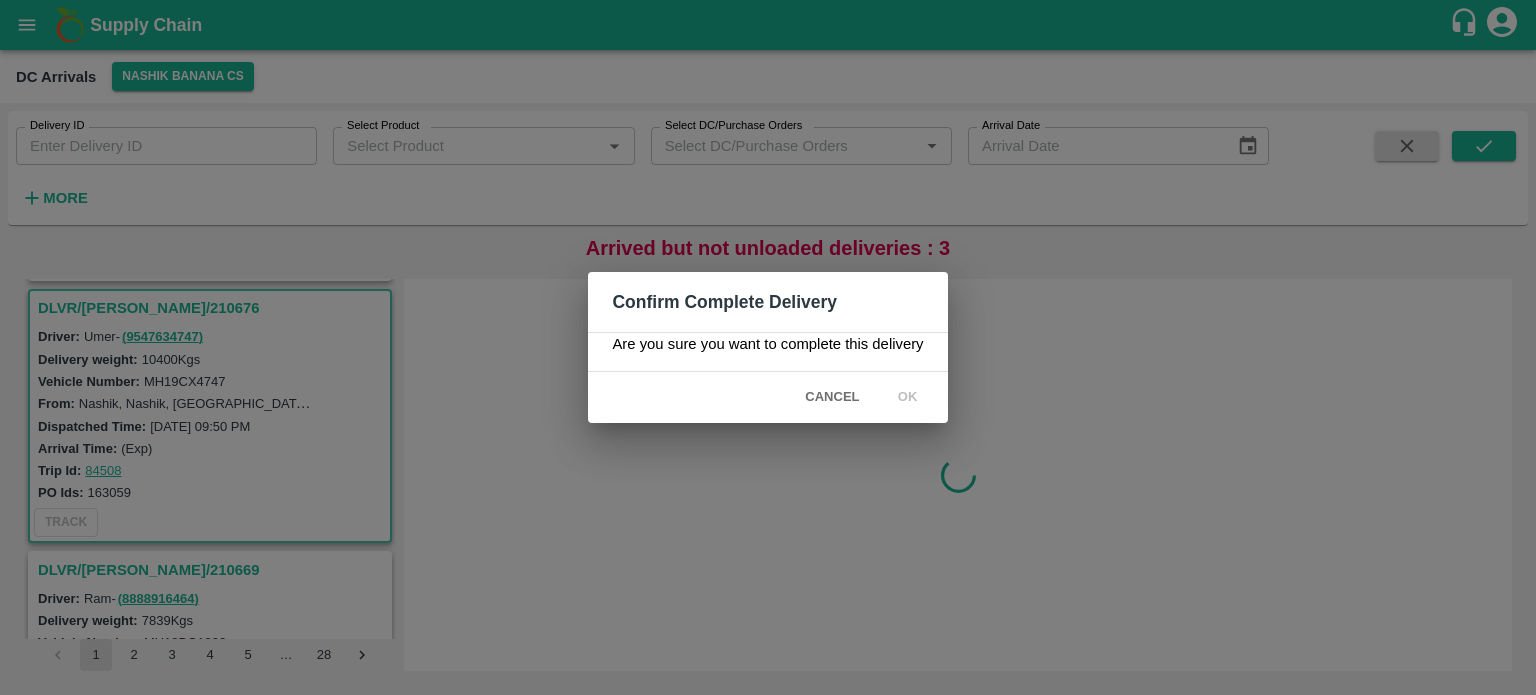 scroll, scrollTop: 0, scrollLeft: 0, axis: both 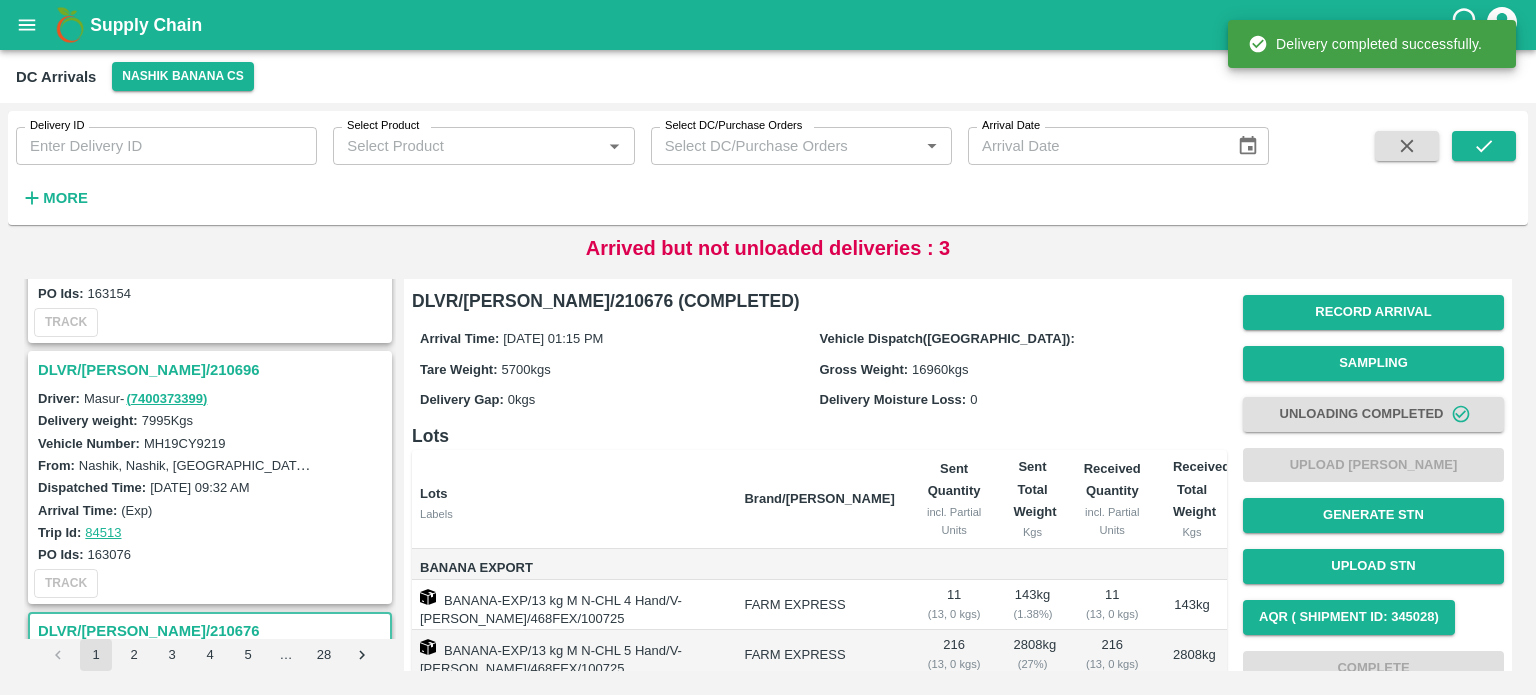 click on "DLVR/[PERSON_NAME]/210696" at bounding box center [213, 370] 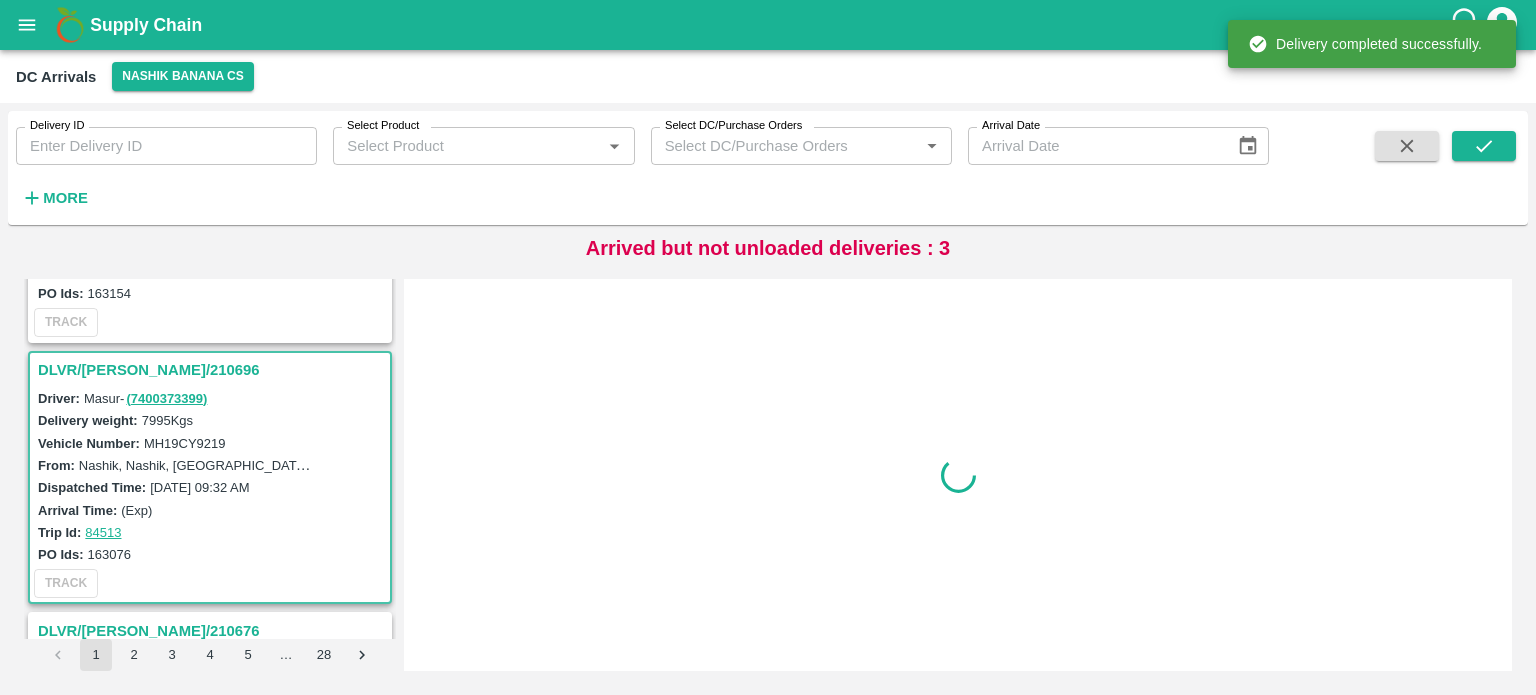 scroll, scrollTop: 1829, scrollLeft: 0, axis: vertical 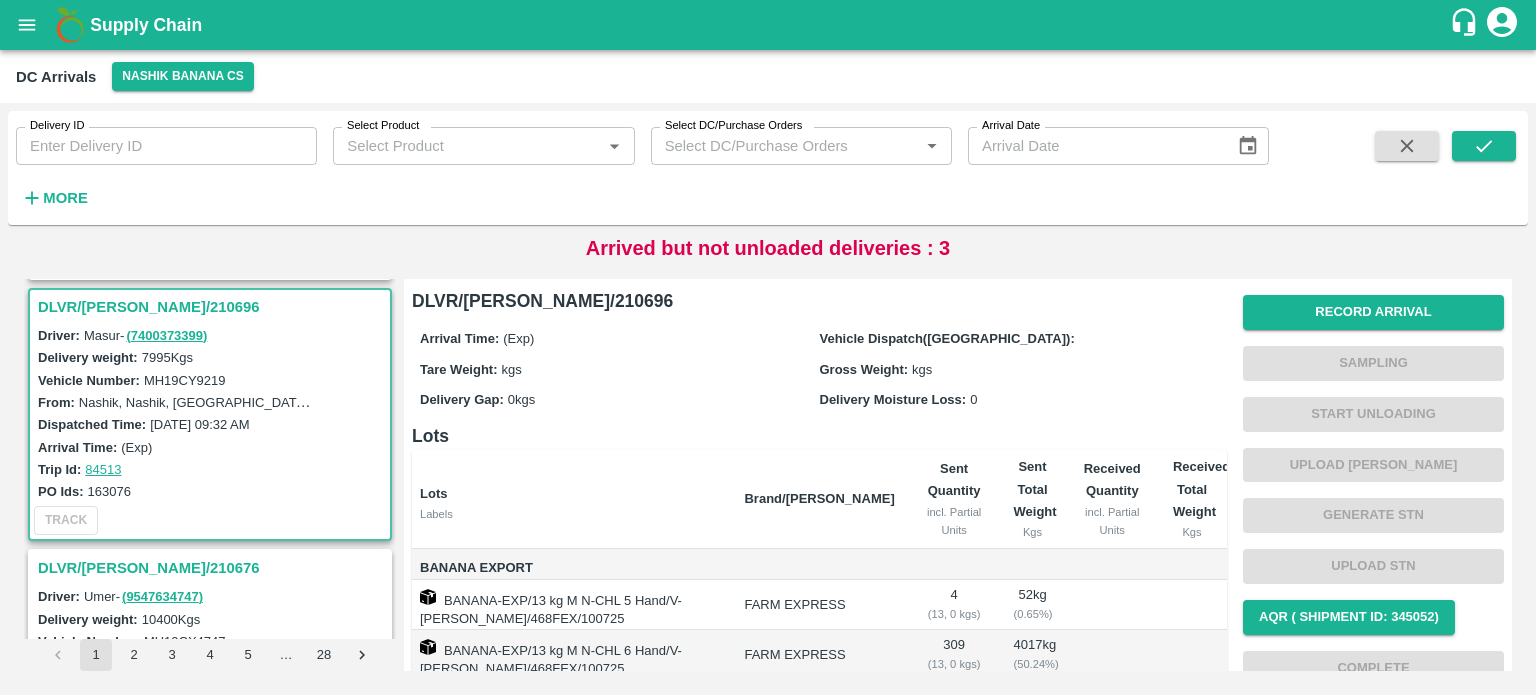 click on "MH19CY9219" at bounding box center (185, 380) 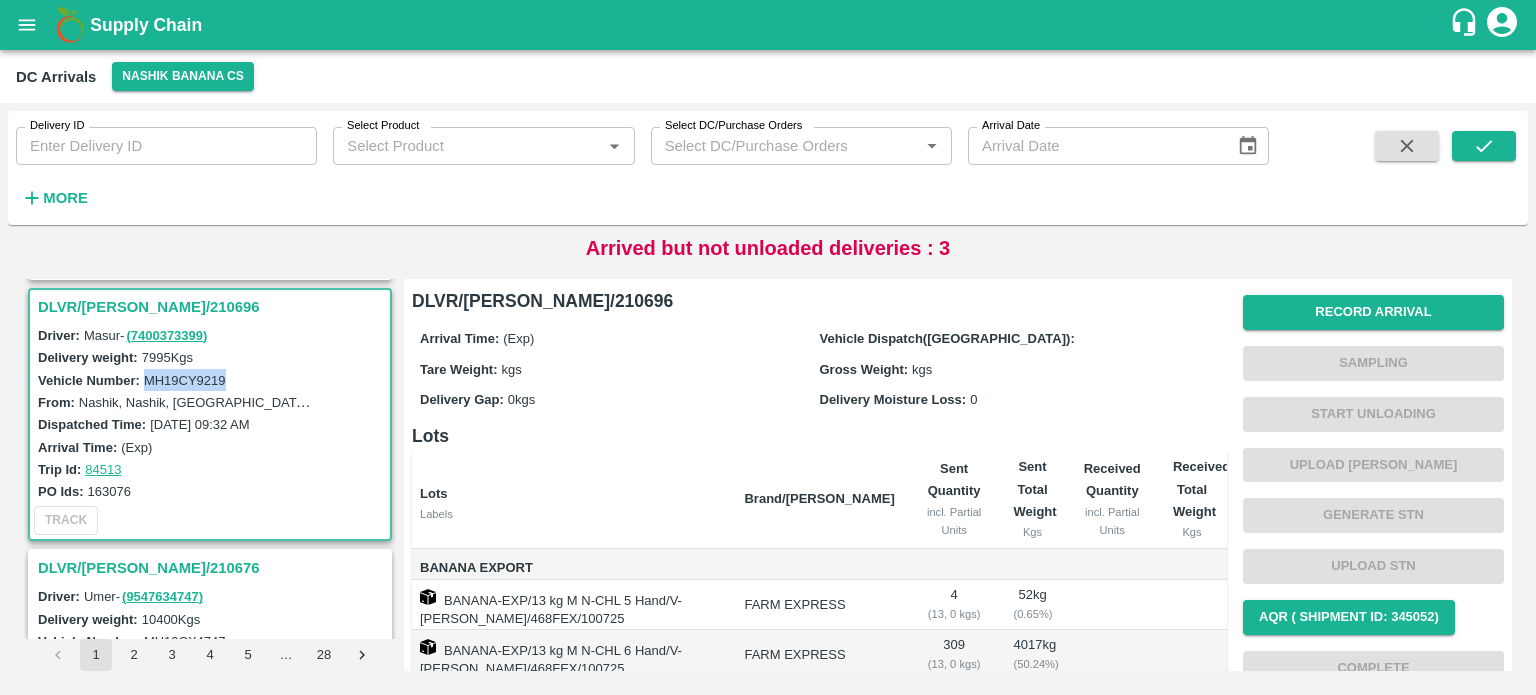 click on "MH19CY9219" at bounding box center (185, 380) 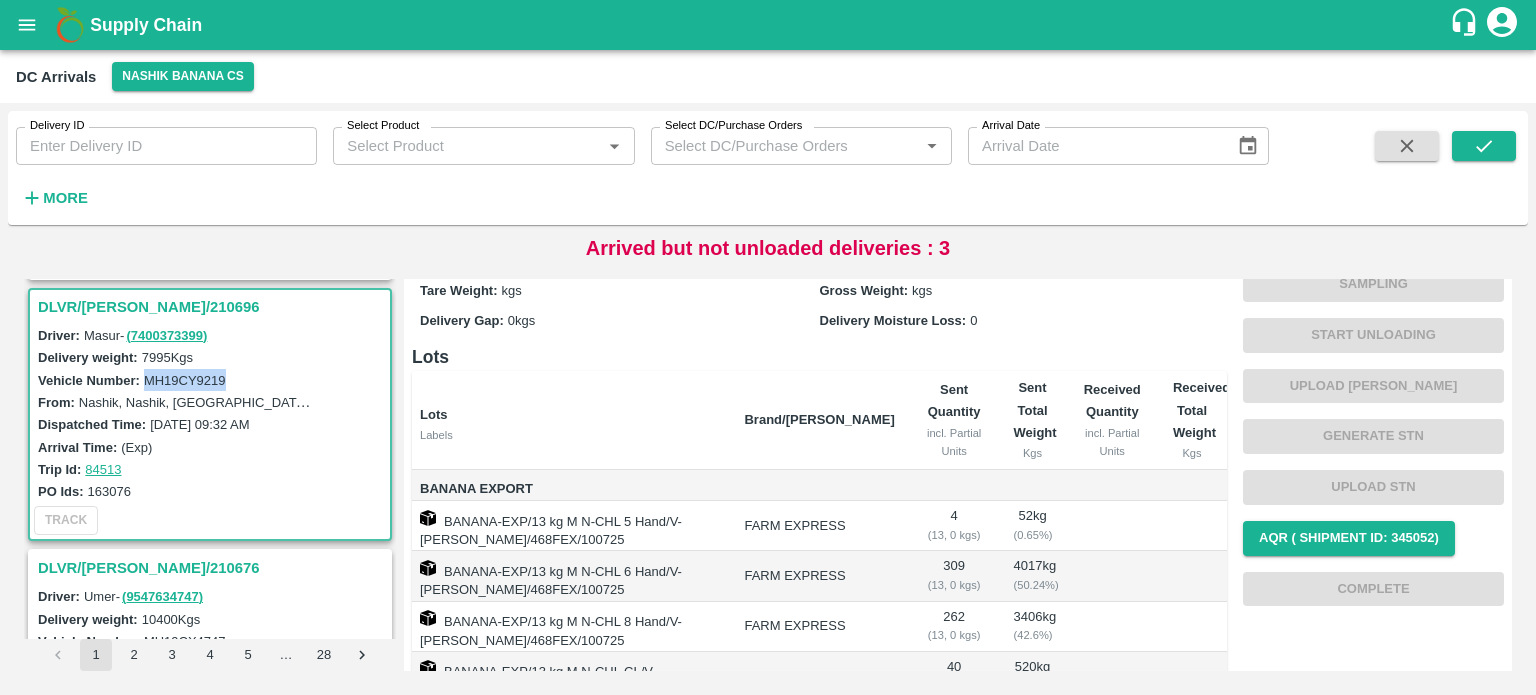scroll, scrollTop: 0, scrollLeft: 0, axis: both 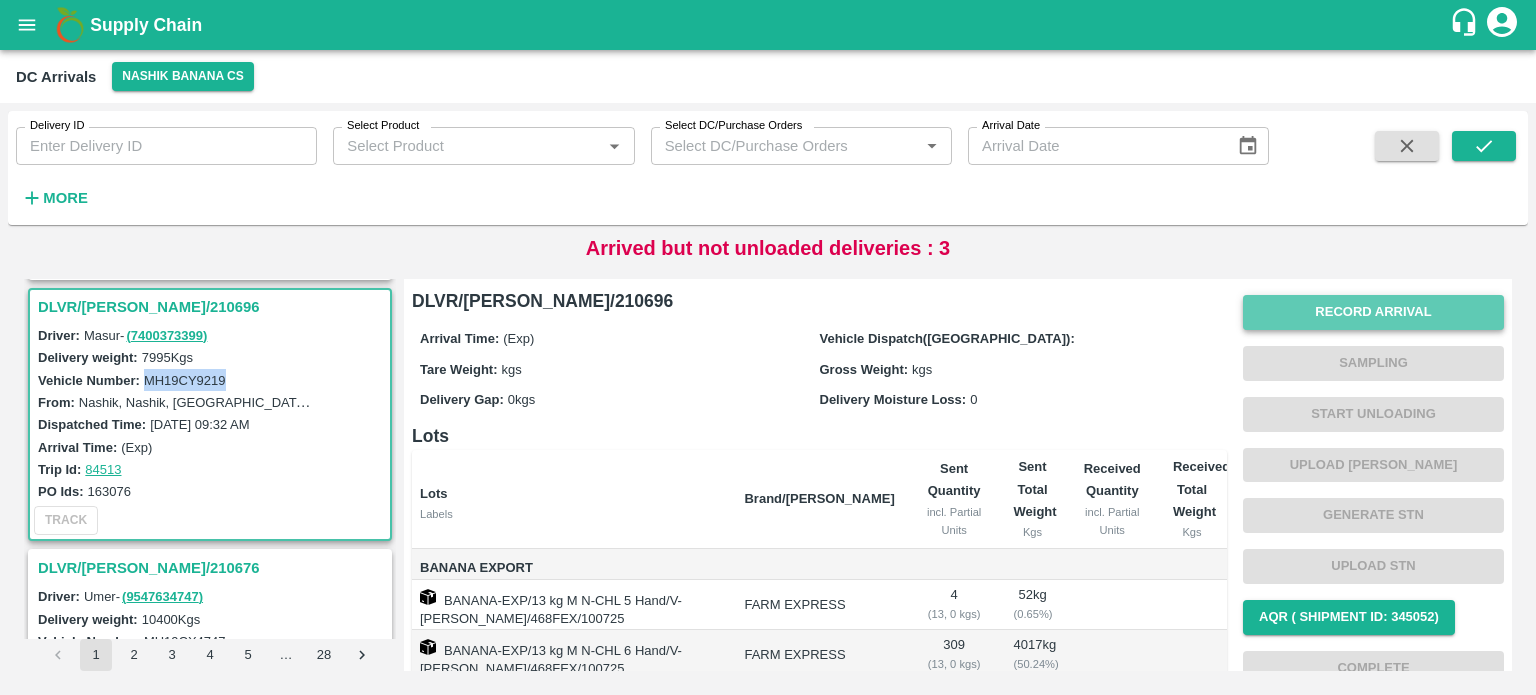 click on "Record Arrival" at bounding box center [1373, 312] 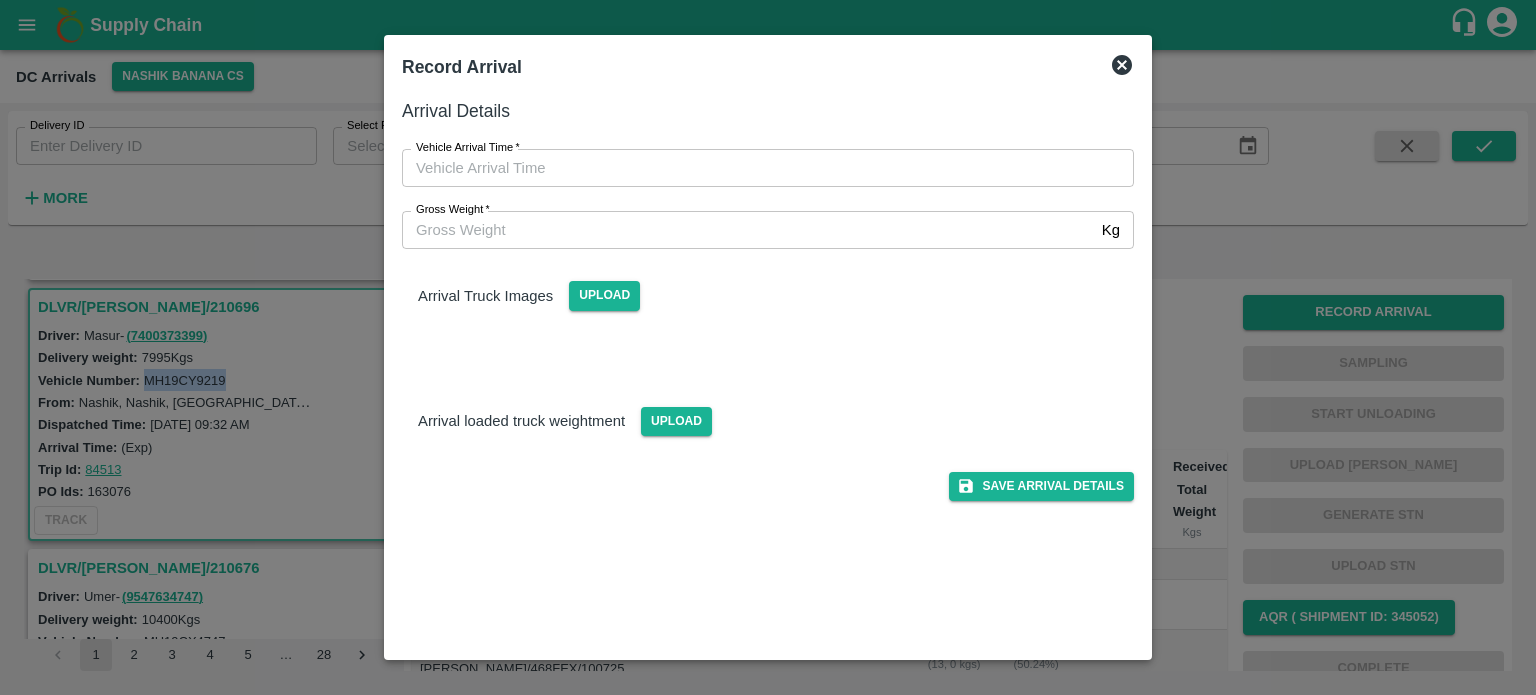 type on "DD/MM/YYYY hh:mm aa" 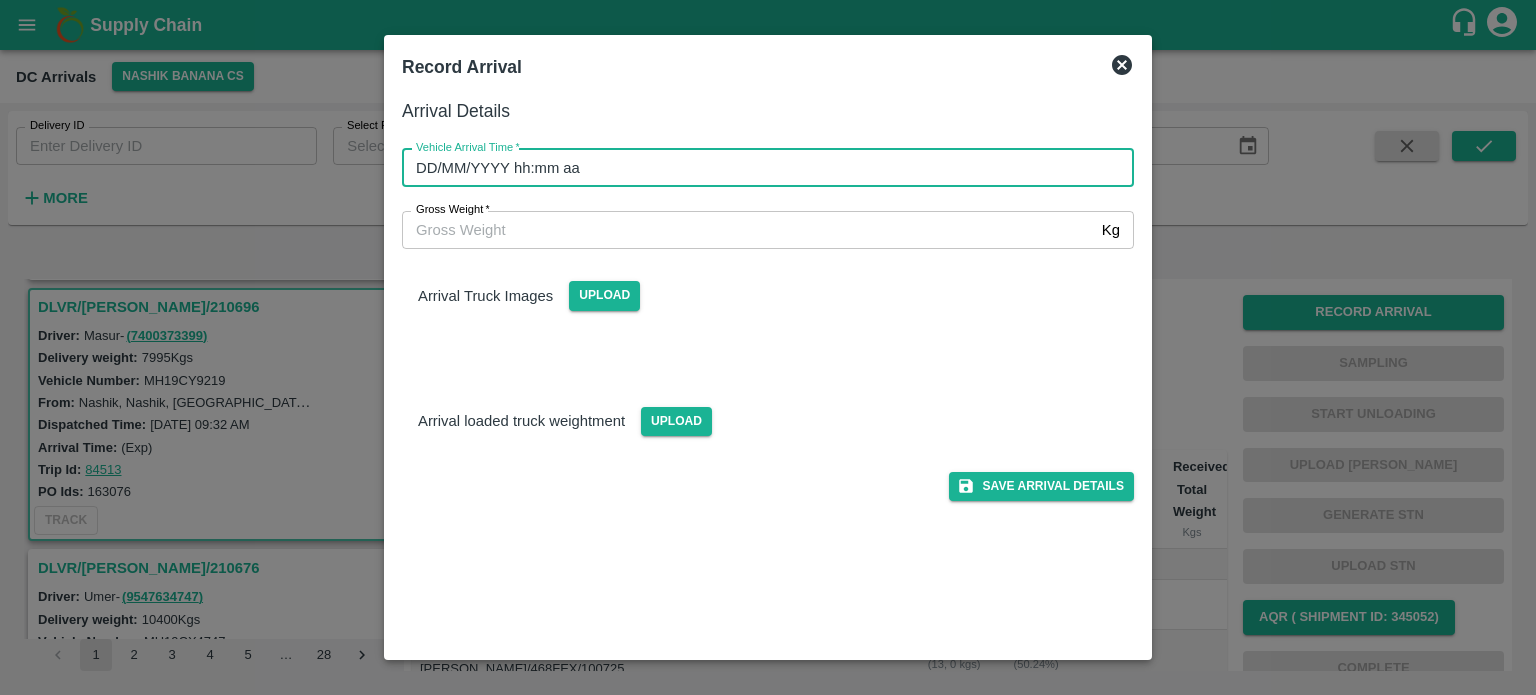 click on "DD/MM/YYYY hh:mm aa" at bounding box center [761, 168] 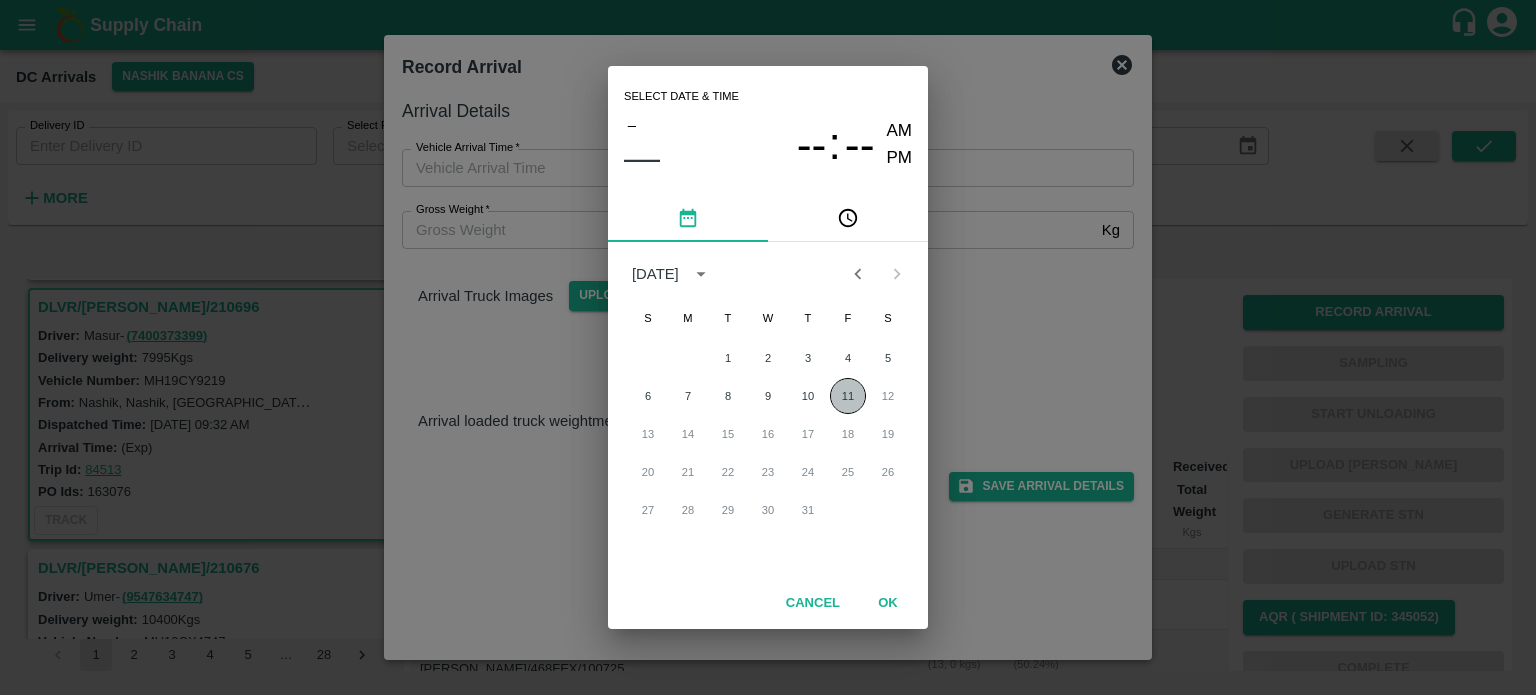 click on "11" at bounding box center (848, 396) 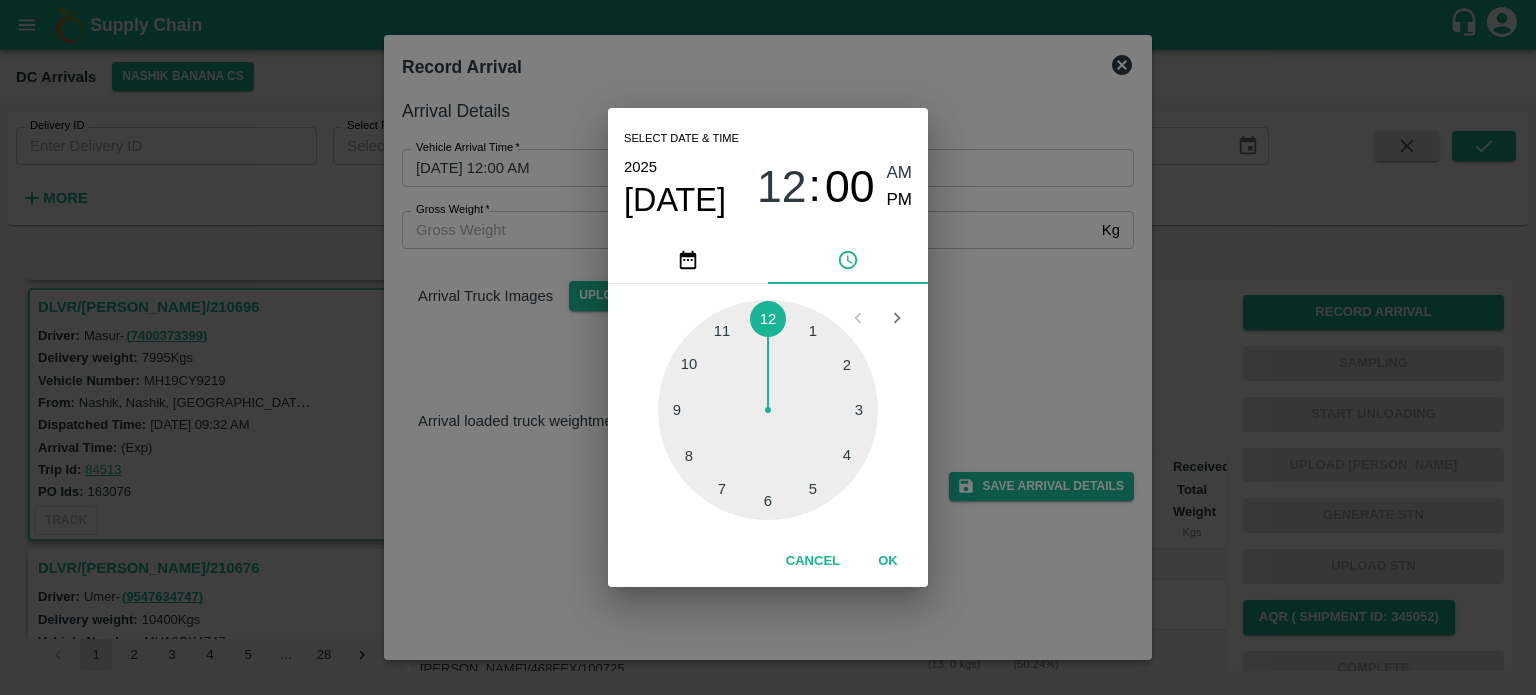 click at bounding box center [768, 410] 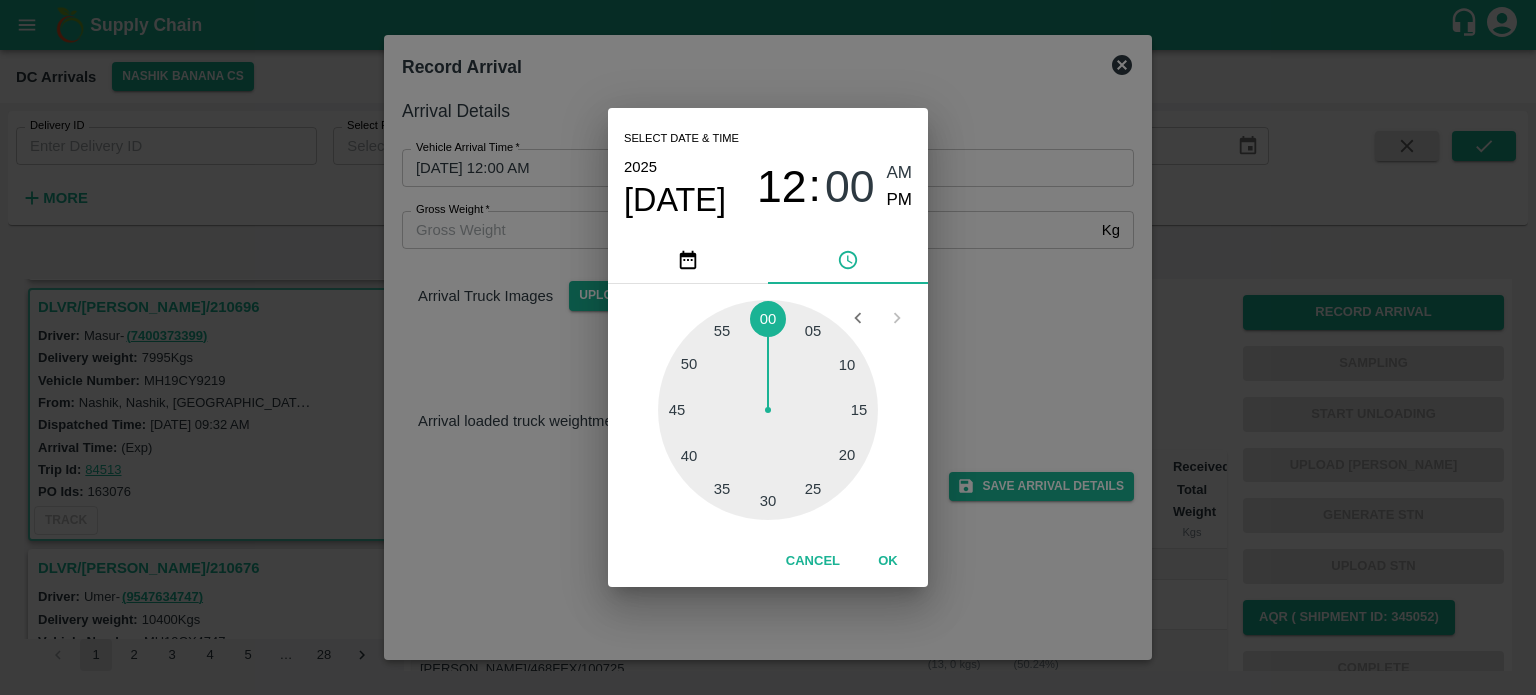 click at bounding box center [768, 410] 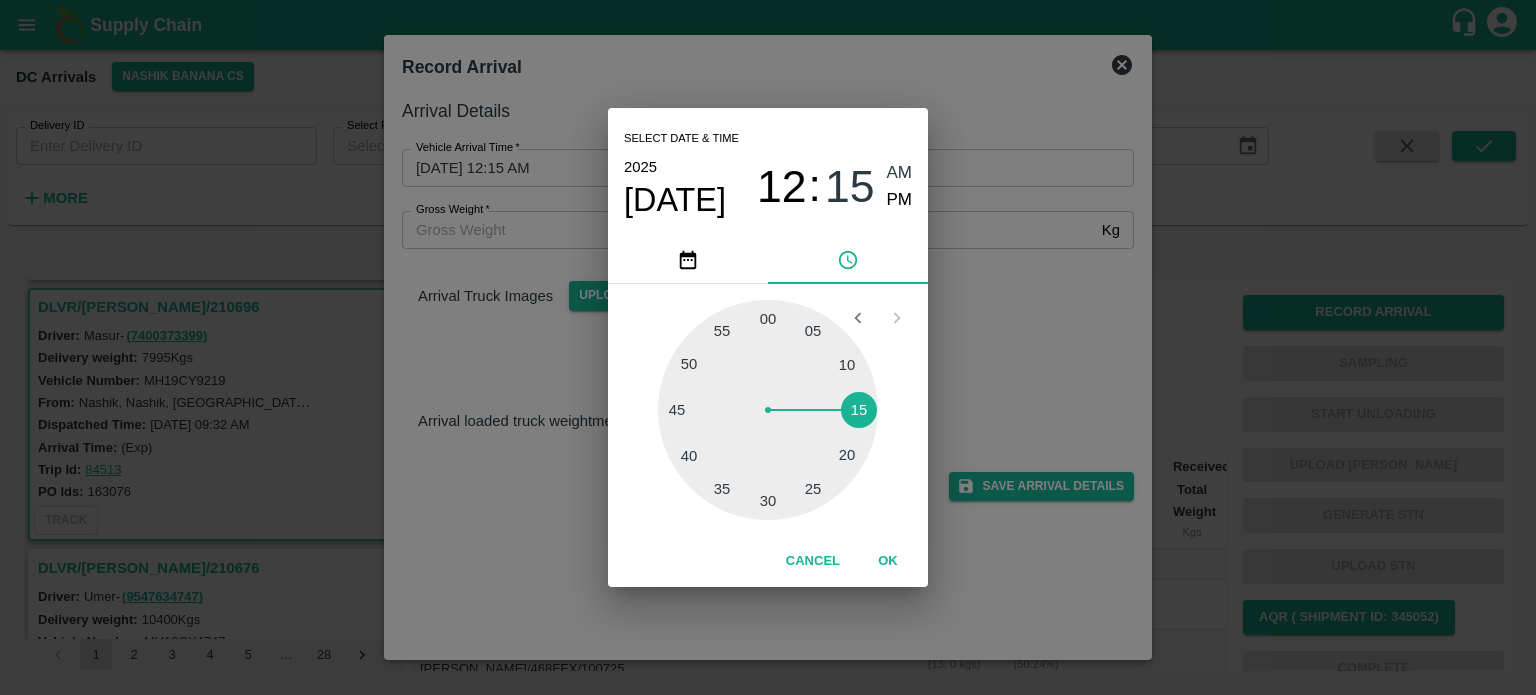 click on "PM" at bounding box center (900, 200) 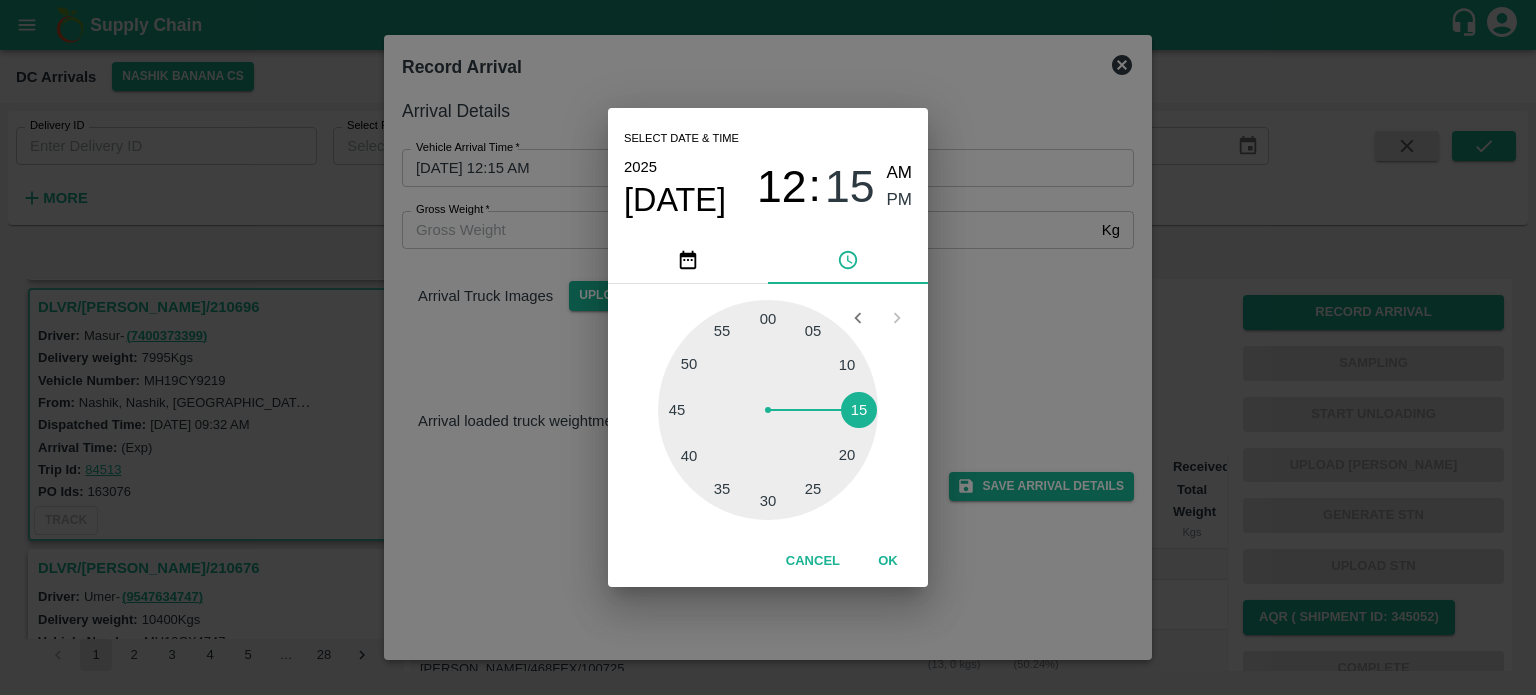 type on "[DATE] 12:15 PM" 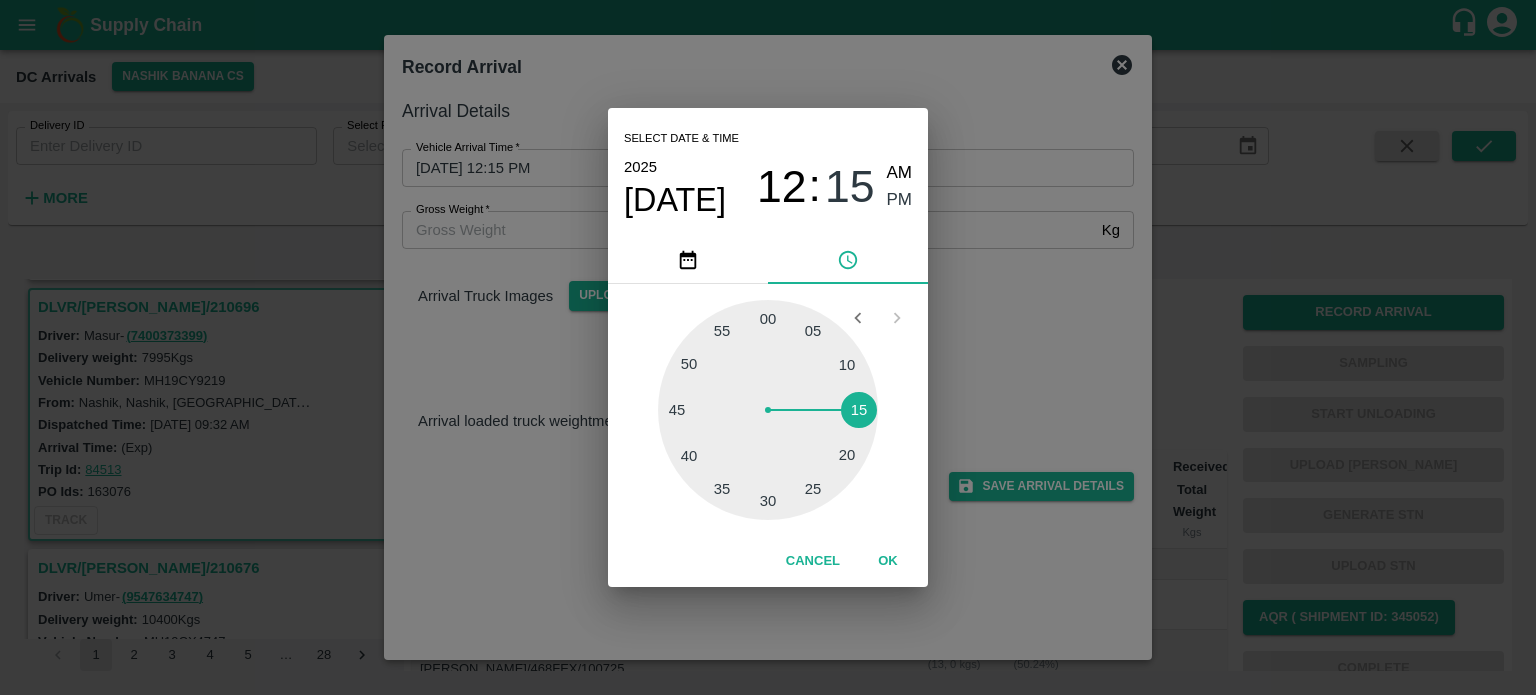 click on "Select date & time [DATE] 12 : 15 AM PM 05 10 15 20 25 30 35 40 45 50 55 00 Cancel OK" at bounding box center [768, 347] 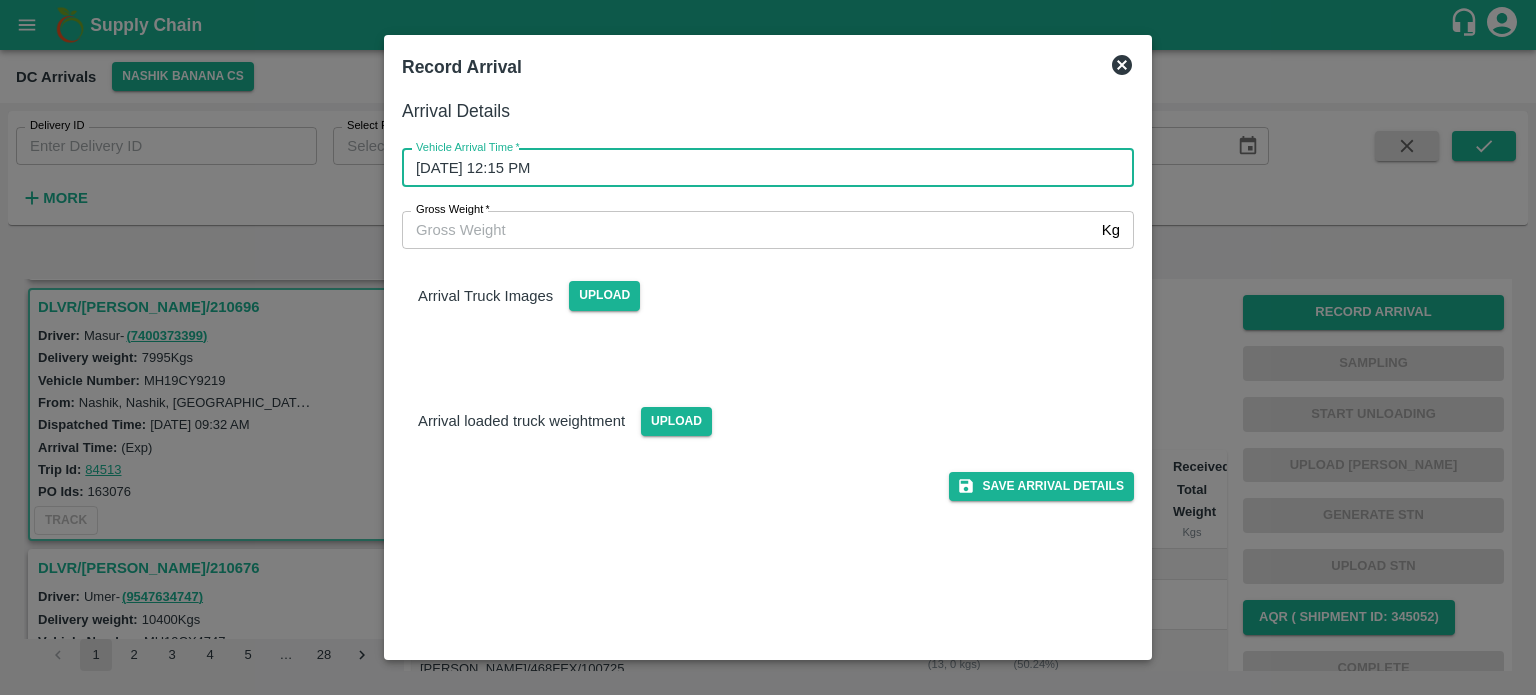 click on "Gross Weight   *" at bounding box center (748, 230) 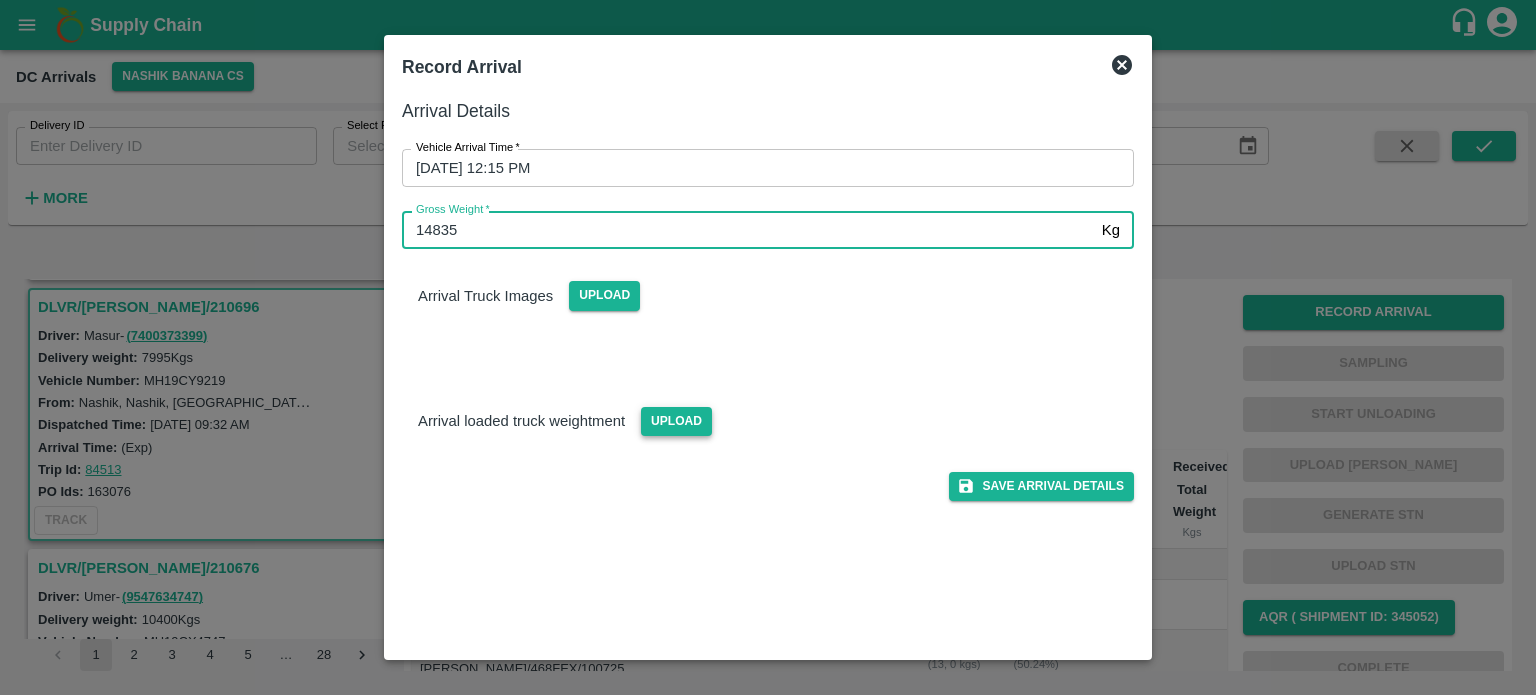type on "14835" 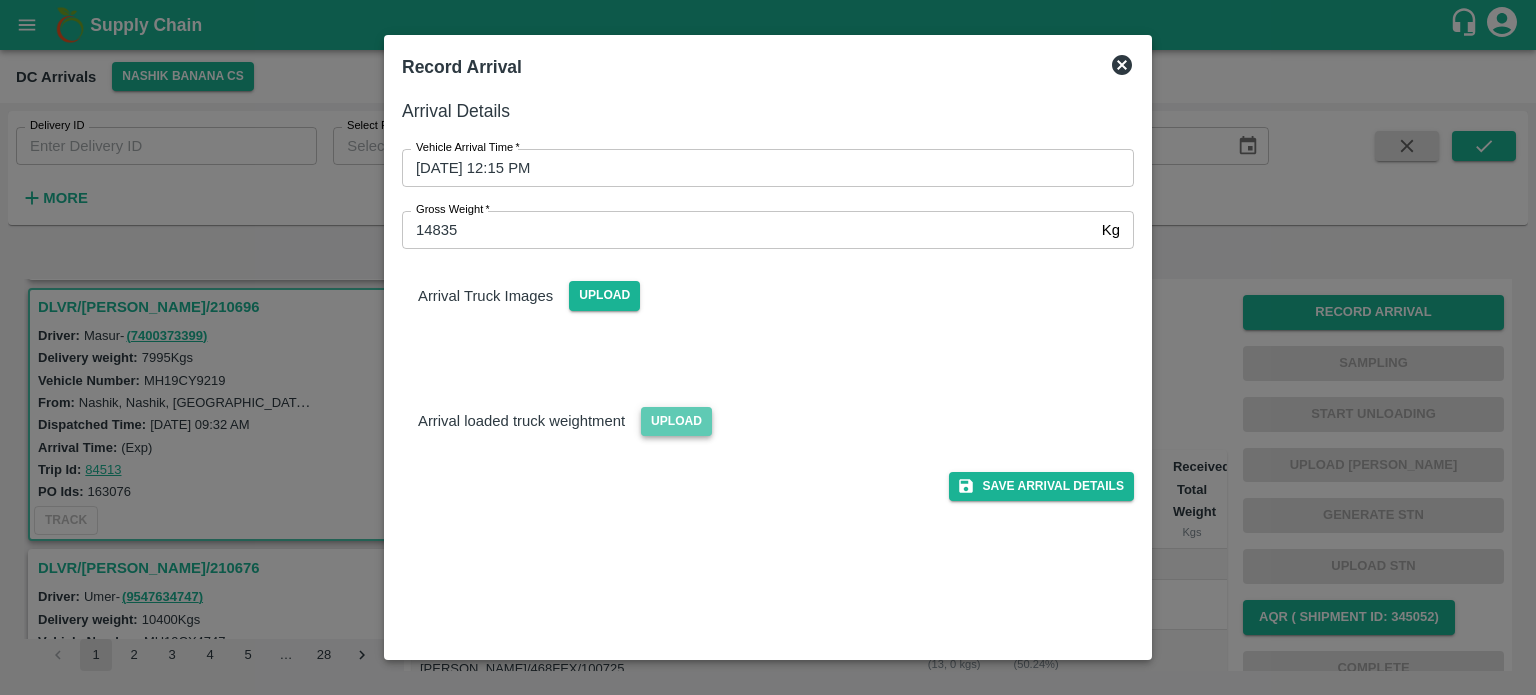 click on "Upload" at bounding box center [676, 421] 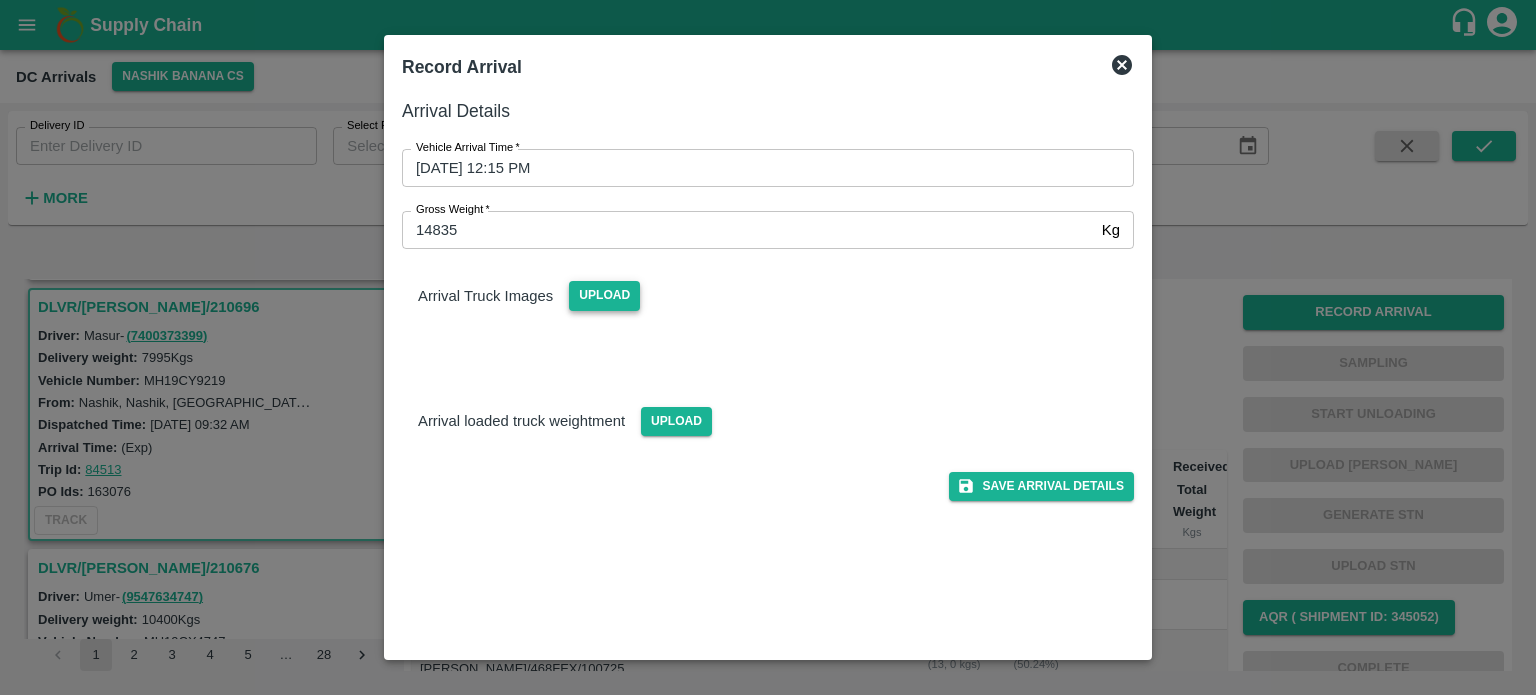 click on "Upload" at bounding box center [604, 295] 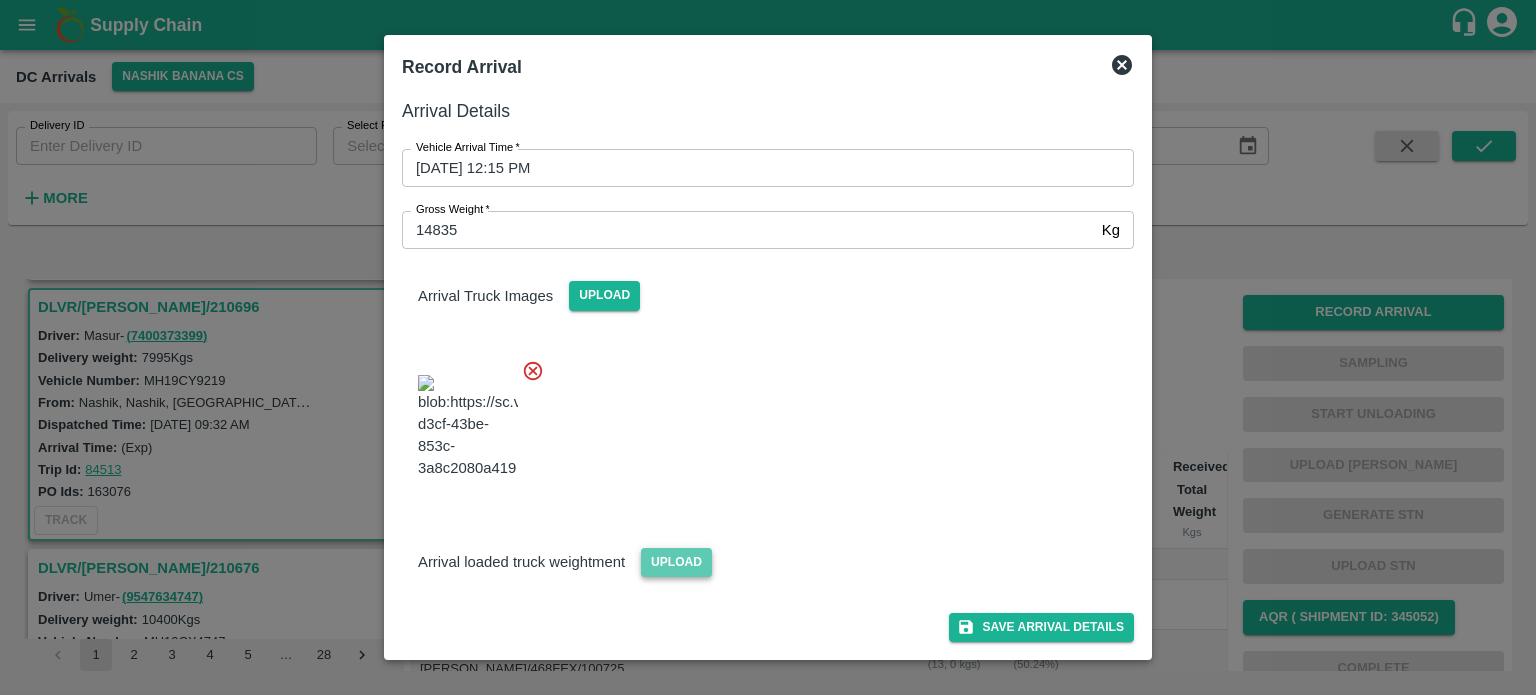 click on "Upload" at bounding box center [676, 562] 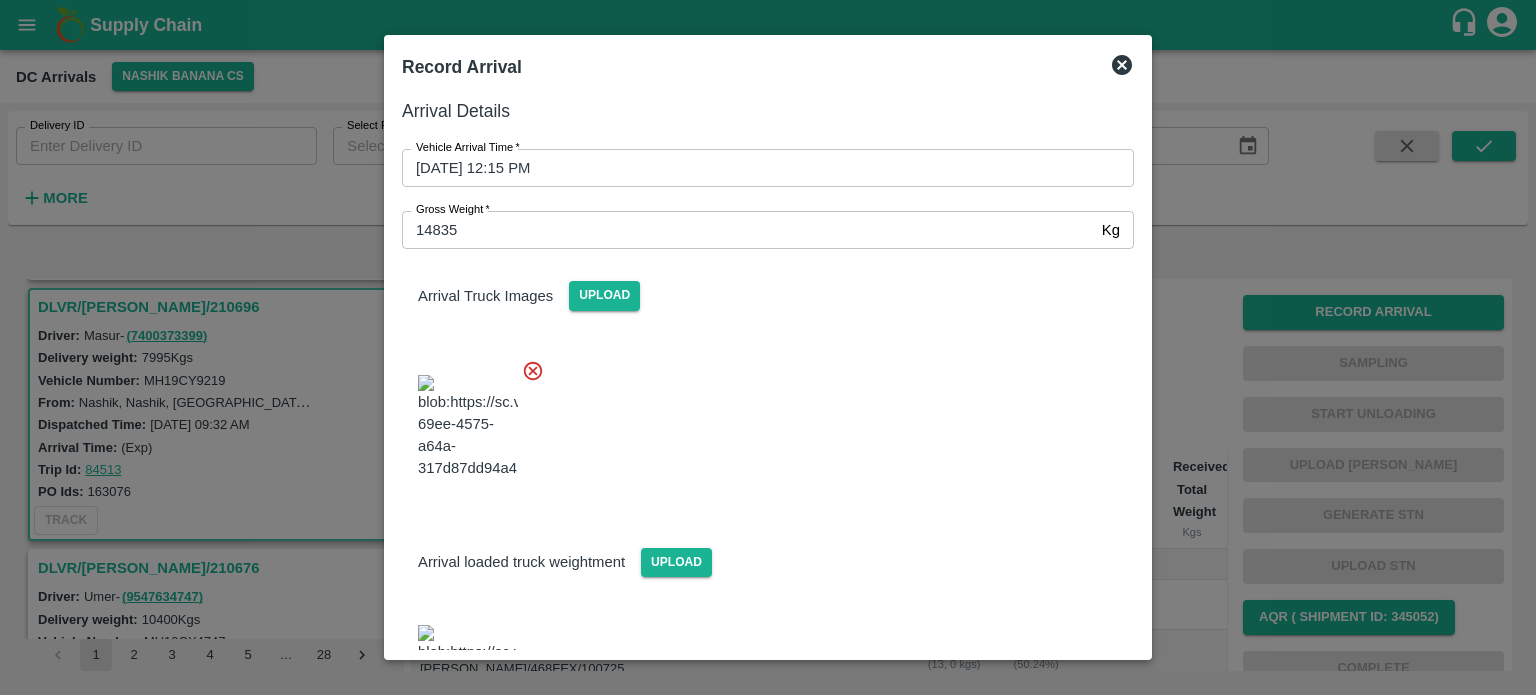 click at bounding box center [760, 421] 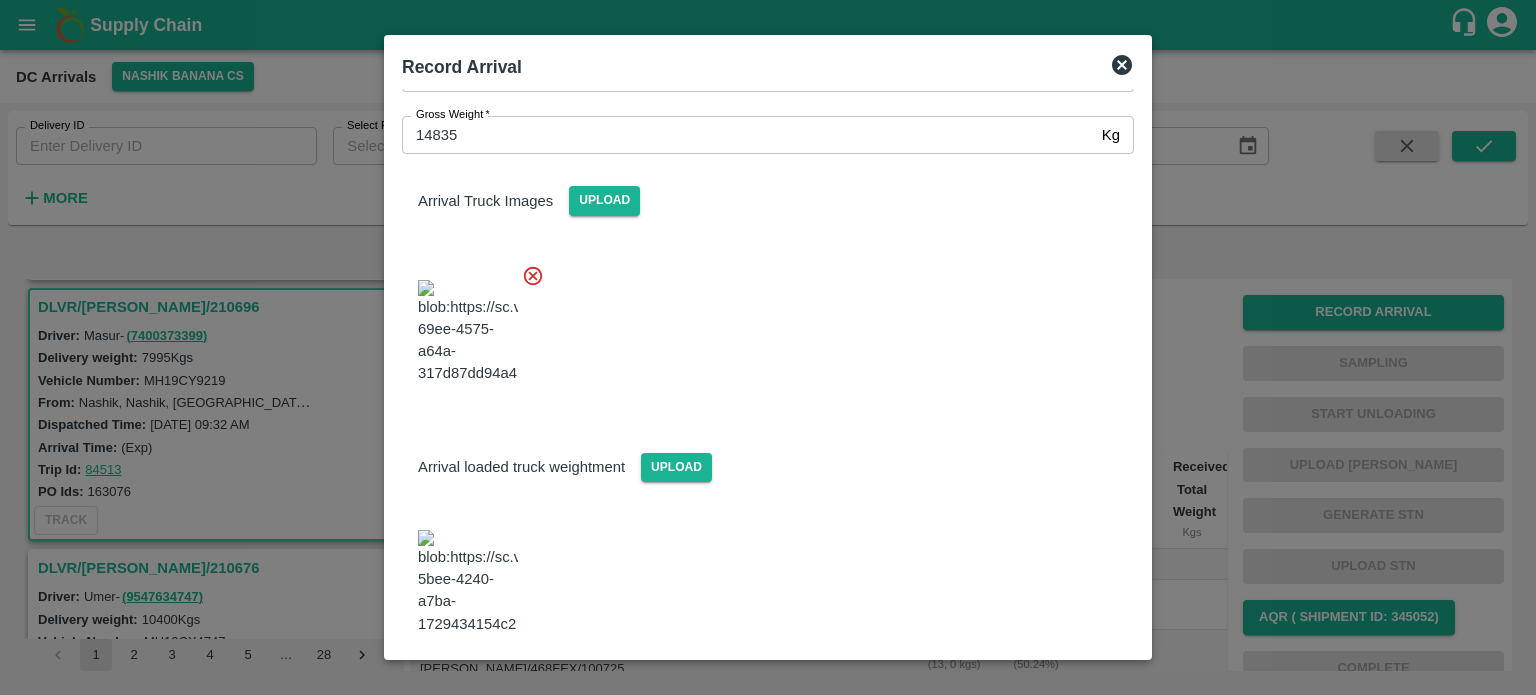 click on "Save Arrival Details" at bounding box center [1041, 689] 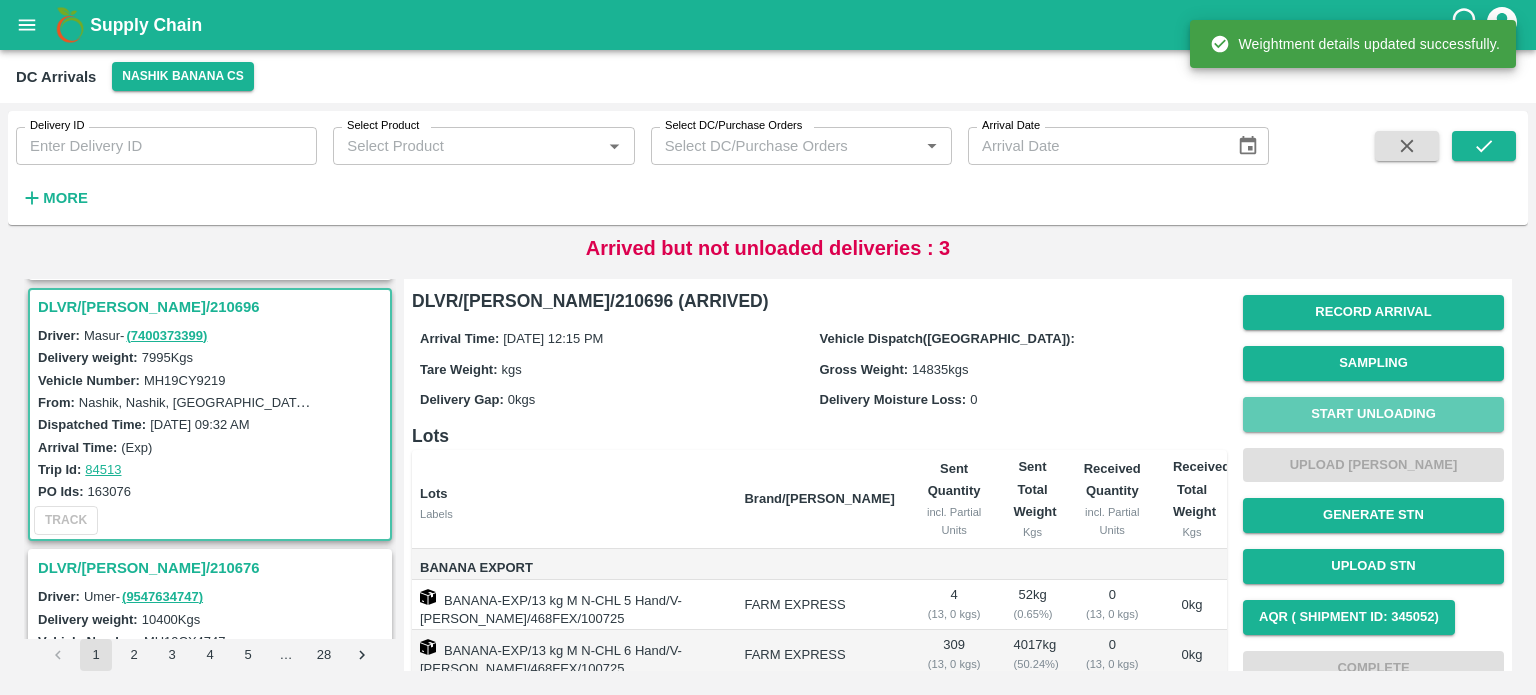 click on "Start Unloading" at bounding box center [1373, 414] 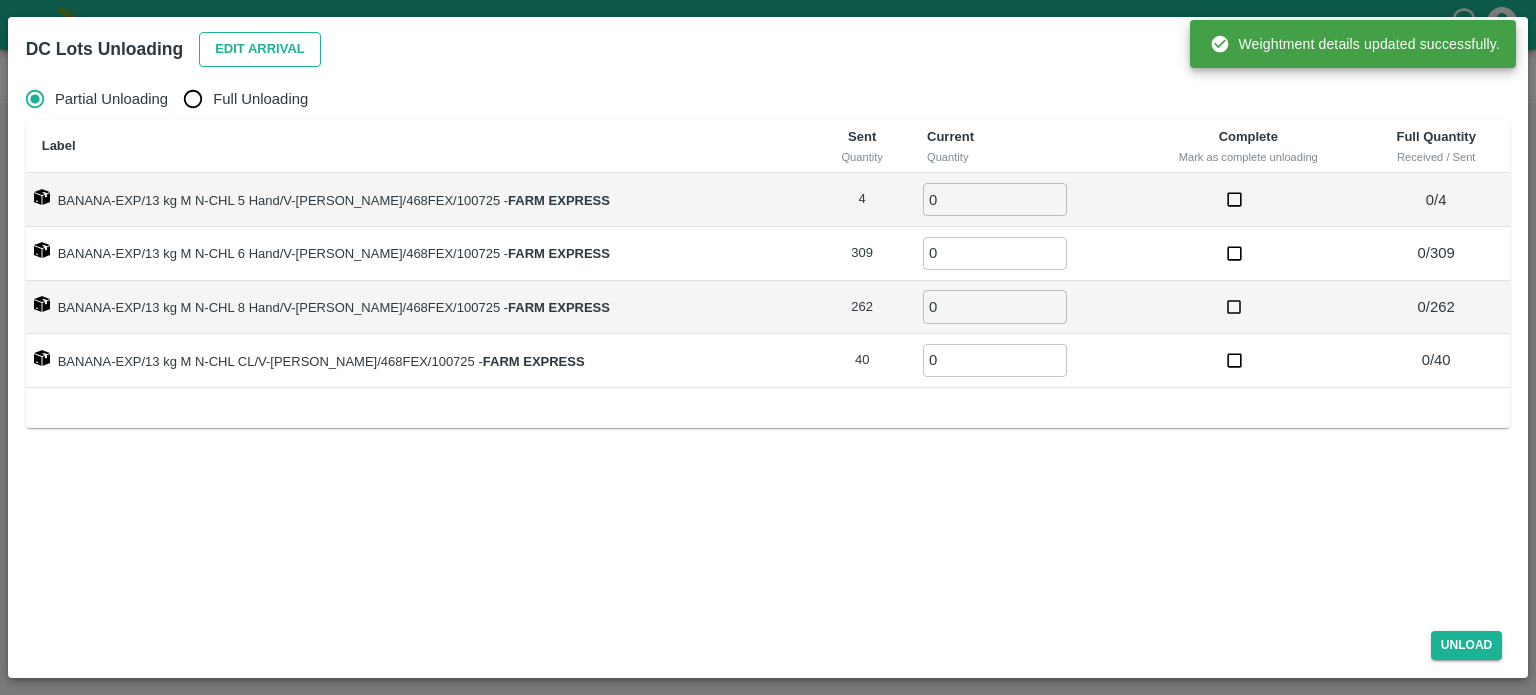 click on "Edit Arrival" at bounding box center [260, 49] 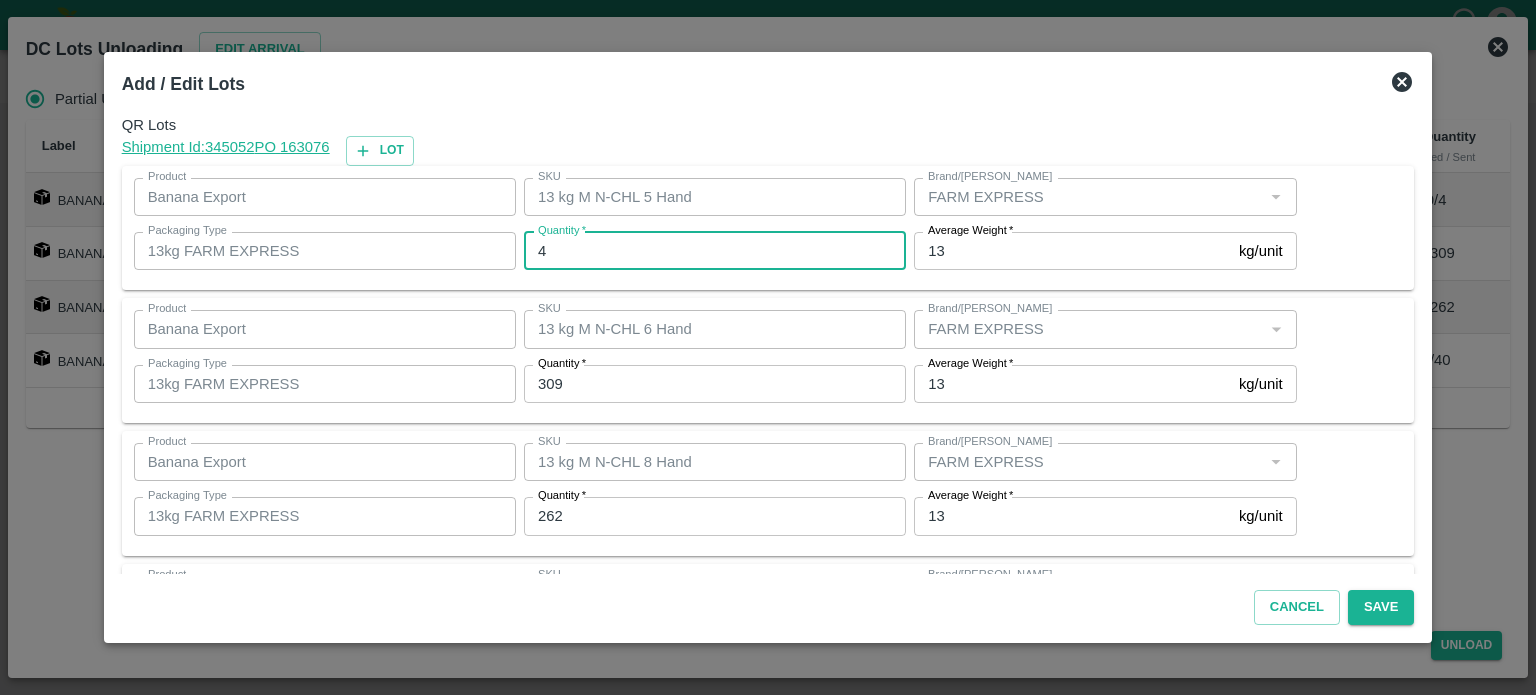 click on "4" at bounding box center [715, 251] 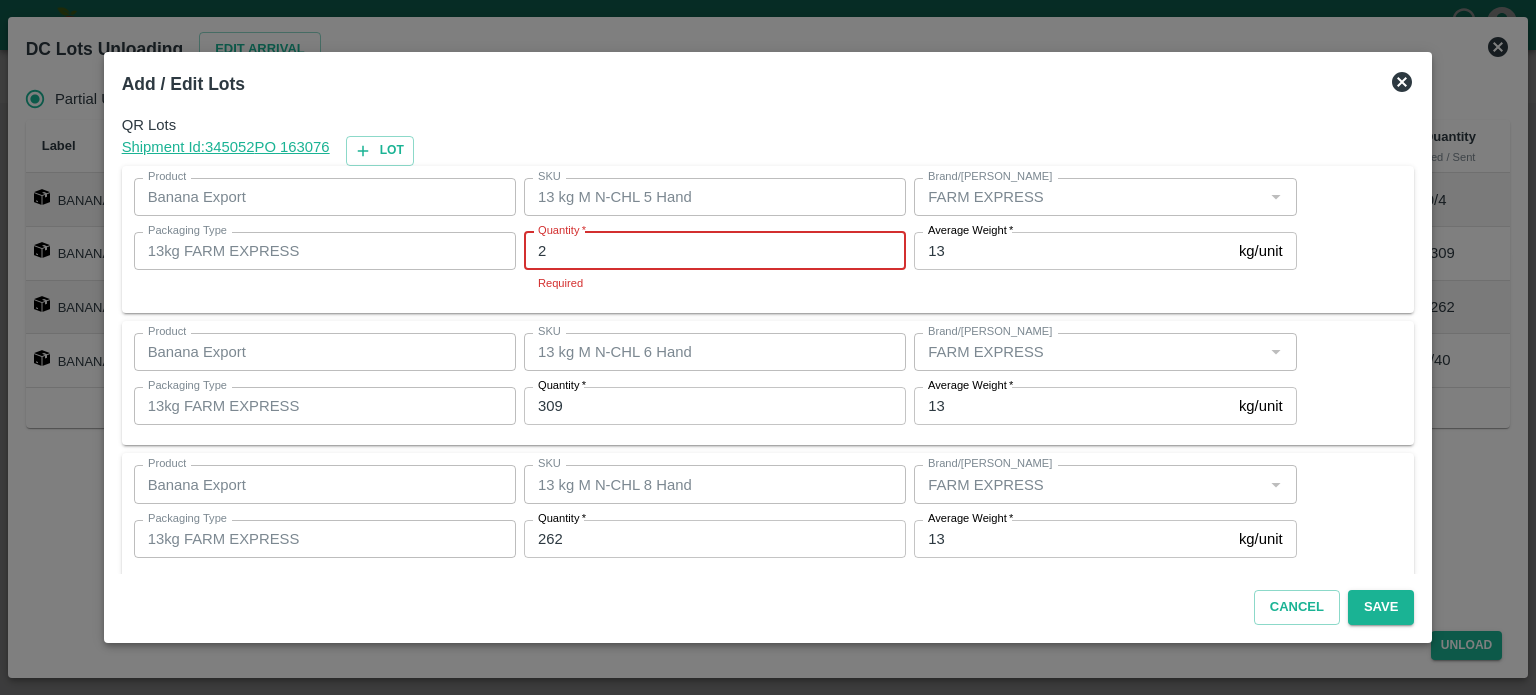 type on "2" 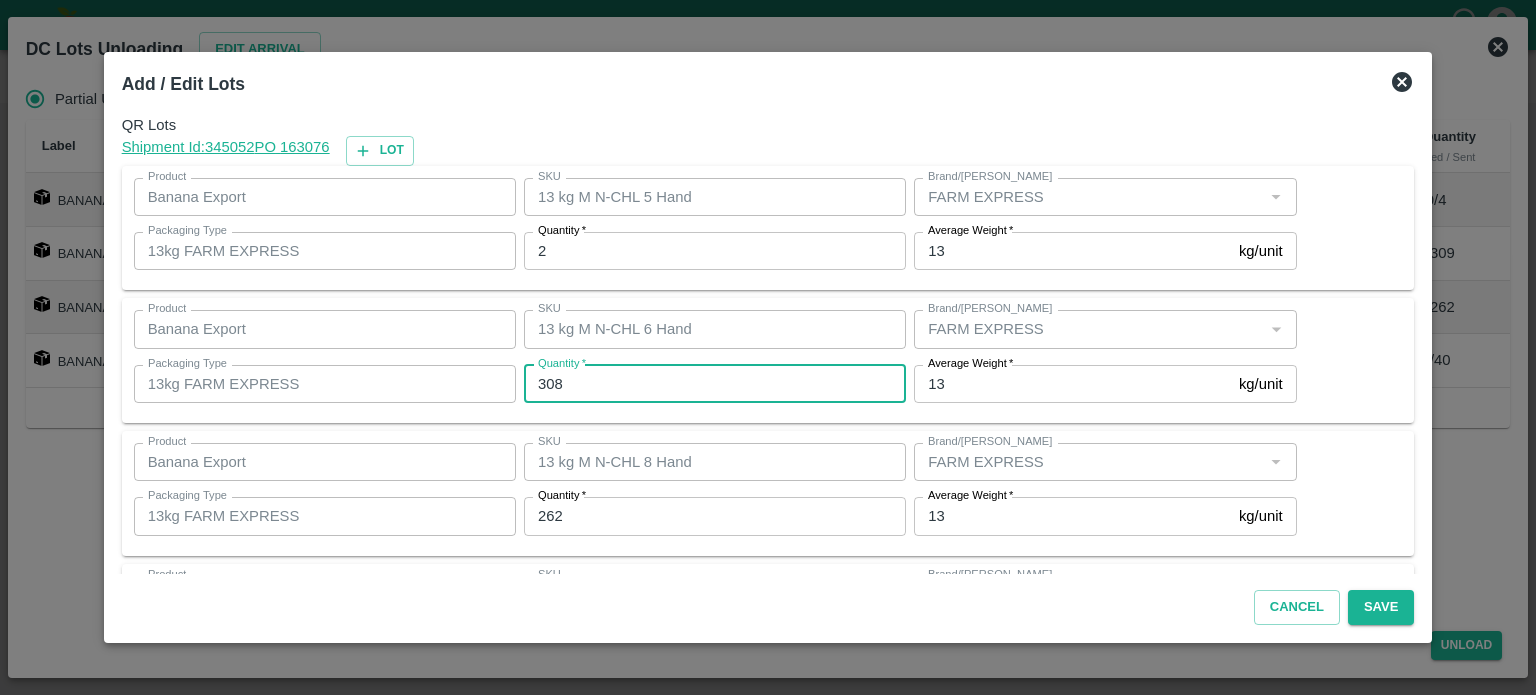 type on "308" 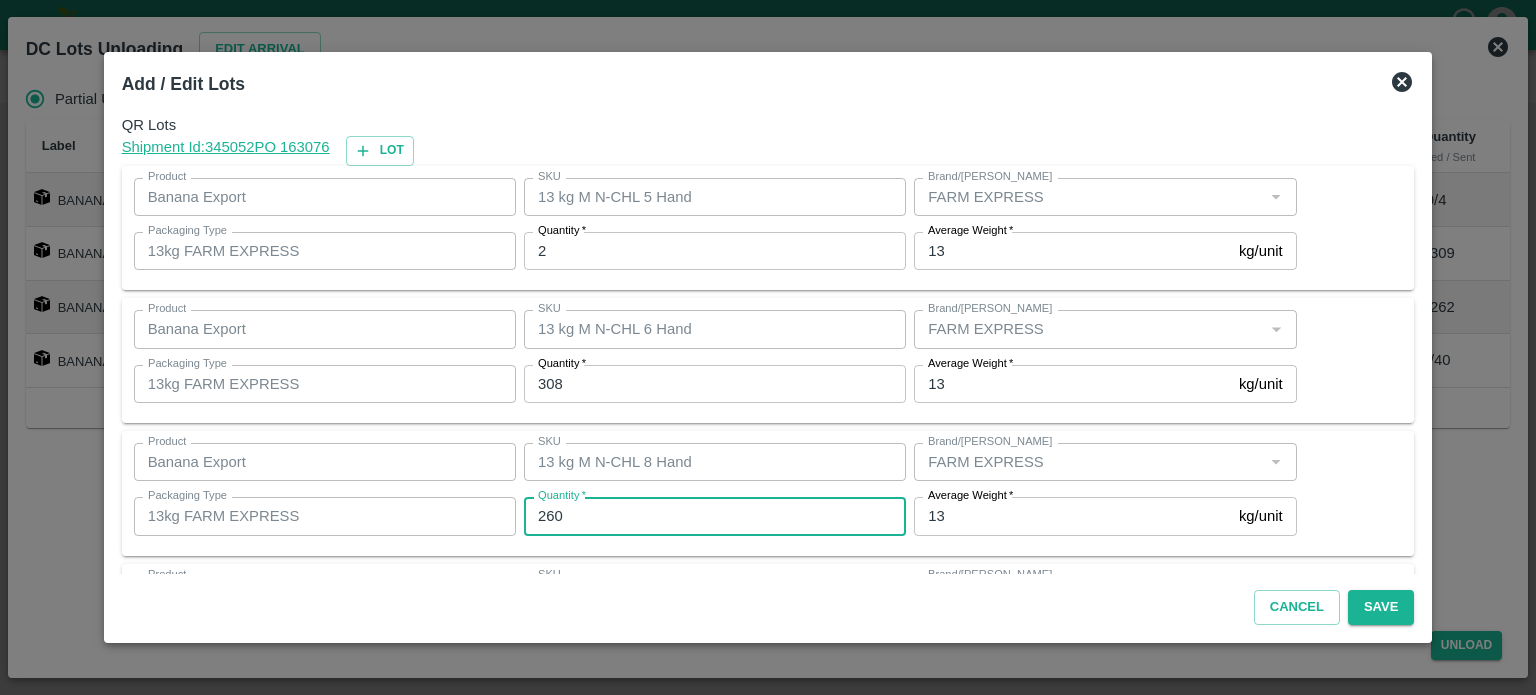 type on "260" 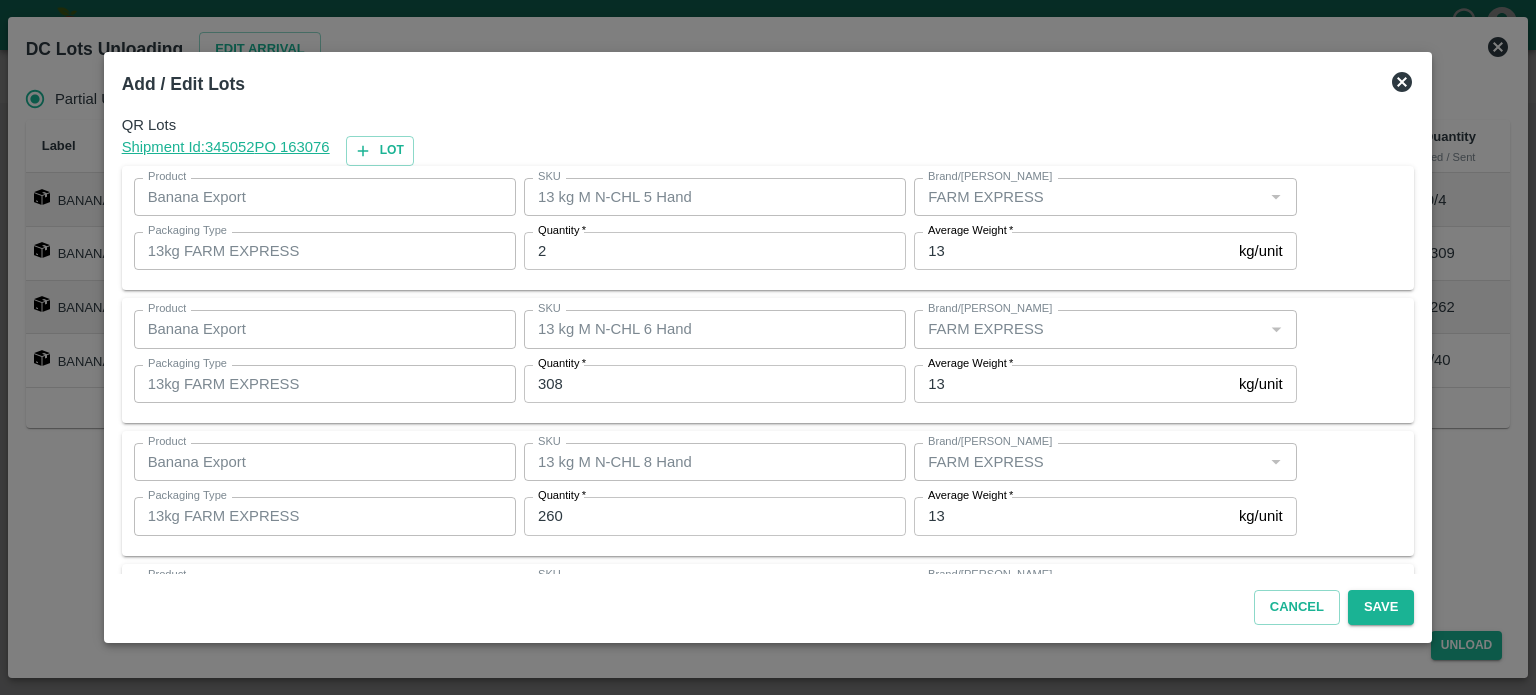 scroll, scrollTop: 129, scrollLeft: 0, axis: vertical 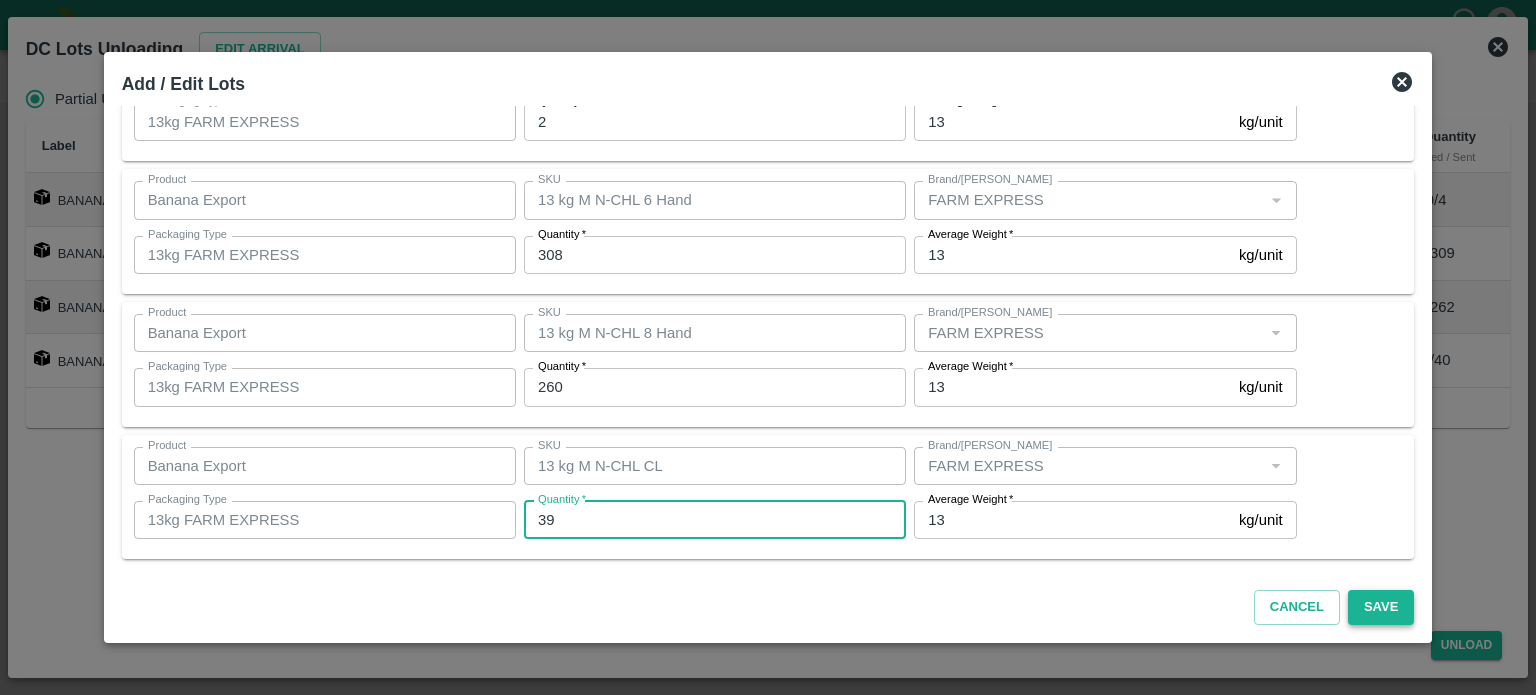 type on "39" 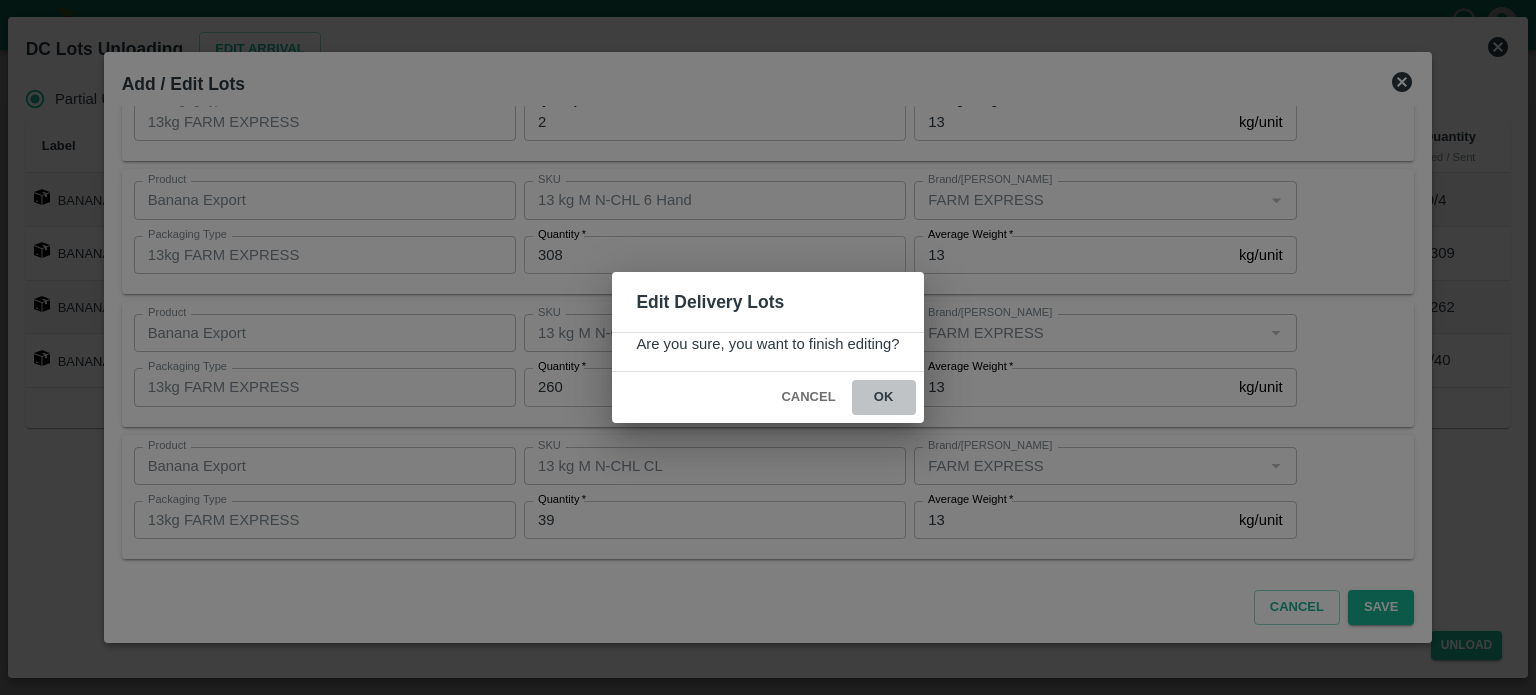 click on "ok" at bounding box center (884, 397) 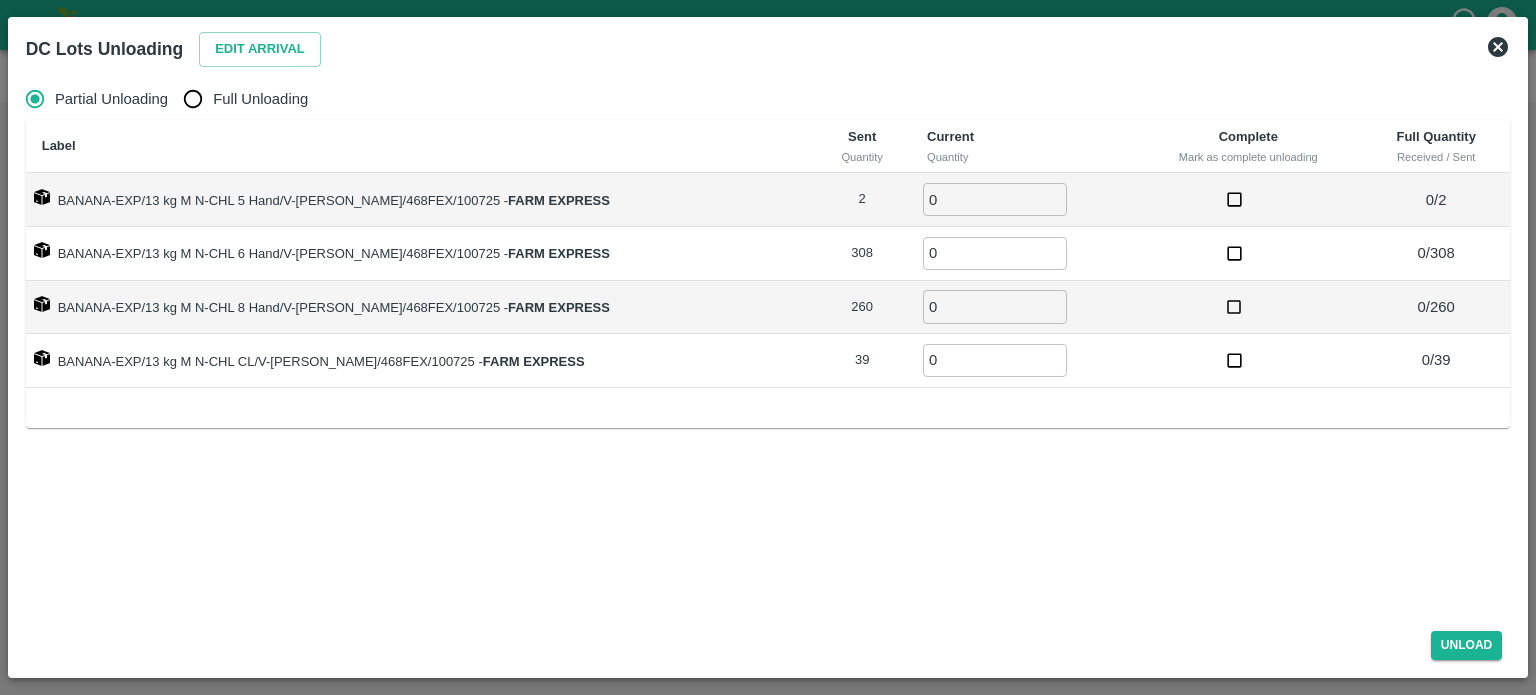 click on "Full Unloading" at bounding box center [193, 99] 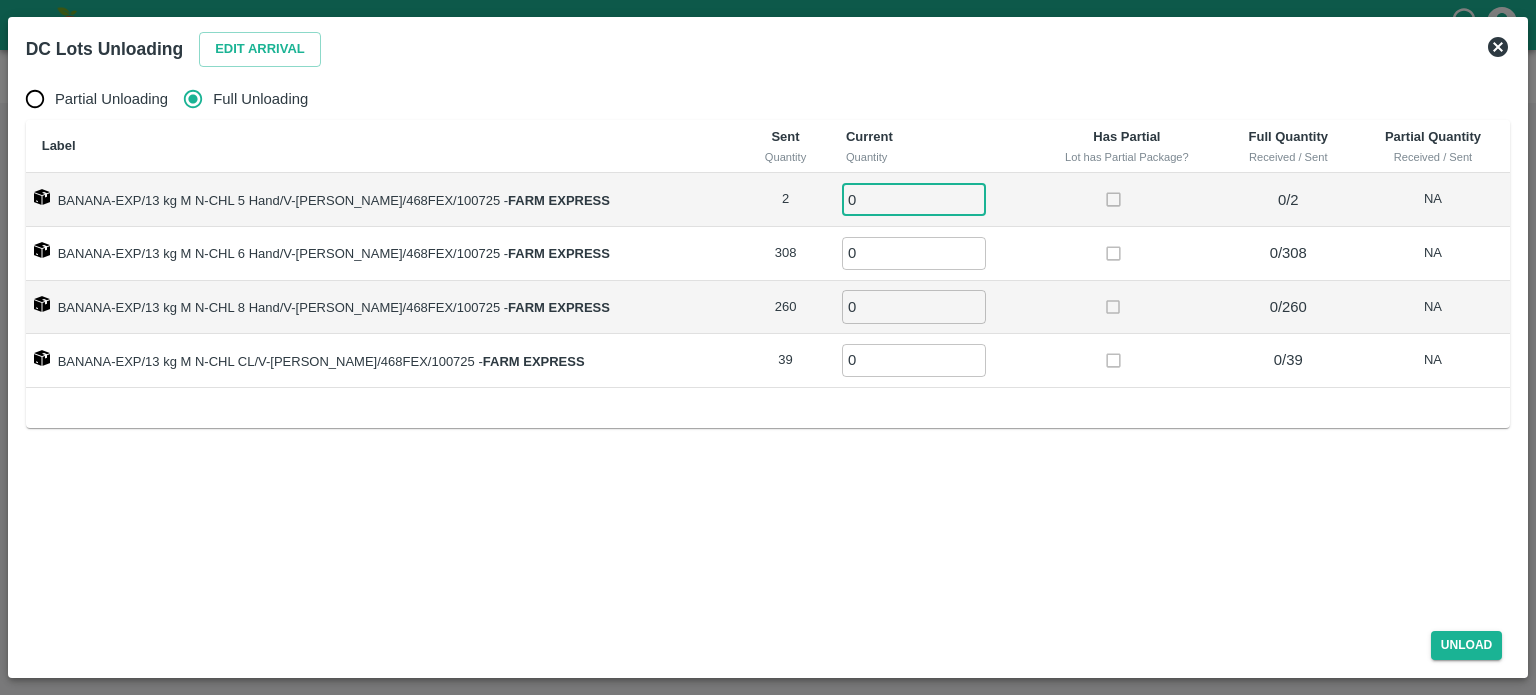 click on "0" at bounding box center (914, 199) 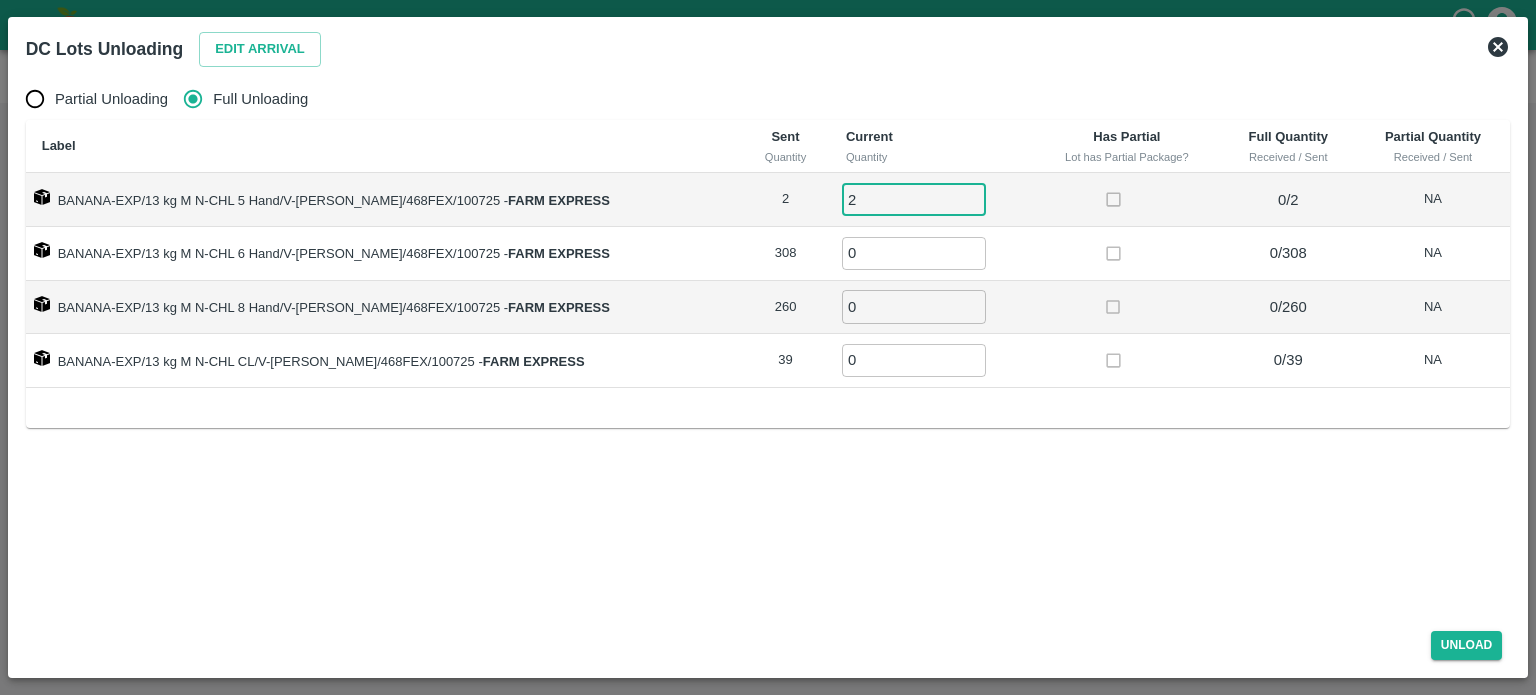 type on "2" 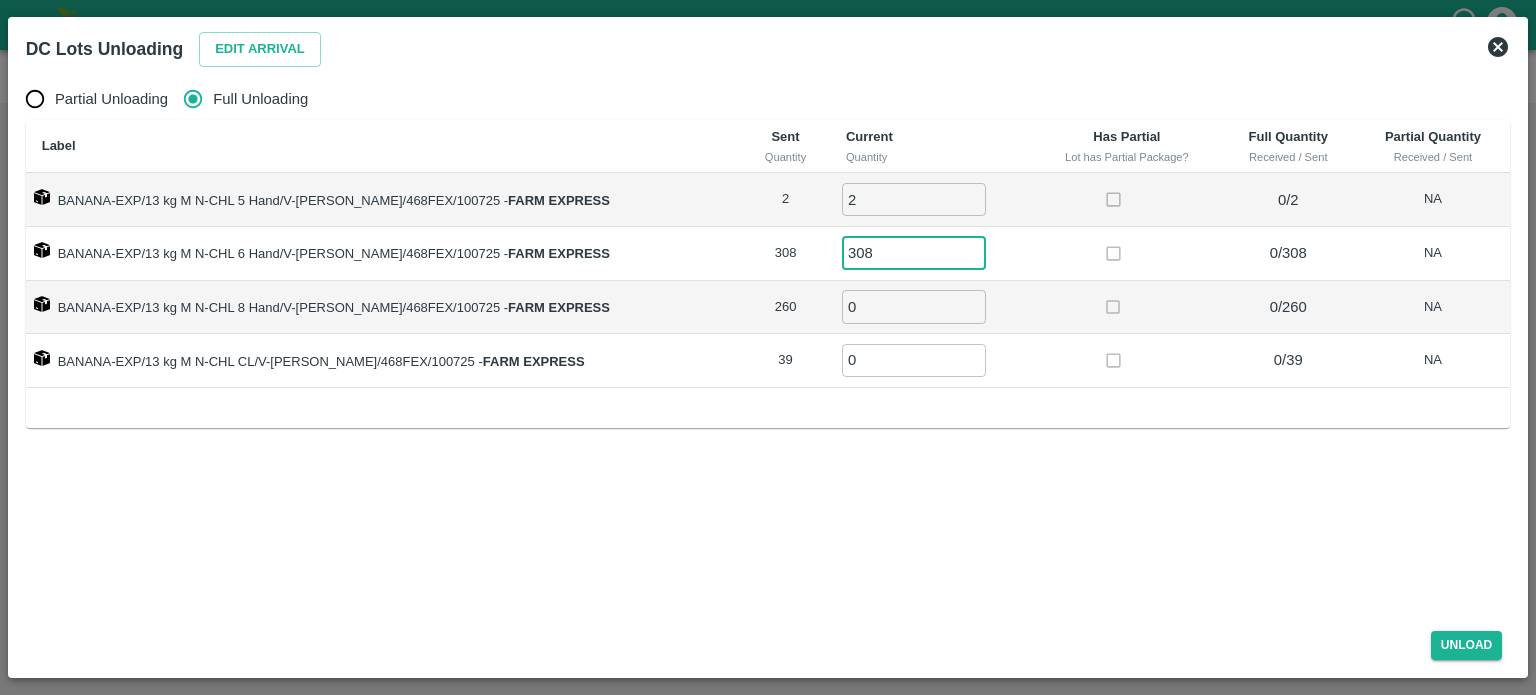 type on "308" 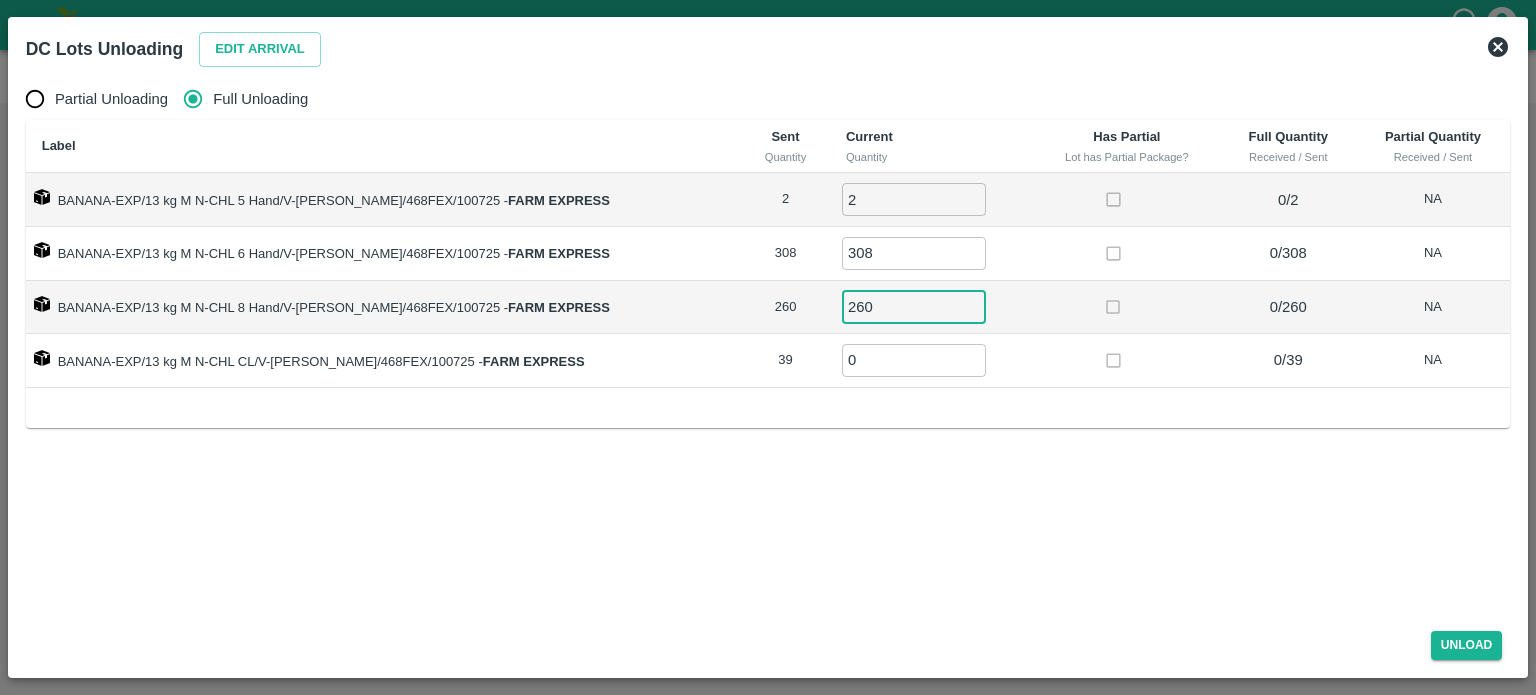 type on "260" 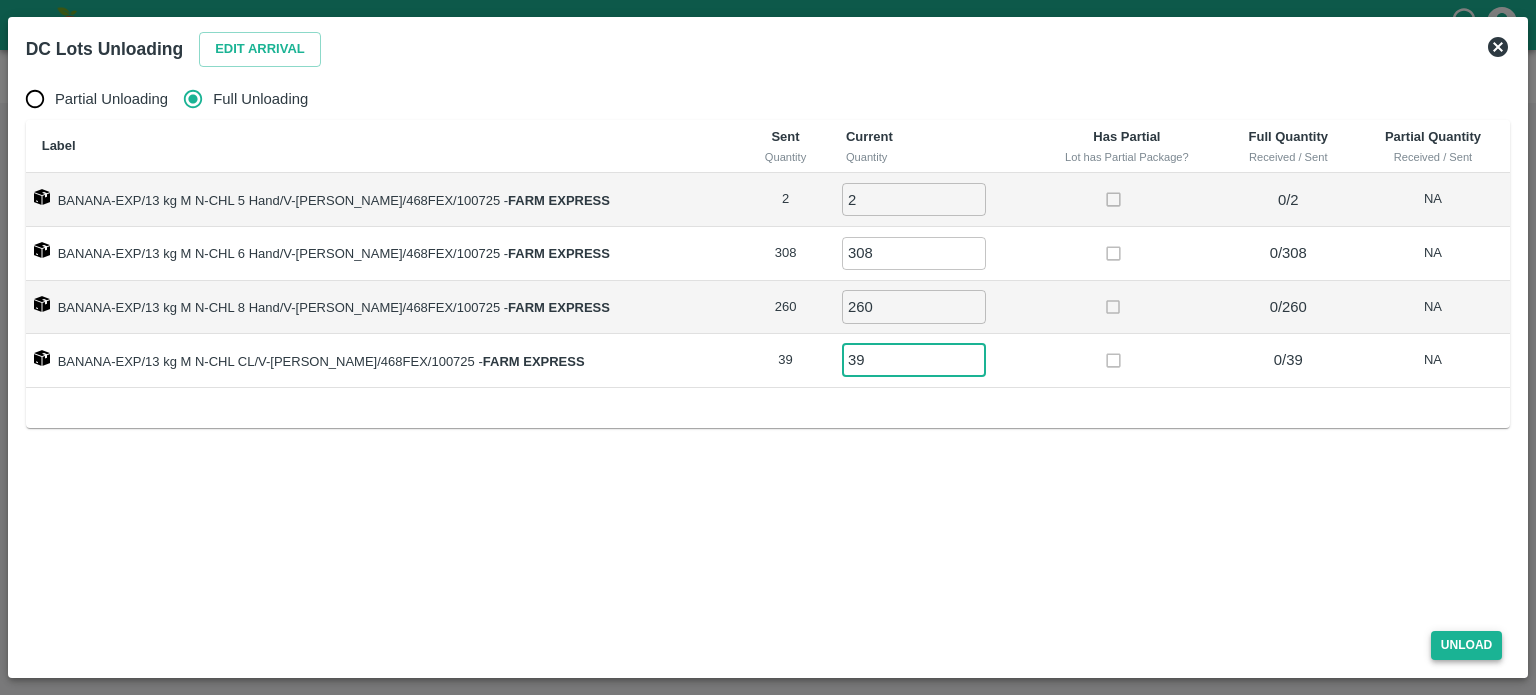 type on "39" 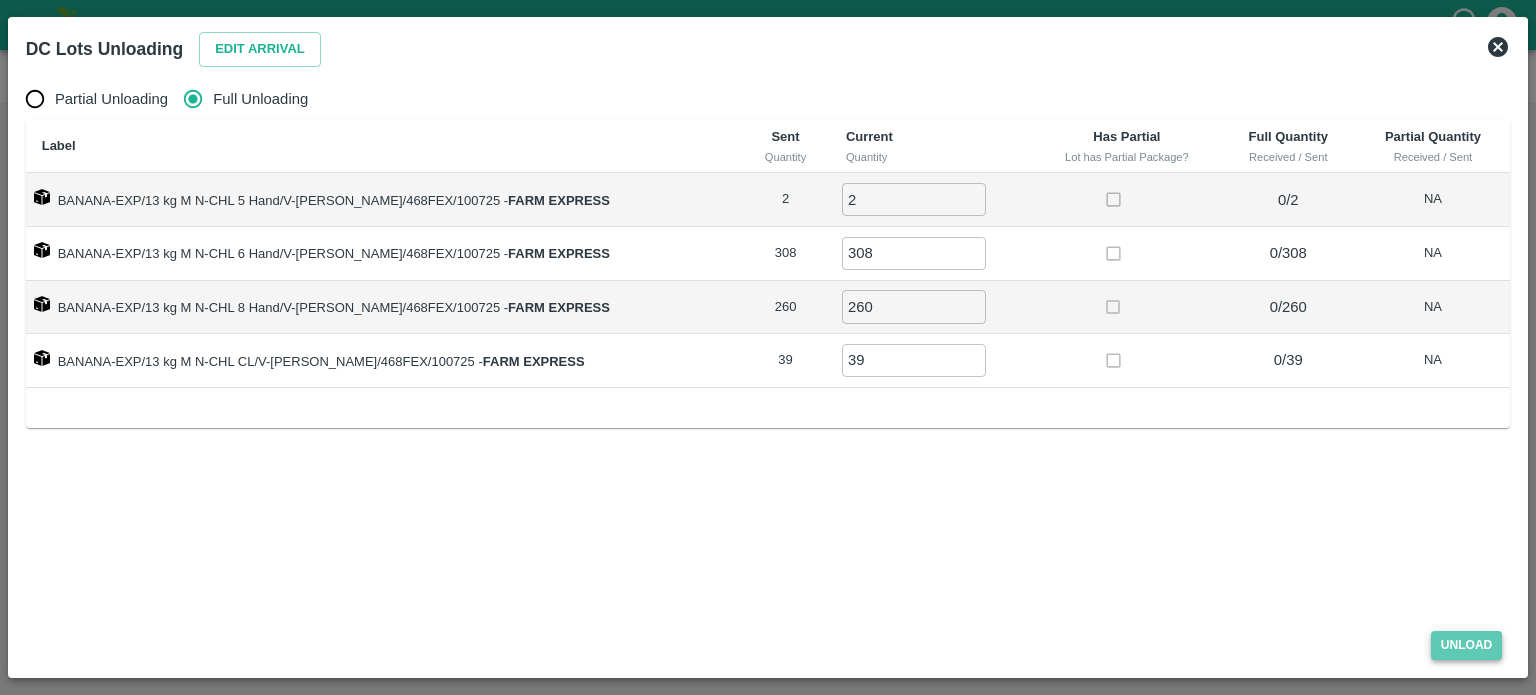 click on "Unload" at bounding box center (1467, 645) 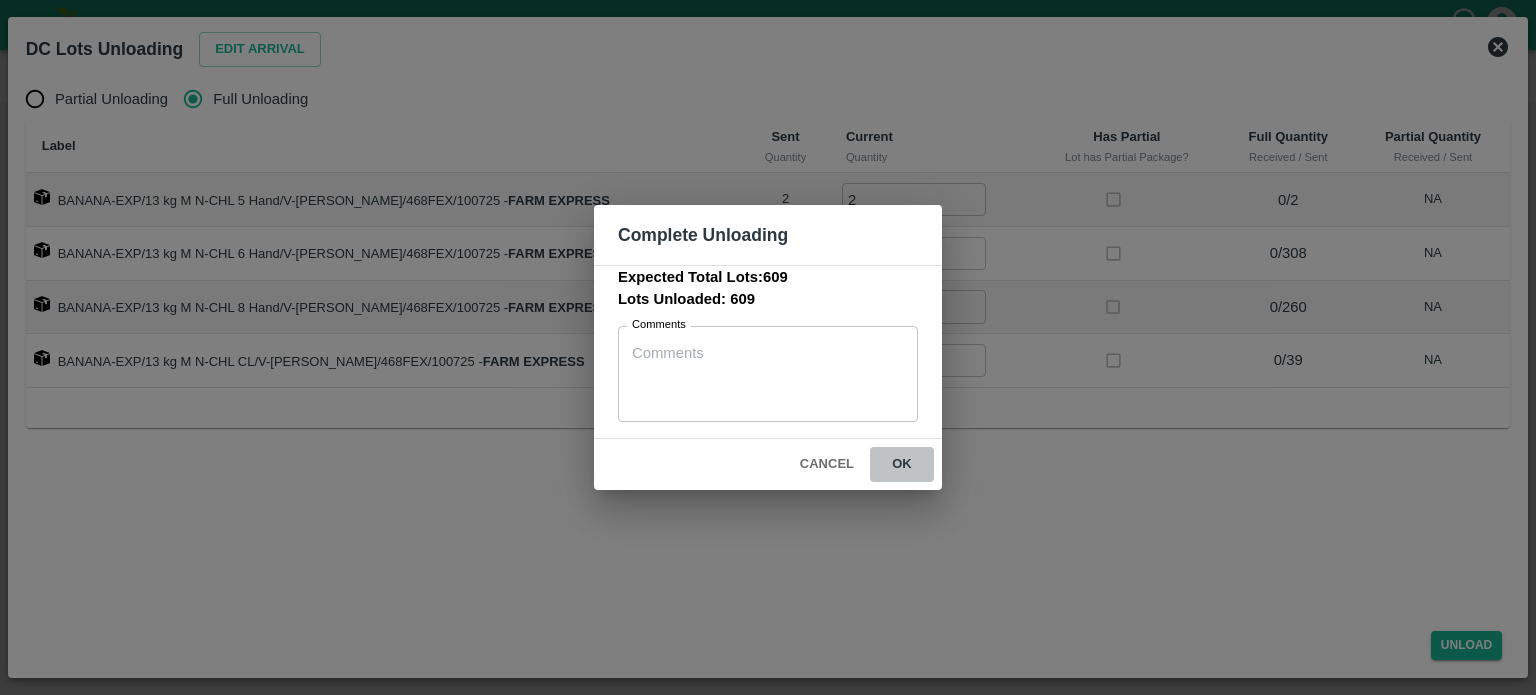 click on "ok" at bounding box center (902, 464) 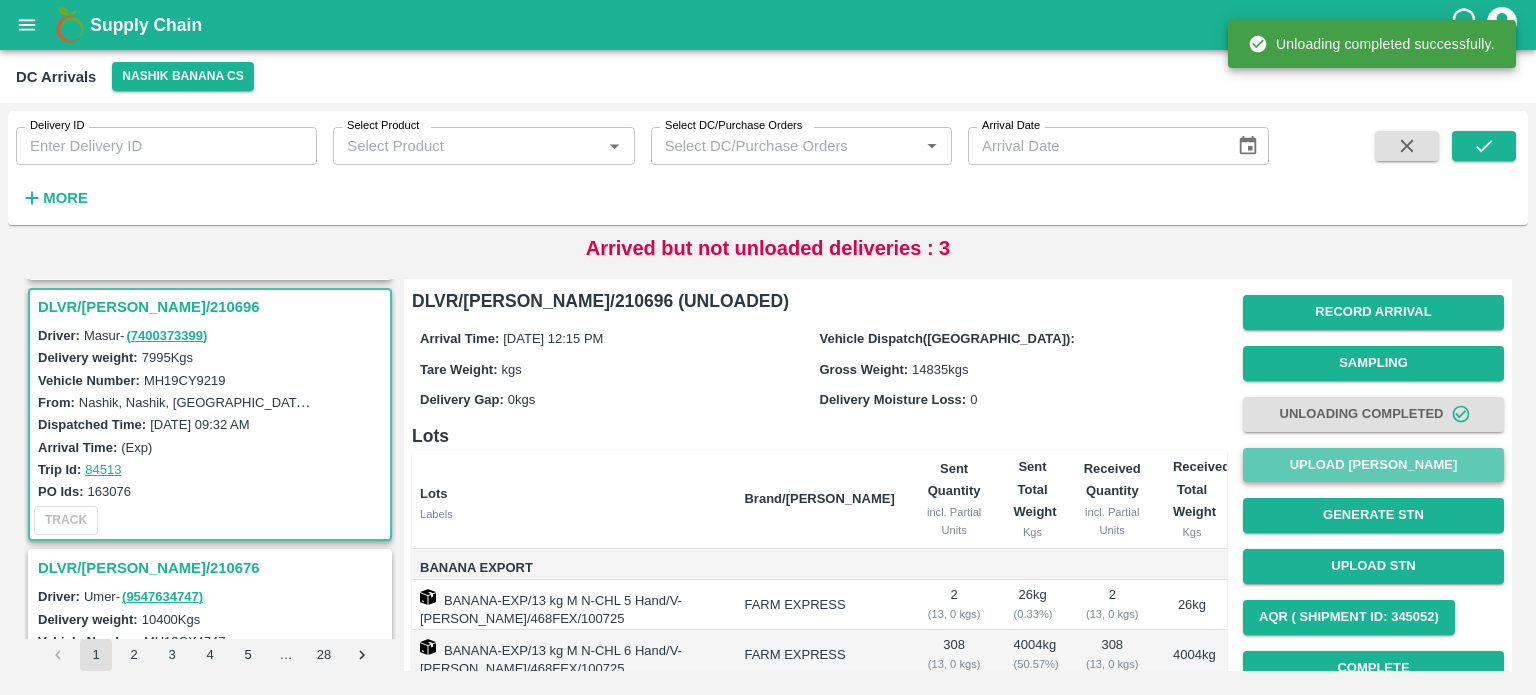 click on "Upload [PERSON_NAME]" at bounding box center (1373, 465) 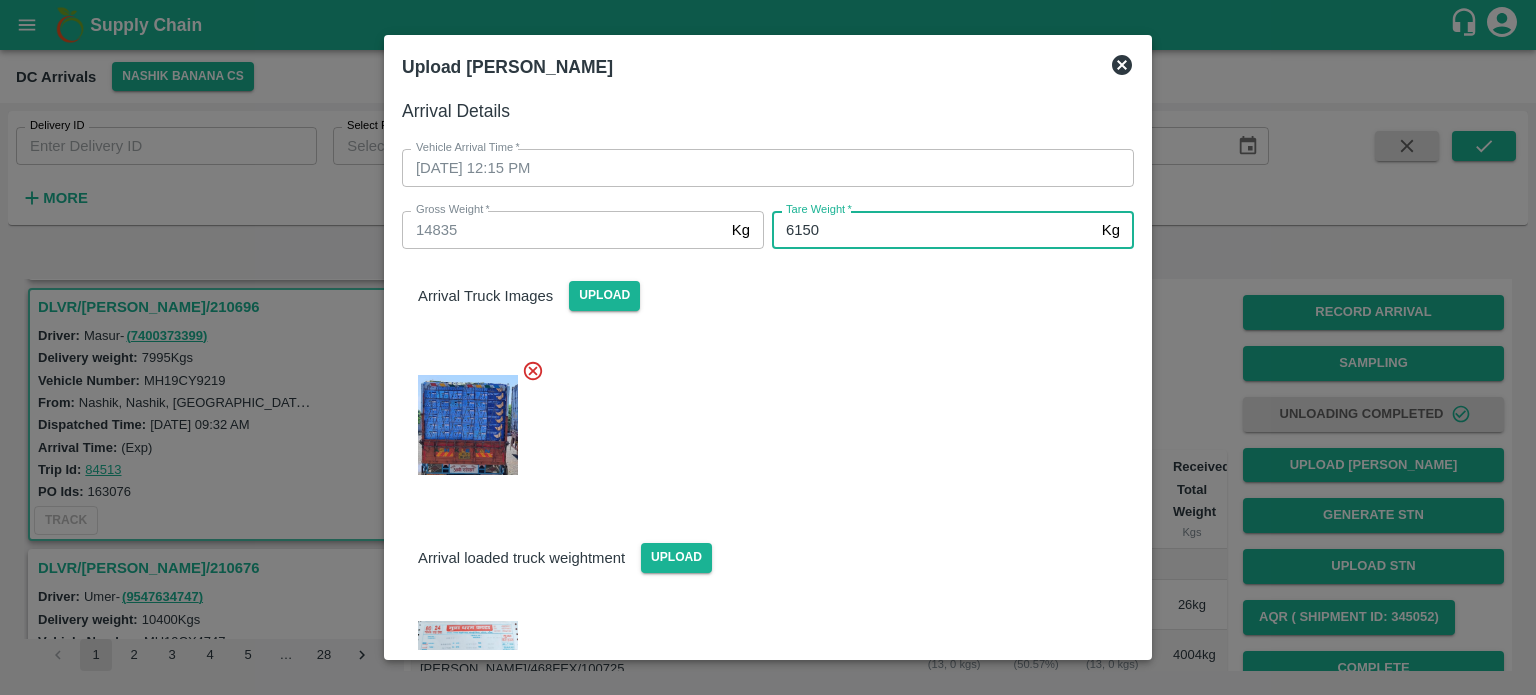 type on "6150" 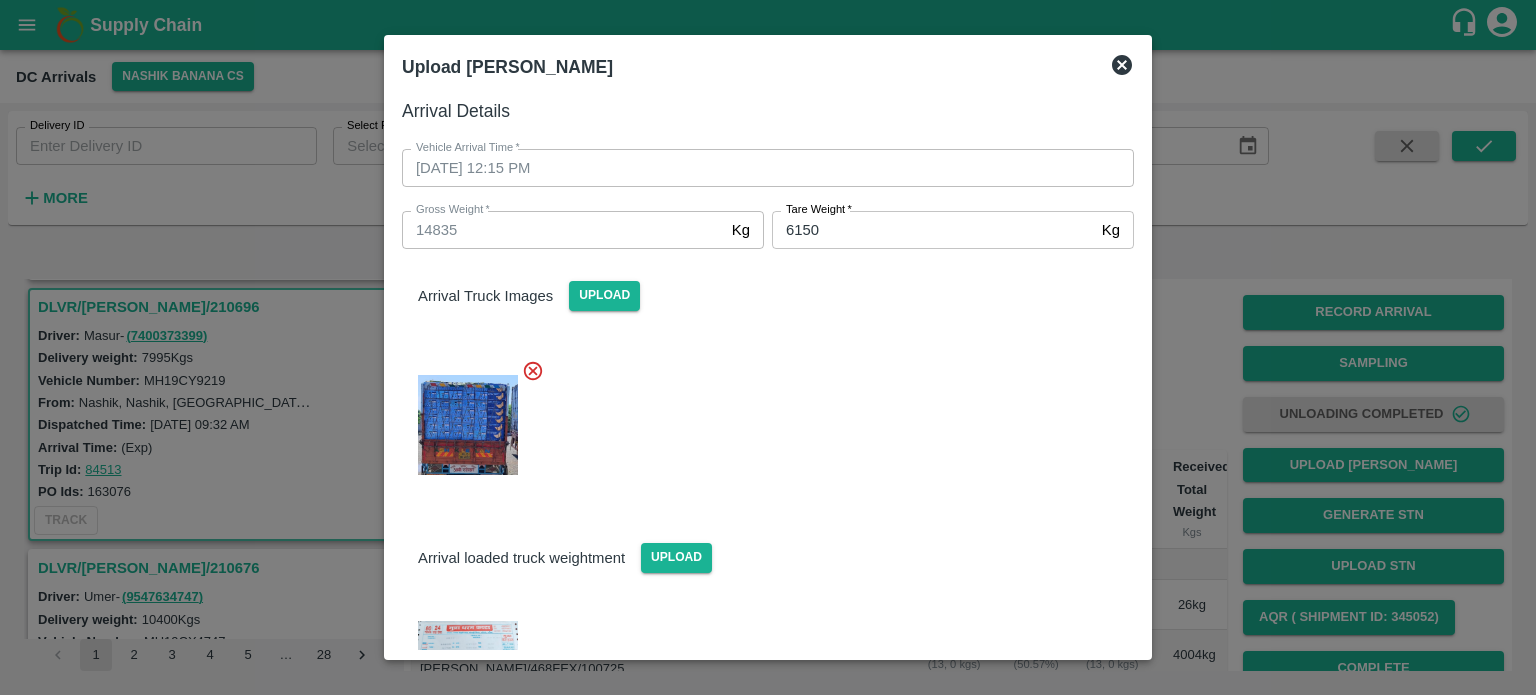 scroll, scrollTop: 95, scrollLeft: 0, axis: vertical 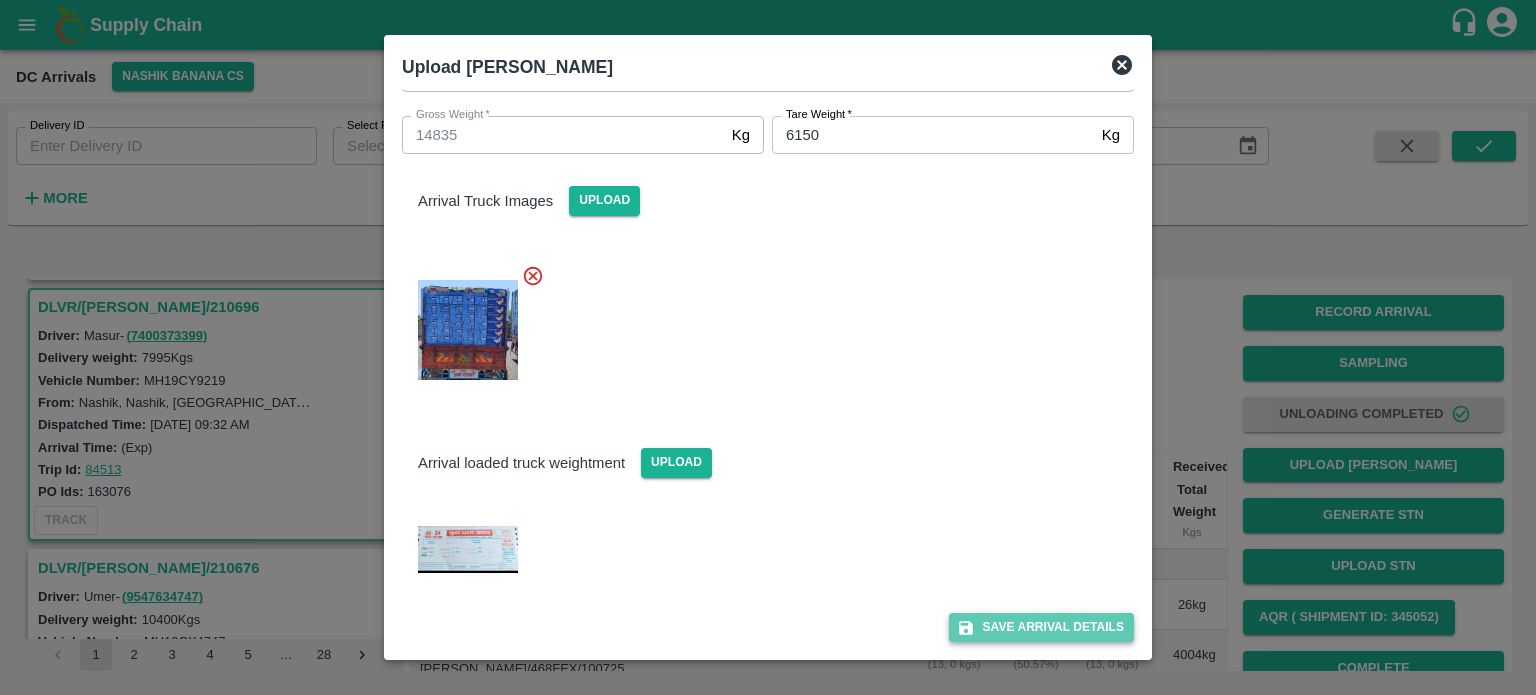 click on "Save Arrival Details" at bounding box center (1041, 627) 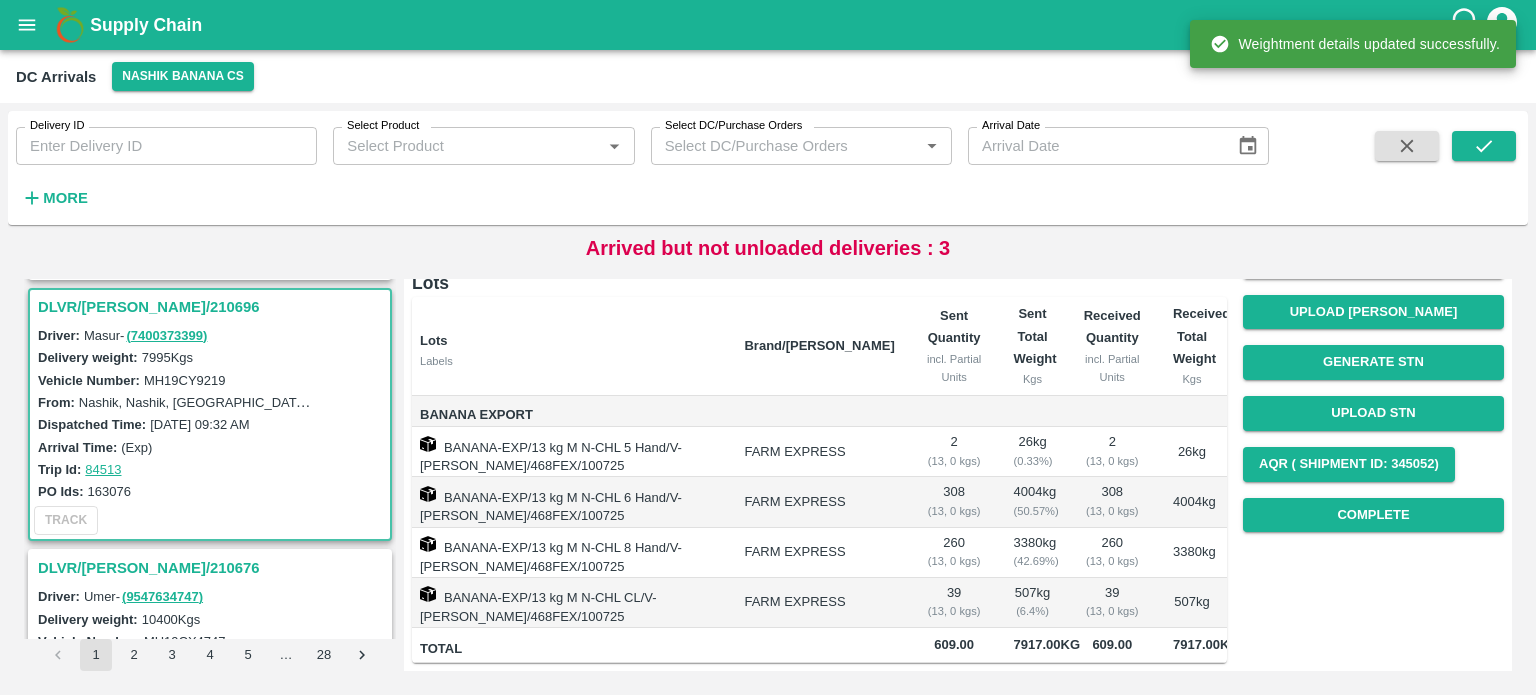 scroll, scrollTop: 212, scrollLeft: 0, axis: vertical 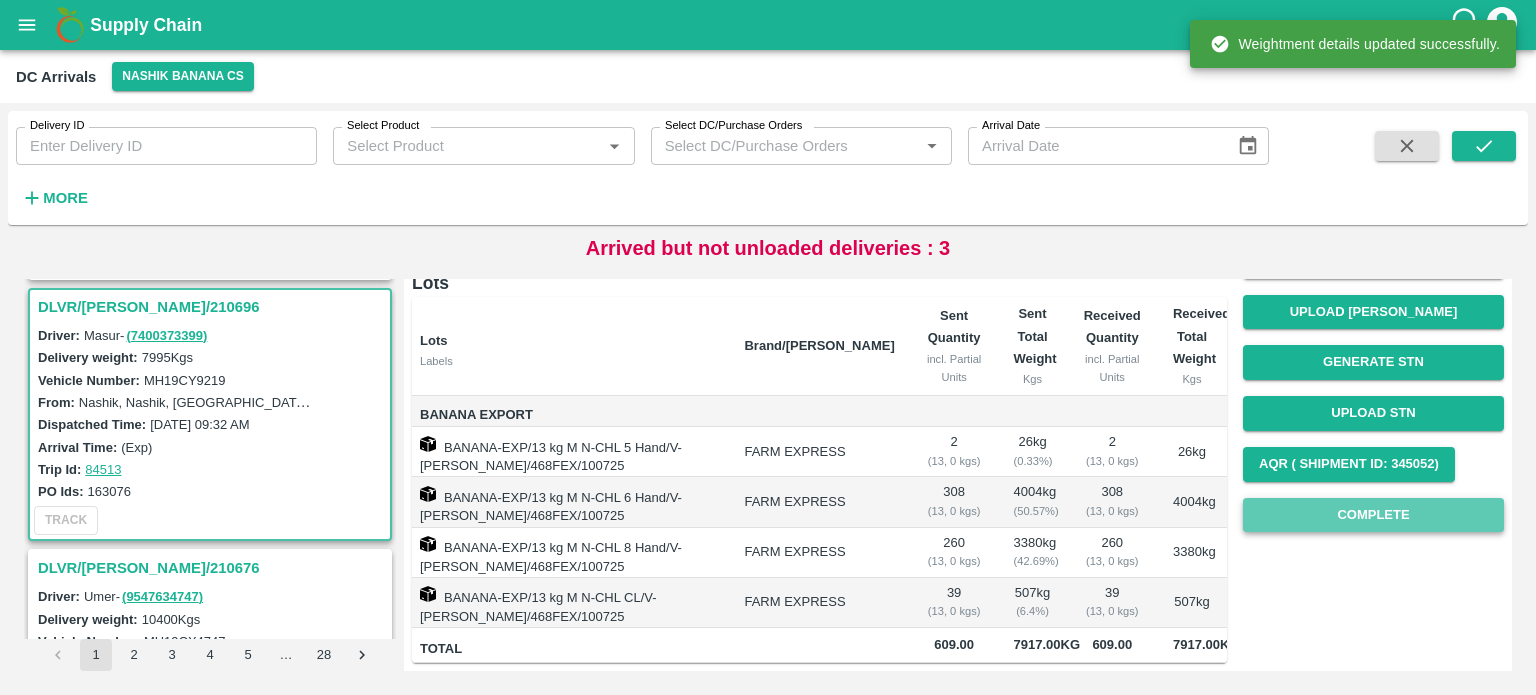 click on "Complete" at bounding box center [1373, 515] 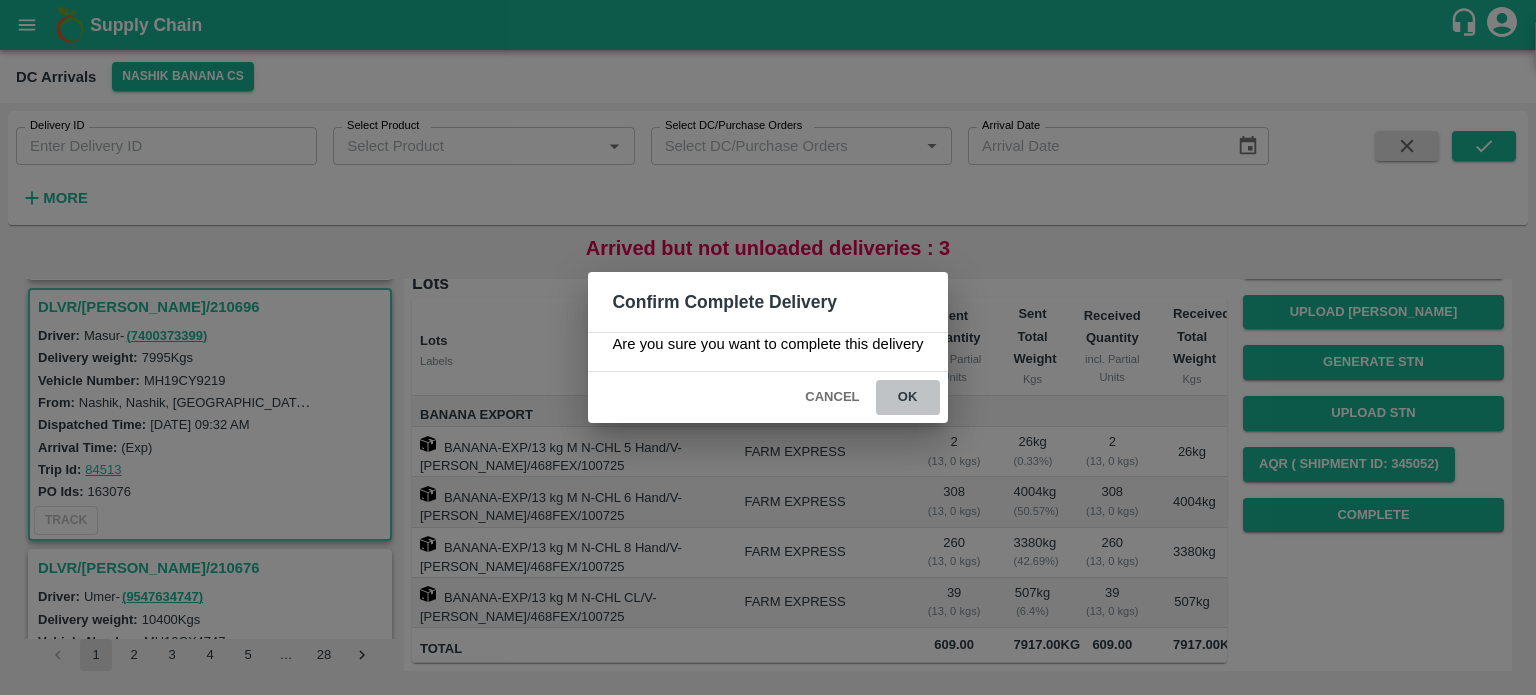click on "ok" at bounding box center (908, 397) 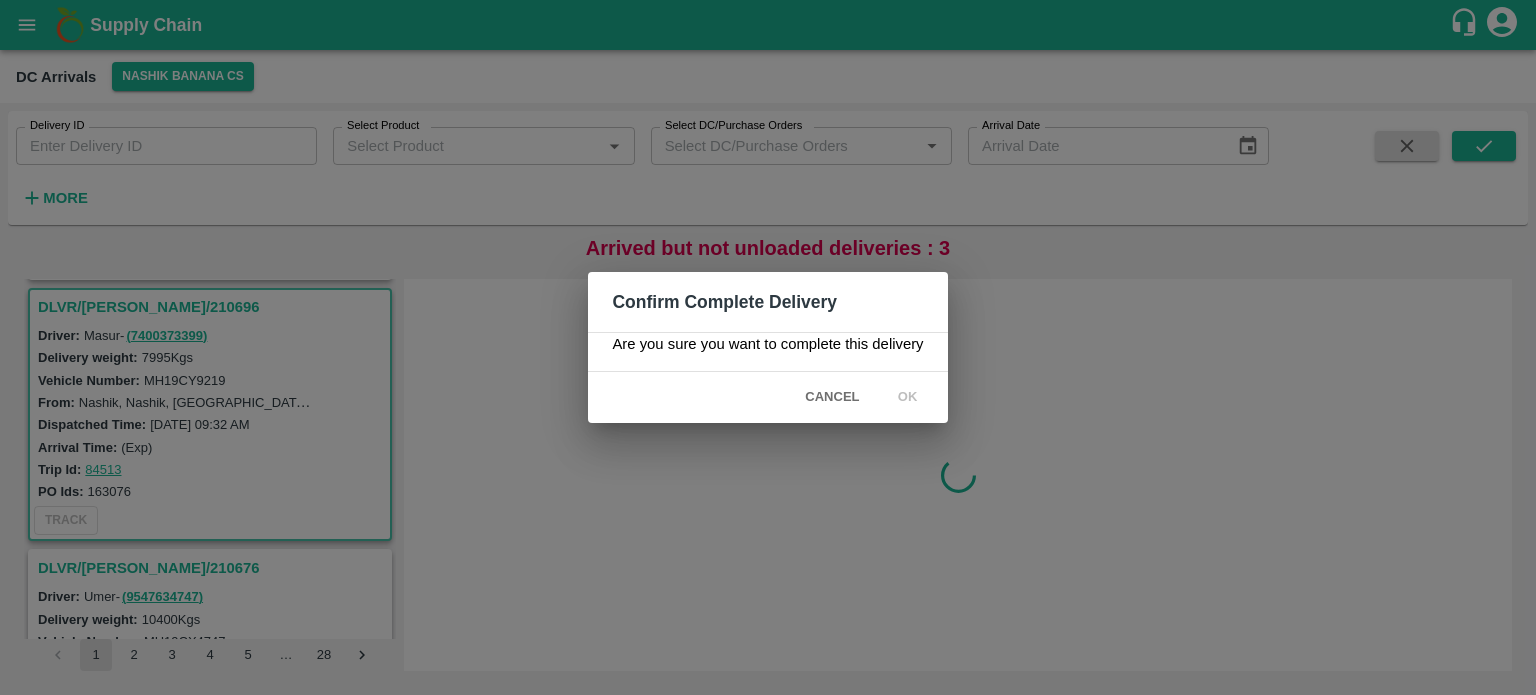 scroll, scrollTop: 0, scrollLeft: 0, axis: both 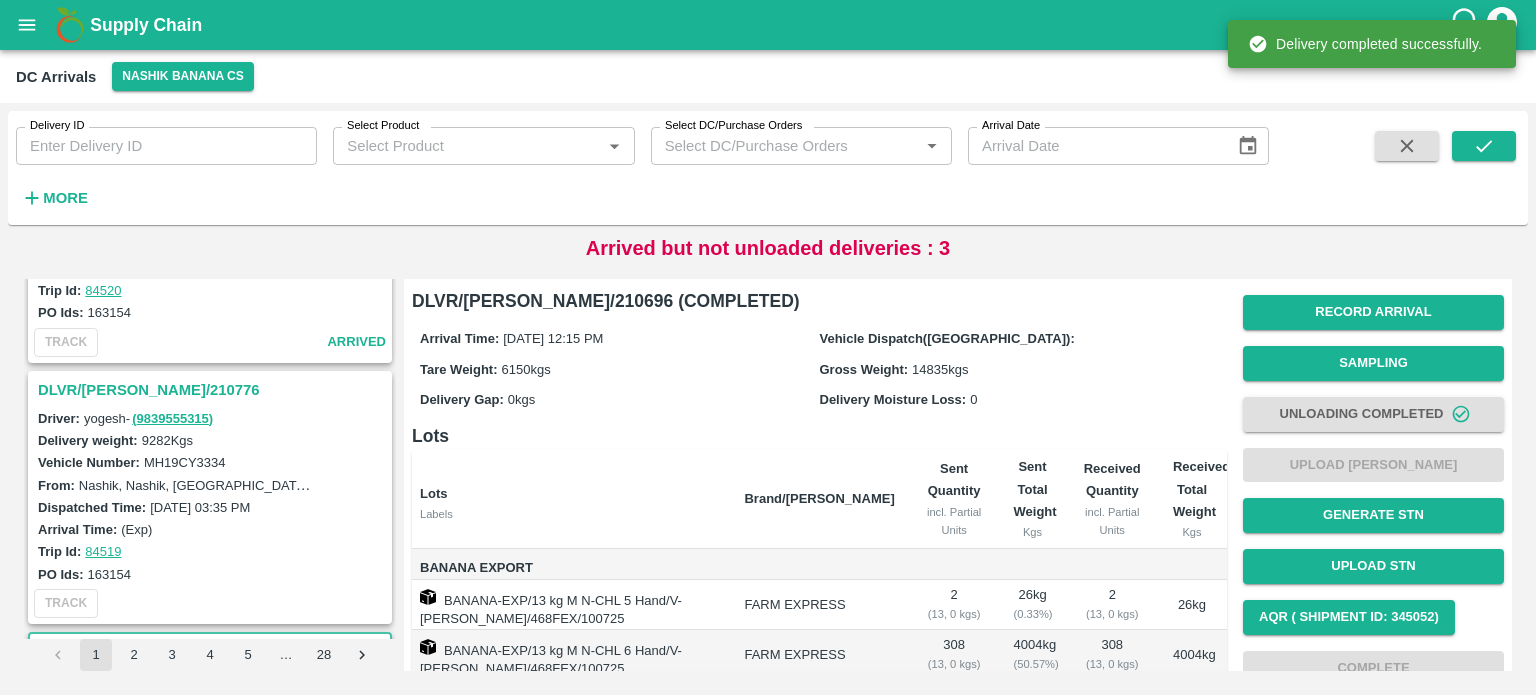 click on "DLVR/[PERSON_NAME]/210776" at bounding box center [213, 390] 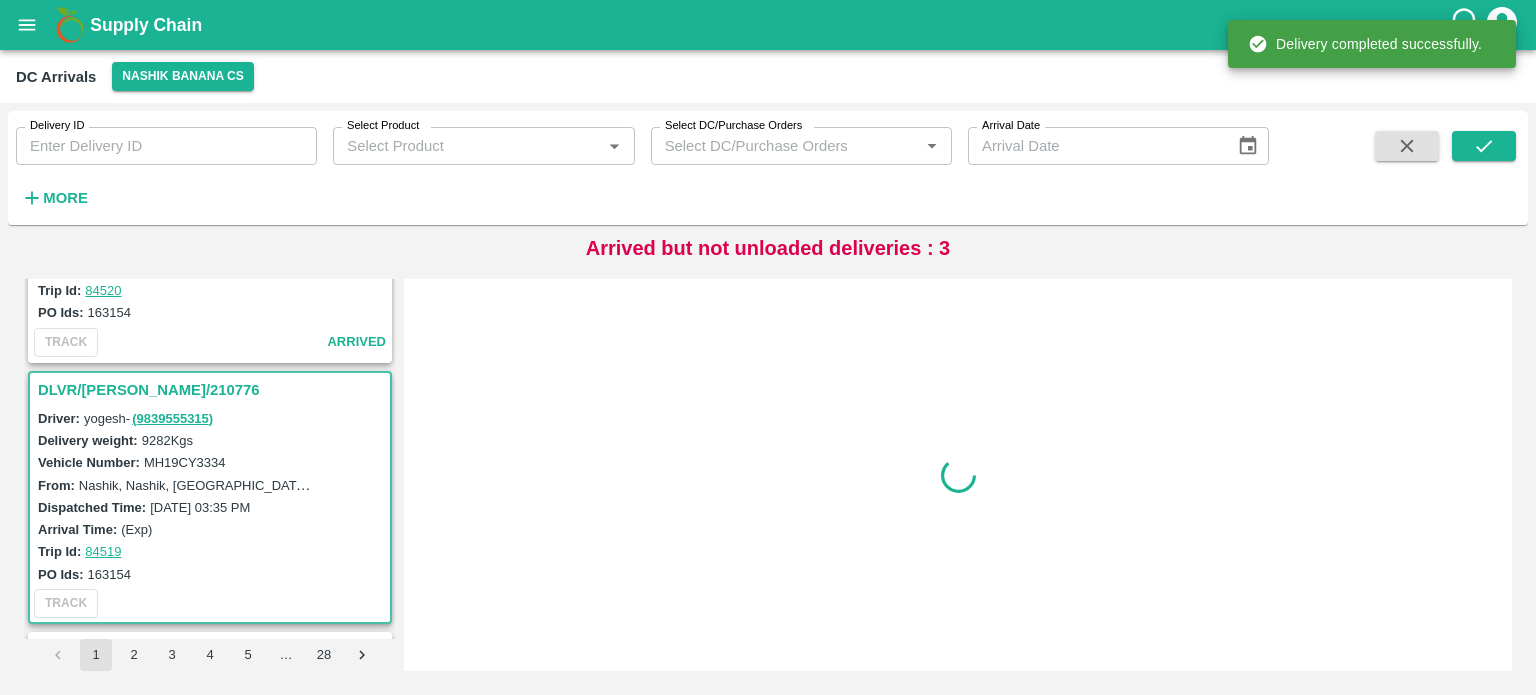 scroll, scrollTop: 1569, scrollLeft: 0, axis: vertical 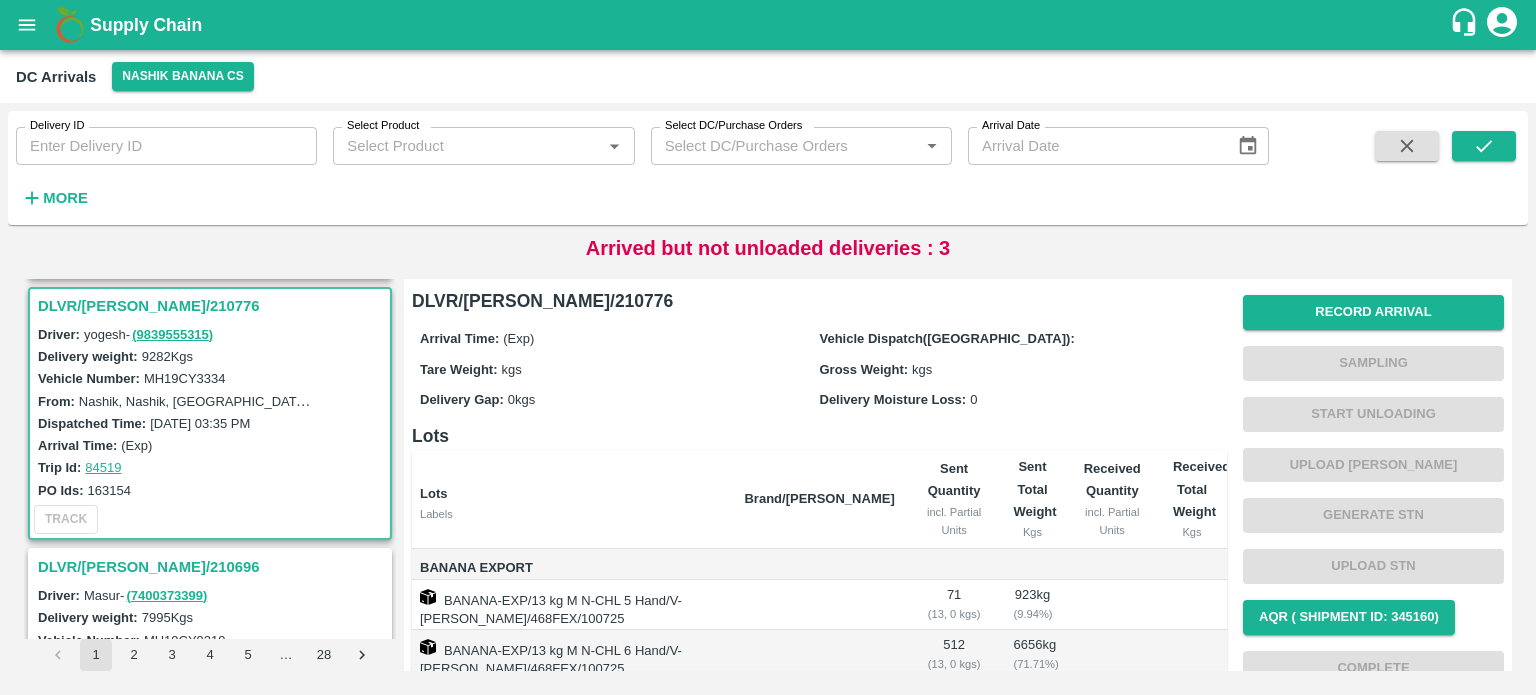 click on "MH19CY3334" at bounding box center [185, 378] 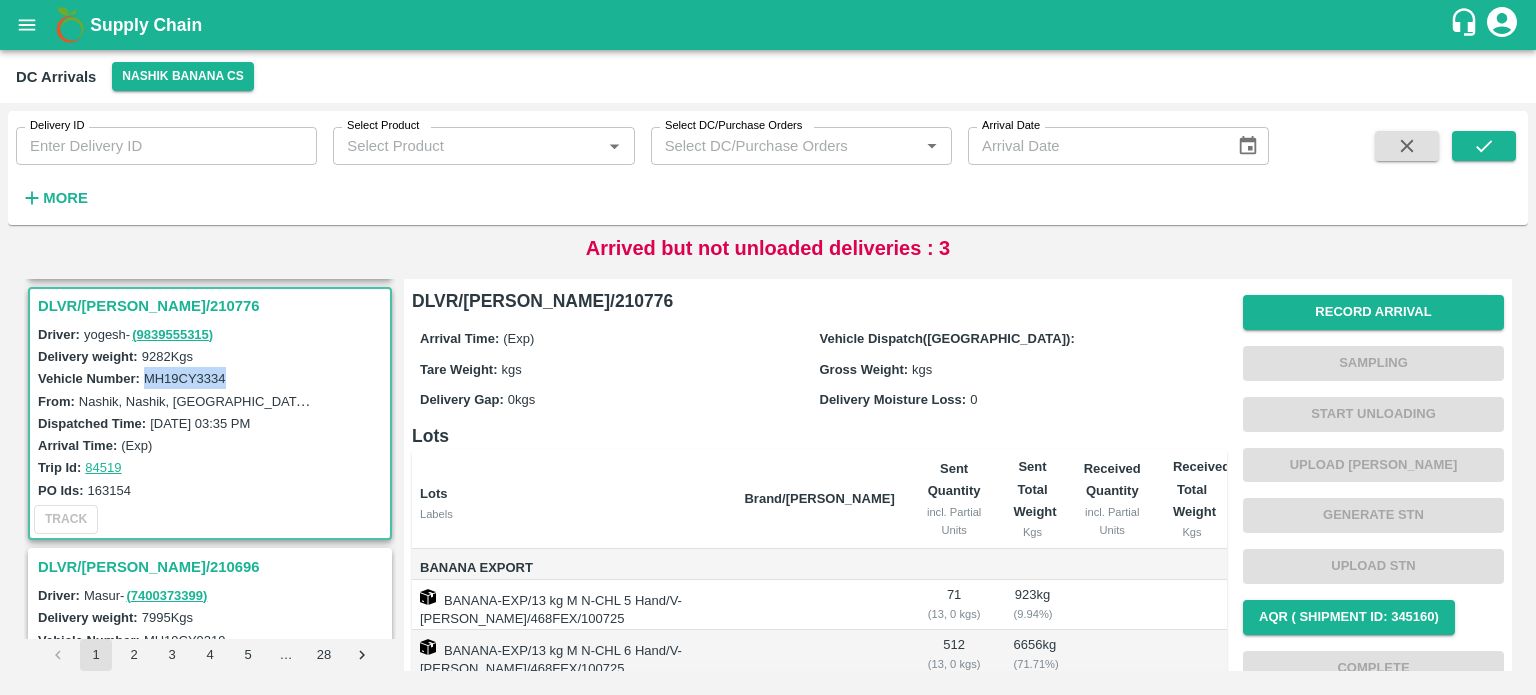 click on "MH19CY3334" at bounding box center [185, 378] 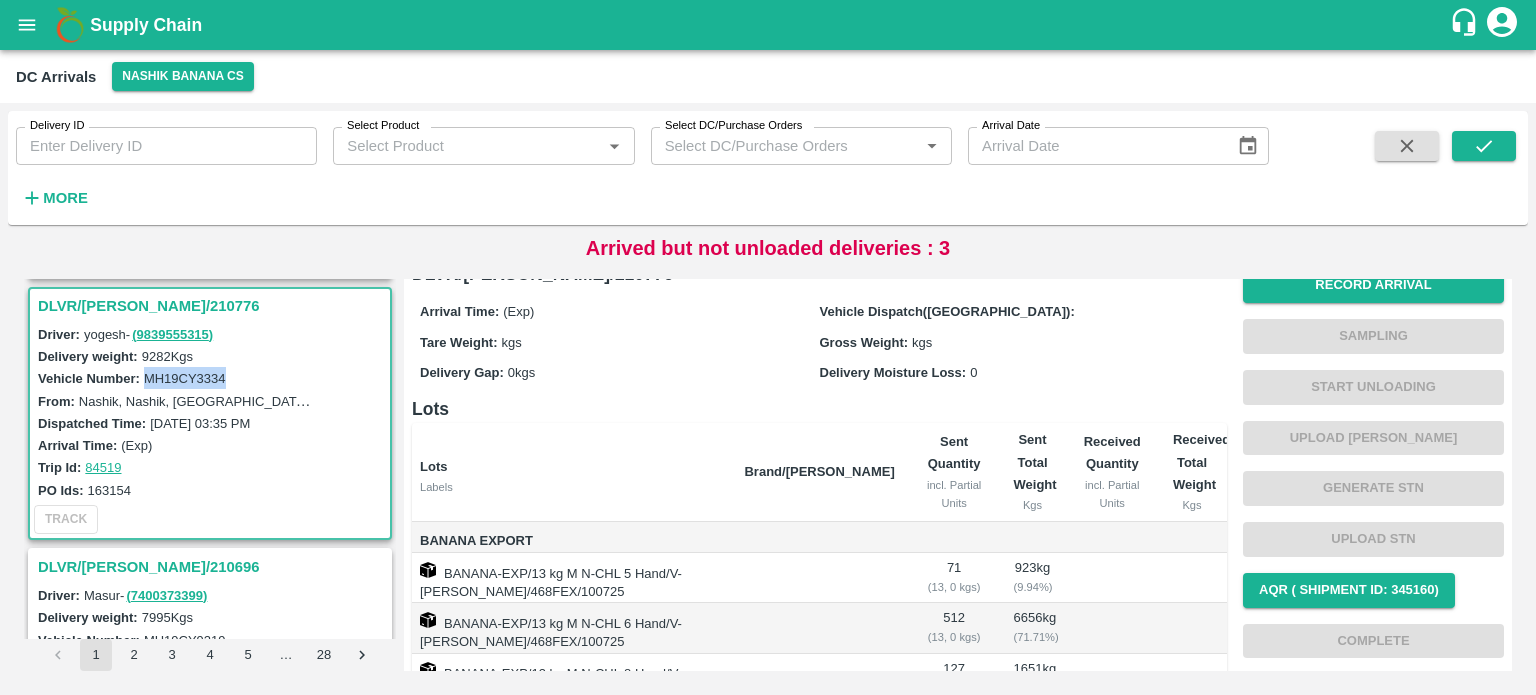 scroll, scrollTop: 0, scrollLeft: 0, axis: both 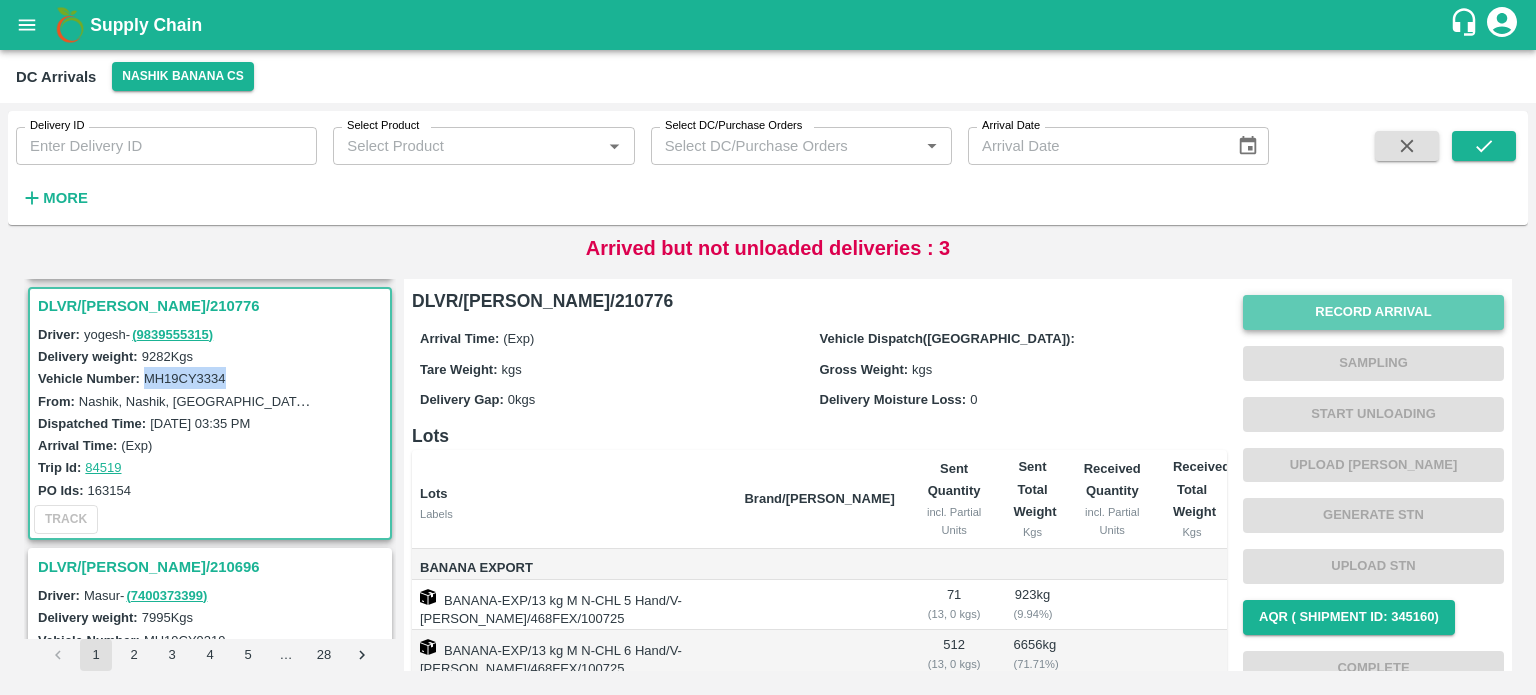click on "Record Arrival" at bounding box center [1373, 312] 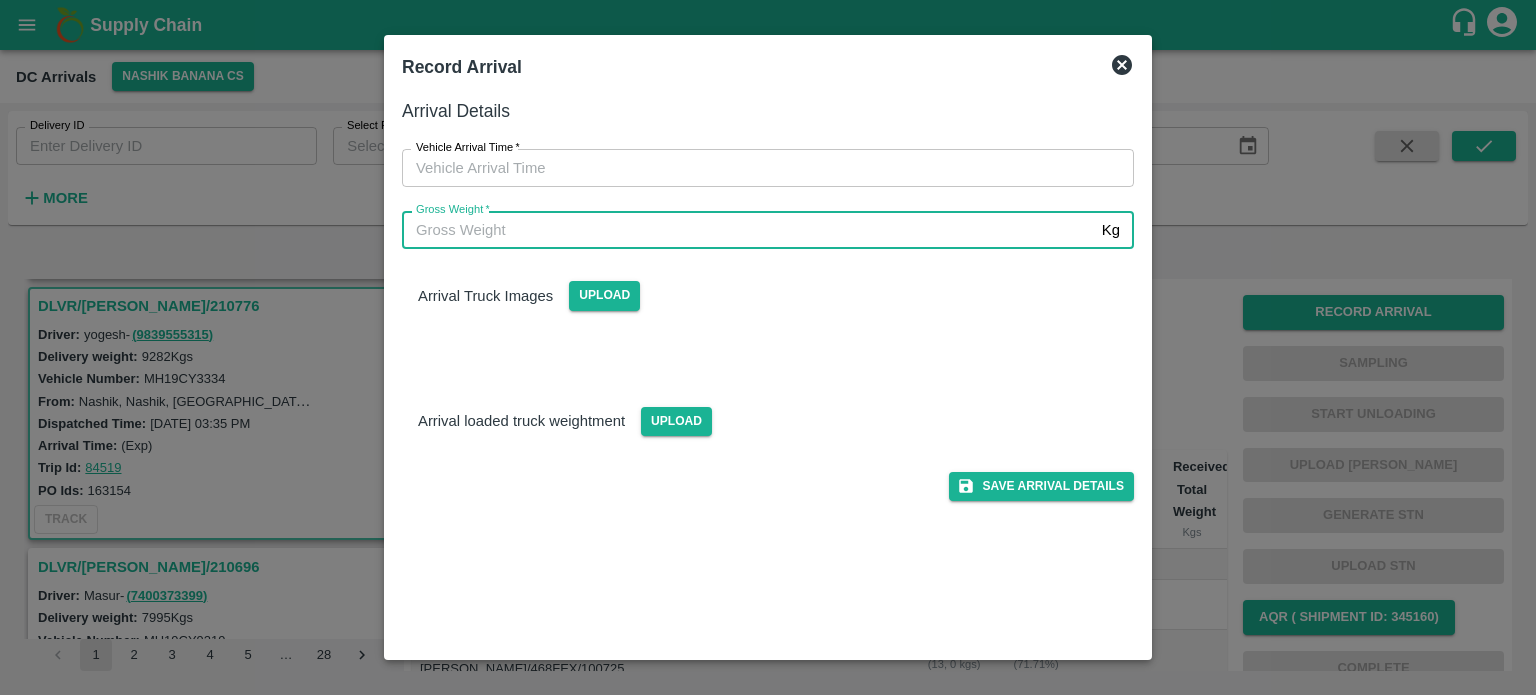 click on "Gross Weight   *" at bounding box center [748, 230] 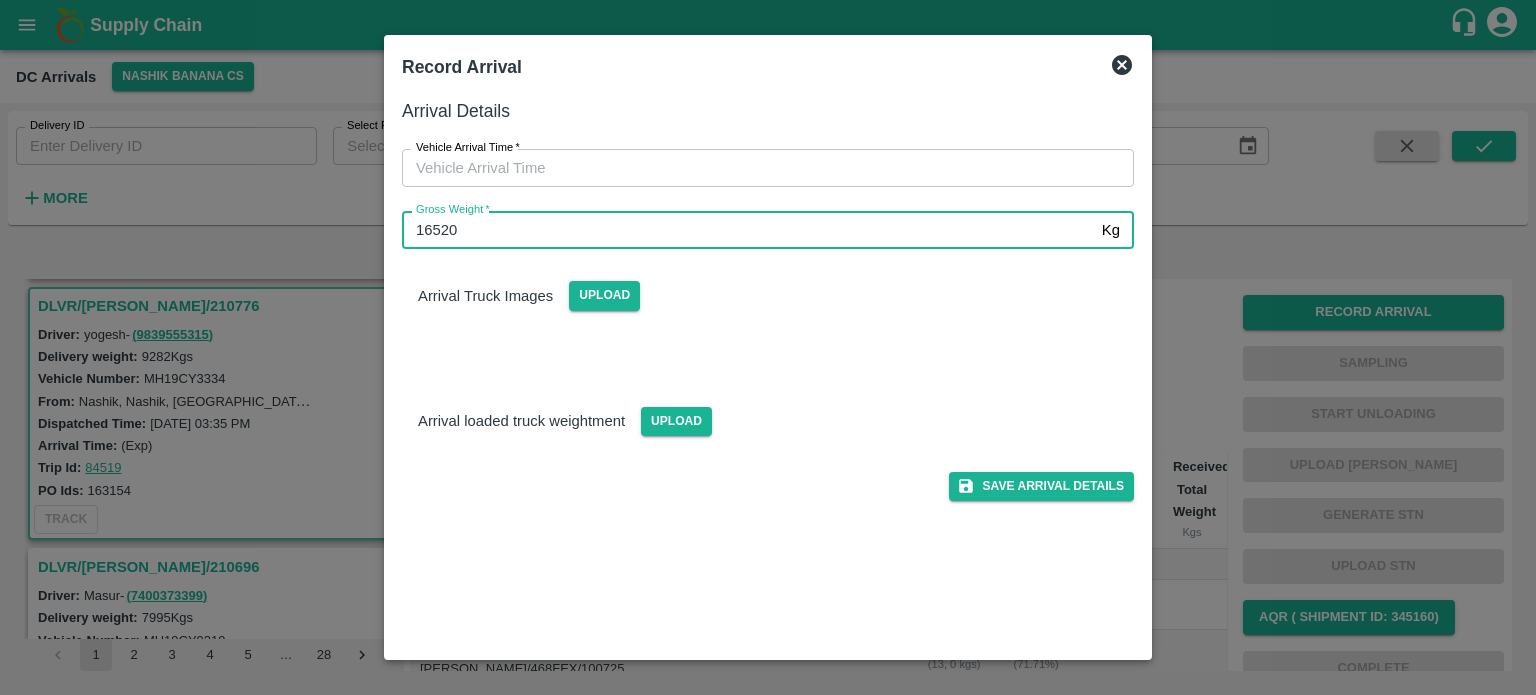 type on "16520" 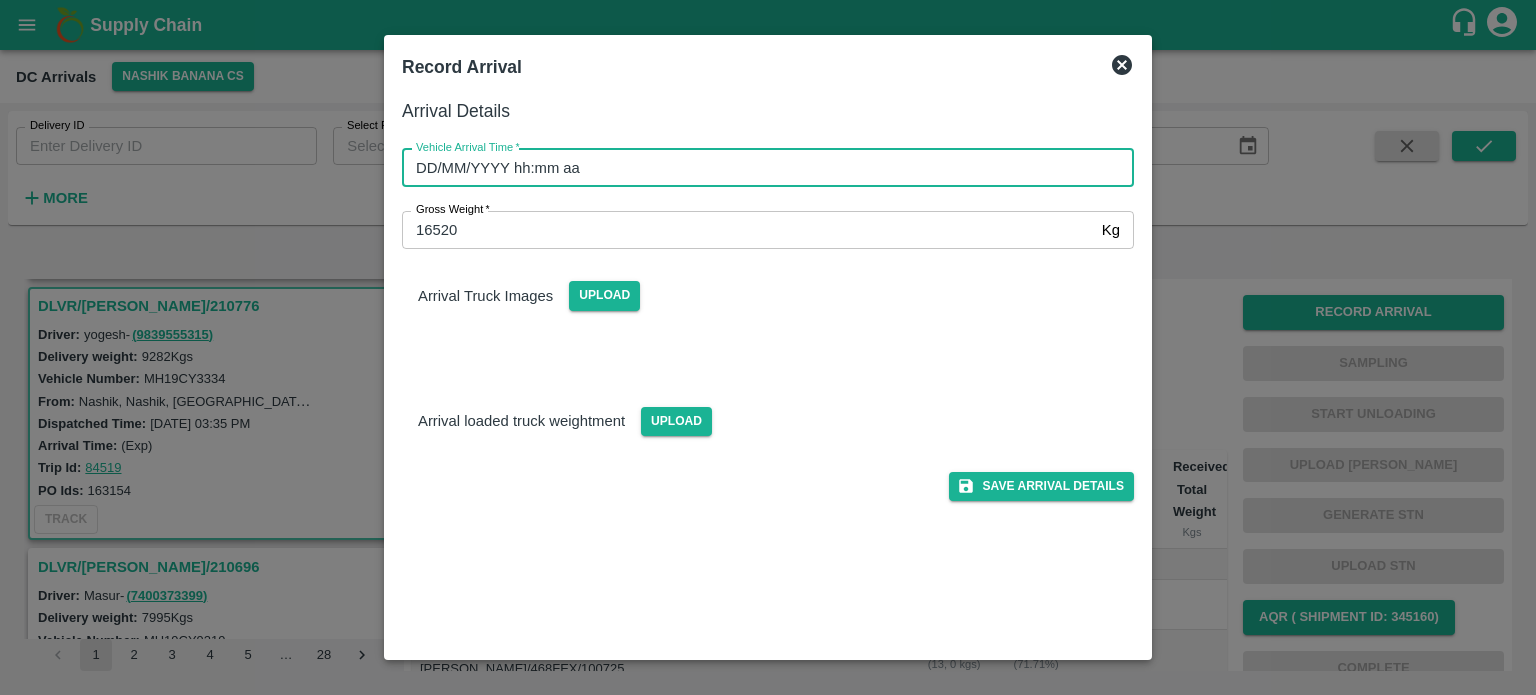 click on "DD/MM/YYYY hh:mm aa" at bounding box center (761, 168) 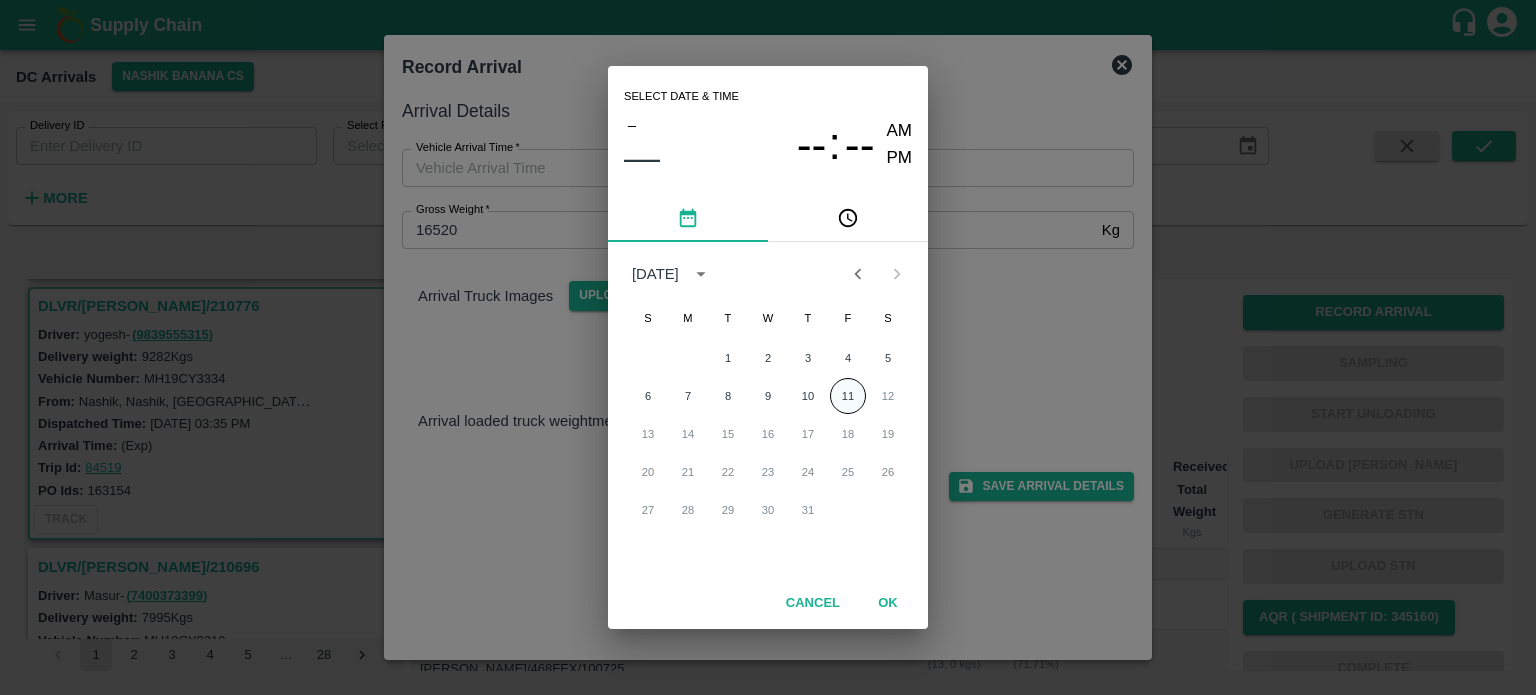 click on "11" at bounding box center [848, 396] 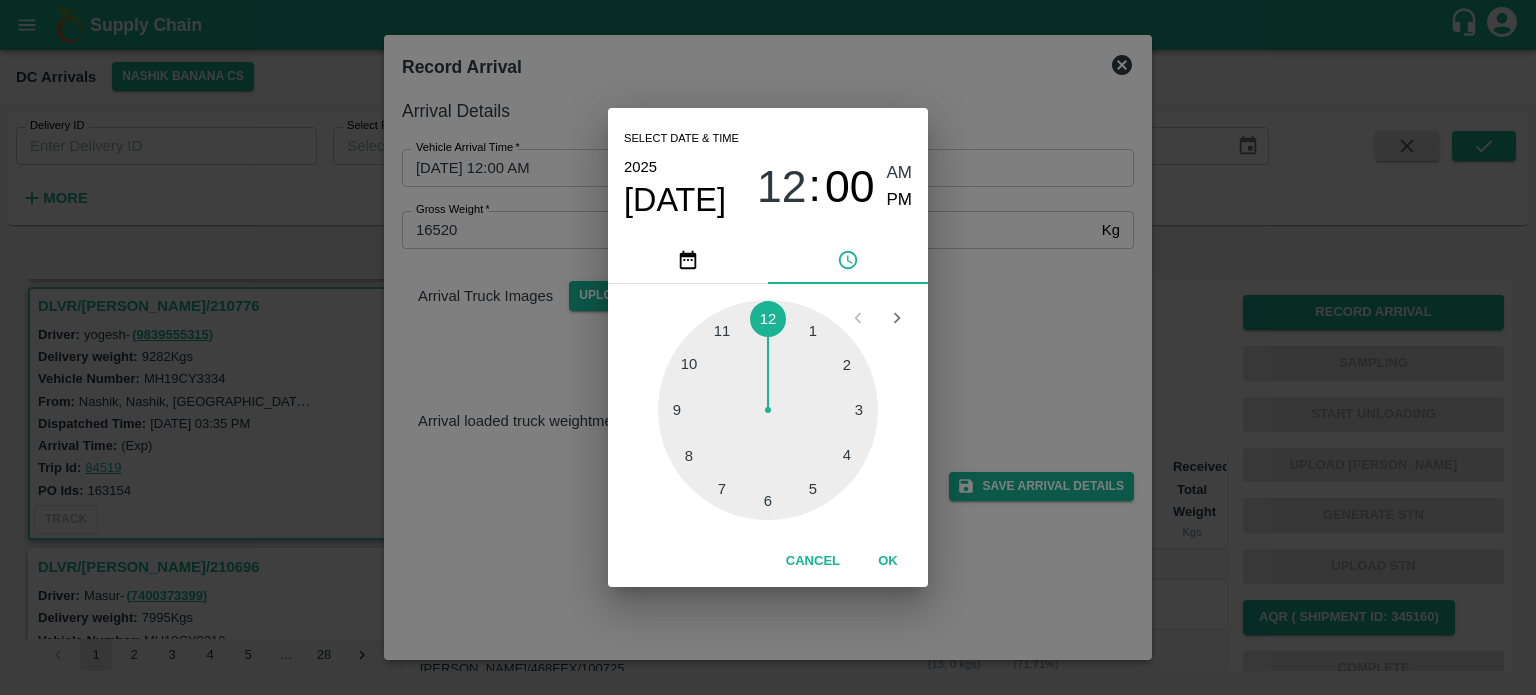 click at bounding box center (768, 410) 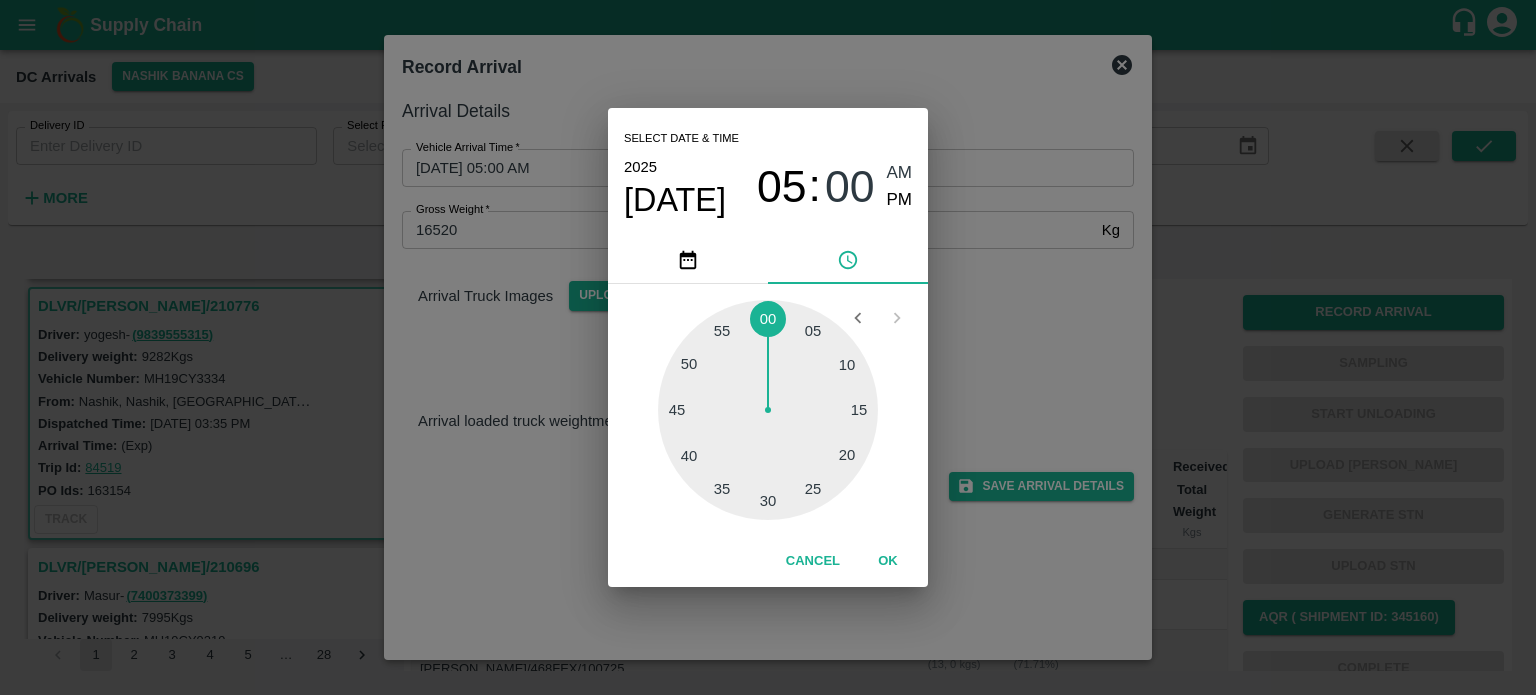 click at bounding box center [768, 410] 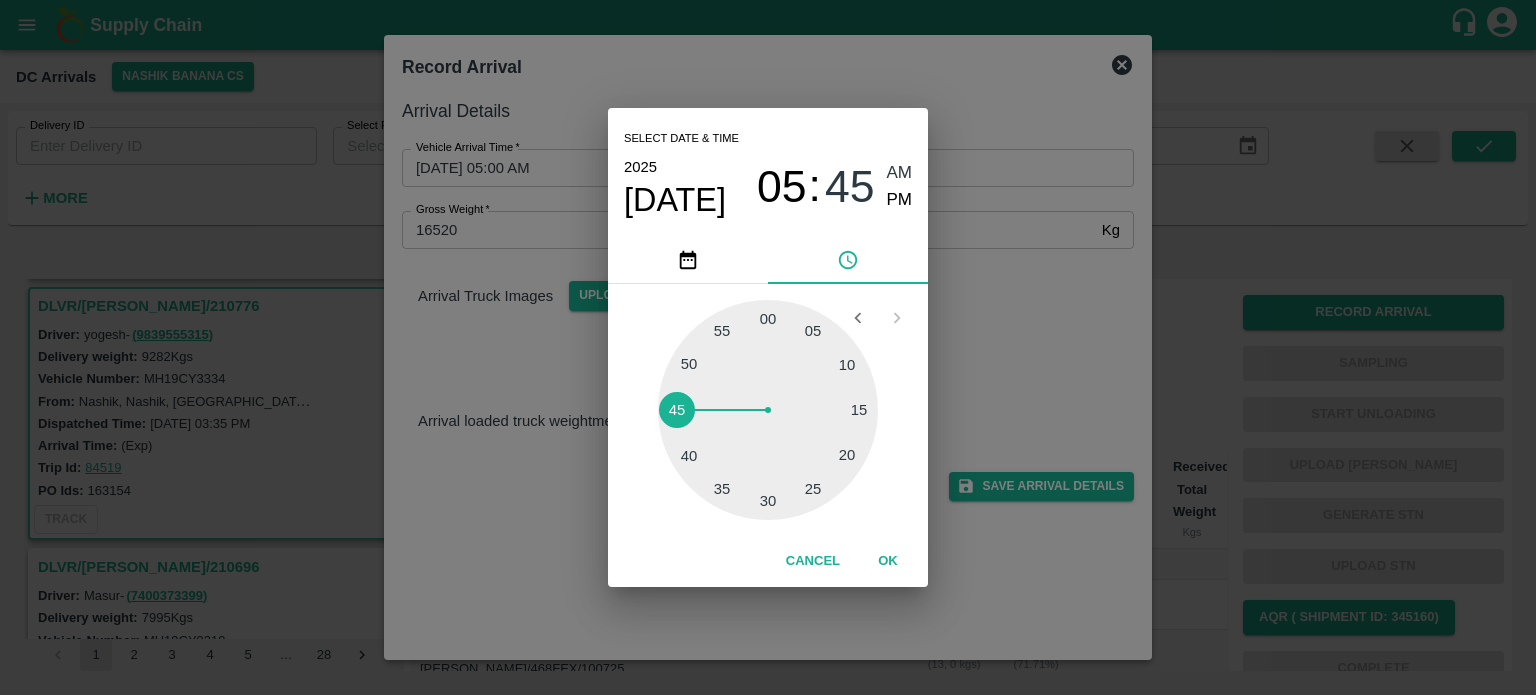 type on "[DATE] 05:45 AM" 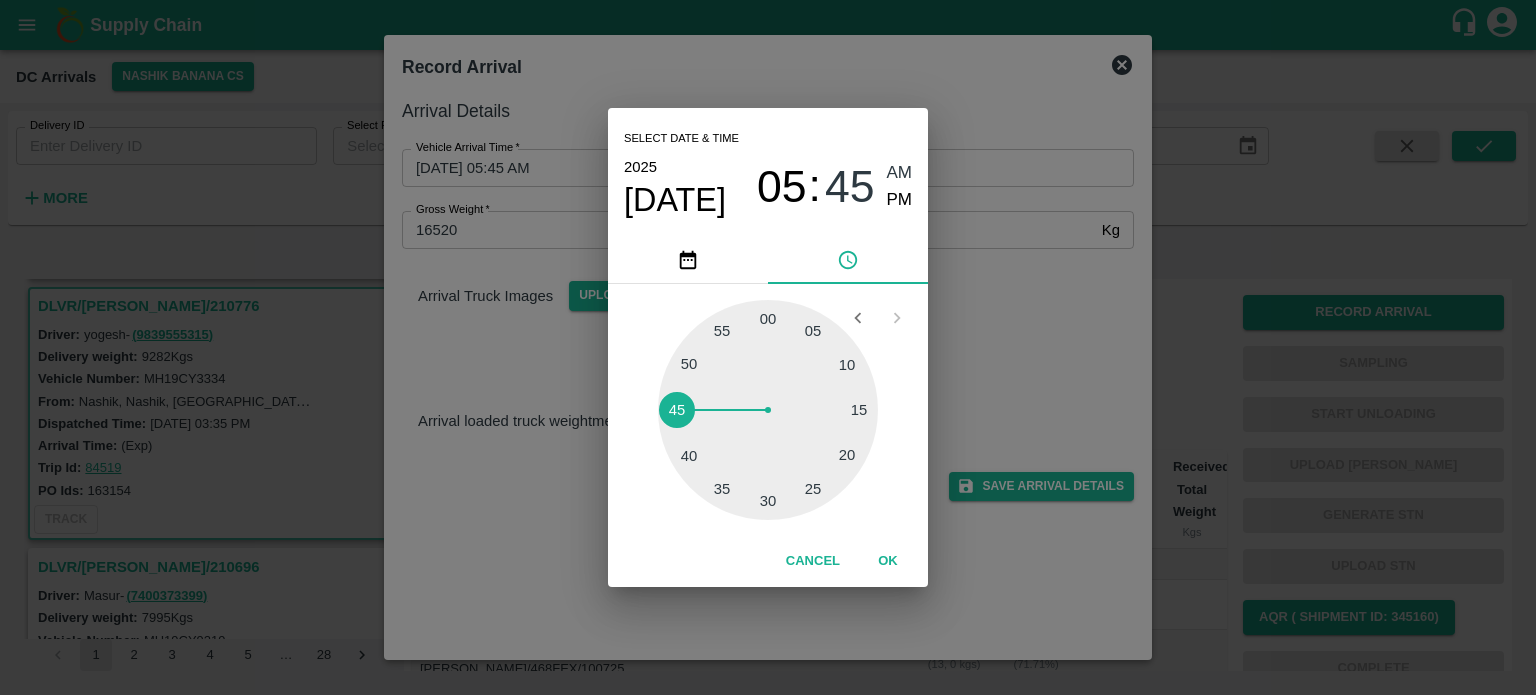 click on "Select date & time [DATE] 05 : 45 AM PM 05 10 15 20 25 30 35 40 45 50 55 00 Cancel OK" at bounding box center (768, 347) 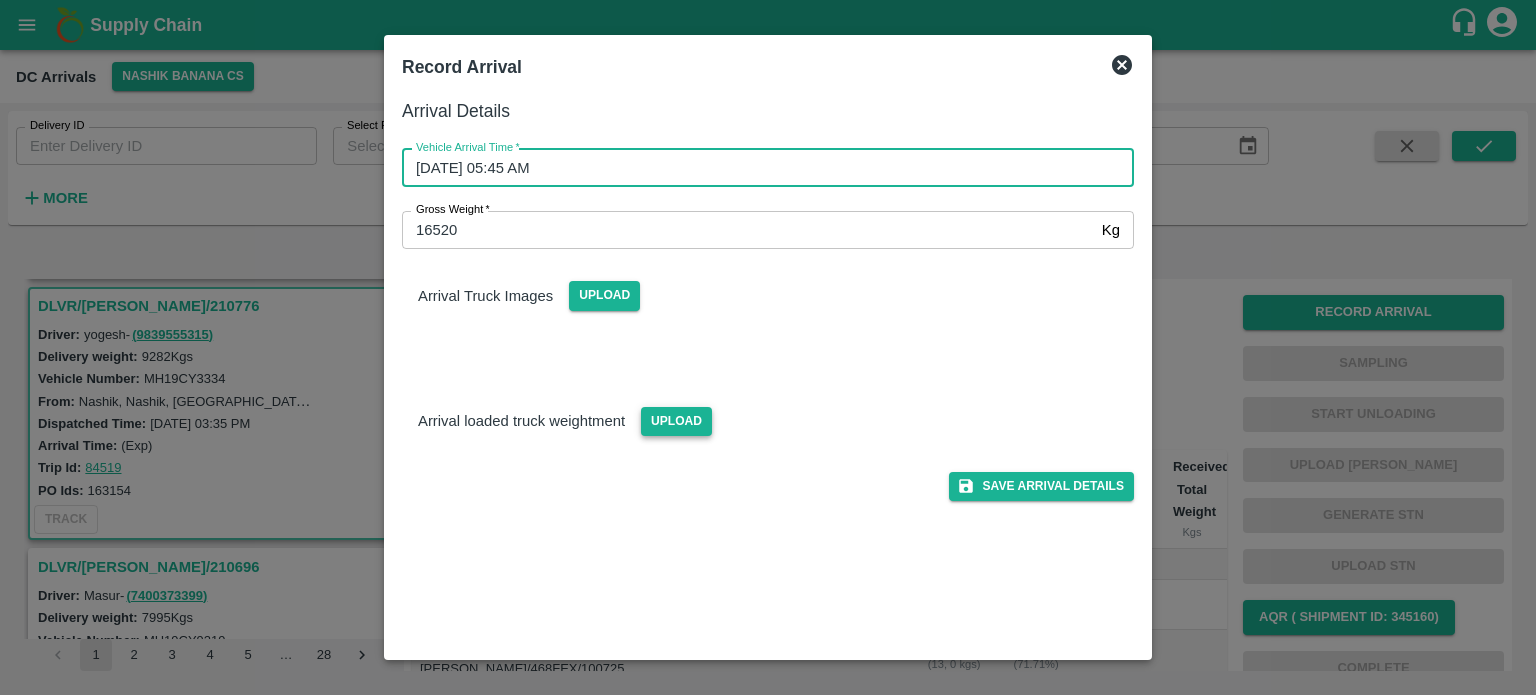 click on "Upload" at bounding box center (676, 421) 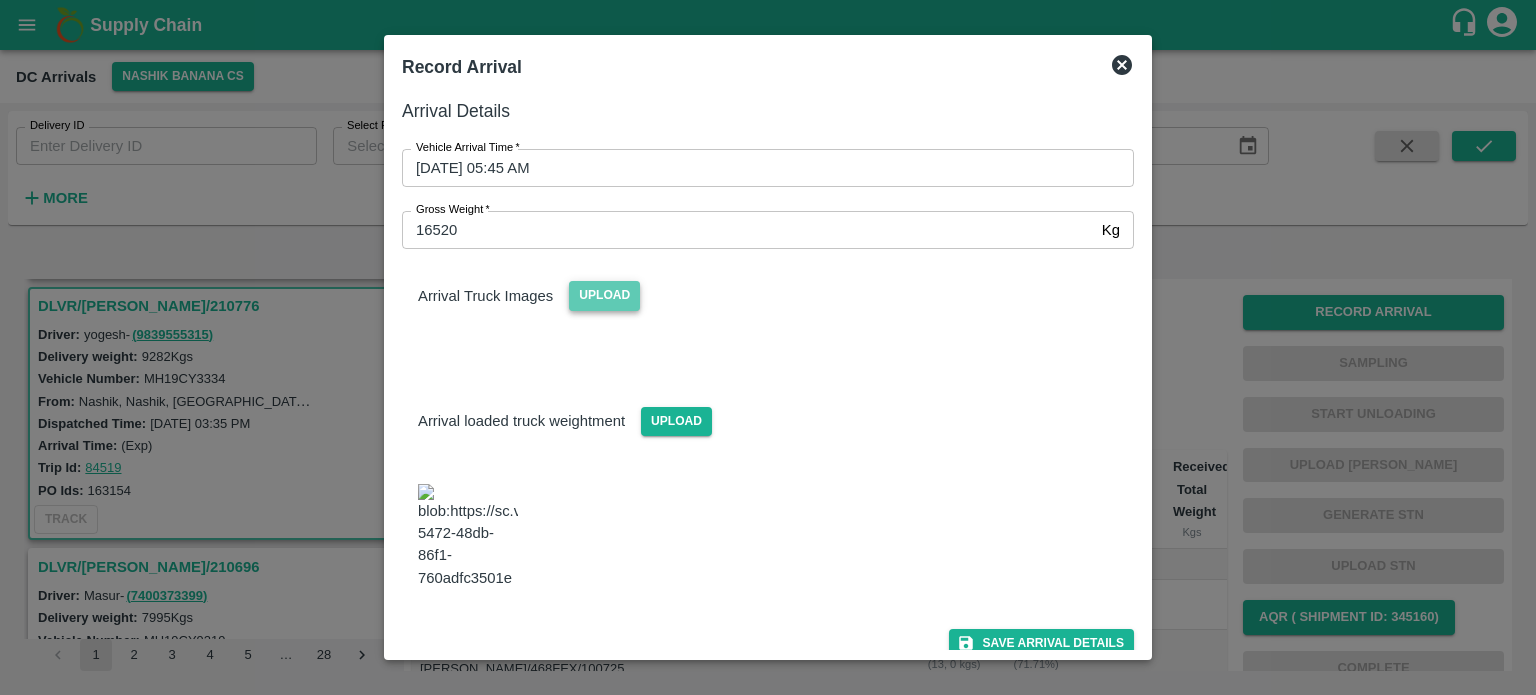click on "Upload" at bounding box center (604, 295) 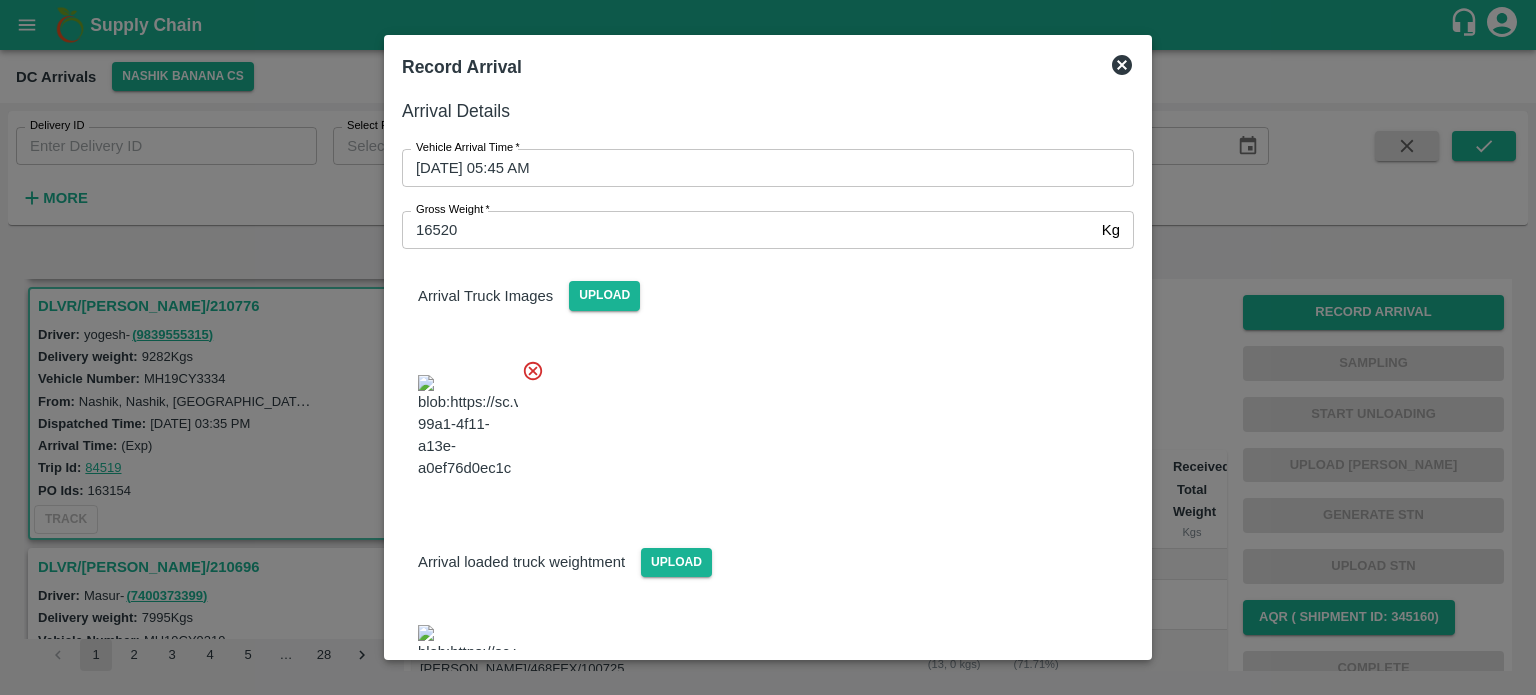 scroll, scrollTop: 302, scrollLeft: 0, axis: vertical 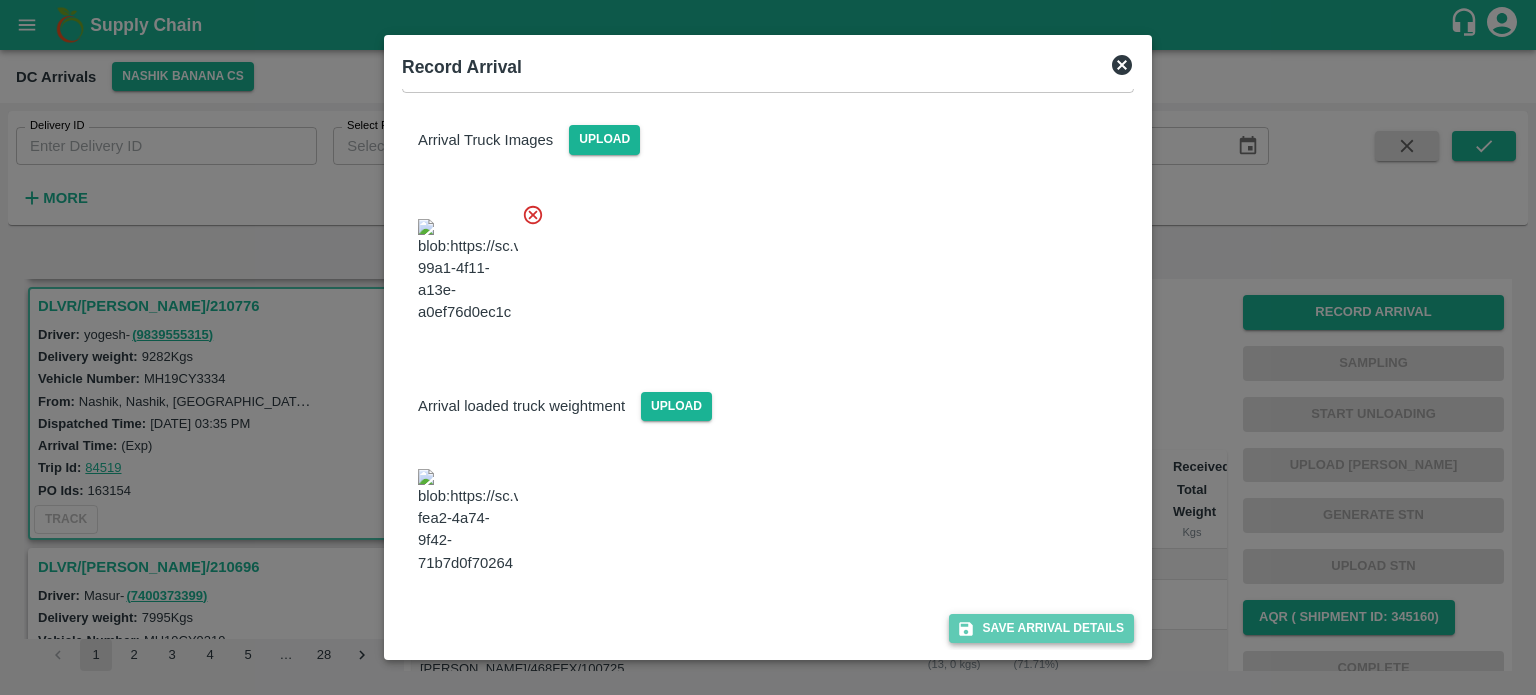 click on "Save Arrival Details" at bounding box center (1041, 628) 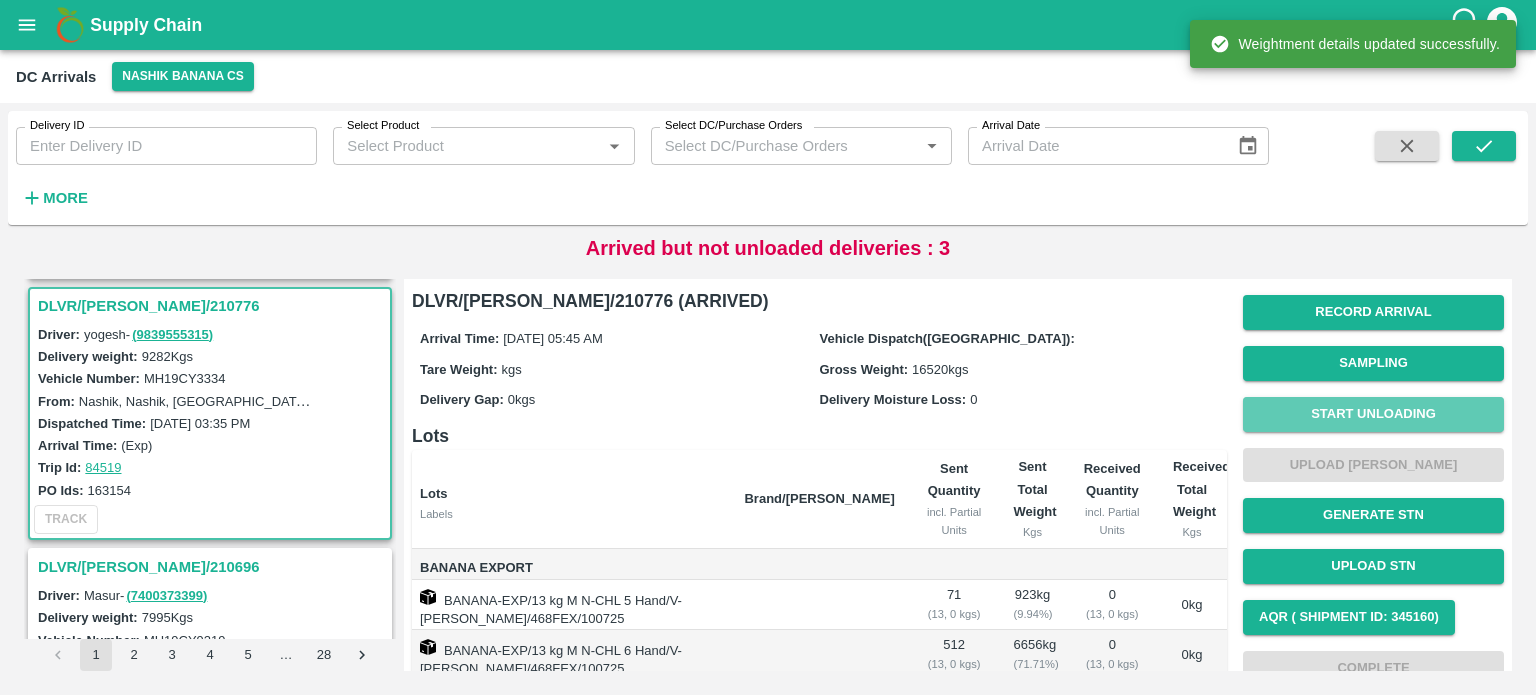 click on "Start Unloading" at bounding box center (1373, 414) 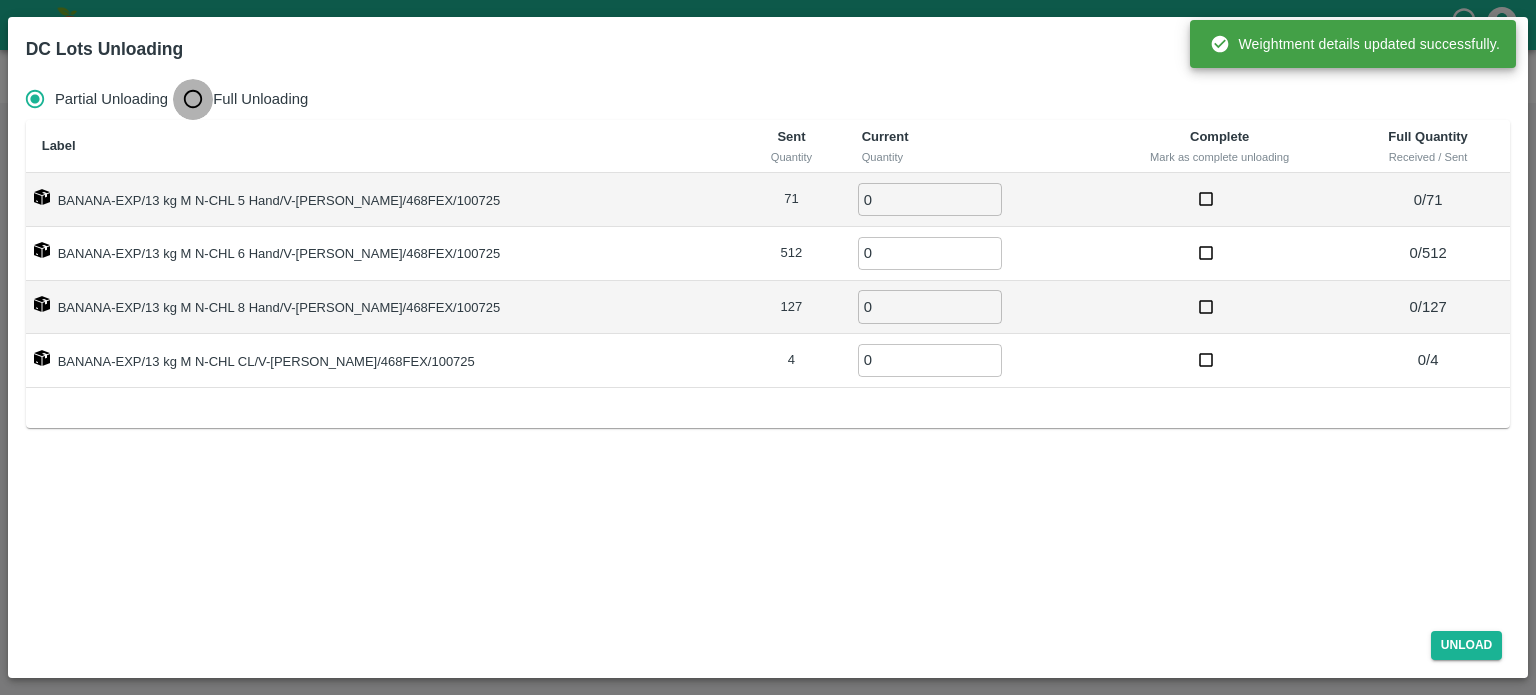 click on "Full Unloading" at bounding box center [193, 99] 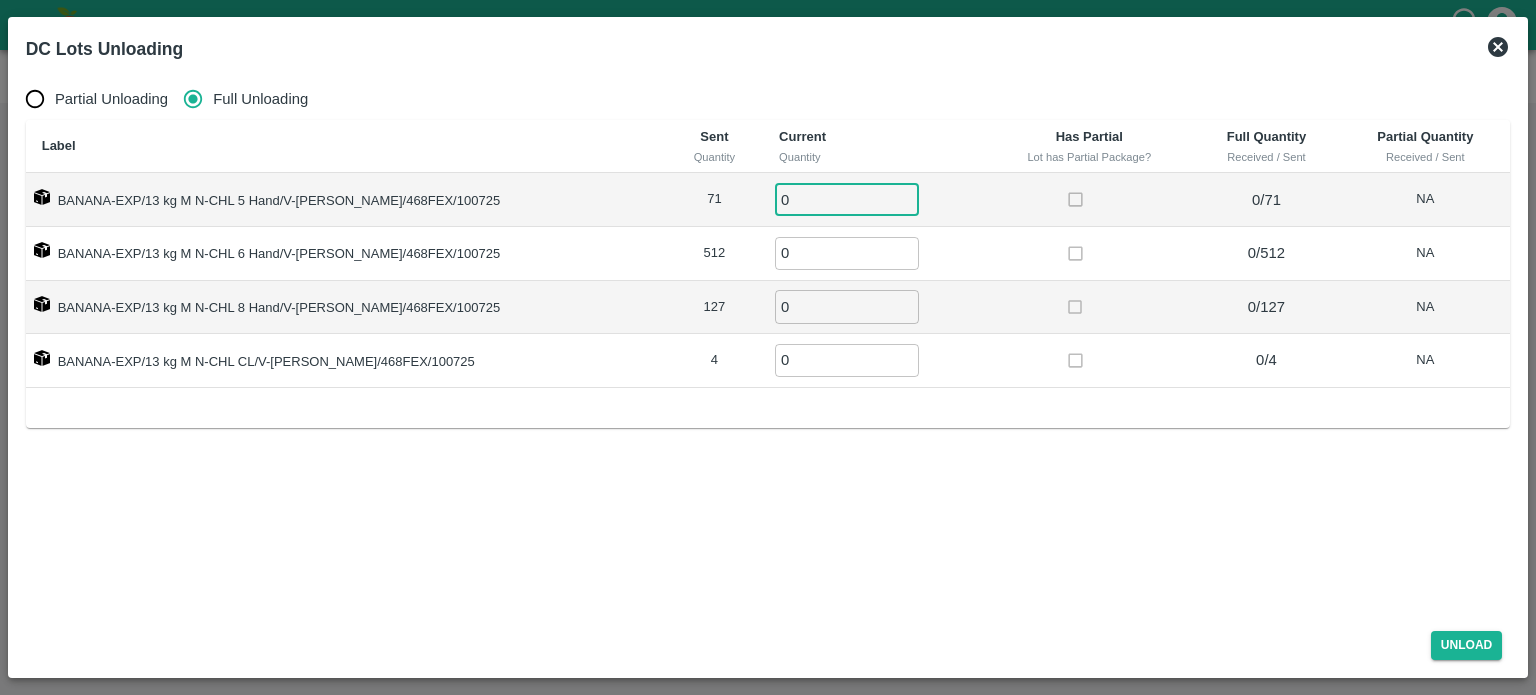 click on "0" at bounding box center [847, 199] 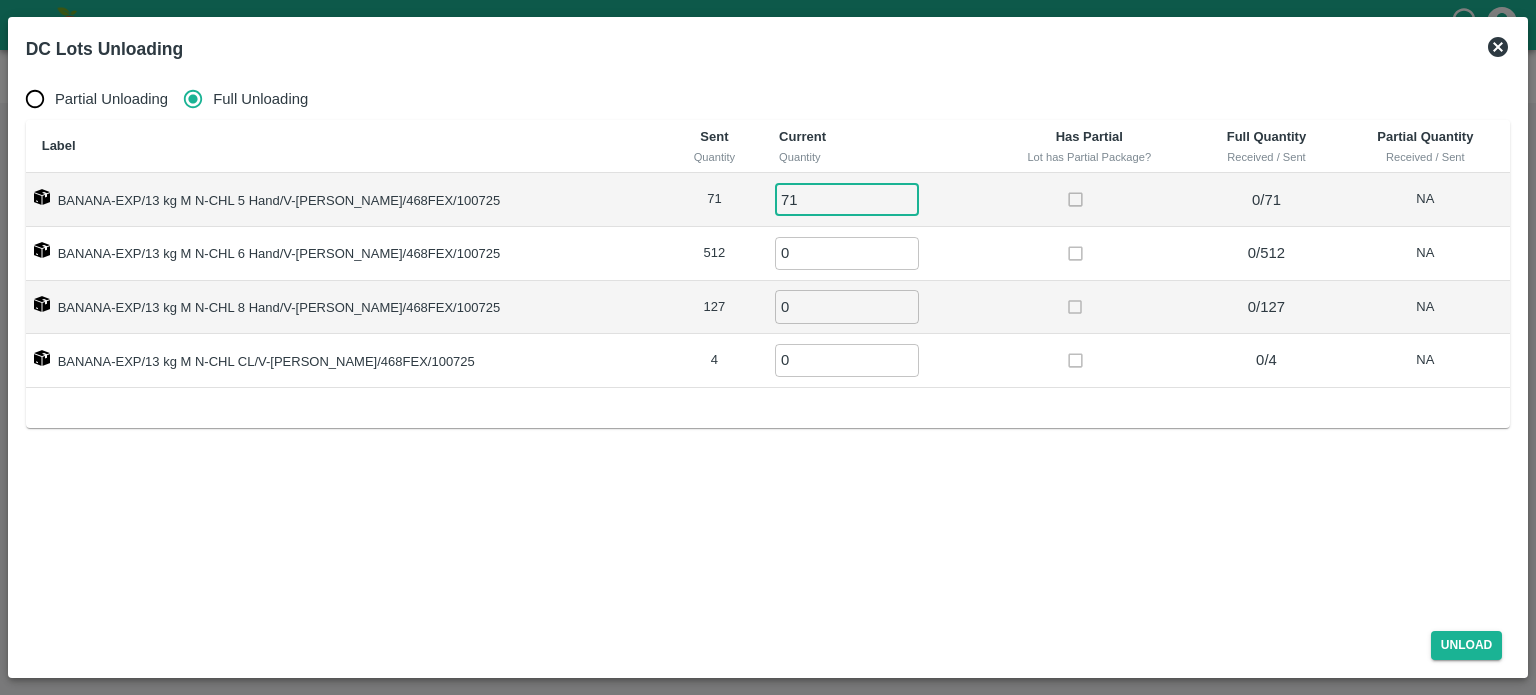 type on "71" 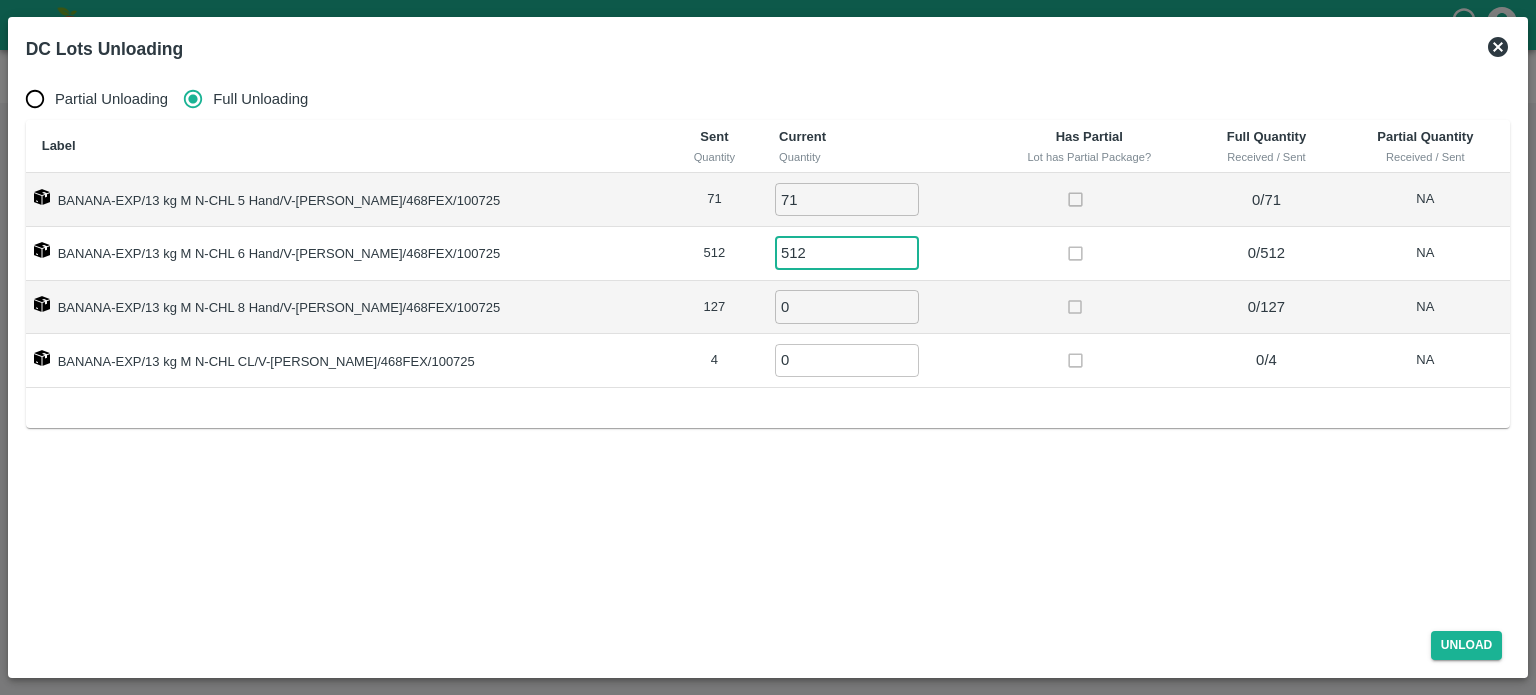 type on "512" 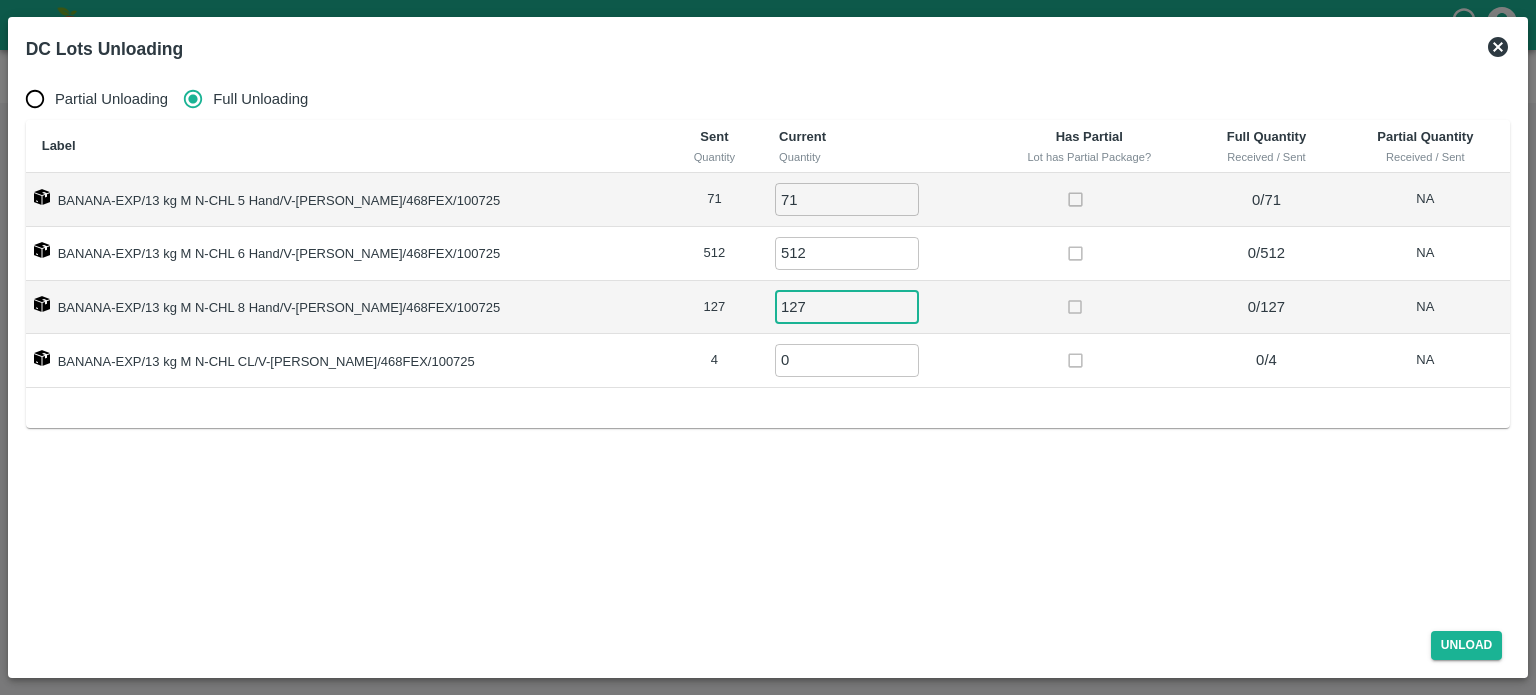 type on "127" 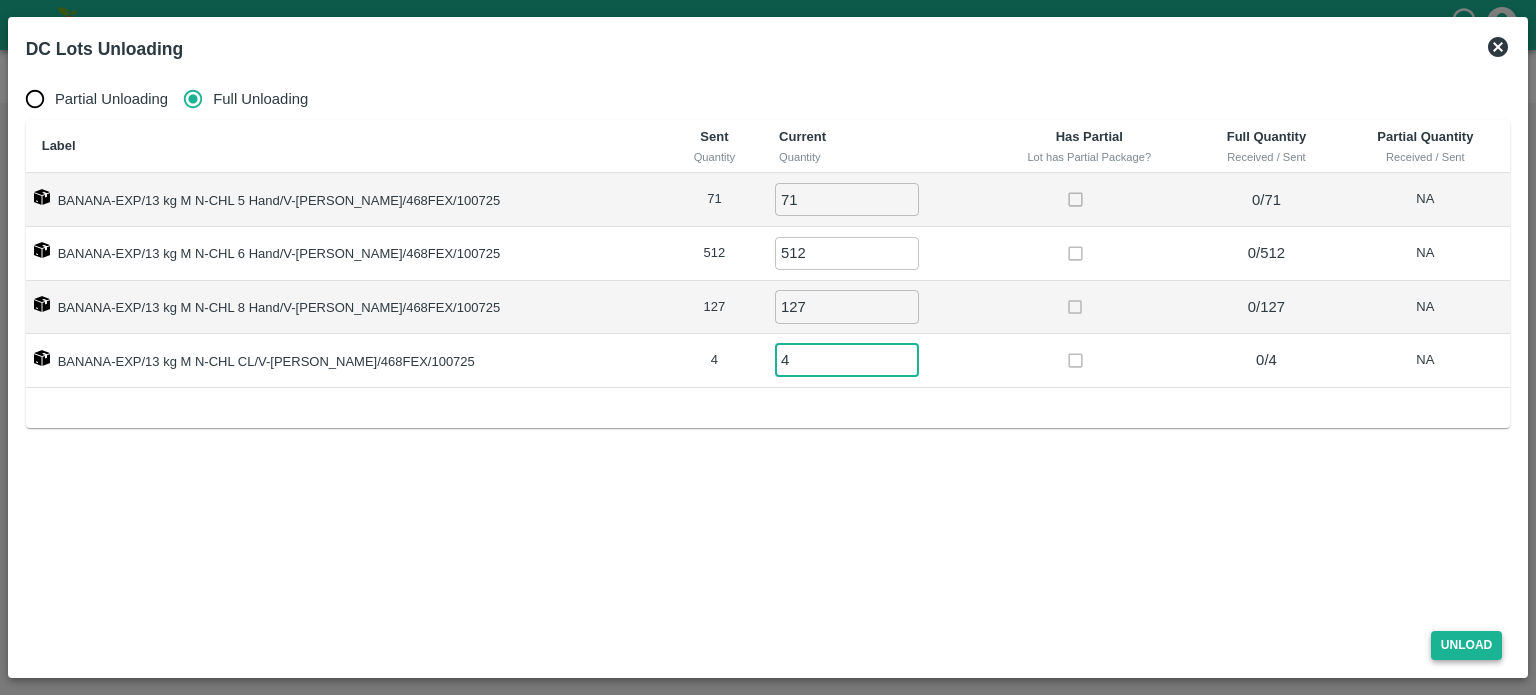 type on "4" 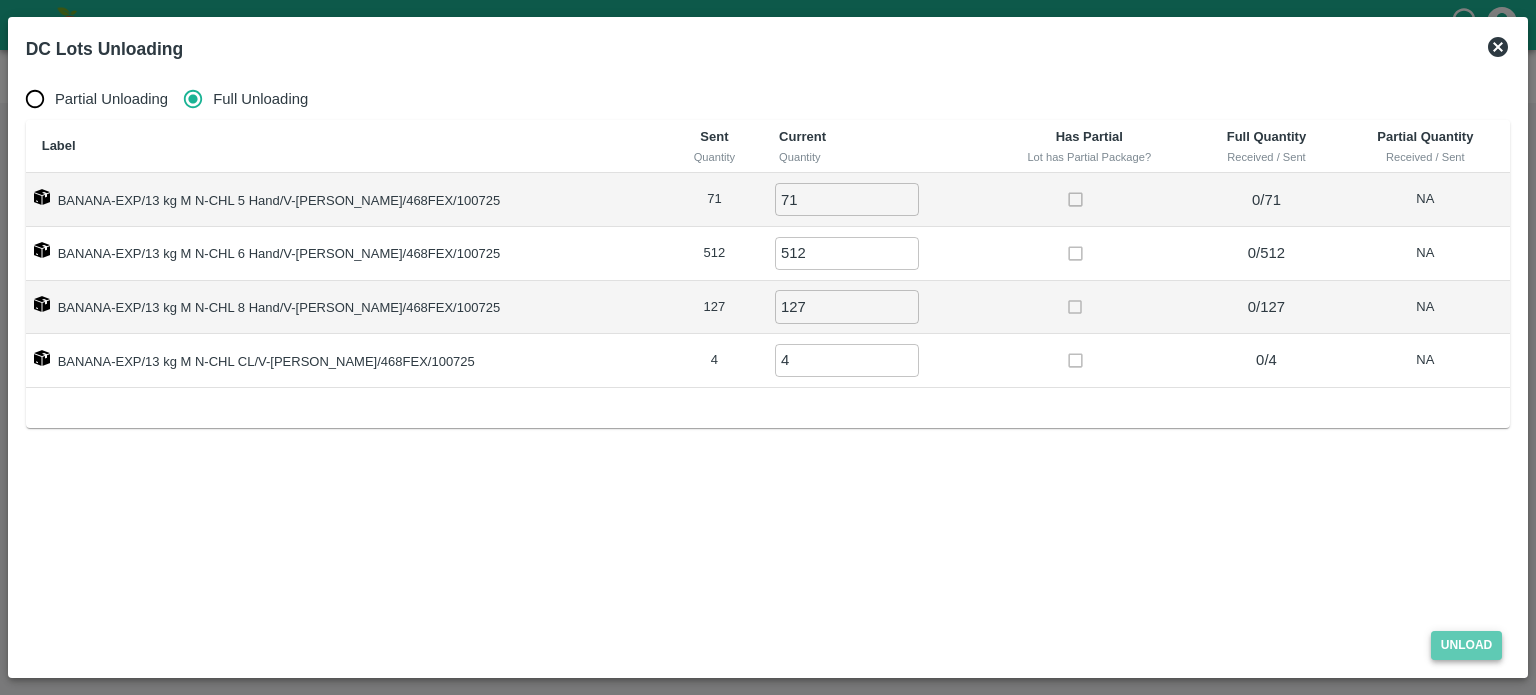 click on "Unload" at bounding box center (1467, 645) 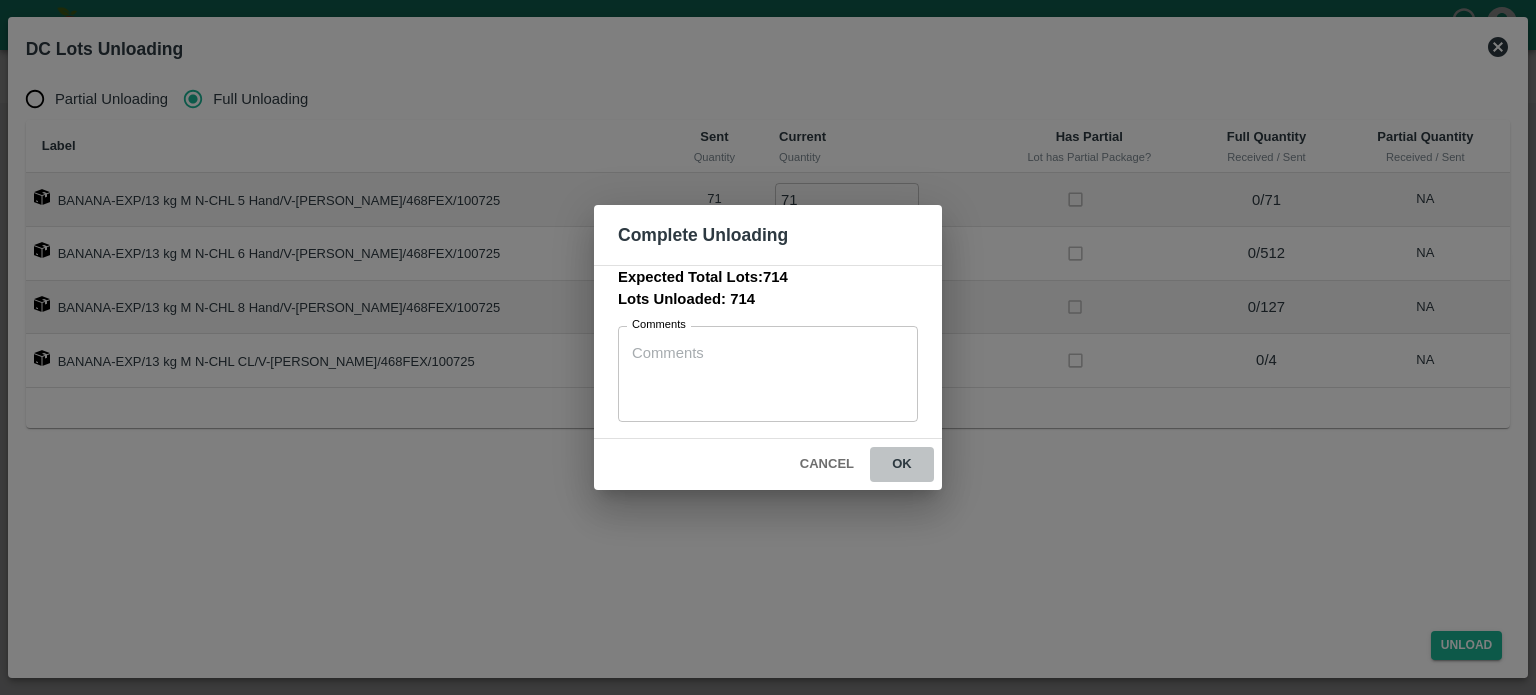 click on "ok" at bounding box center (902, 464) 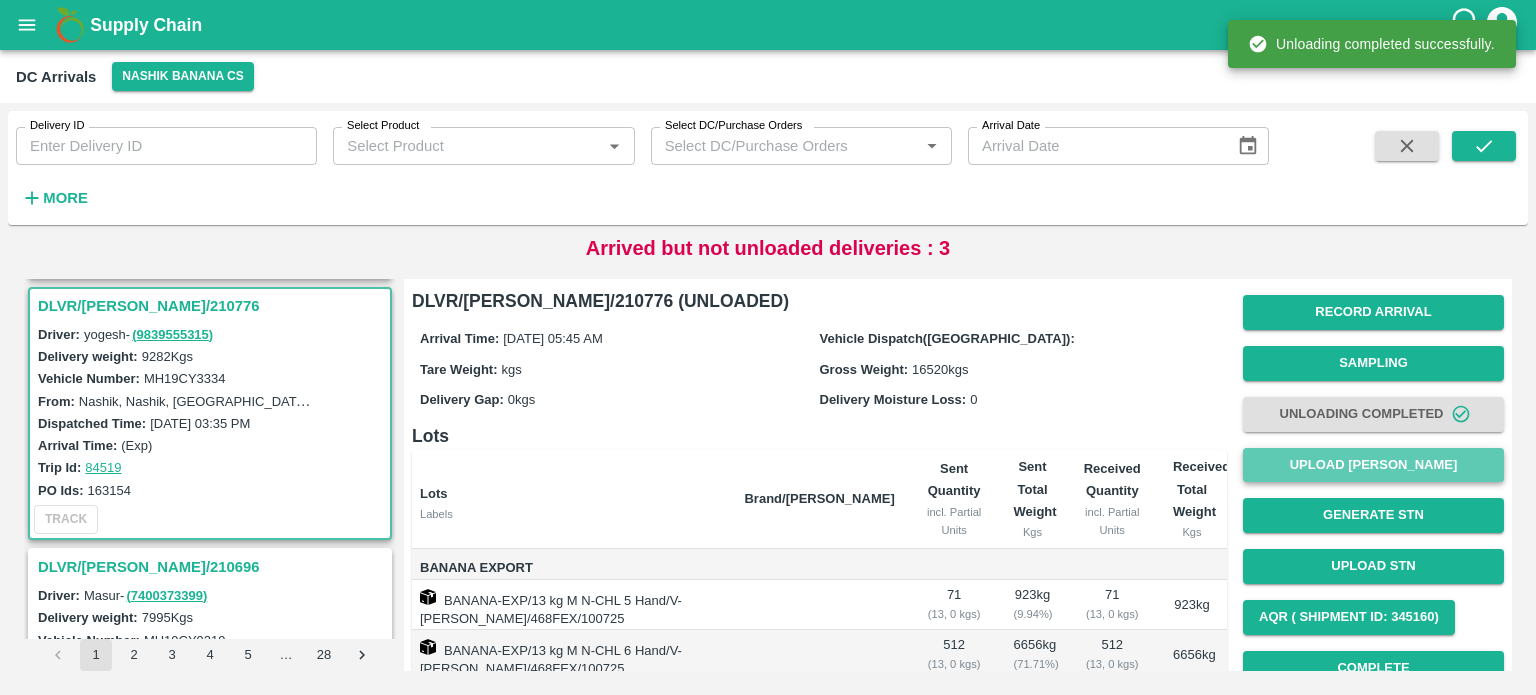 click on "Upload [PERSON_NAME]" at bounding box center (1373, 465) 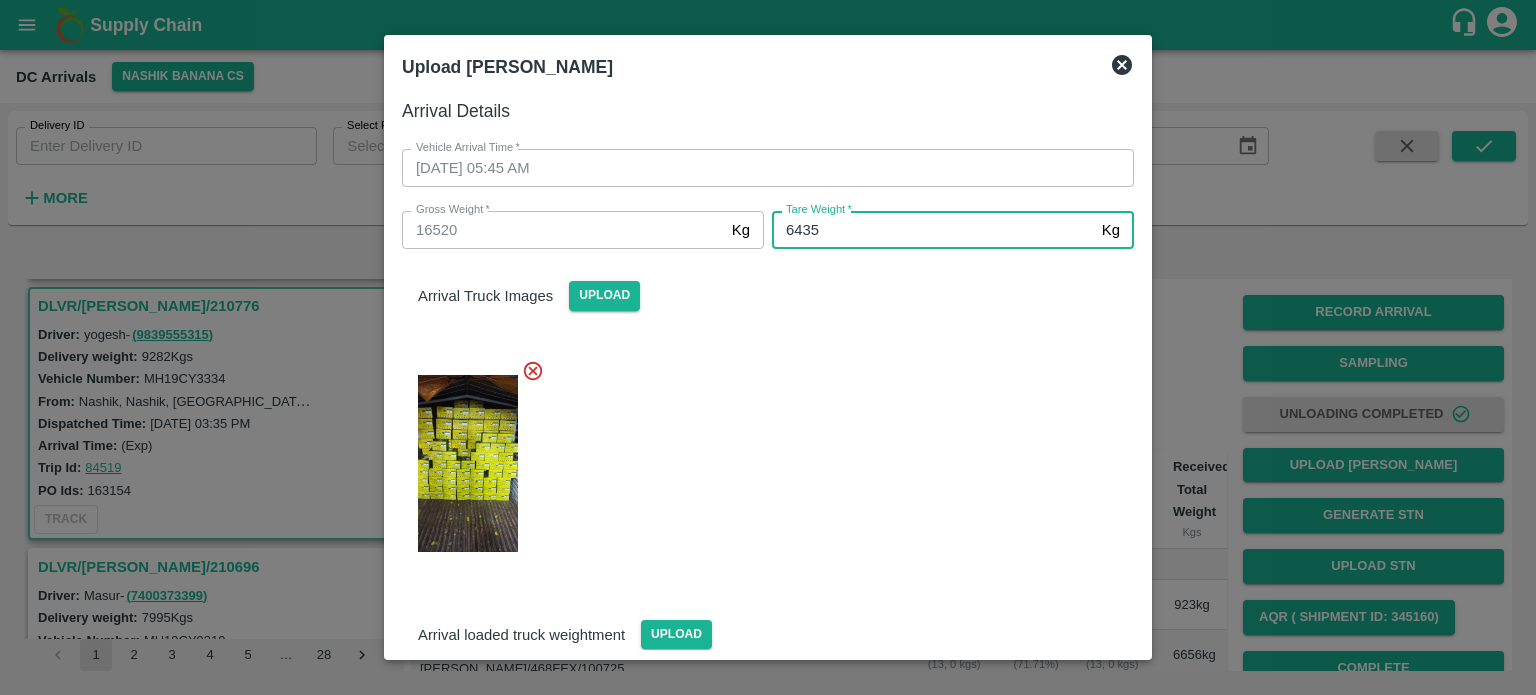 type on "6435" 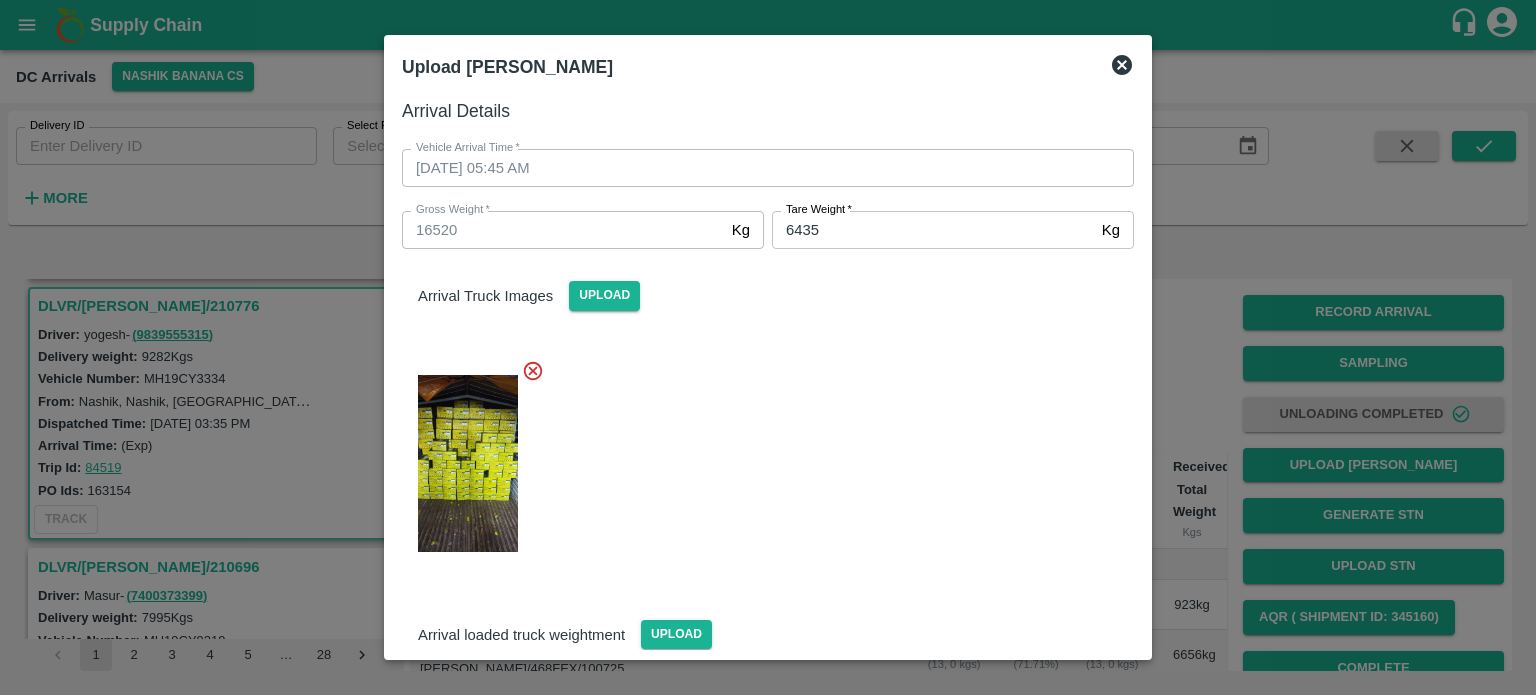 scroll, scrollTop: 302, scrollLeft: 0, axis: vertical 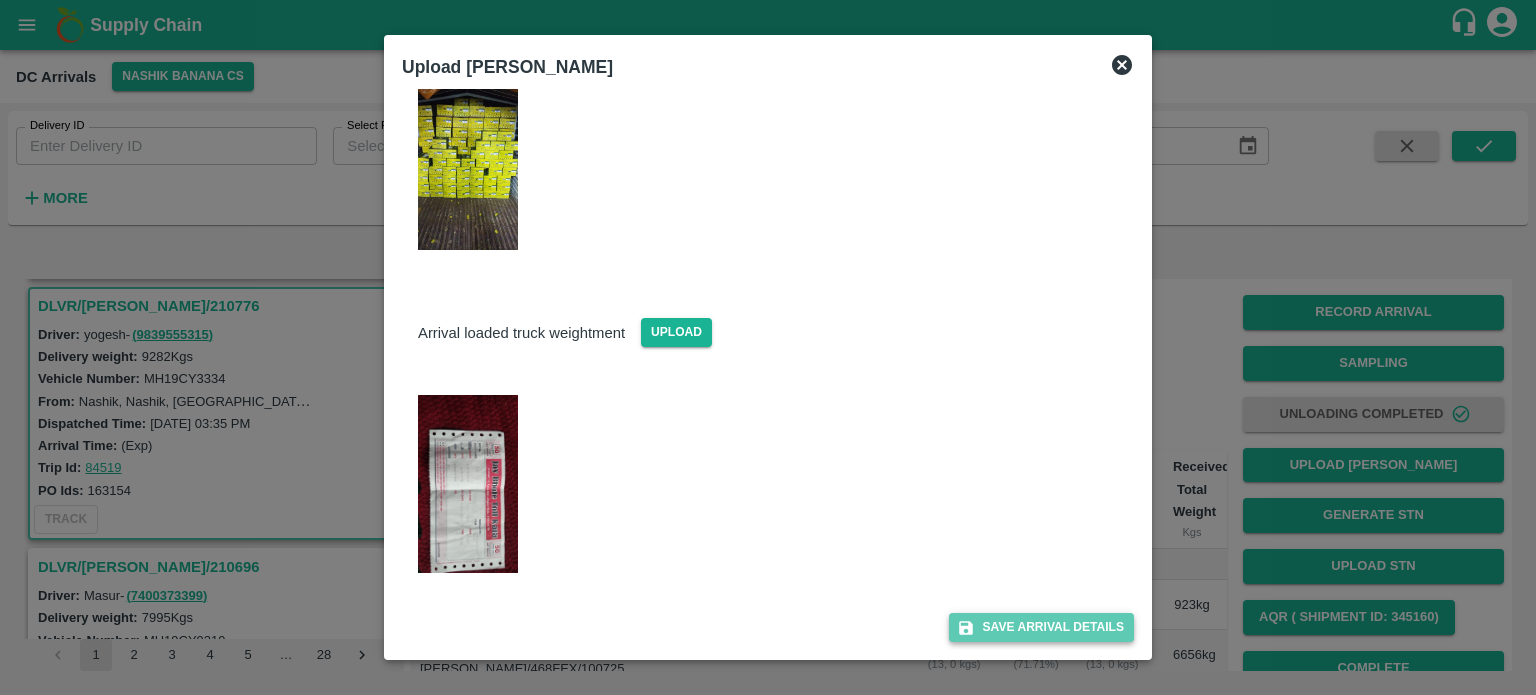 click on "Save Arrival Details" at bounding box center [1041, 627] 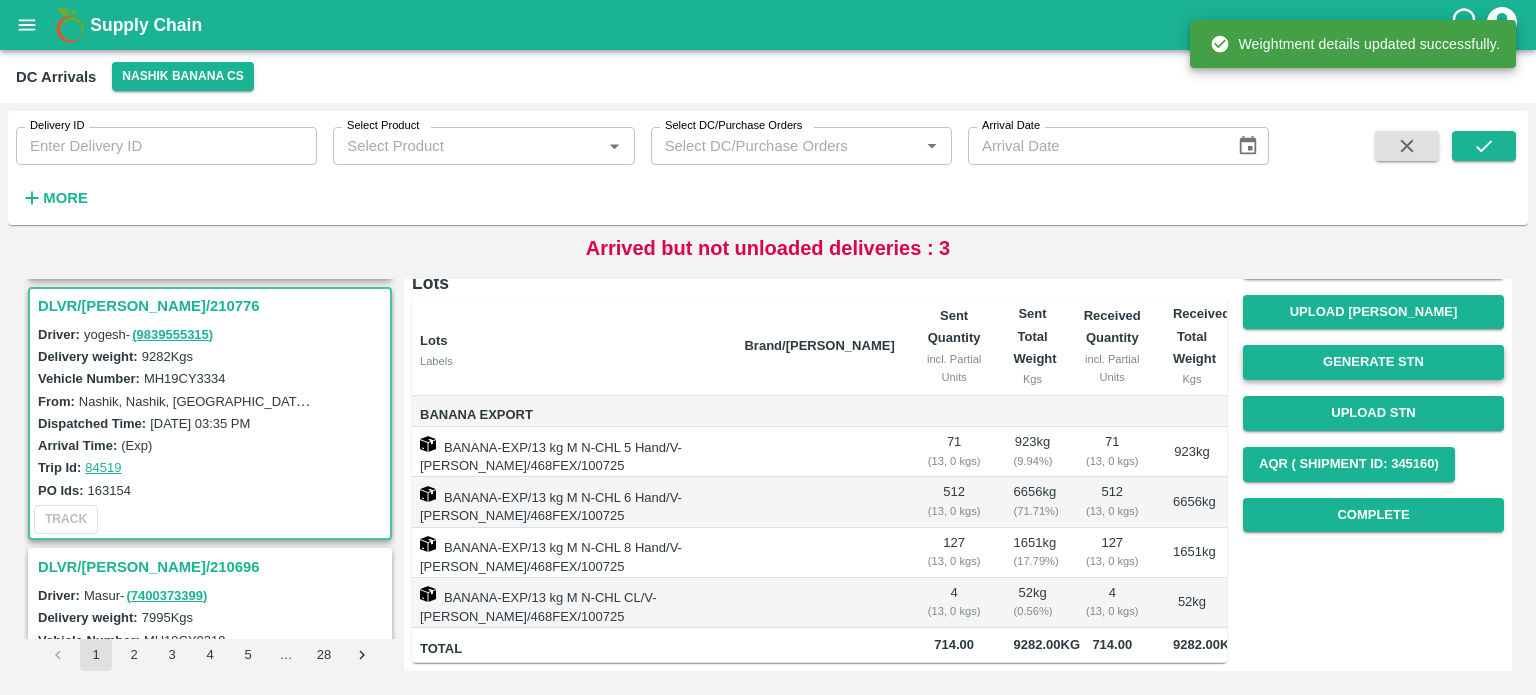 scroll, scrollTop: 160, scrollLeft: 0, axis: vertical 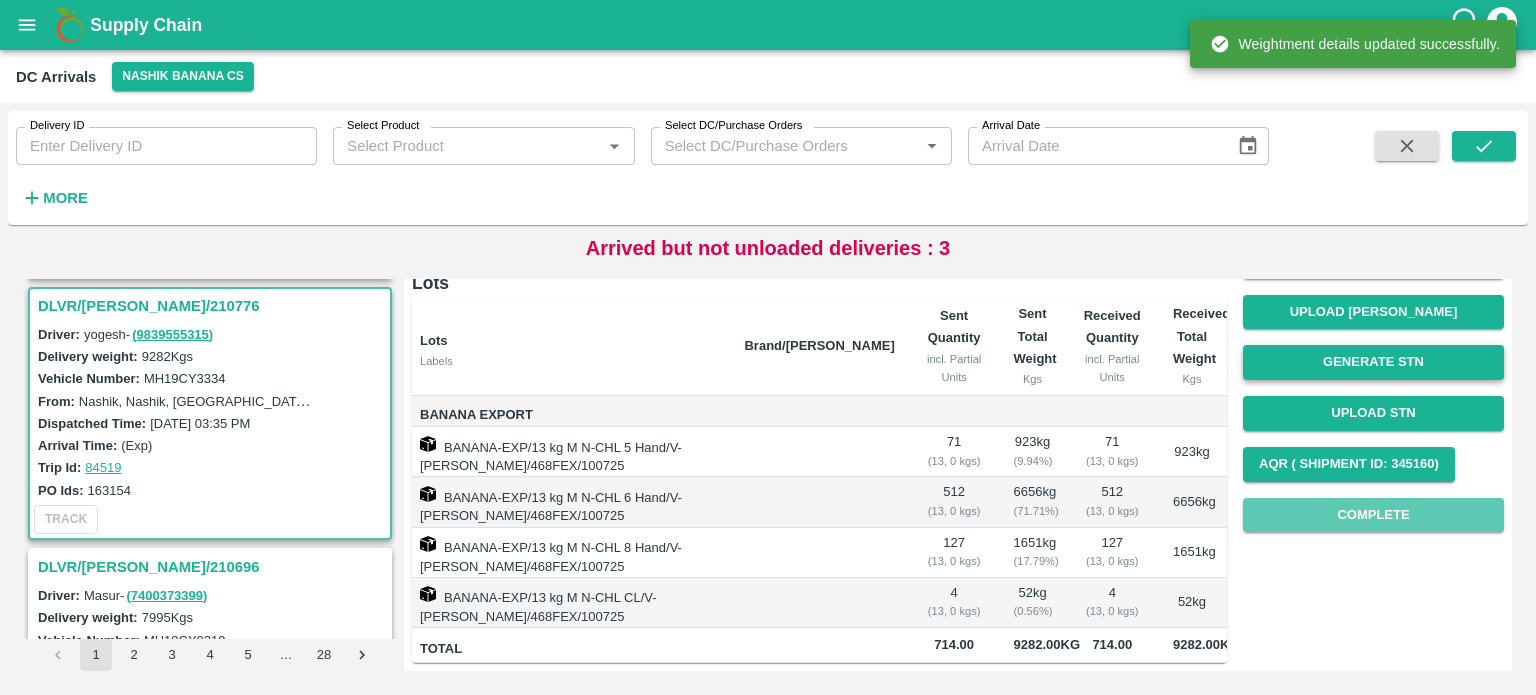 click on "Complete" at bounding box center (1373, 515) 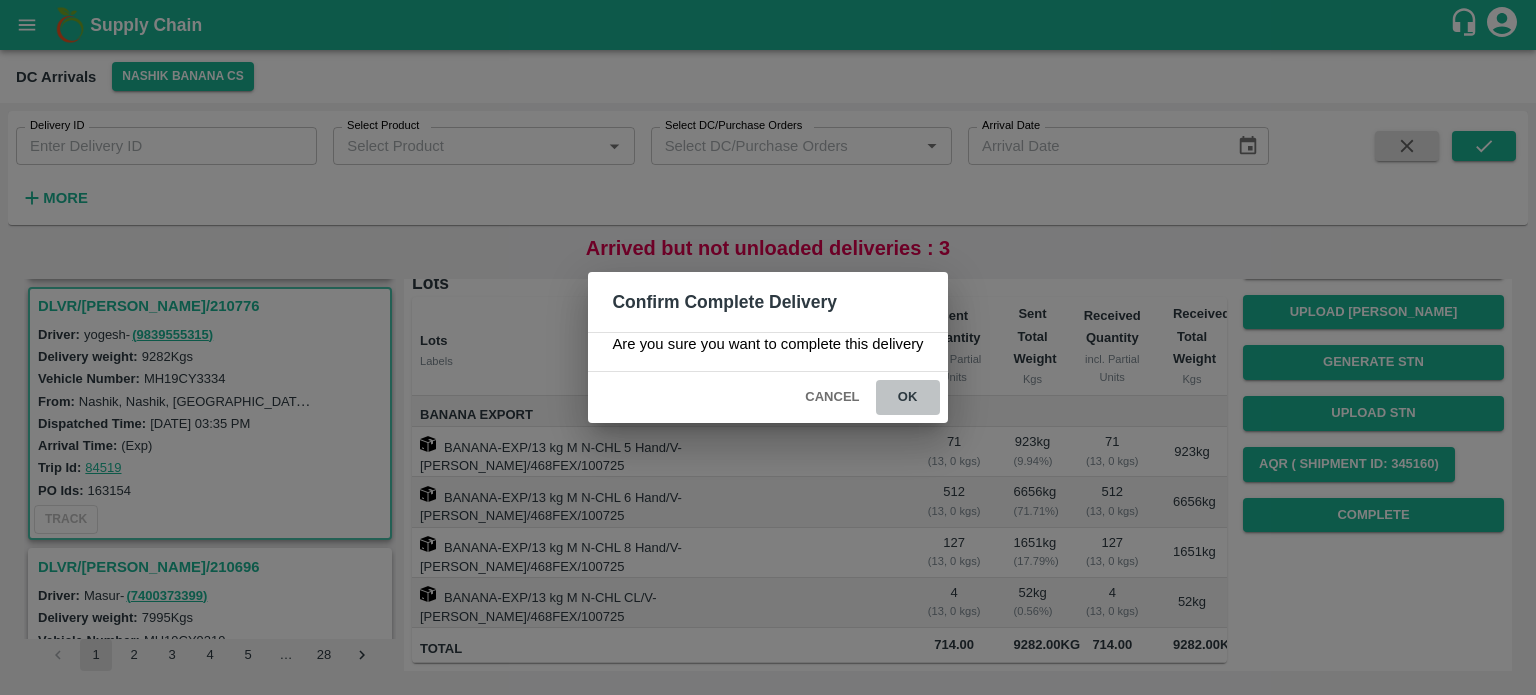 click on "ok" at bounding box center [908, 397] 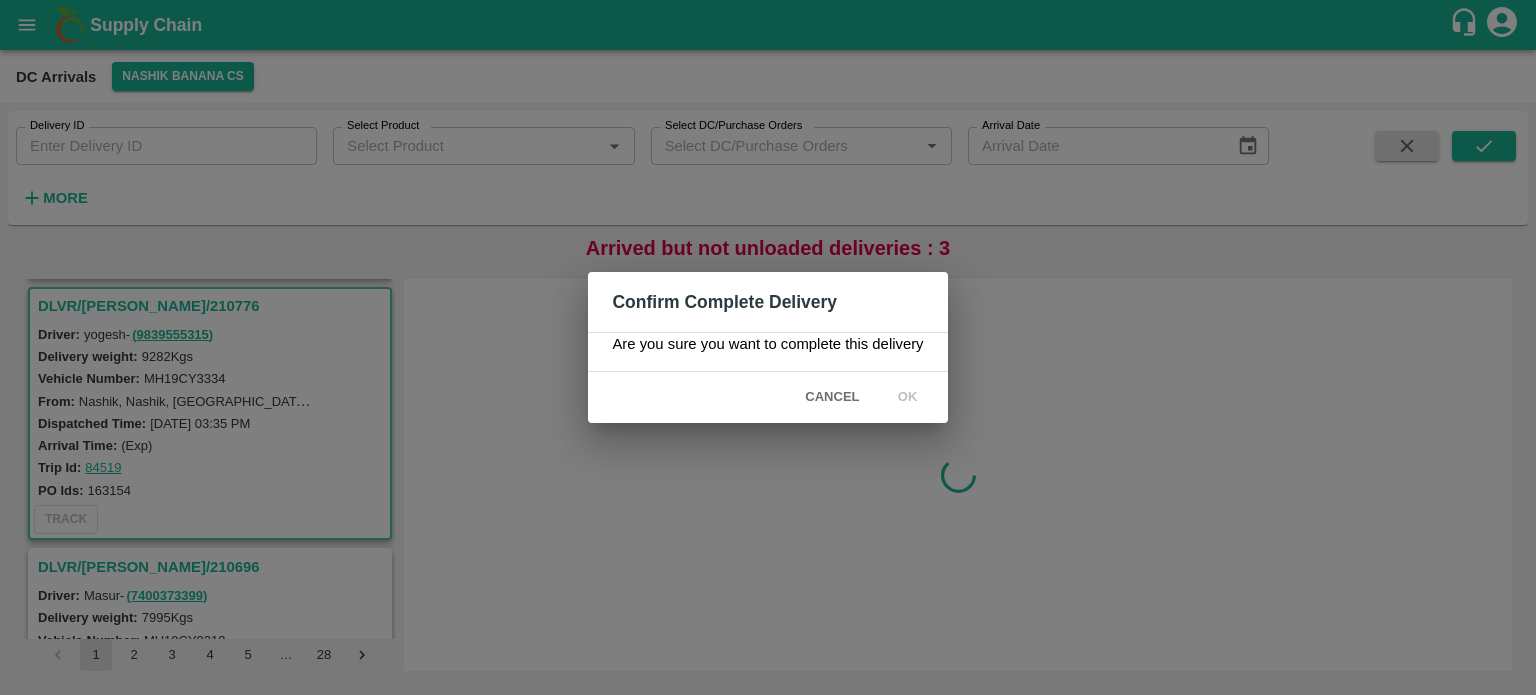 scroll, scrollTop: 0, scrollLeft: 0, axis: both 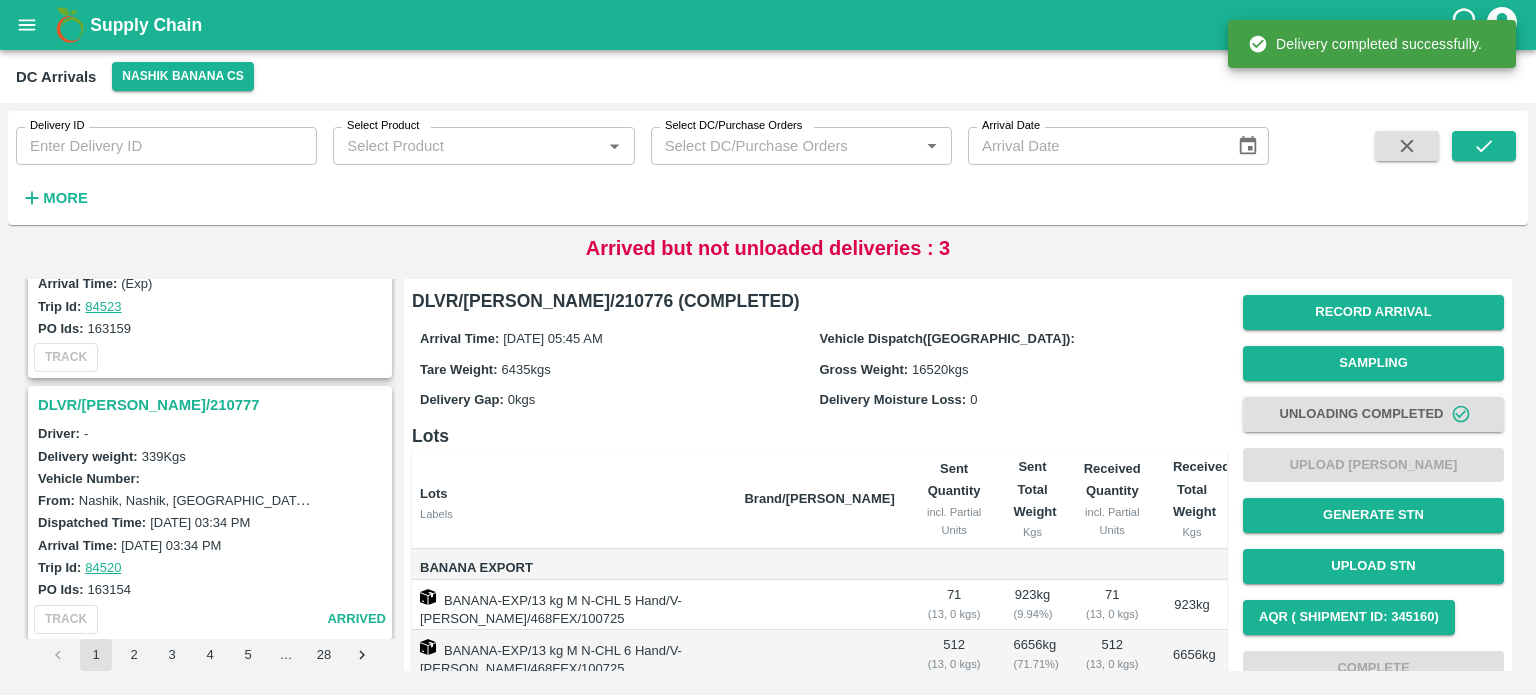 click on "DLVR/[PERSON_NAME]/210777" at bounding box center (213, 405) 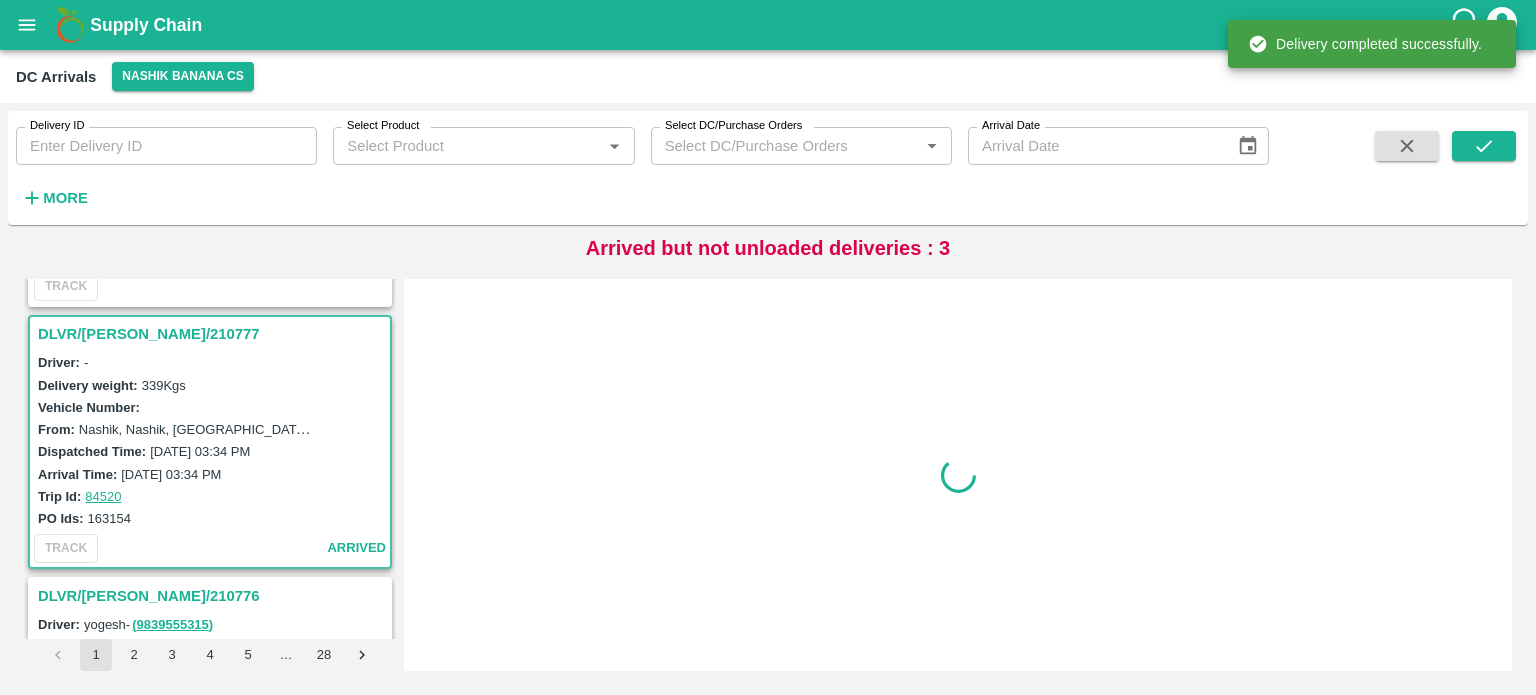 scroll, scrollTop: 1308, scrollLeft: 0, axis: vertical 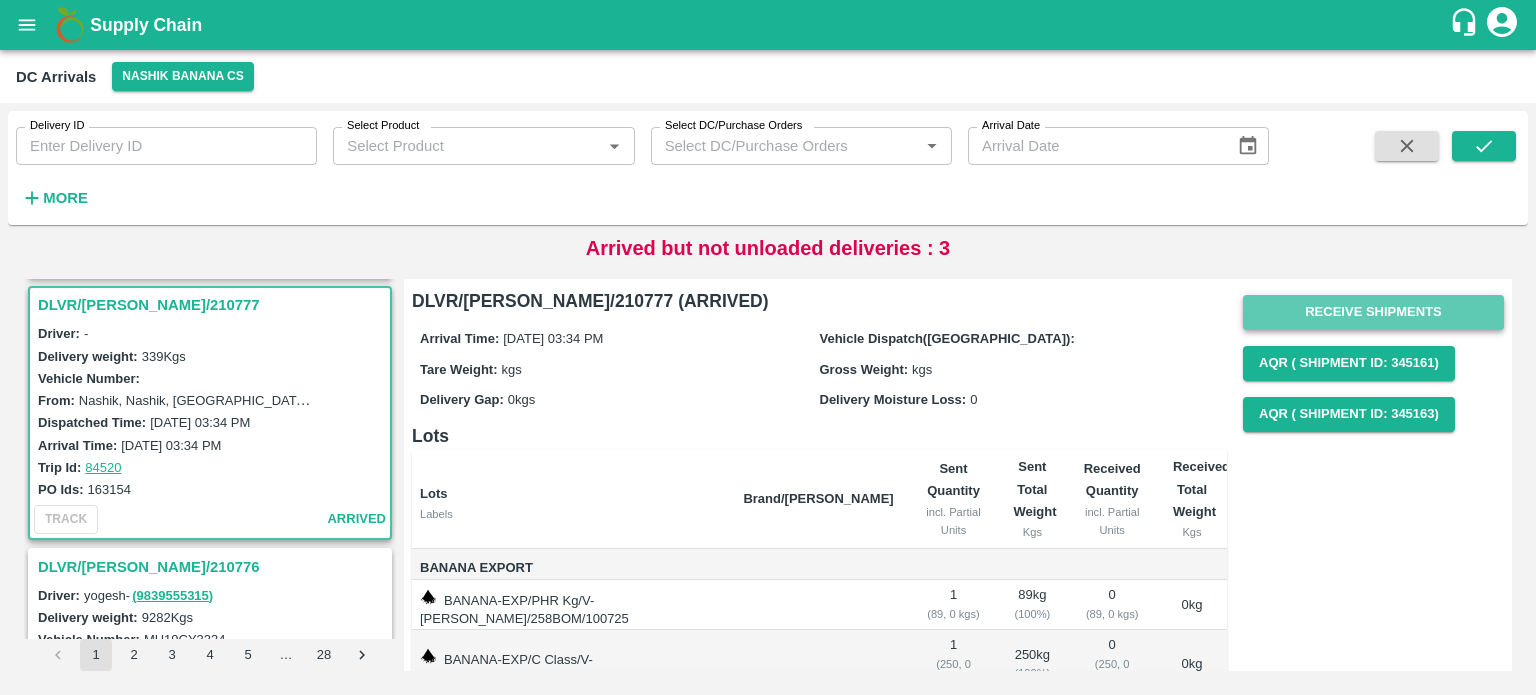 click on "Receive Shipments" at bounding box center [1373, 312] 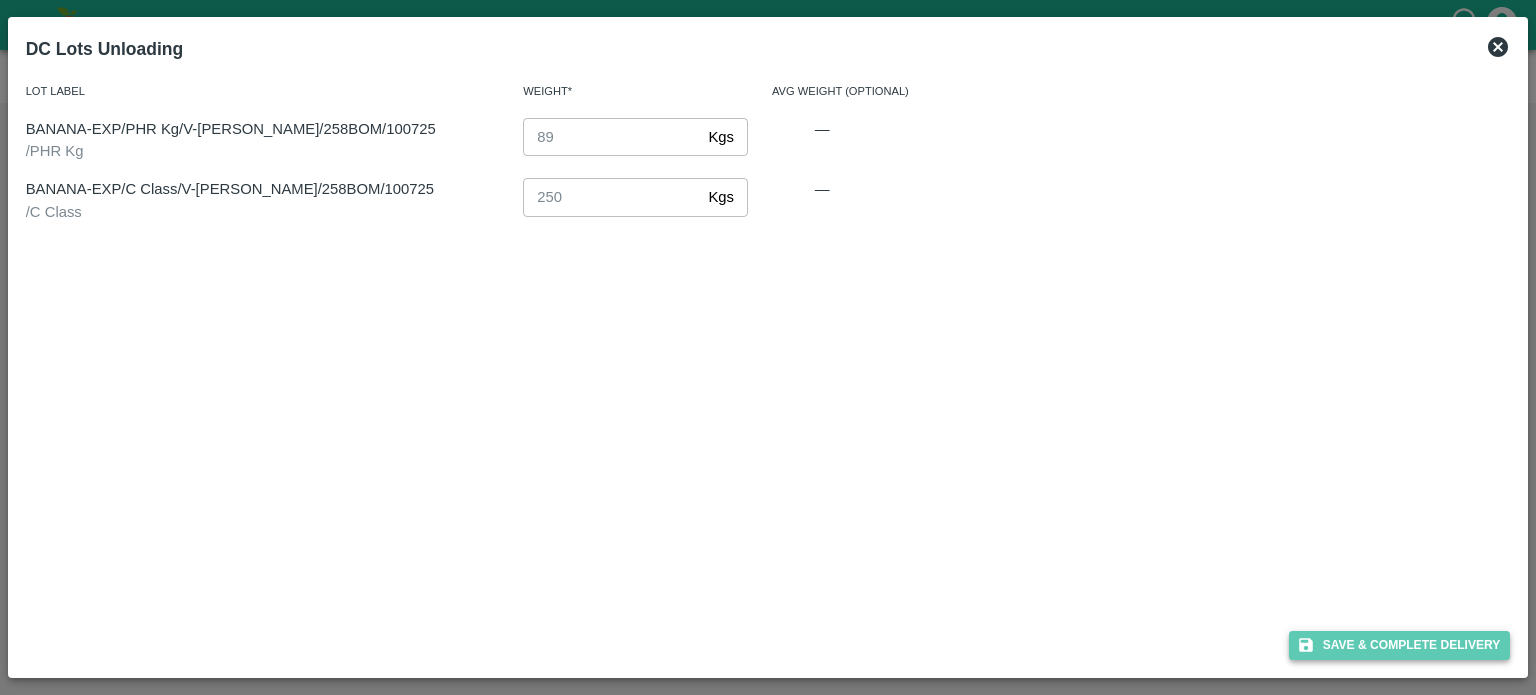 click on "Save & Complete Delivery" at bounding box center [1400, 645] 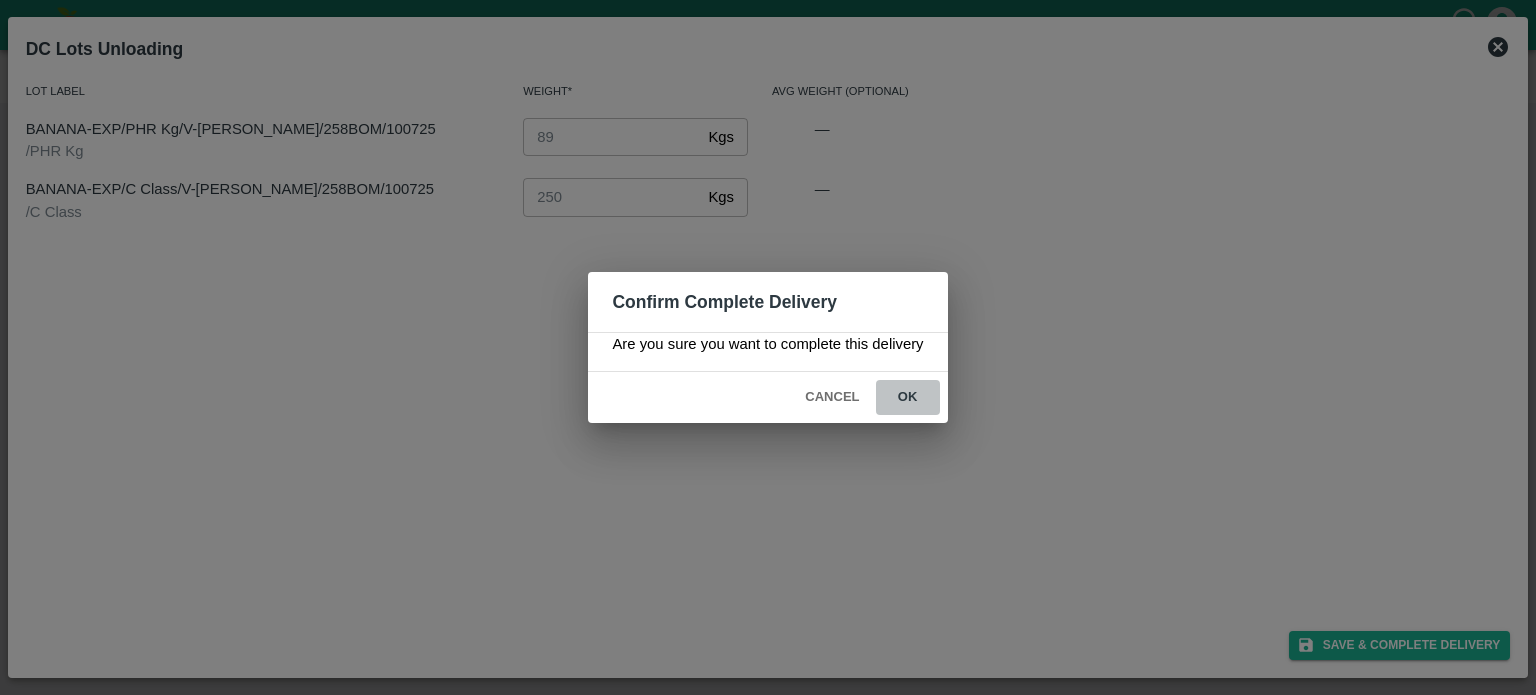 click on "ok" at bounding box center [908, 397] 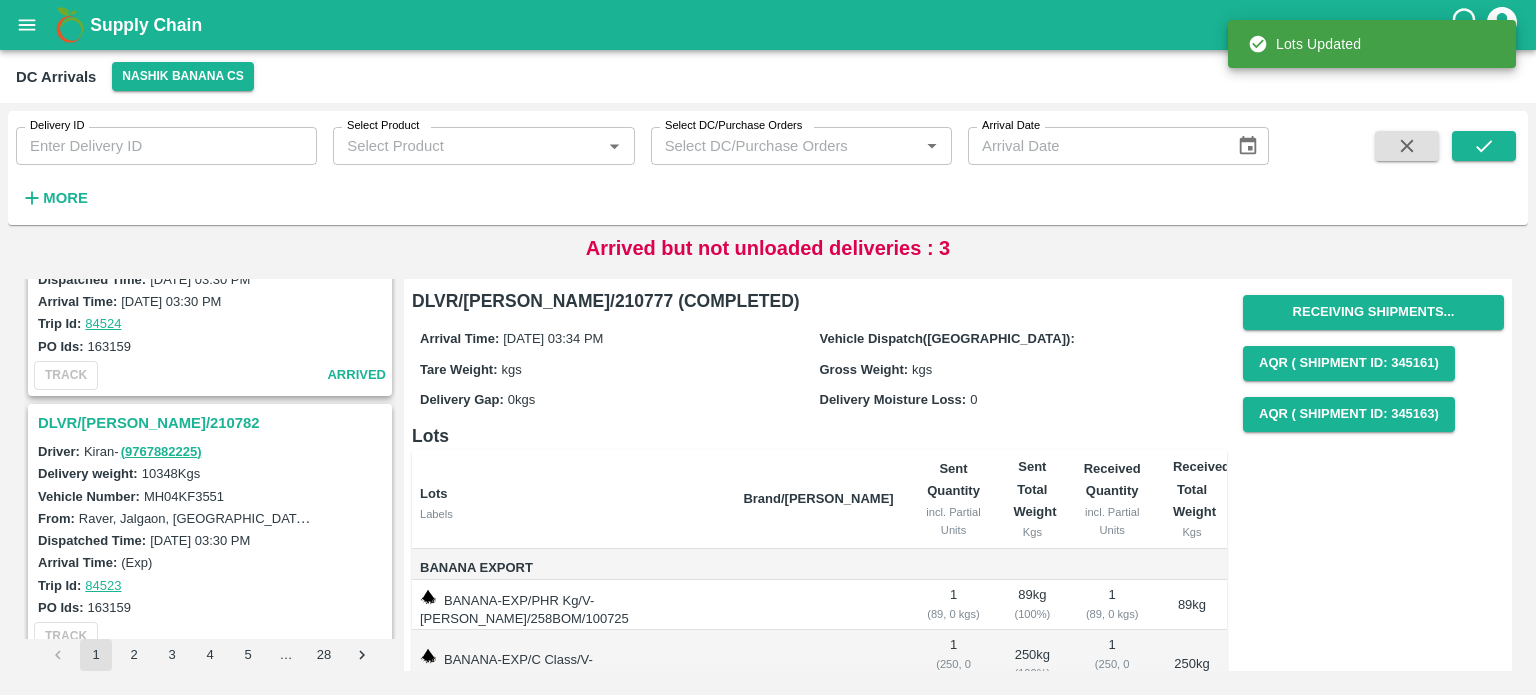 scroll, scrollTop: 868, scrollLeft: 0, axis: vertical 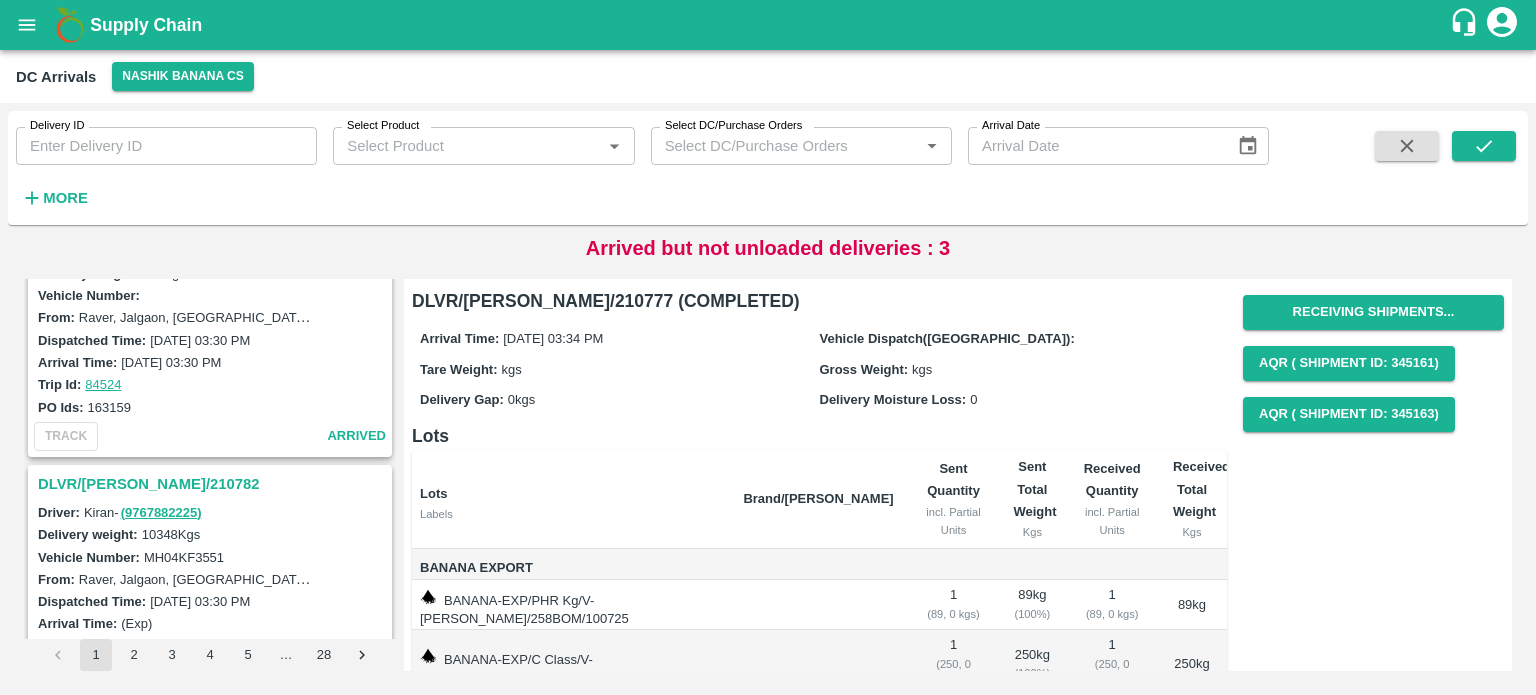 click on "DLVR/[PERSON_NAME]/210782" at bounding box center [213, 484] 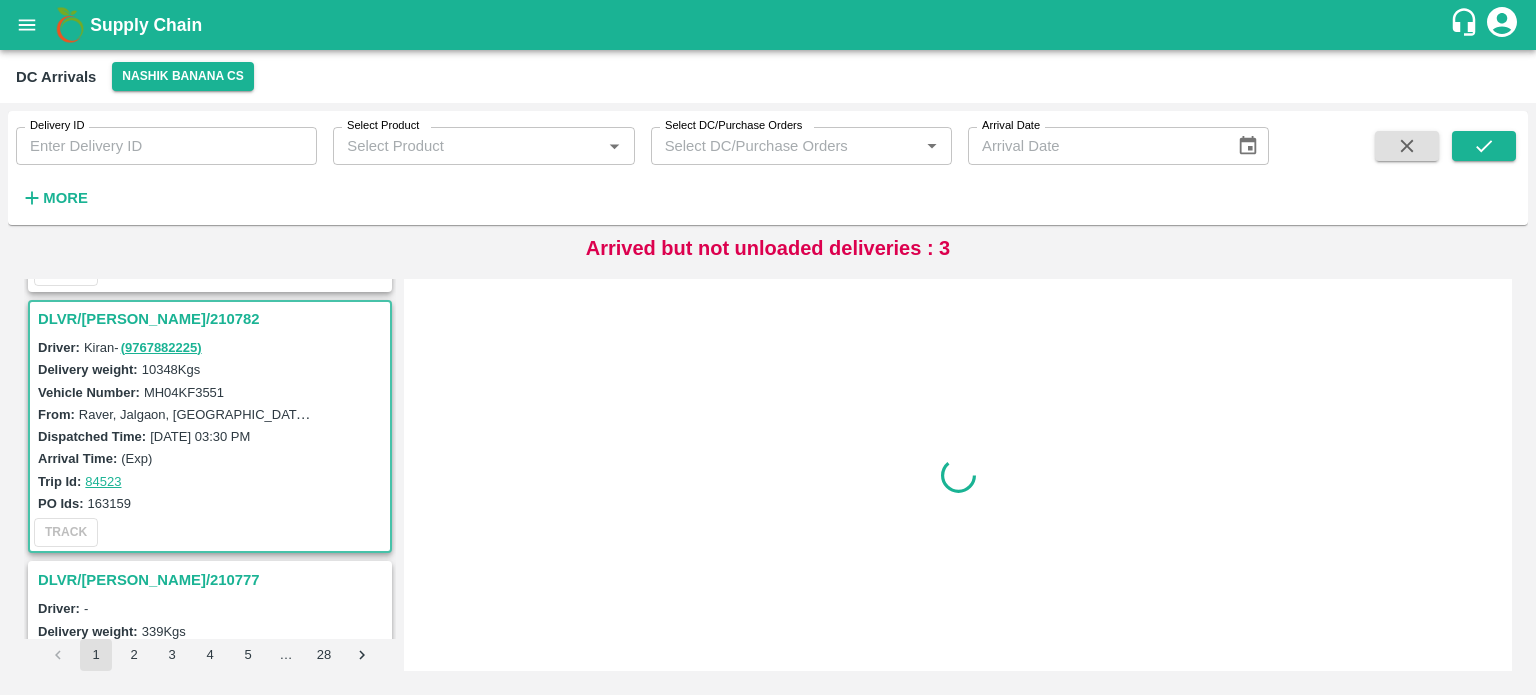 scroll, scrollTop: 1048, scrollLeft: 0, axis: vertical 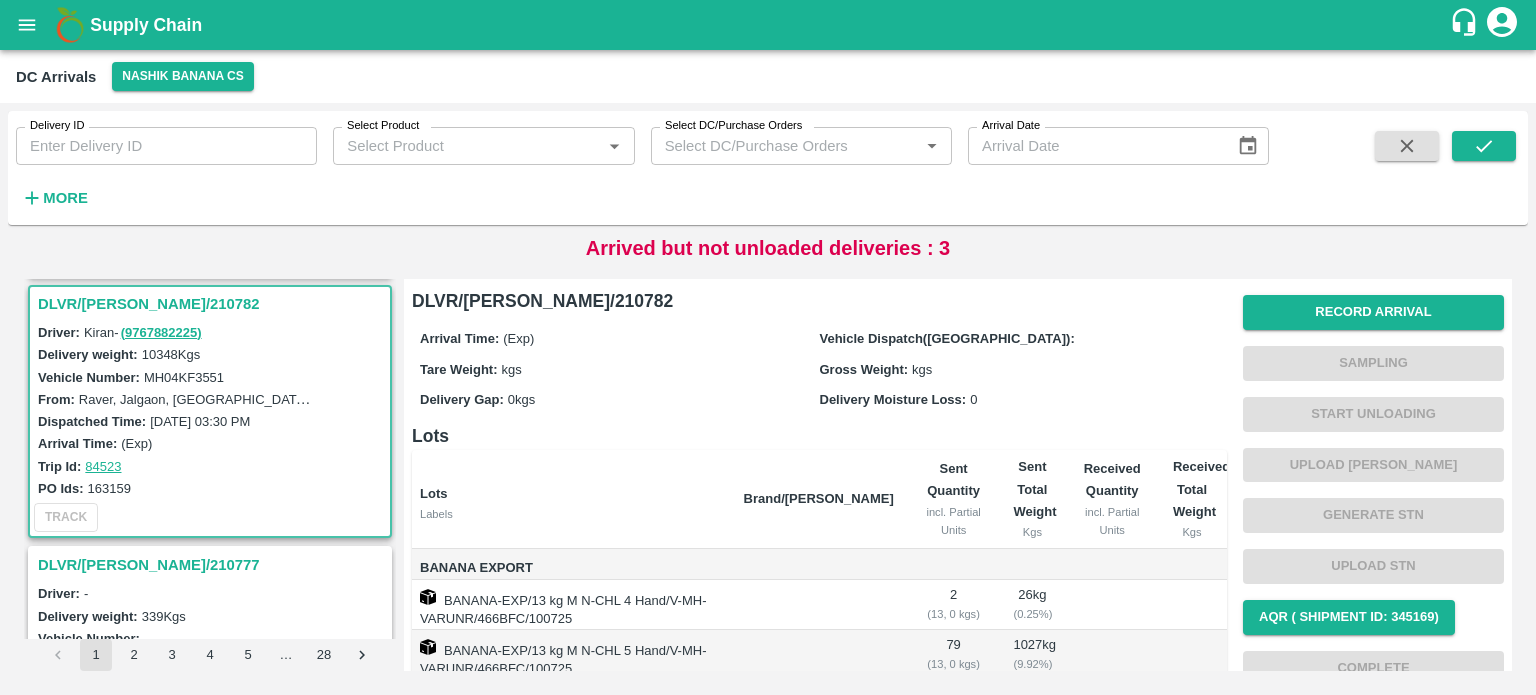 click on "MH04KF3551" at bounding box center [184, 377] 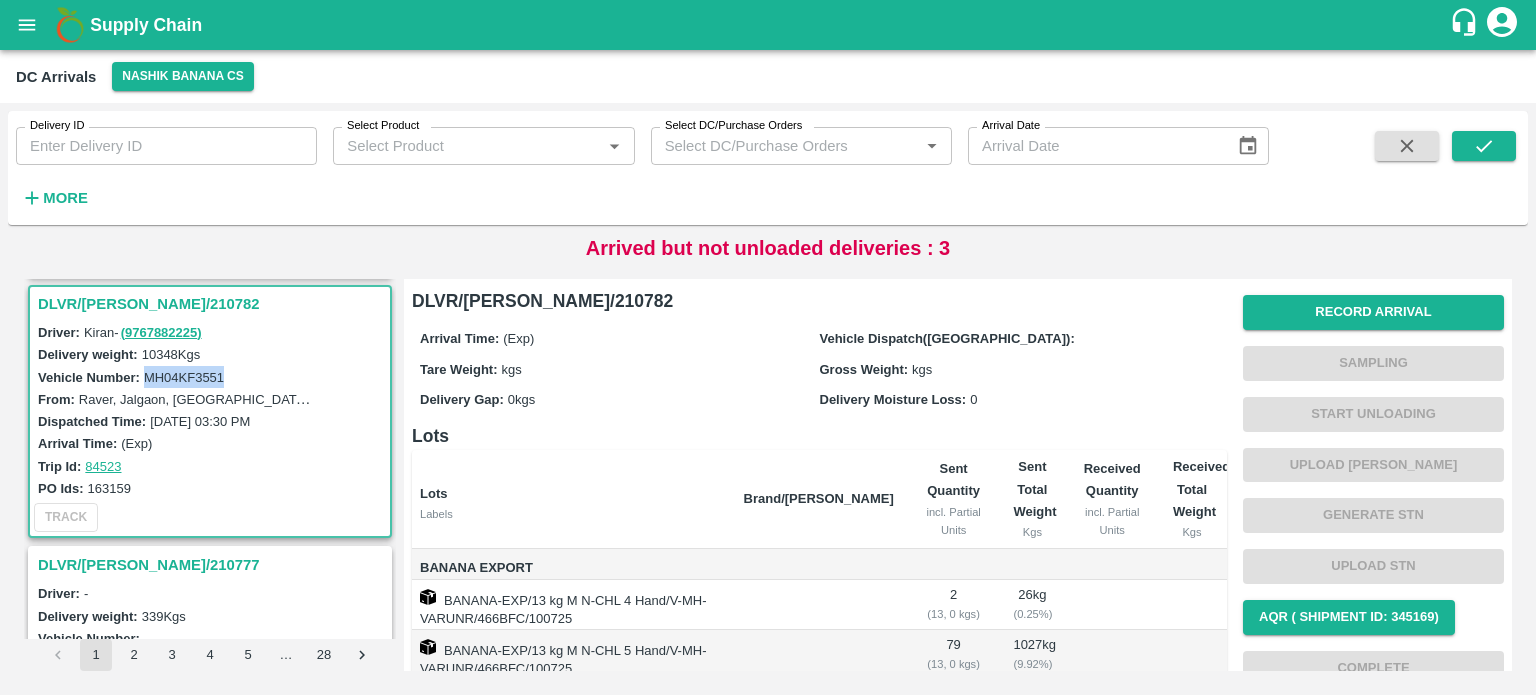 click on "MH04KF3551" at bounding box center (184, 377) 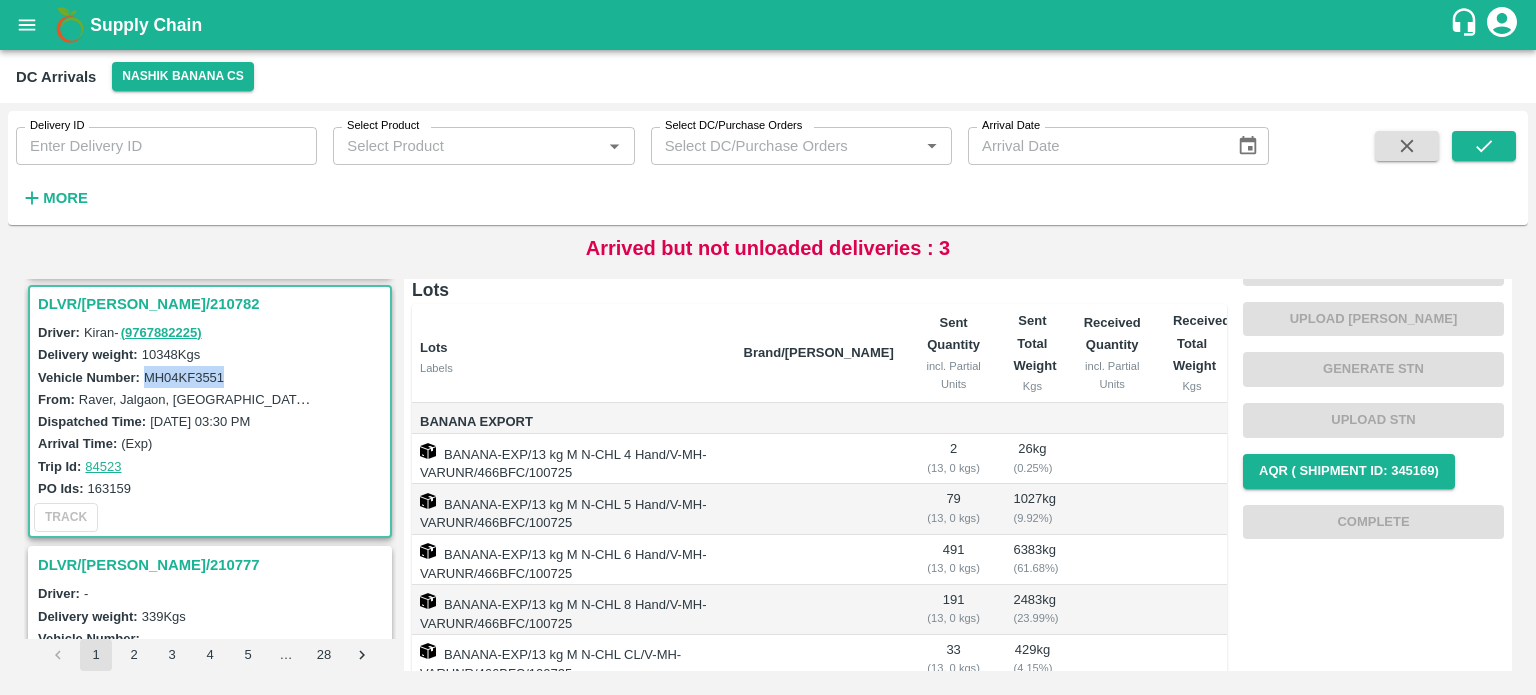 scroll, scrollTop: 0, scrollLeft: 0, axis: both 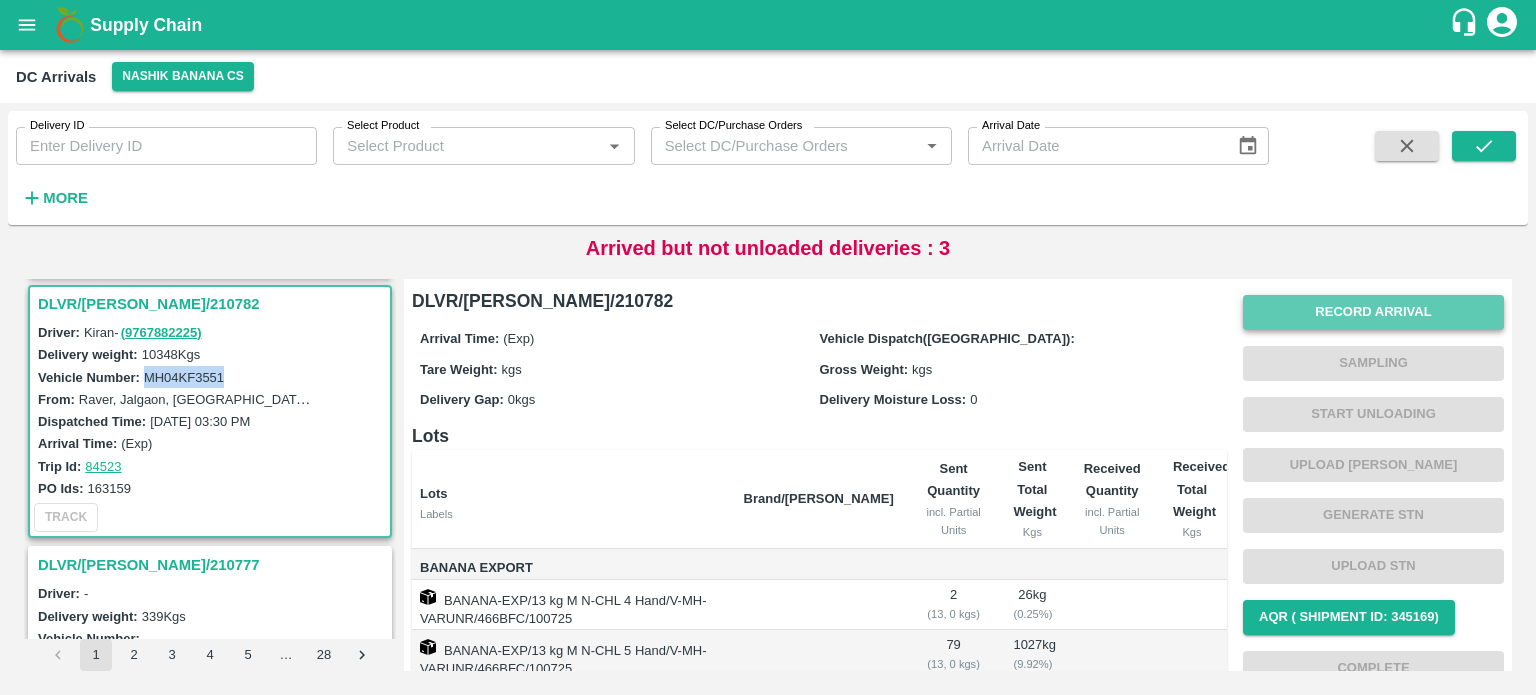 click on "Record Arrival" at bounding box center (1373, 312) 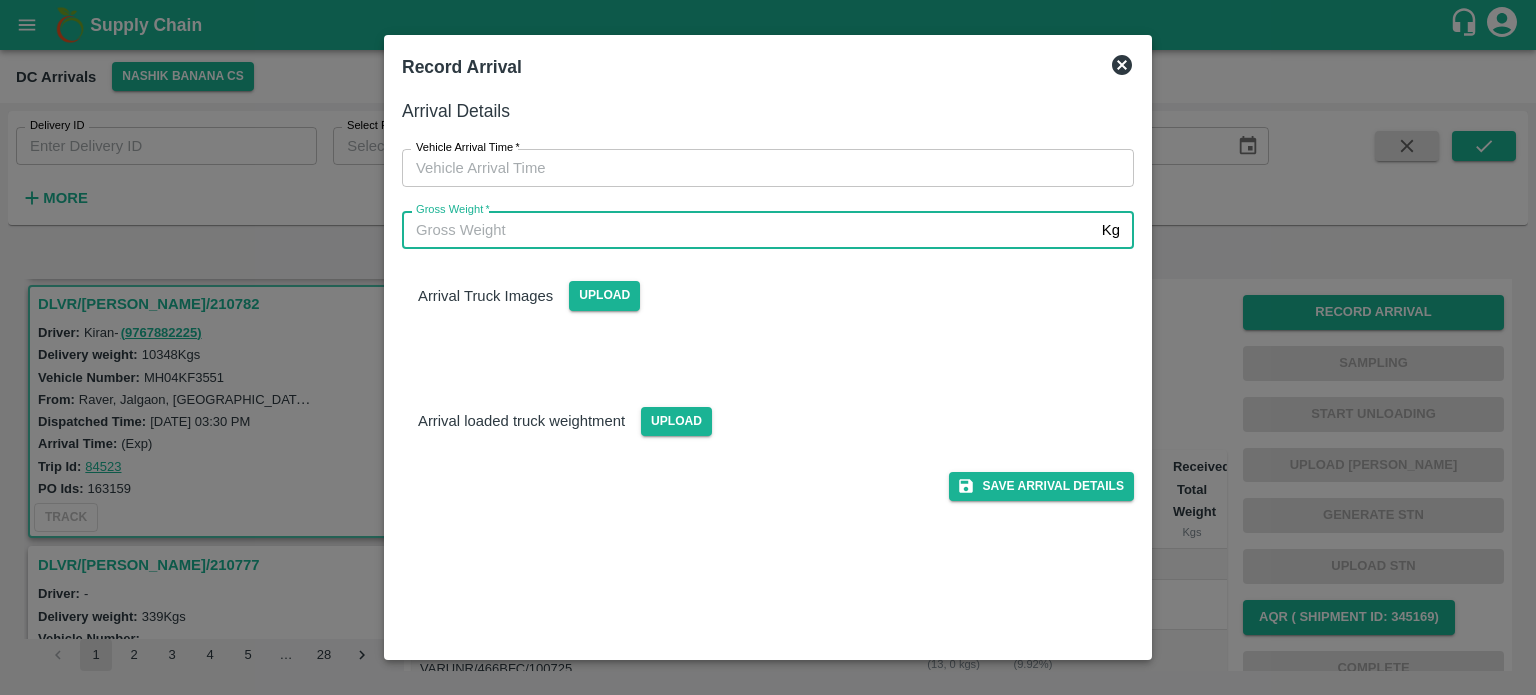 click on "Gross Weight   *" at bounding box center (748, 230) 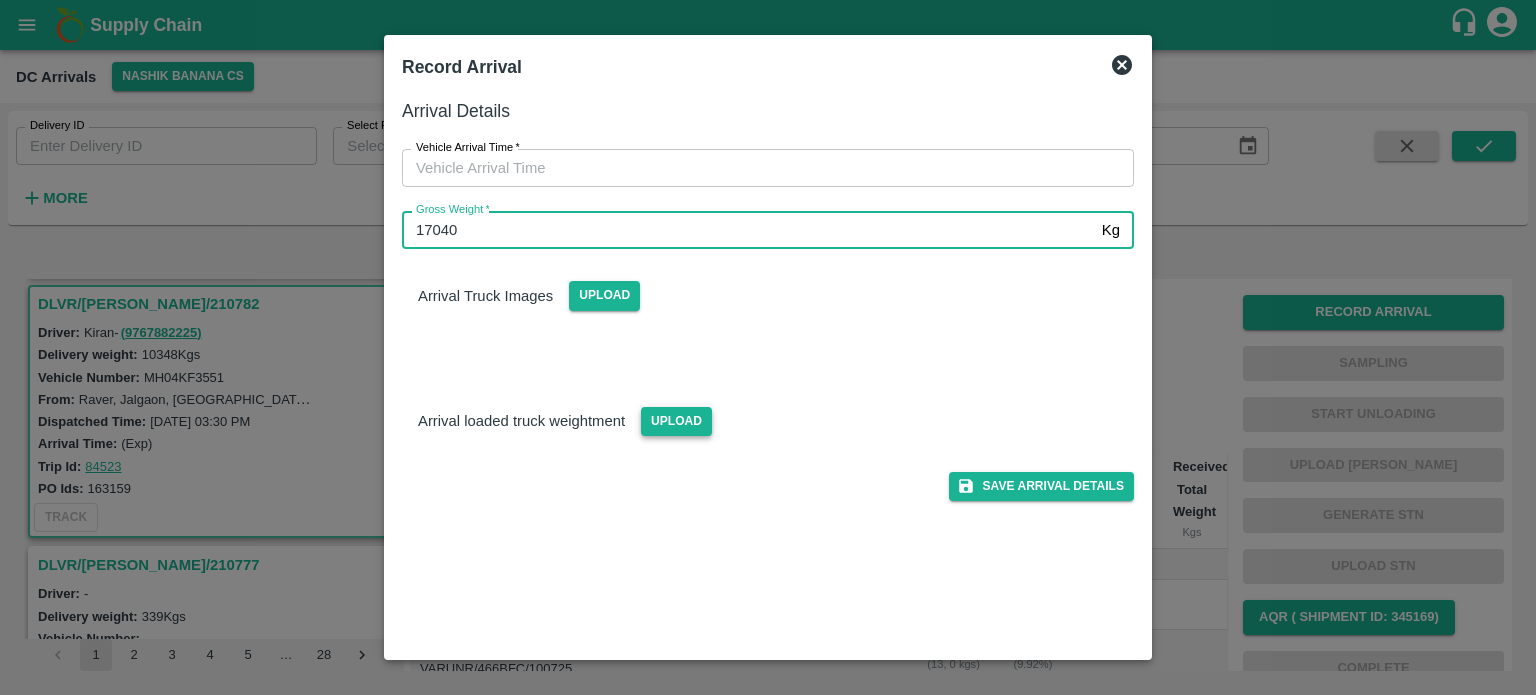 type on "17040" 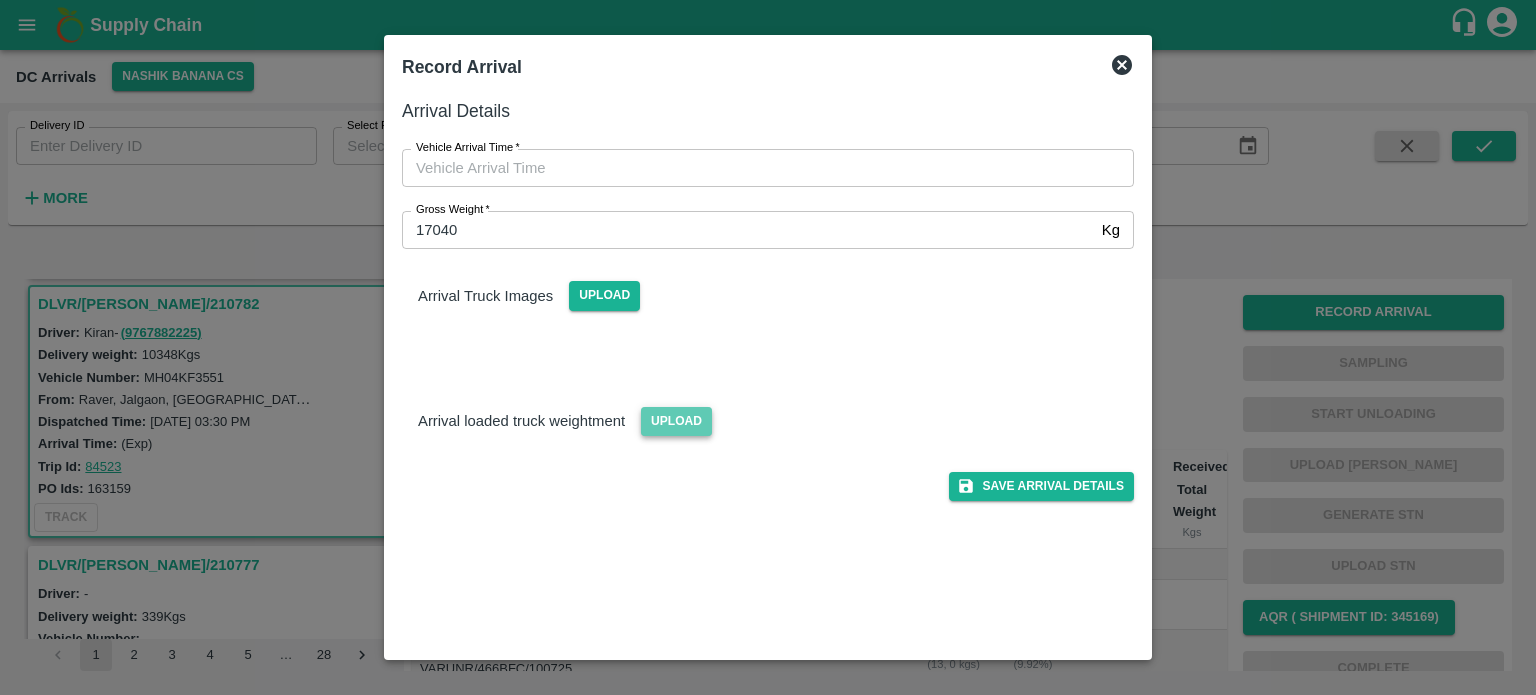 click on "Upload" at bounding box center [676, 421] 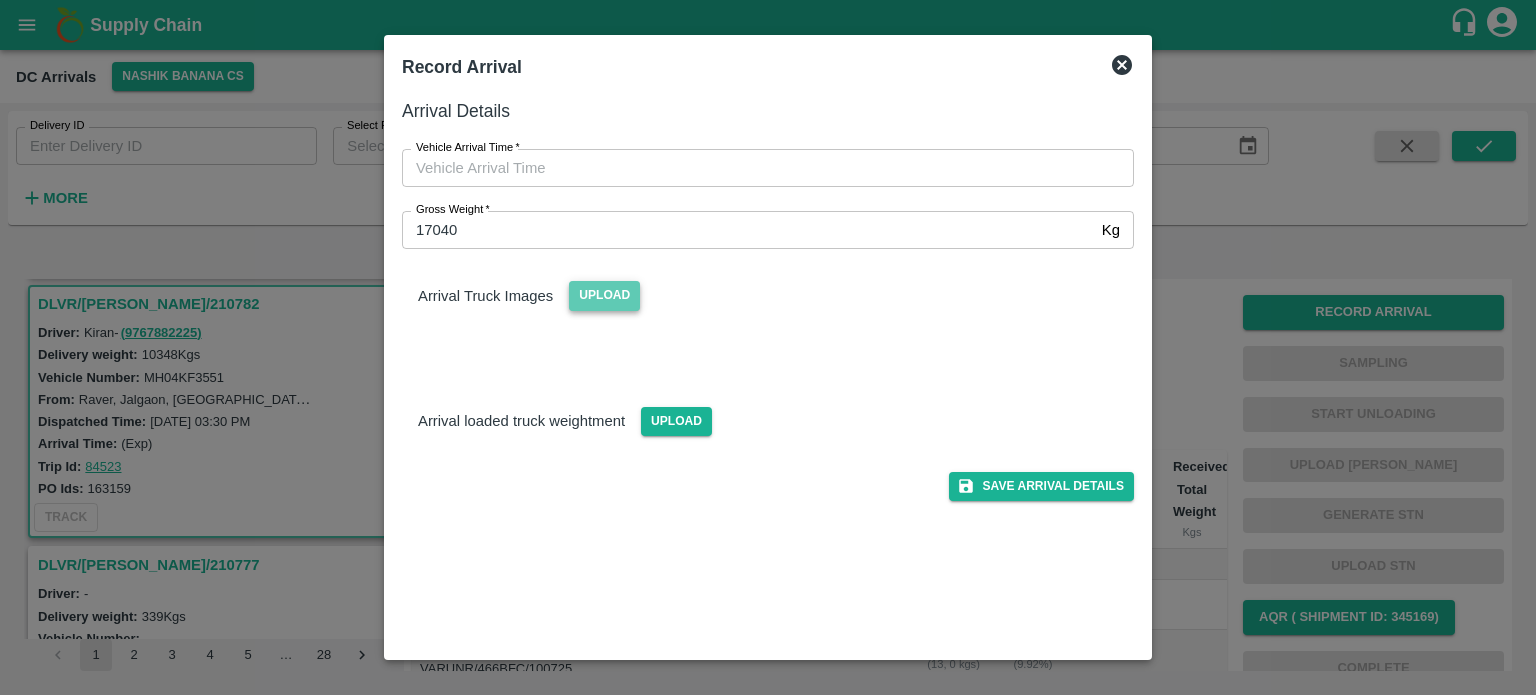 click on "Upload" at bounding box center [604, 295] 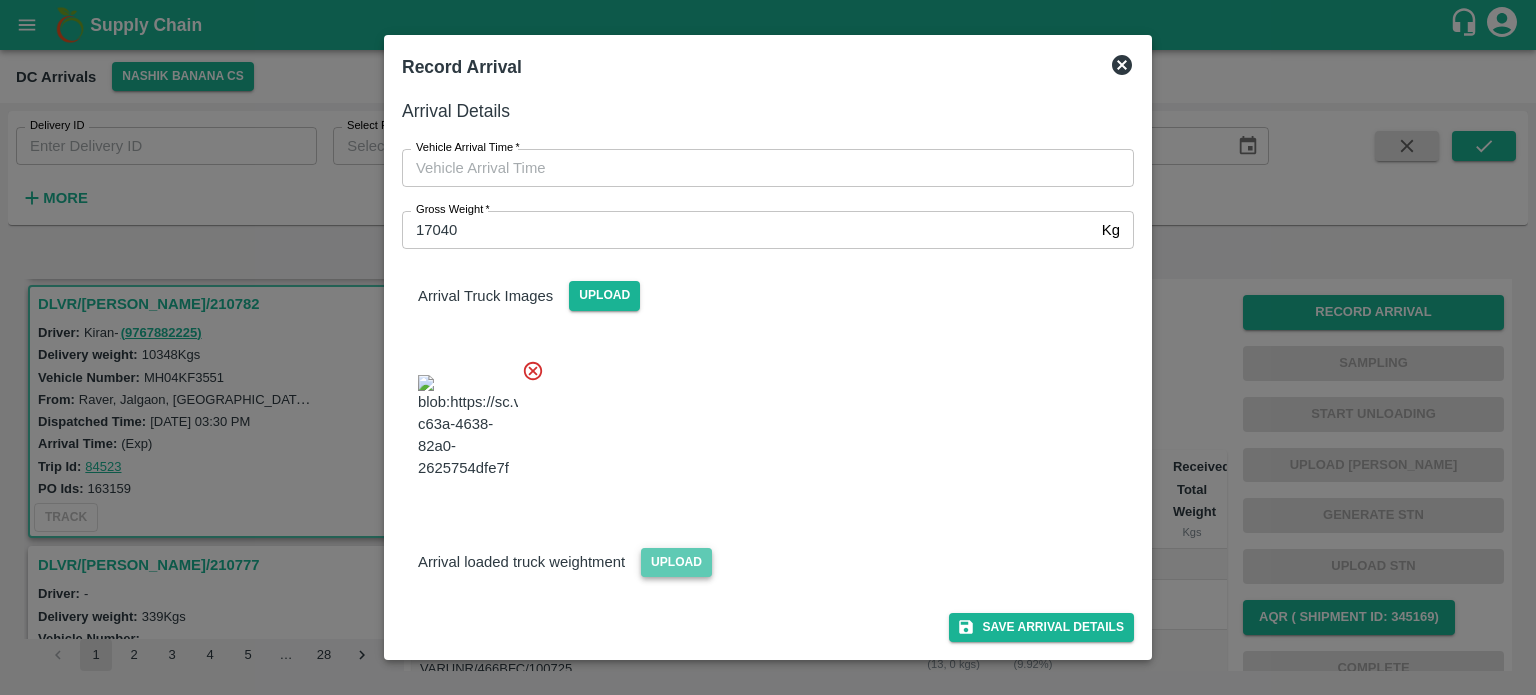 click on "Upload" at bounding box center [676, 562] 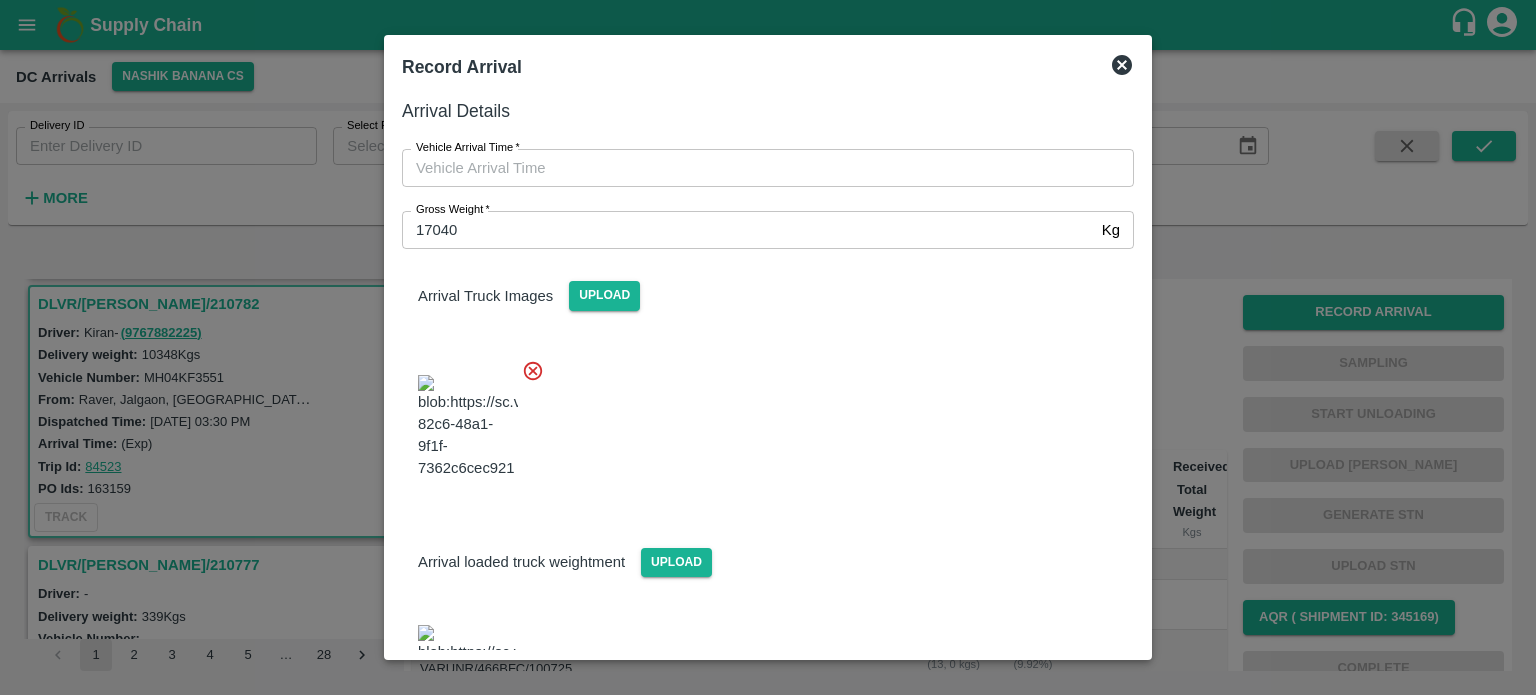 type on "DD/MM/YYYY hh:mm aa" 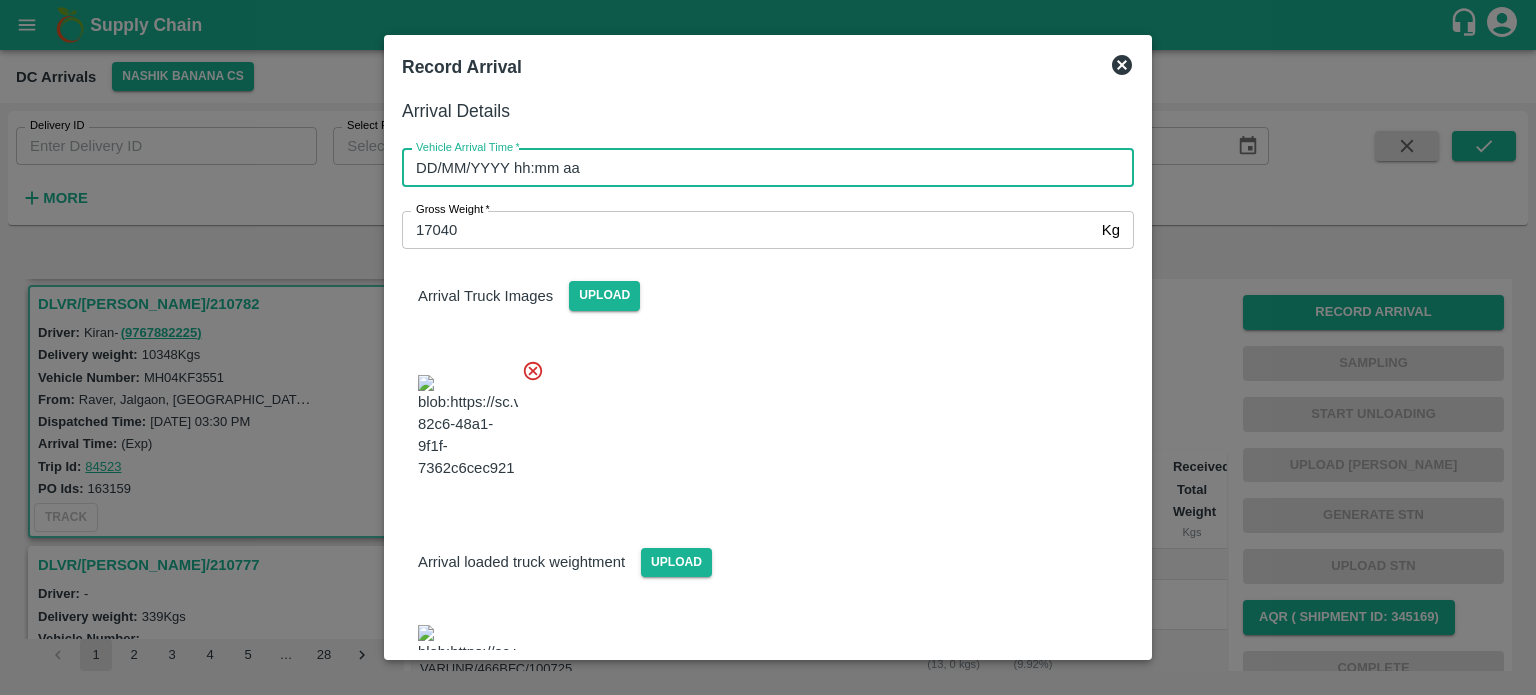 click on "DD/MM/YYYY hh:mm aa" at bounding box center (761, 168) 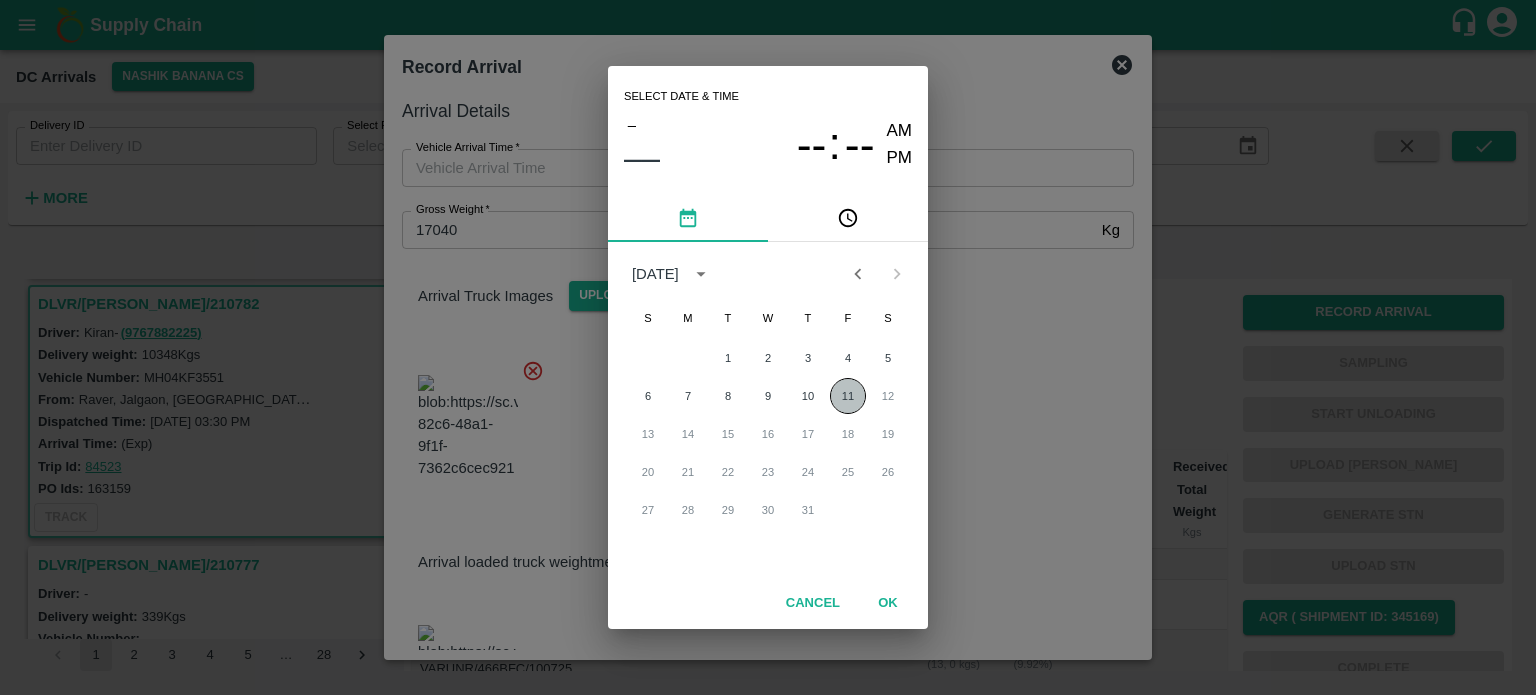 click on "11" at bounding box center (848, 396) 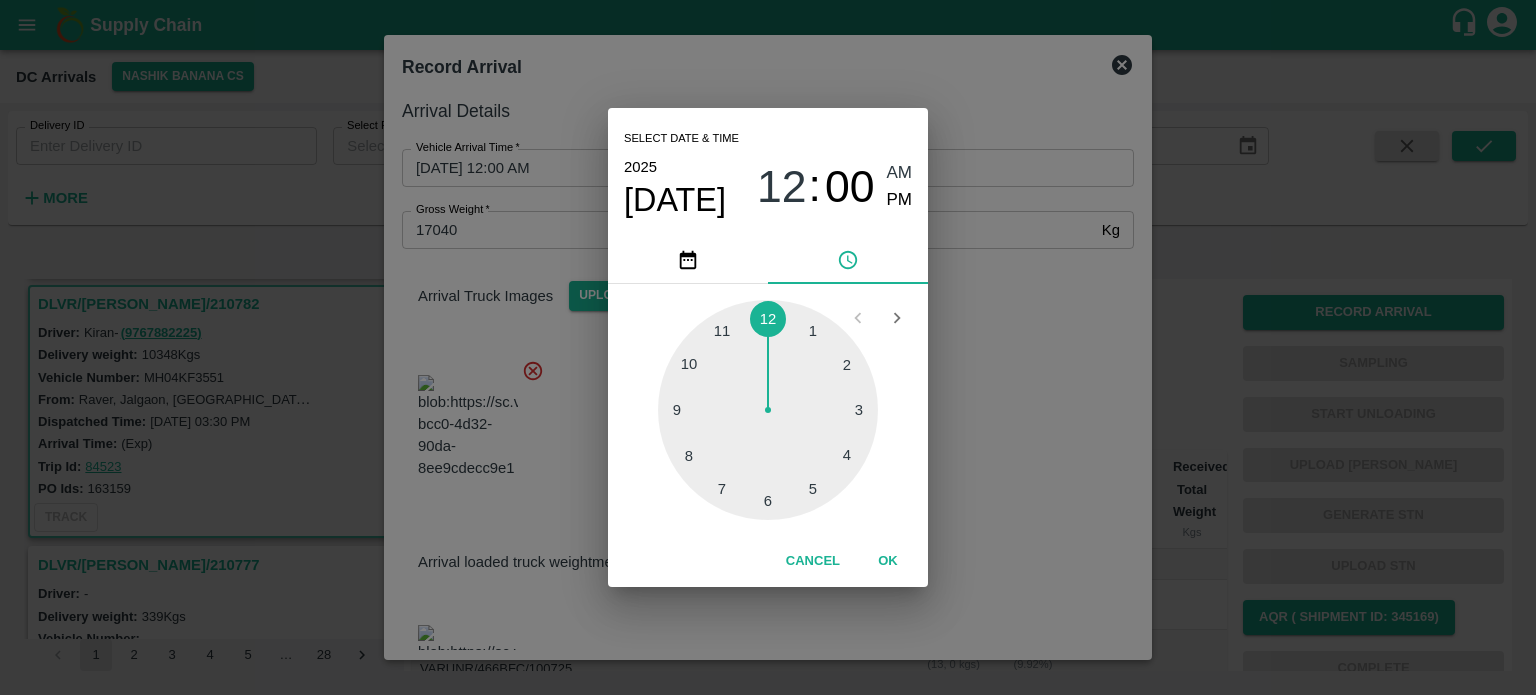 click at bounding box center (768, 410) 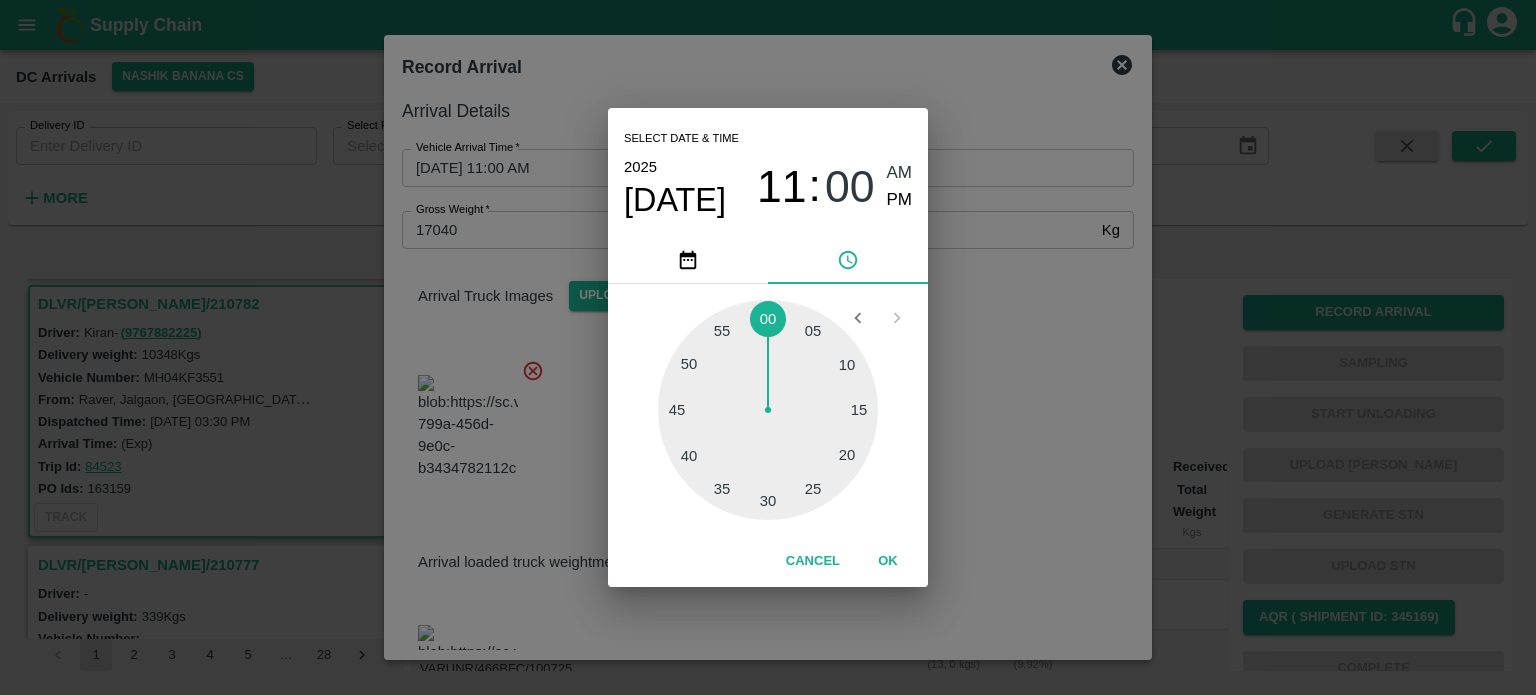 click on "Select date & time [DATE] 11 : 00 AM PM 05 10 15 20 25 30 35 40 45 50 55 00 Cancel OK" at bounding box center [768, 347] 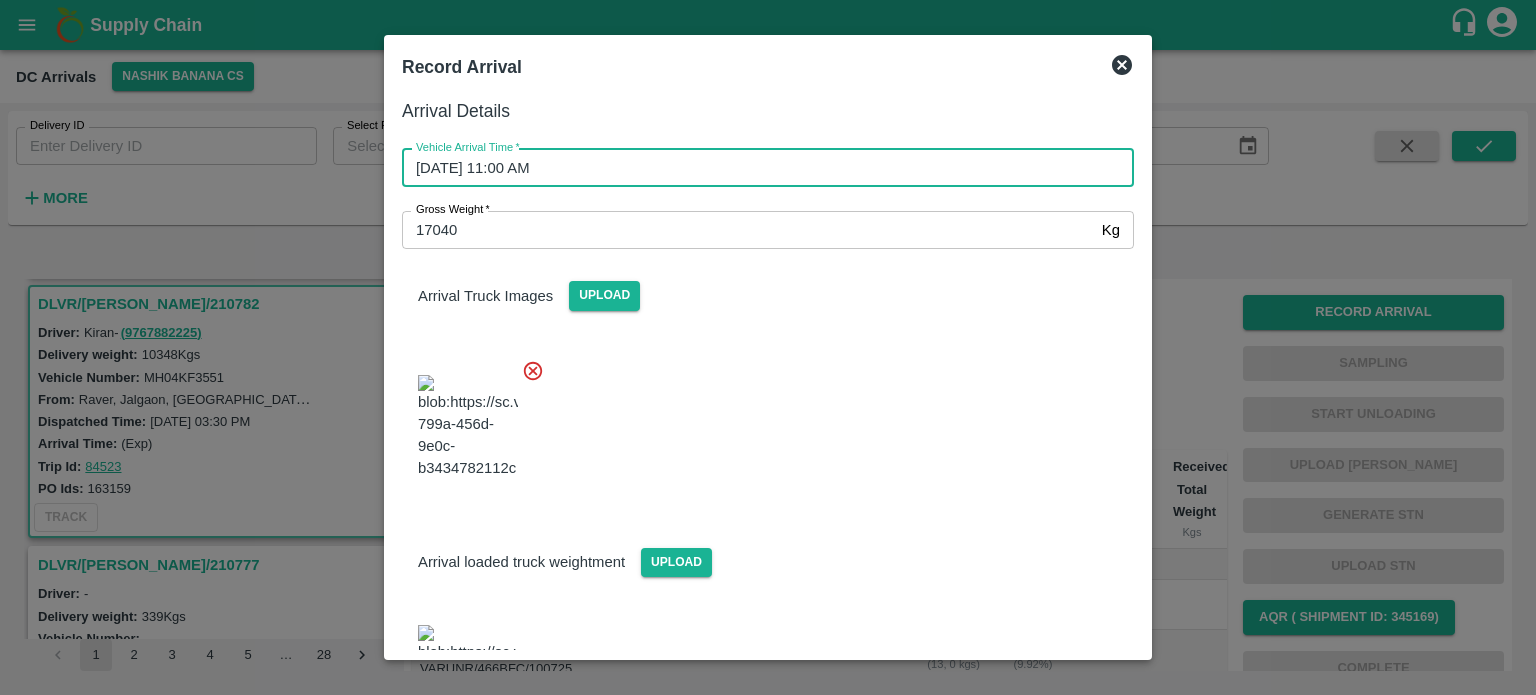 scroll, scrollTop: 302, scrollLeft: 0, axis: vertical 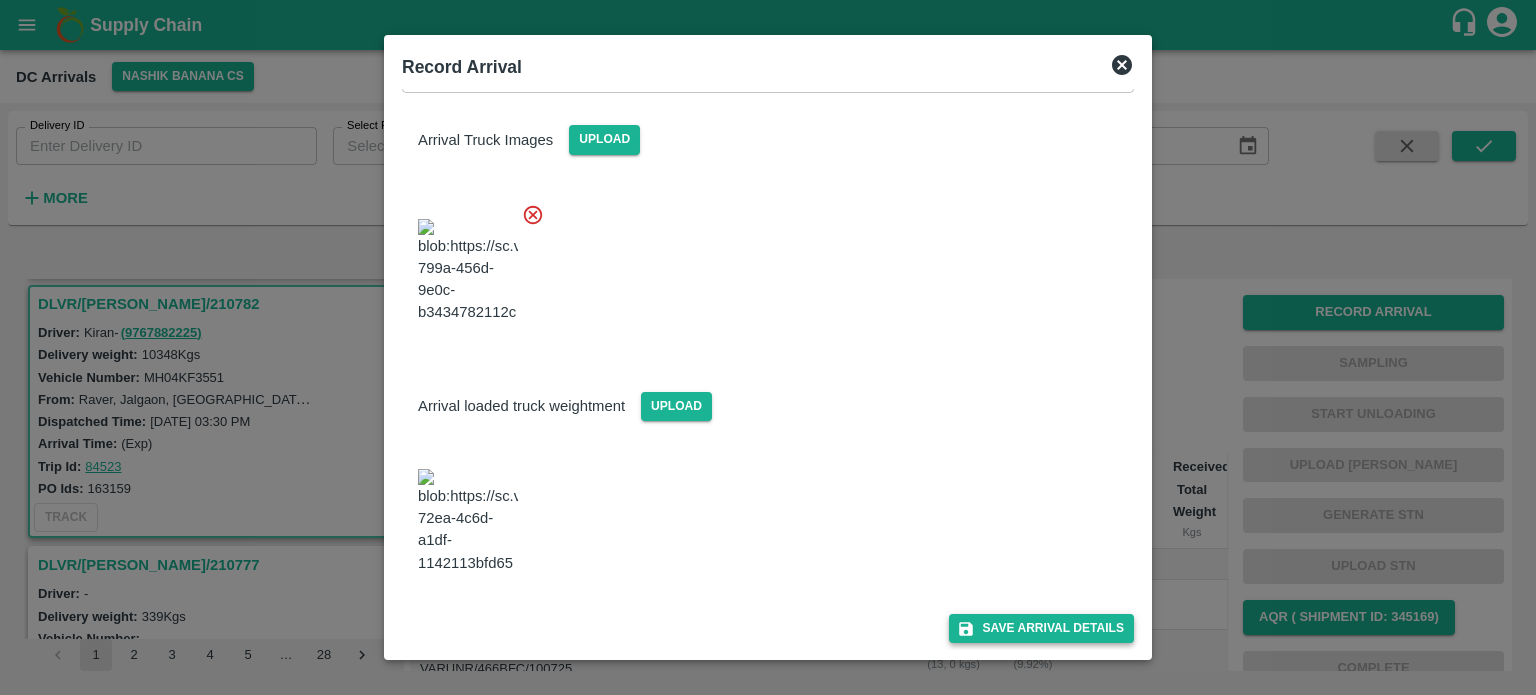 click on "Save Arrival Details" at bounding box center [1041, 628] 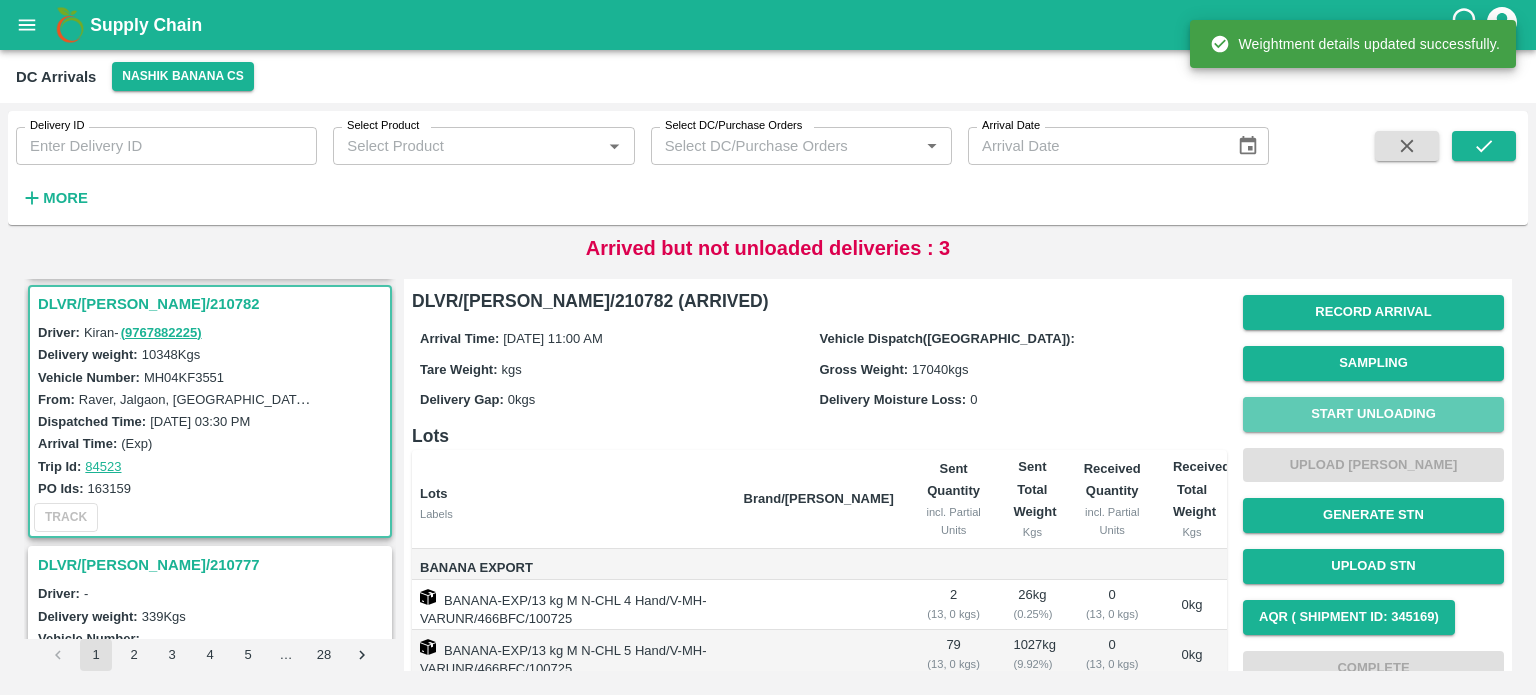 click on "Start Unloading" at bounding box center [1373, 414] 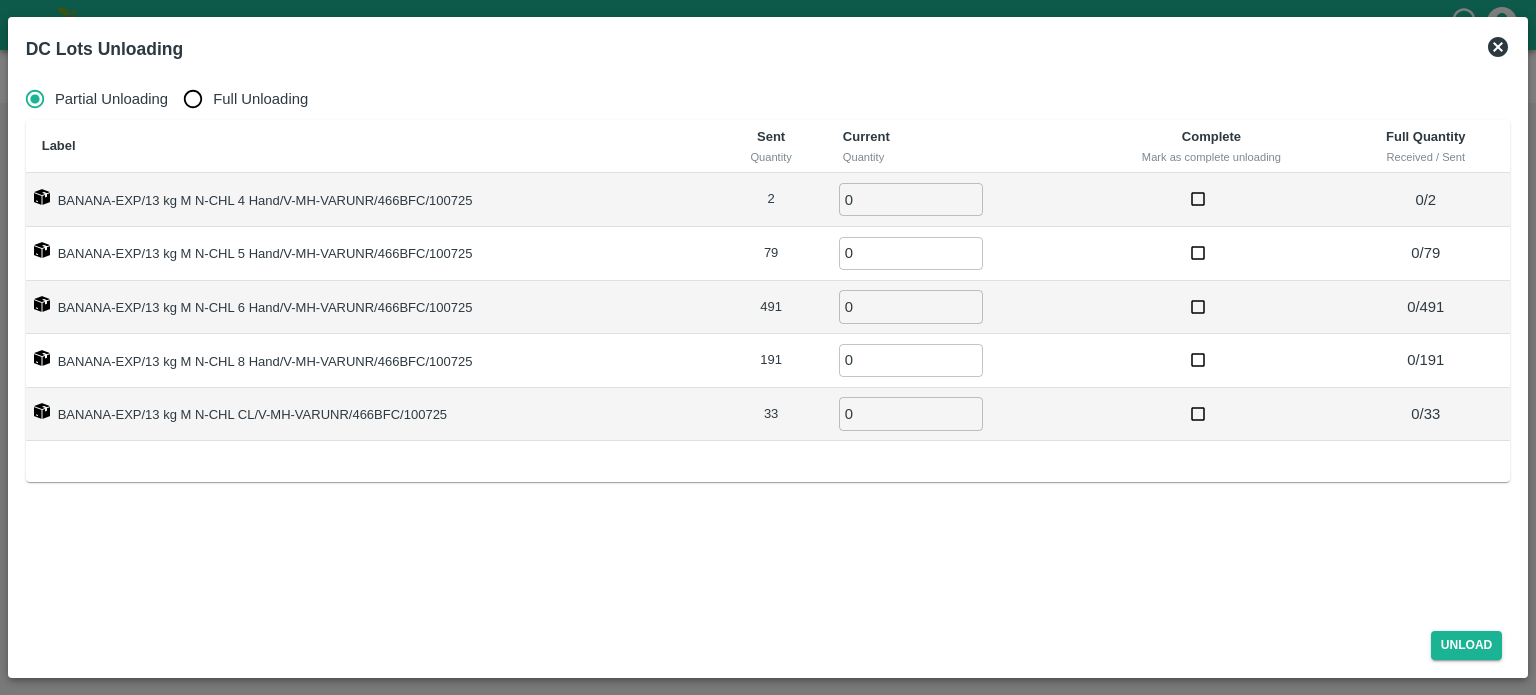 click on "Full Unloading" at bounding box center [193, 99] 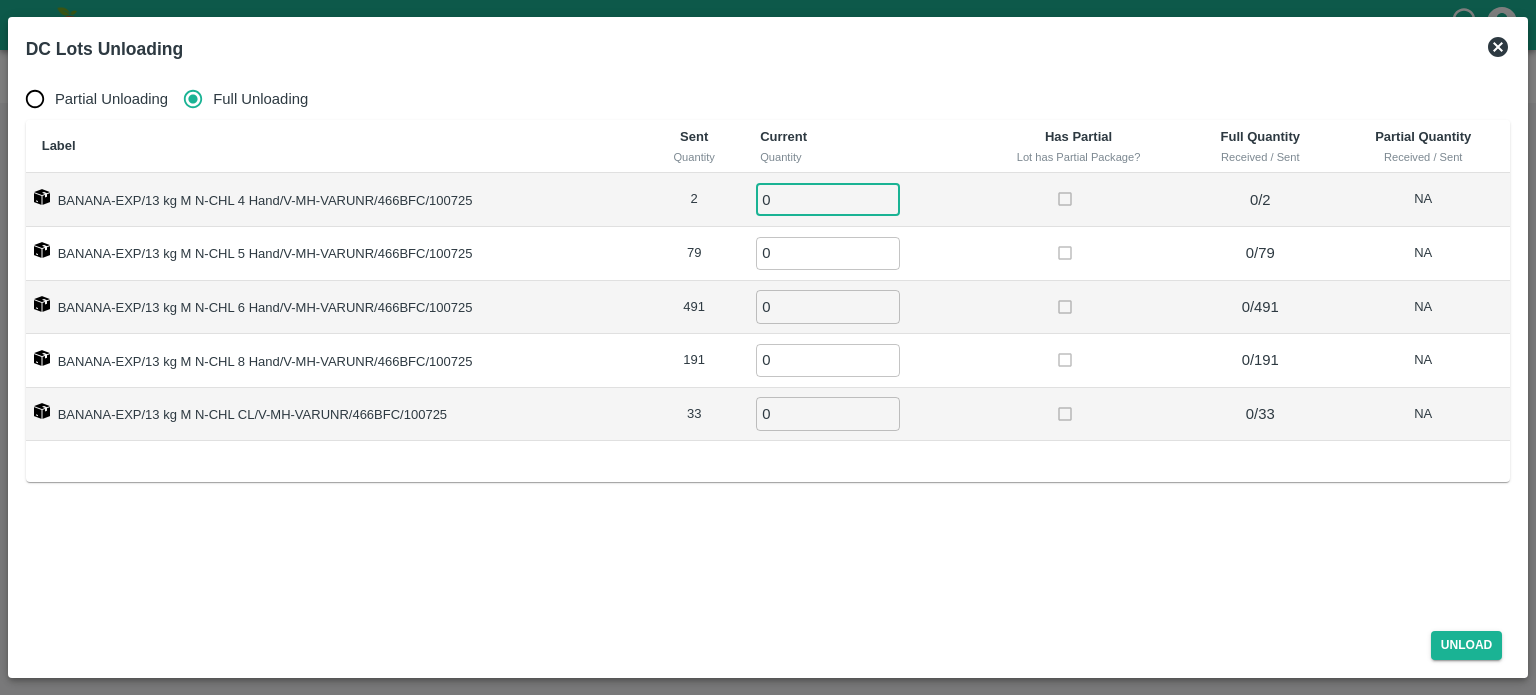 click on "0" at bounding box center (828, 199) 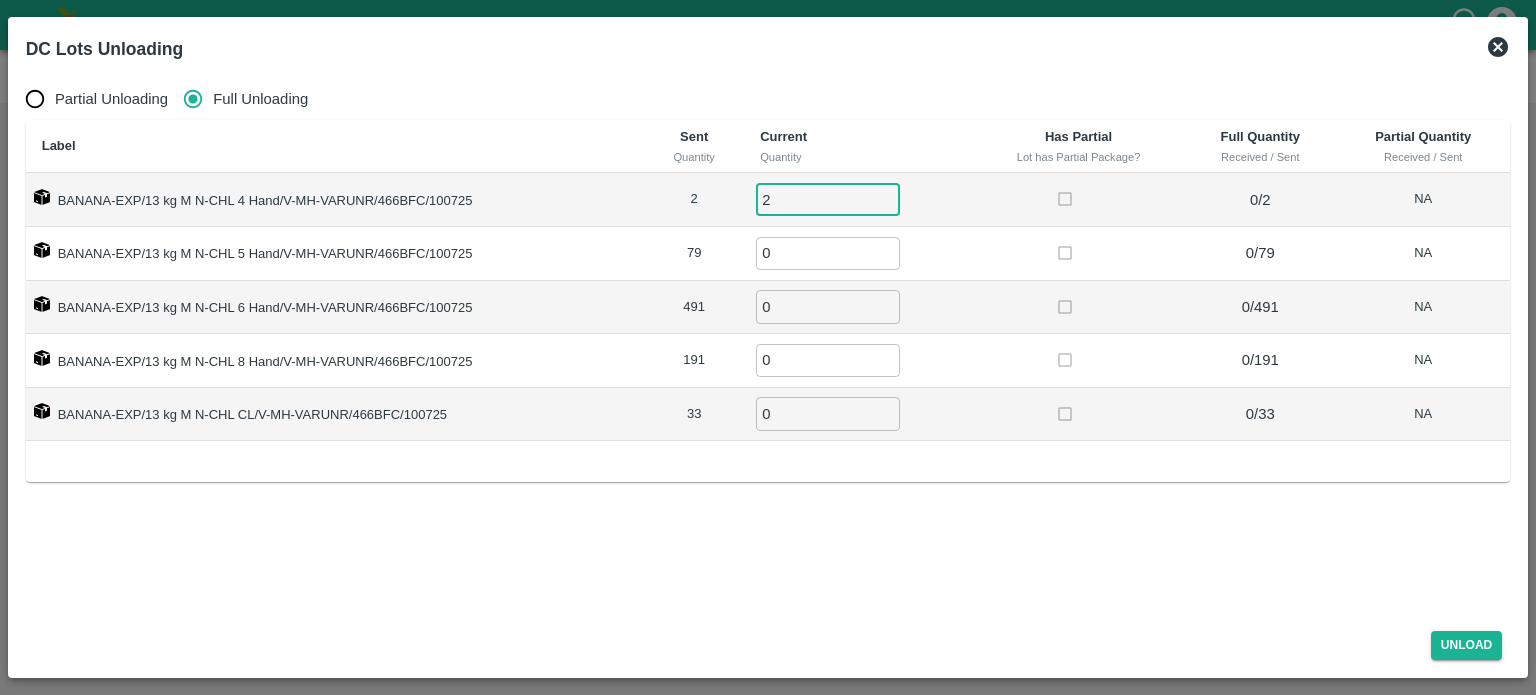 type on "2" 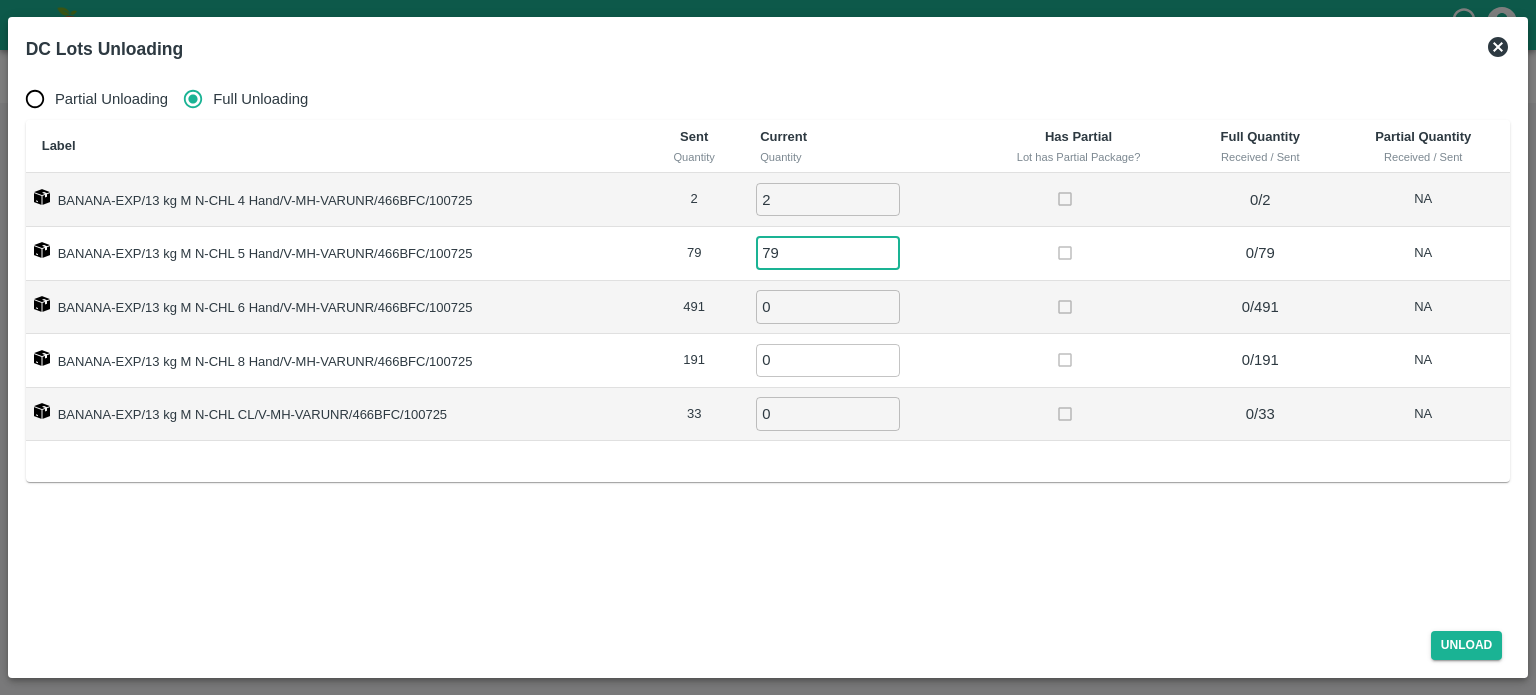 type on "79" 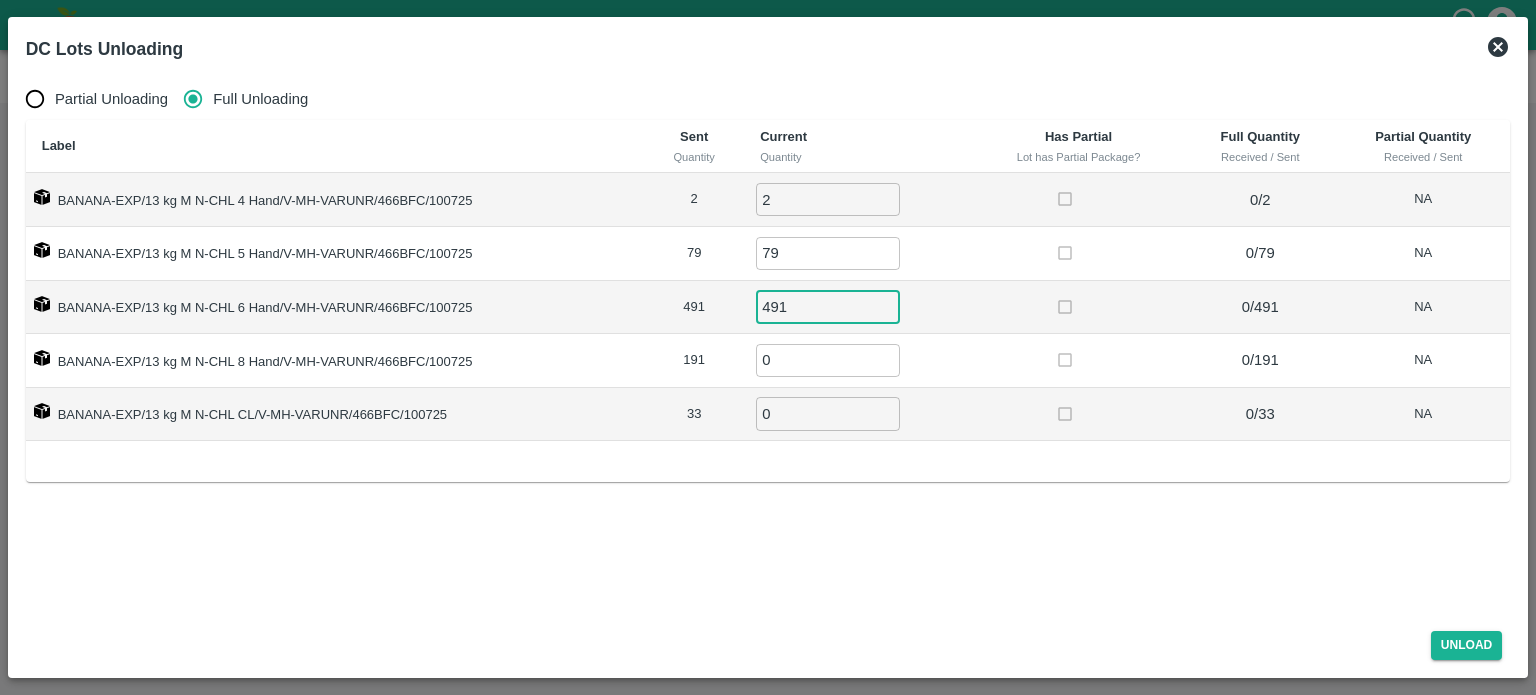 type on "491" 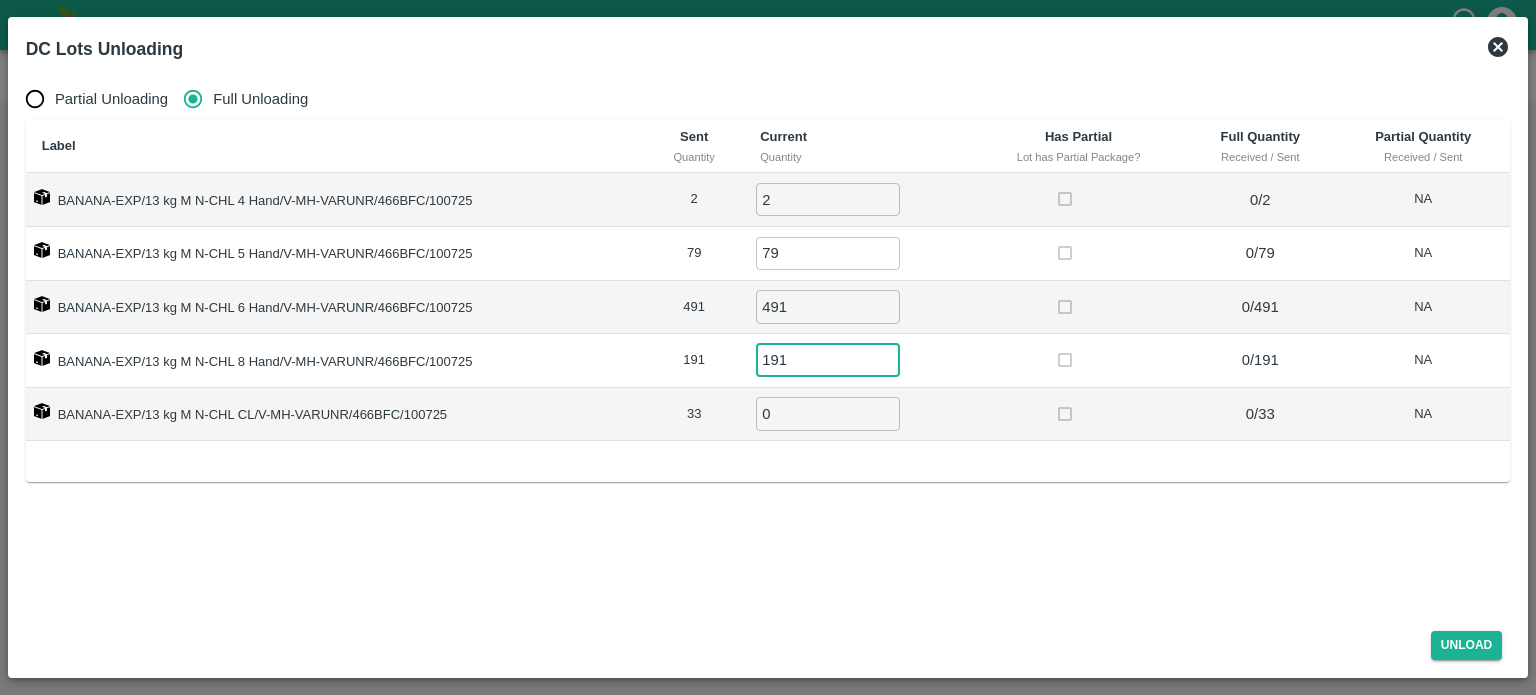 type on "191" 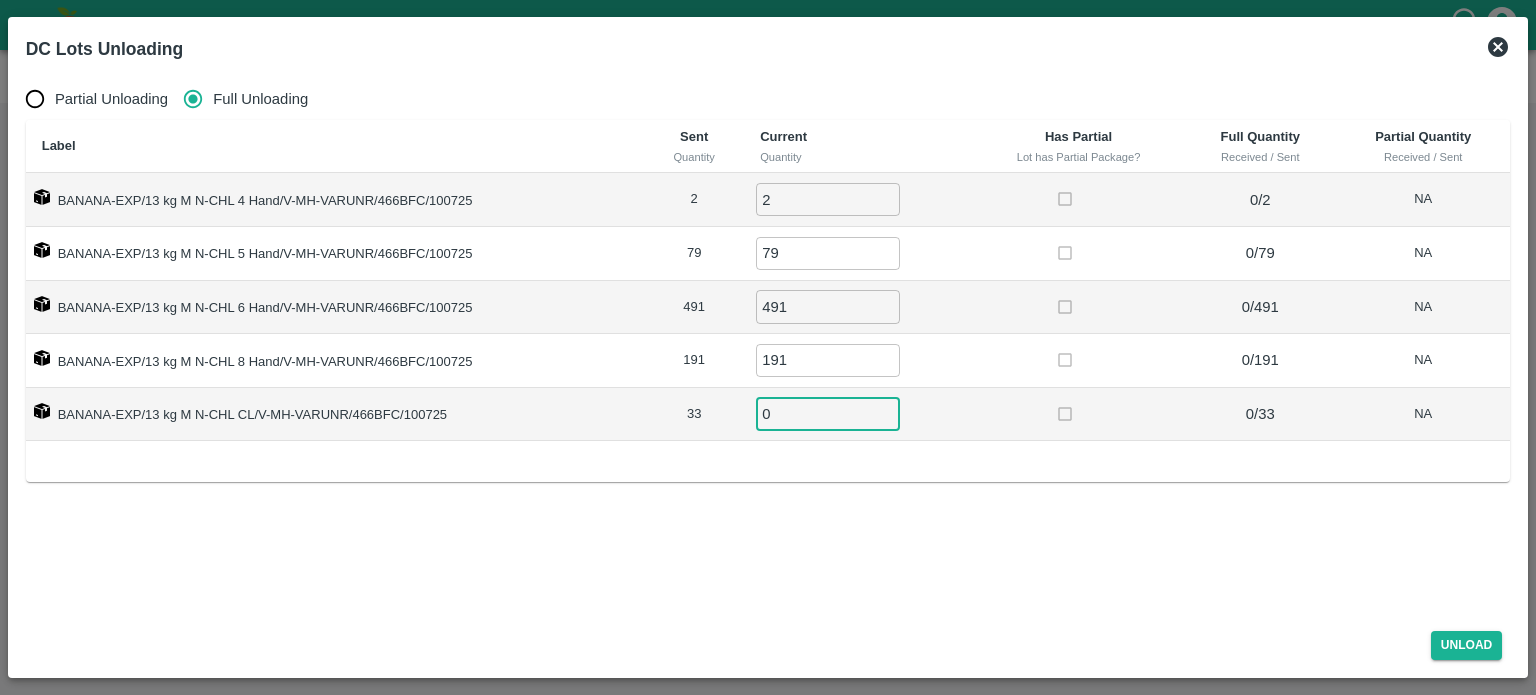 type on "1" 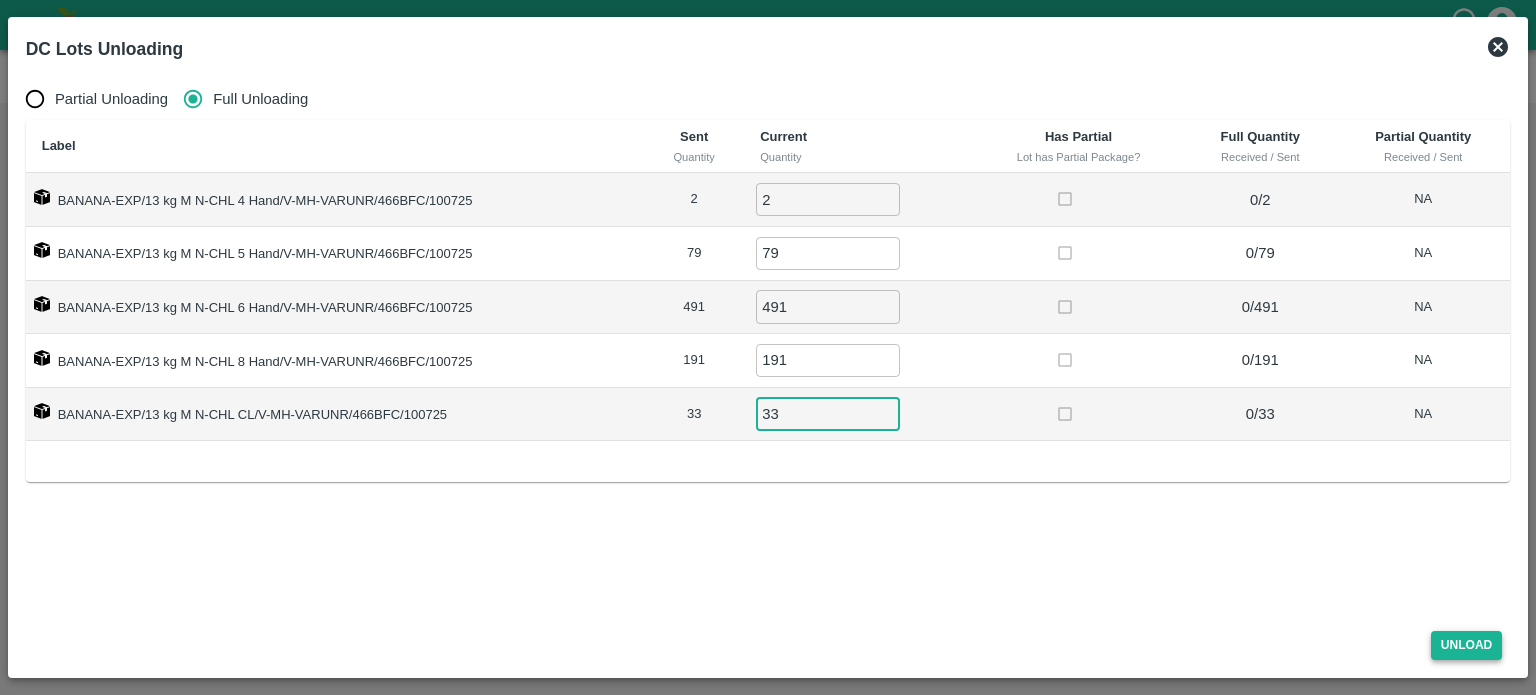 type on "33" 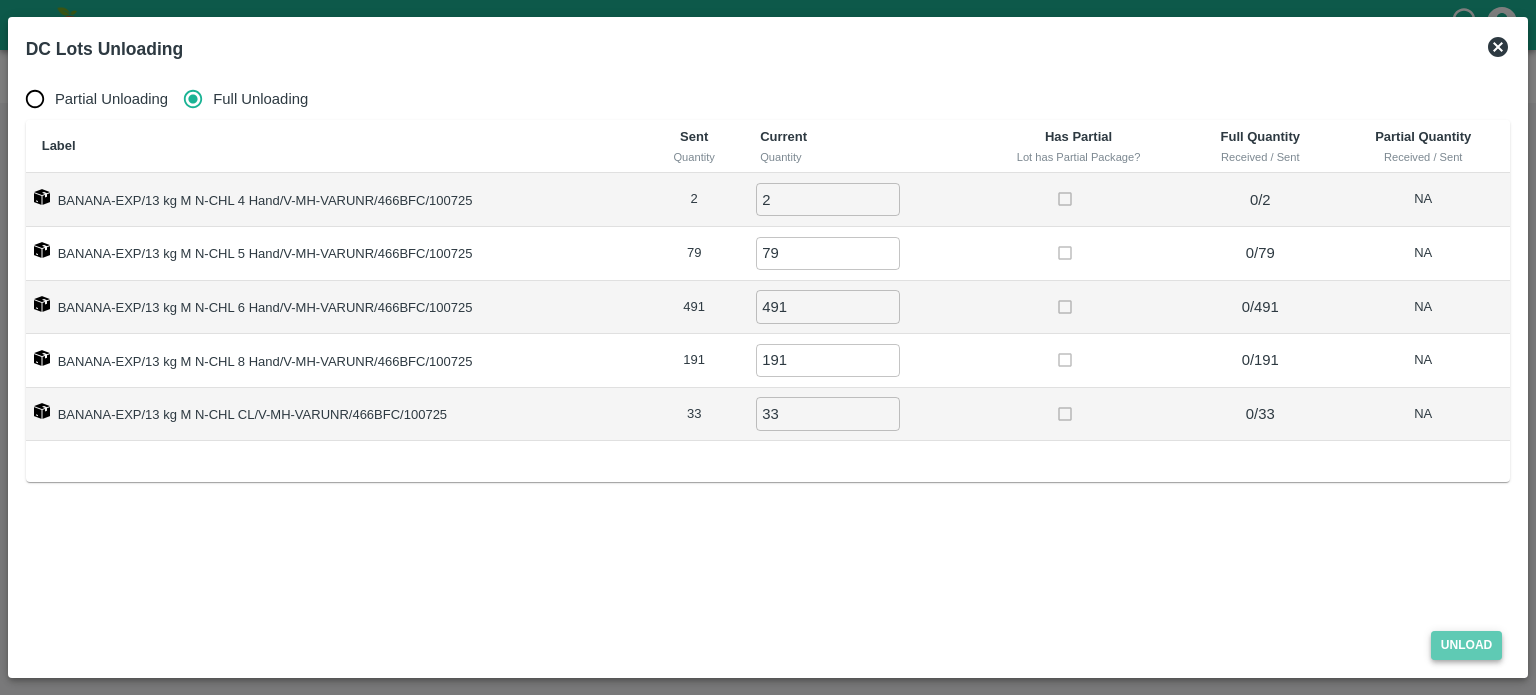 click on "Unload" at bounding box center (1467, 645) 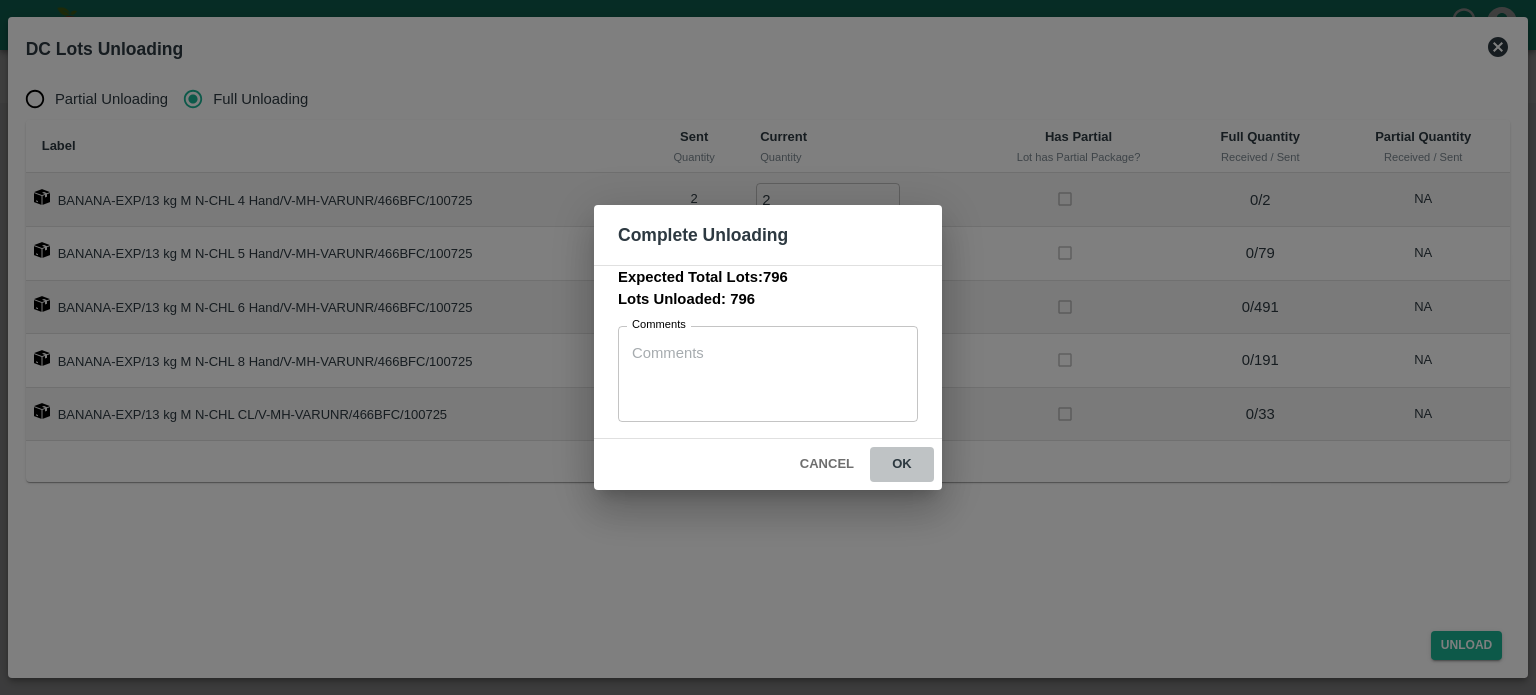 click on "ok" at bounding box center [902, 464] 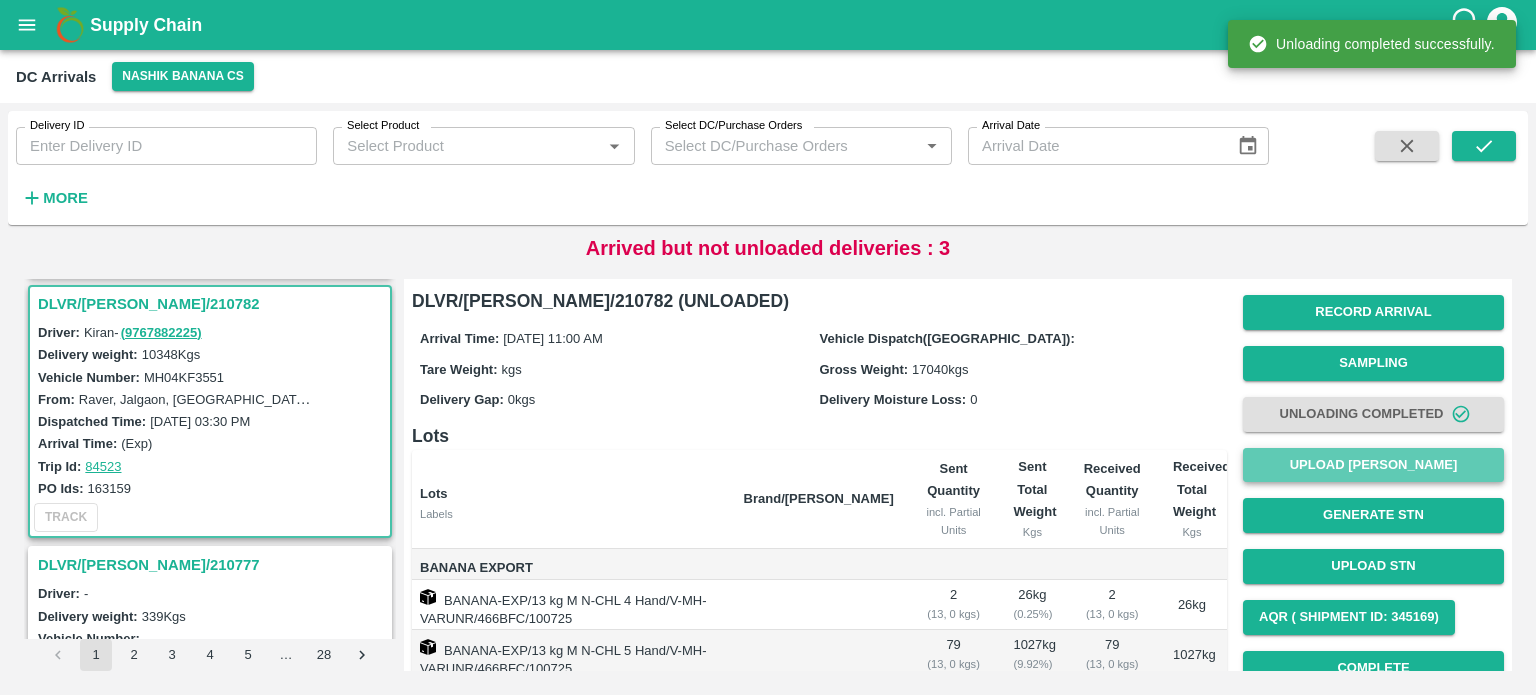 click on "Upload [PERSON_NAME]" at bounding box center [1373, 465] 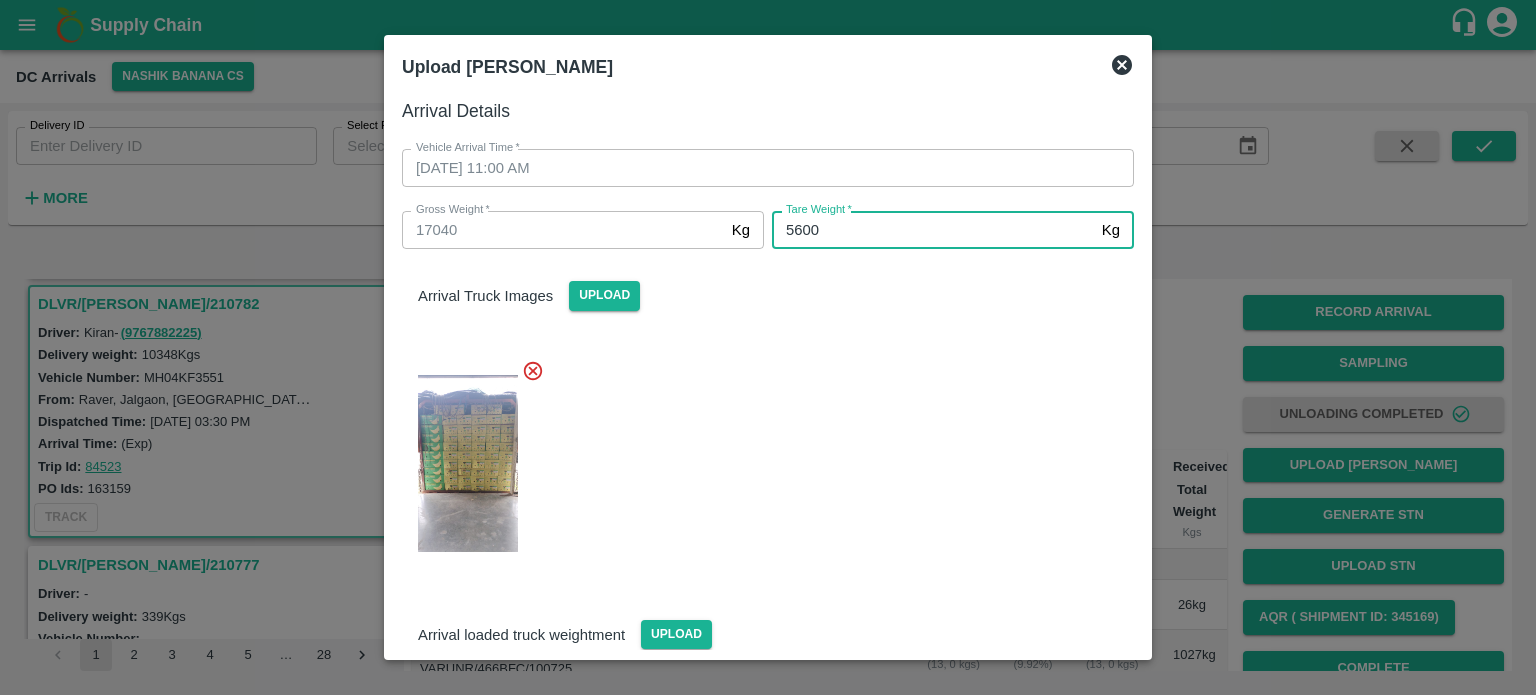 type on "5600" 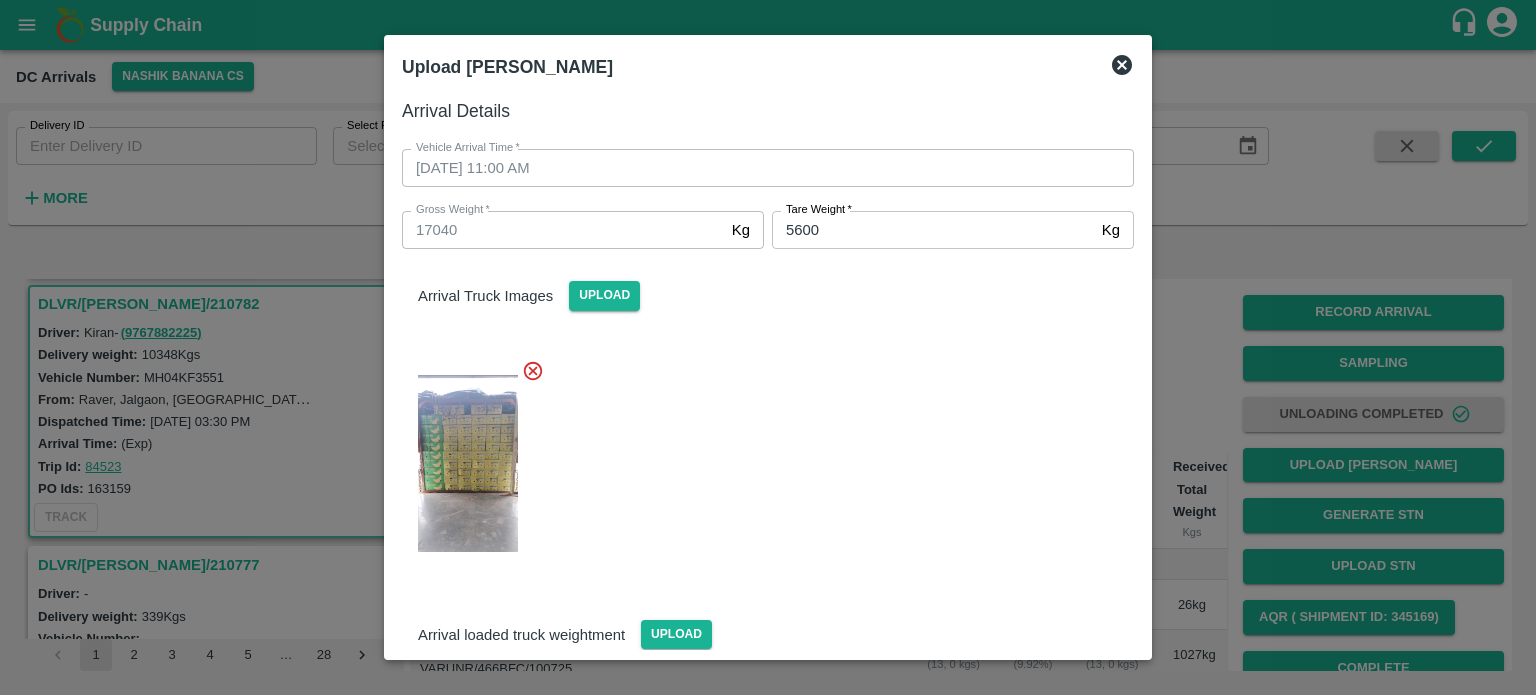 scroll, scrollTop: 302, scrollLeft: 0, axis: vertical 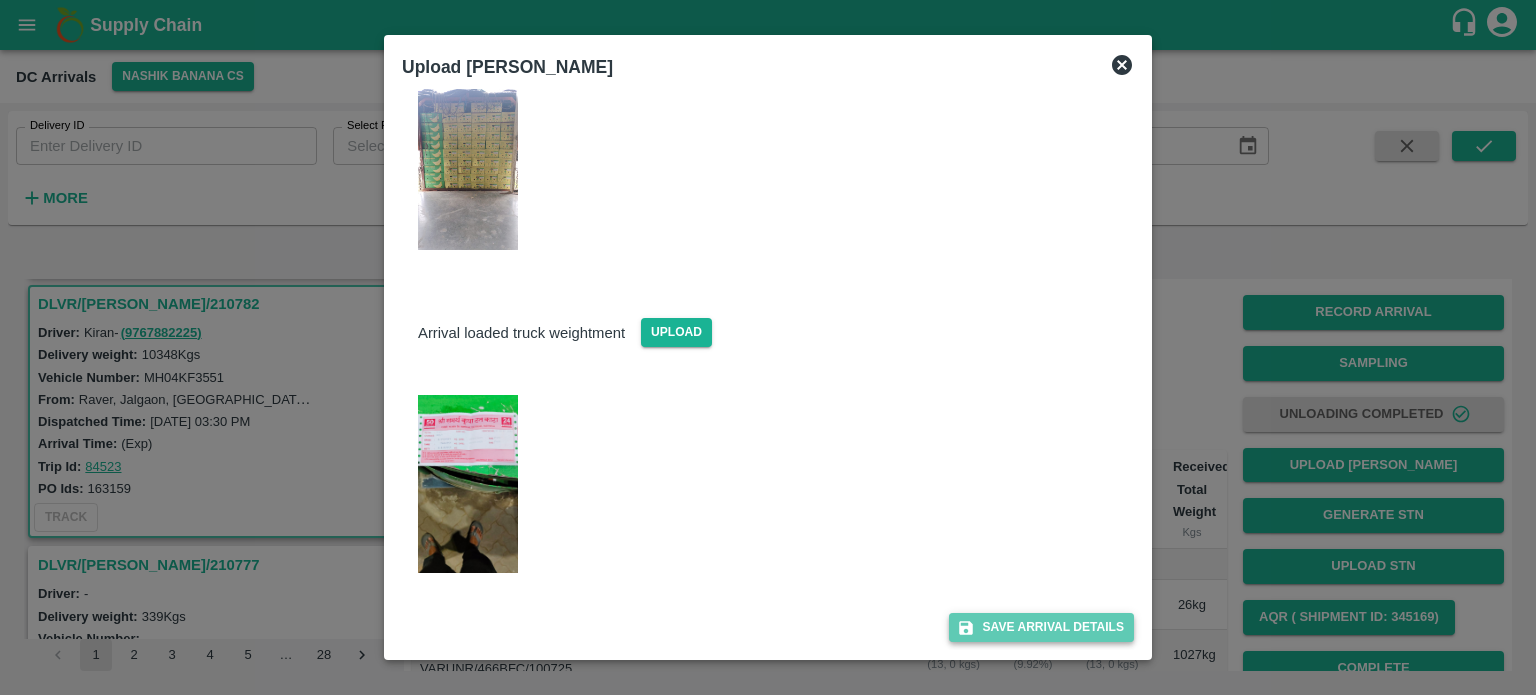 click on "Save Arrival Details" at bounding box center (1041, 627) 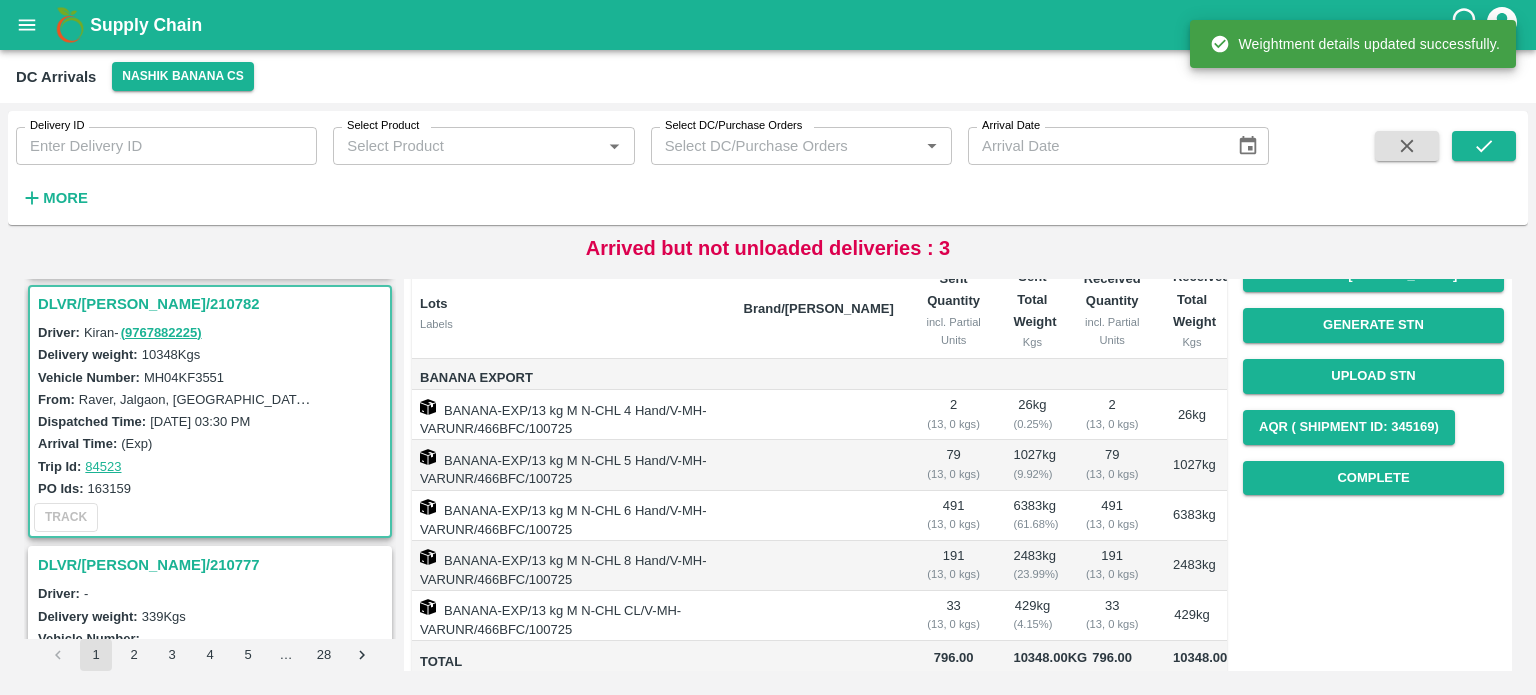 scroll, scrollTop: 192, scrollLeft: 0, axis: vertical 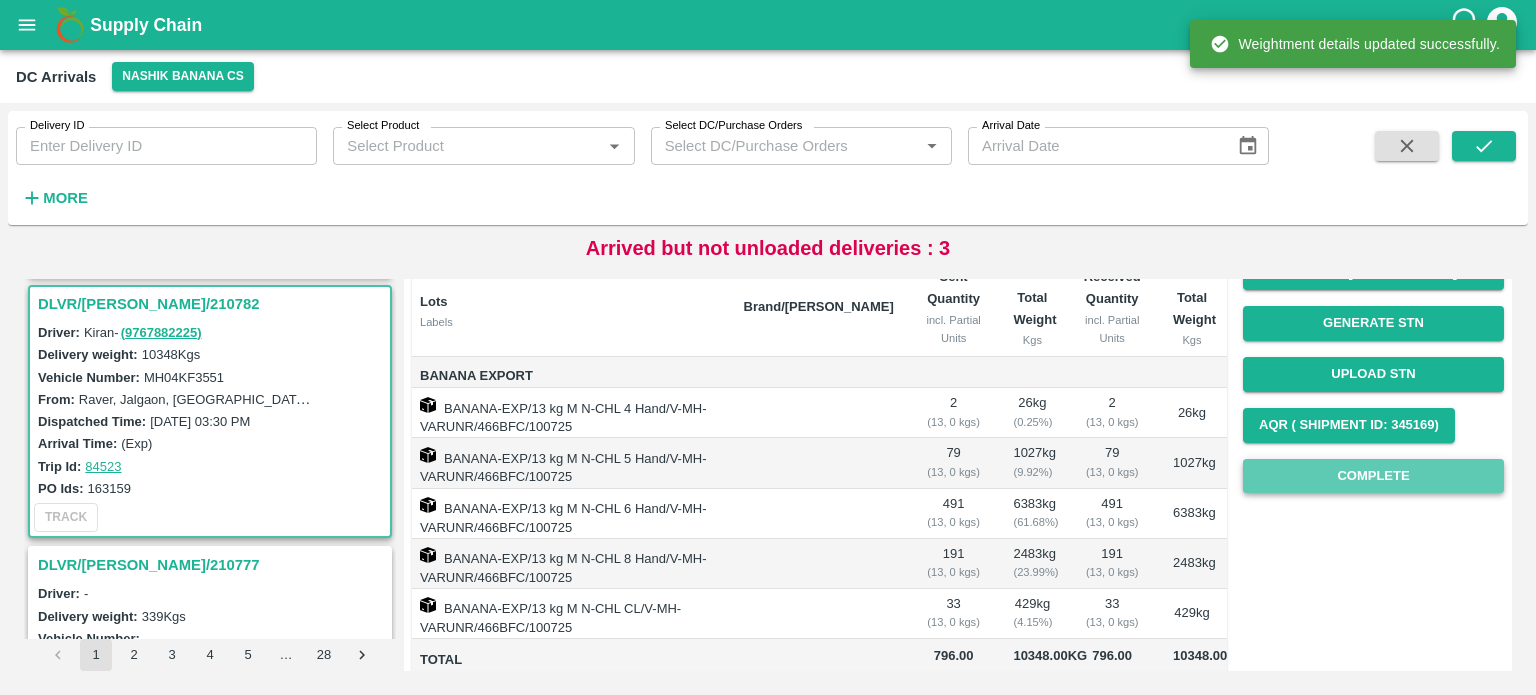 click on "Complete" at bounding box center [1373, 476] 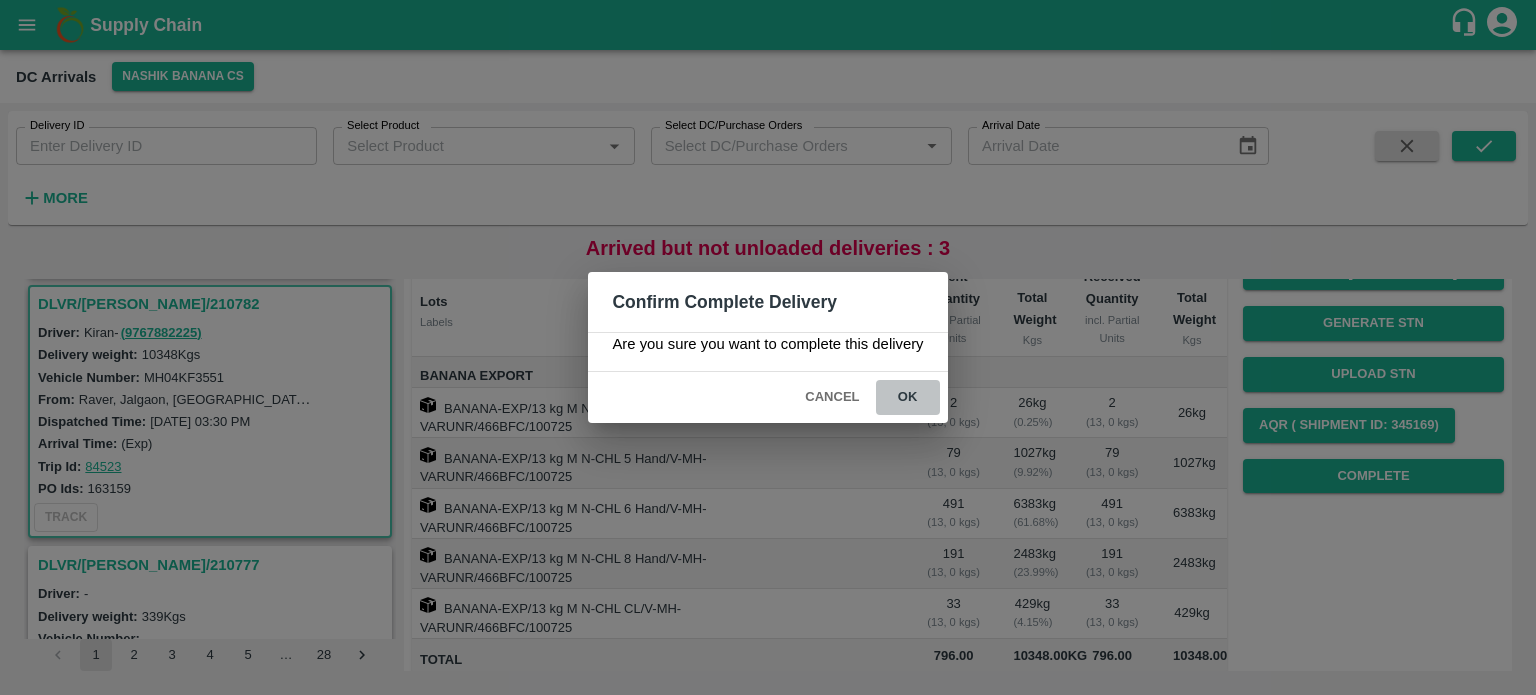 click on "ok" at bounding box center (908, 397) 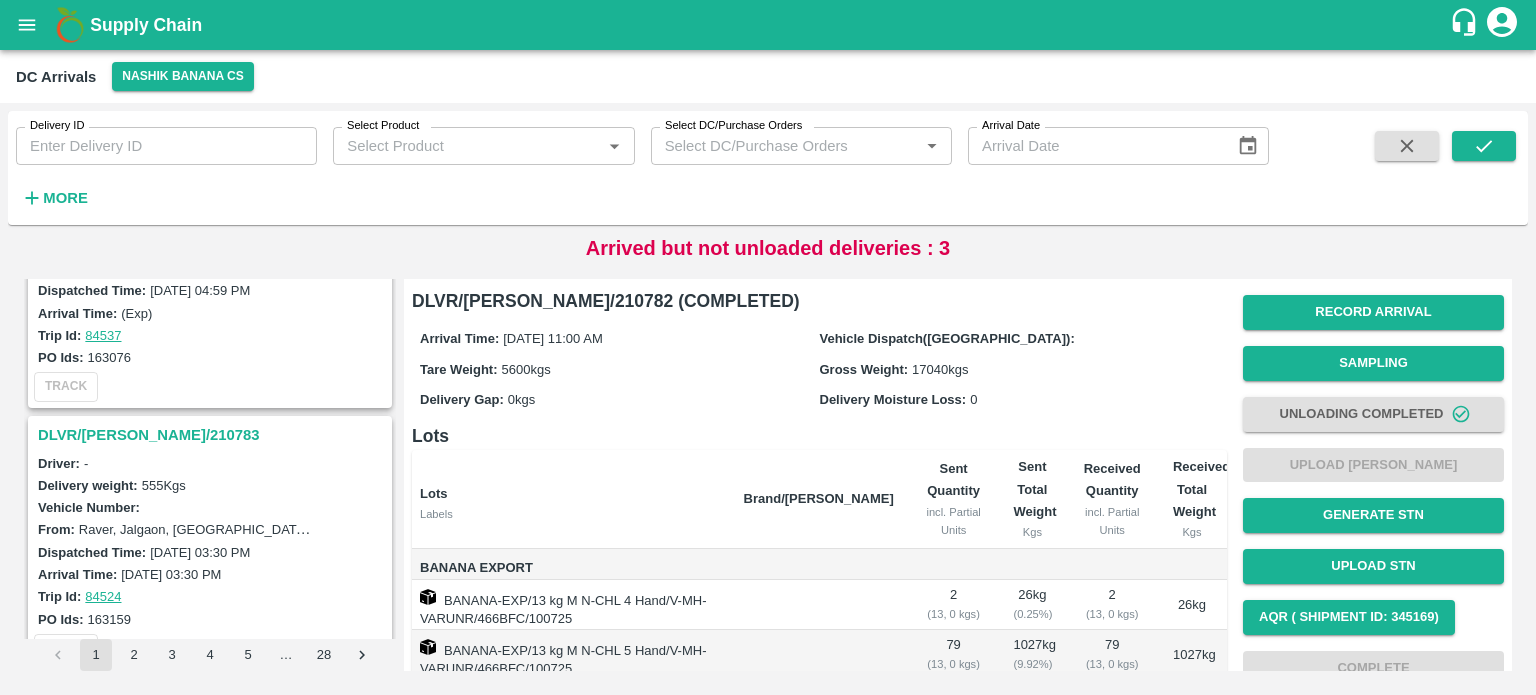 scroll, scrollTop: 784, scrollLeft: 0, axis: vertical 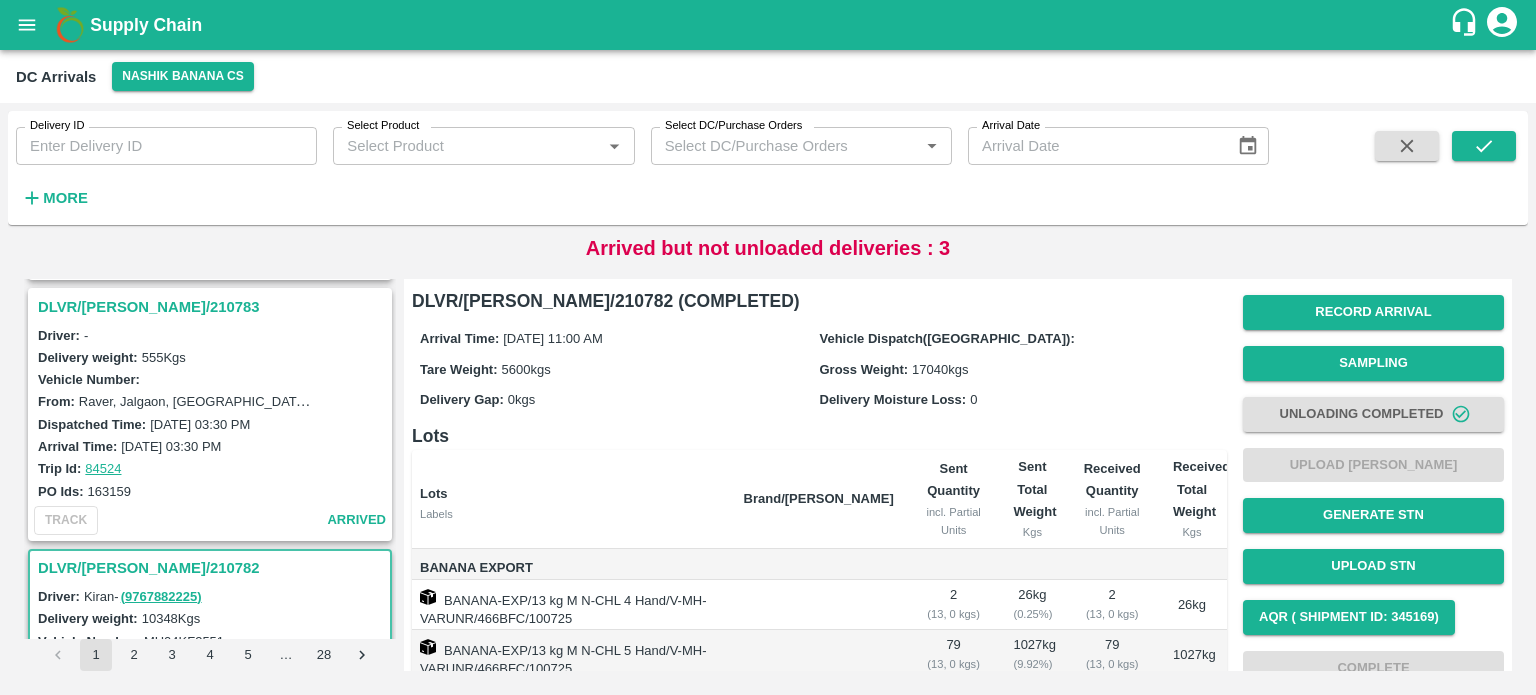 click on "DLVR/[PERSON_NAME]/210783" at bounding box center [213, 307] 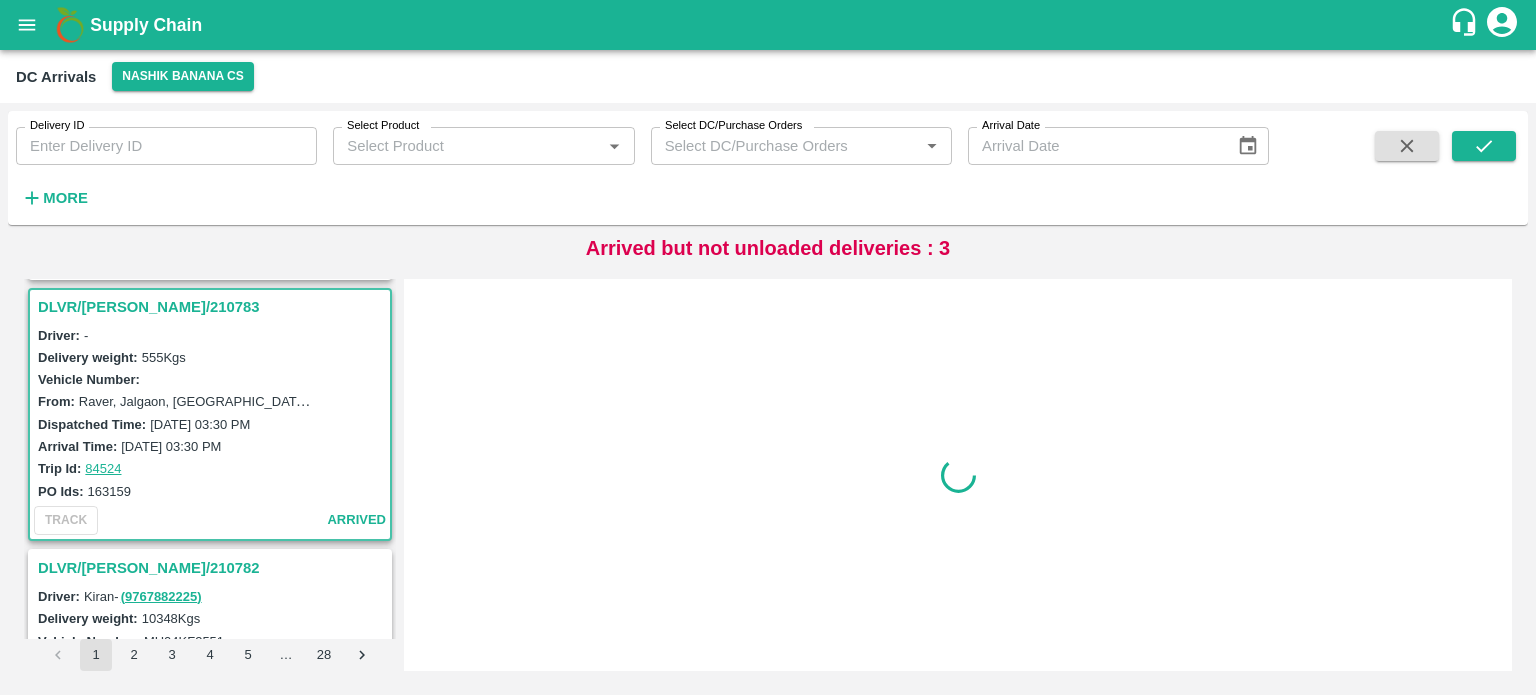 scroll, scrollTop: 788, scrollLeft: 0, axis: vertical 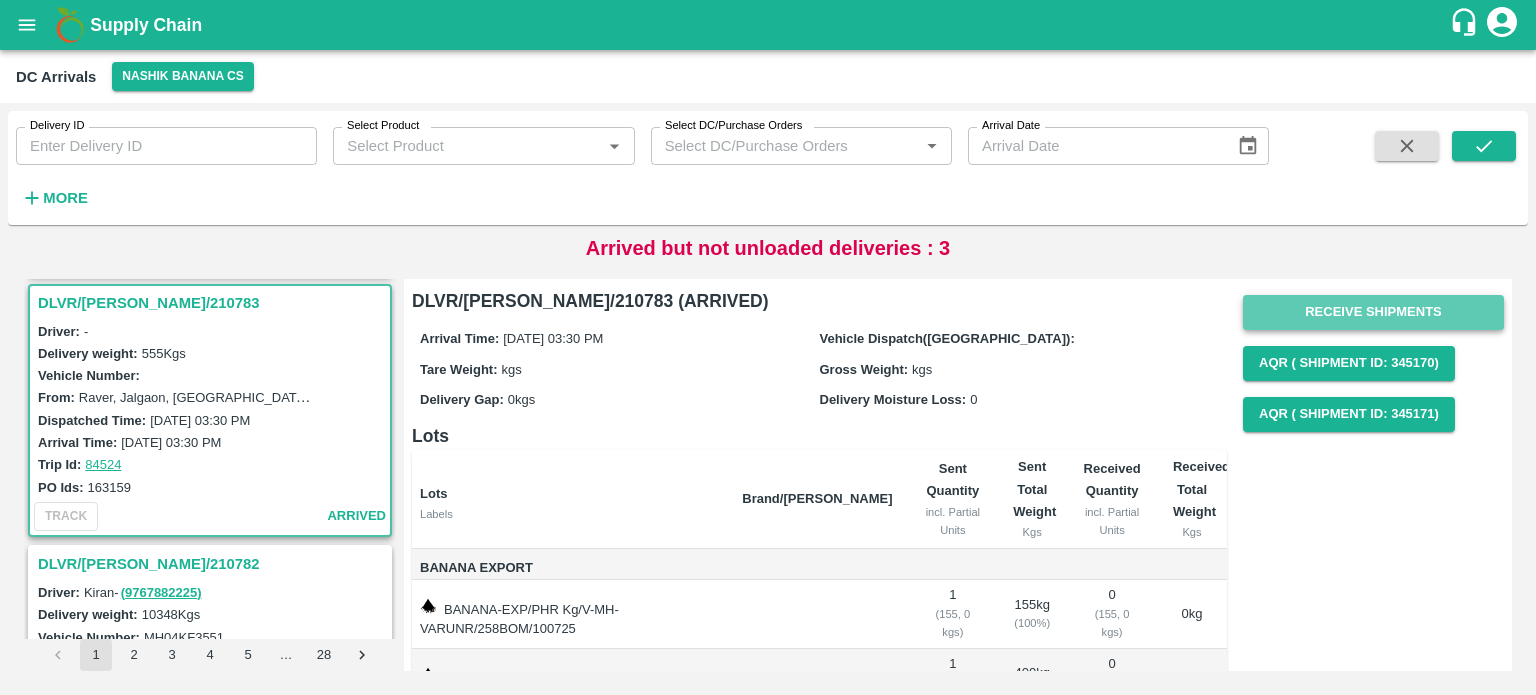 click on "Receive Shipments" at bounding box center (1373, 312) 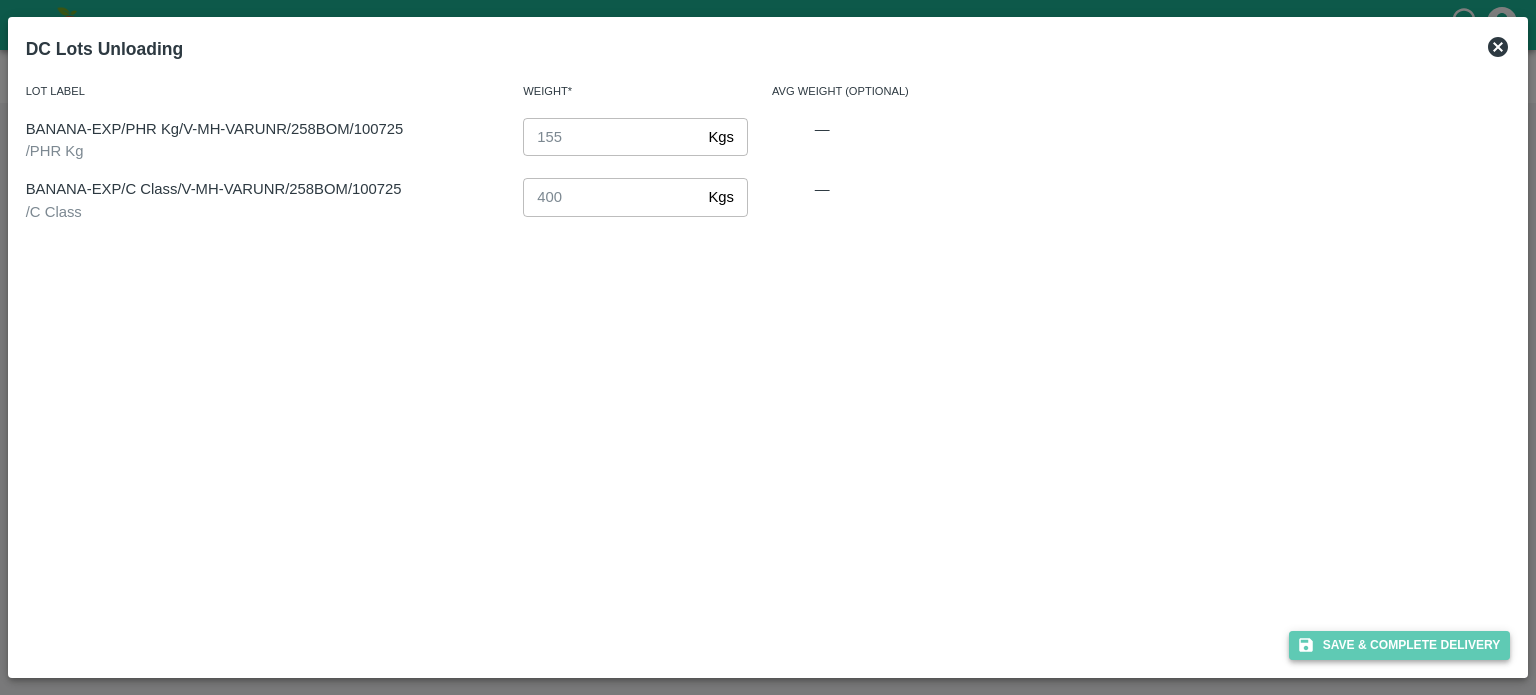 click on "Save & Complete Delivery" at bounding box center (1400, 645) 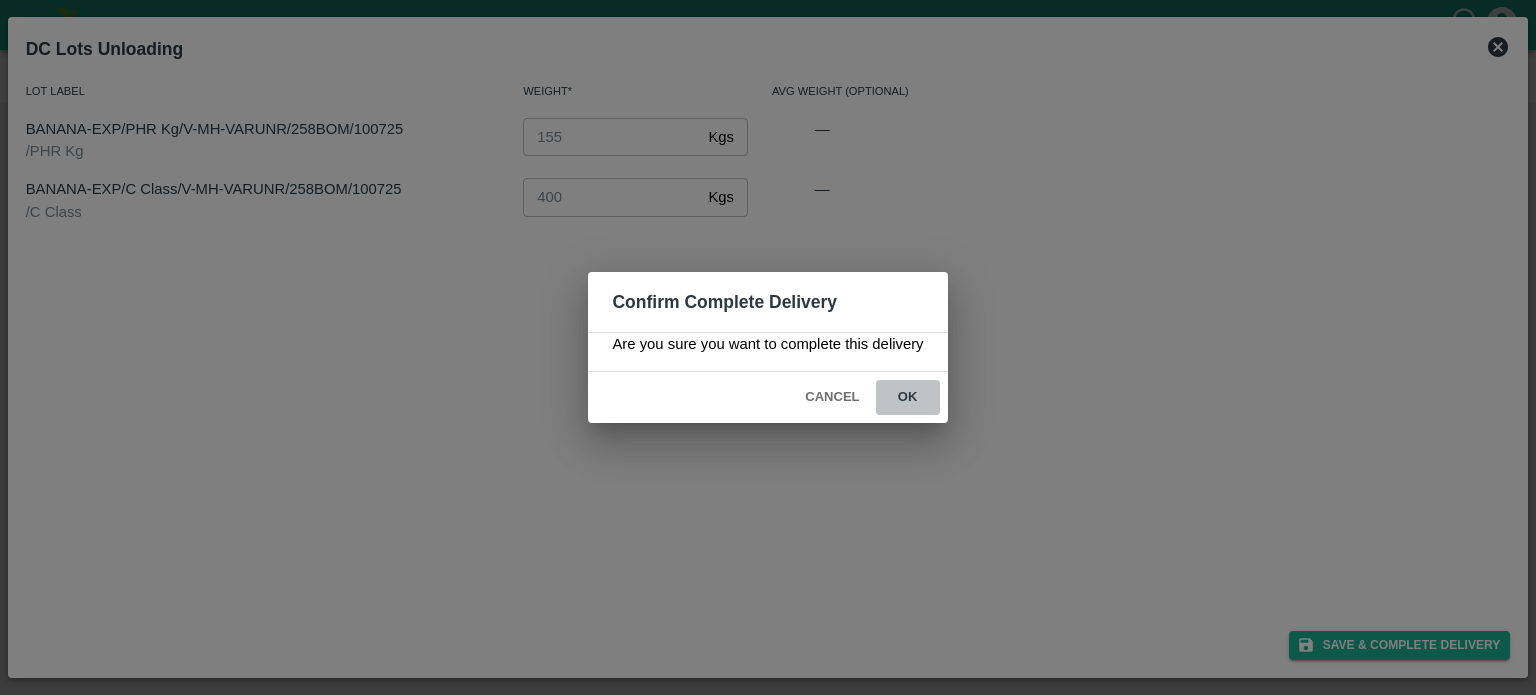 click on "ok" at bounding box center (908, 397) 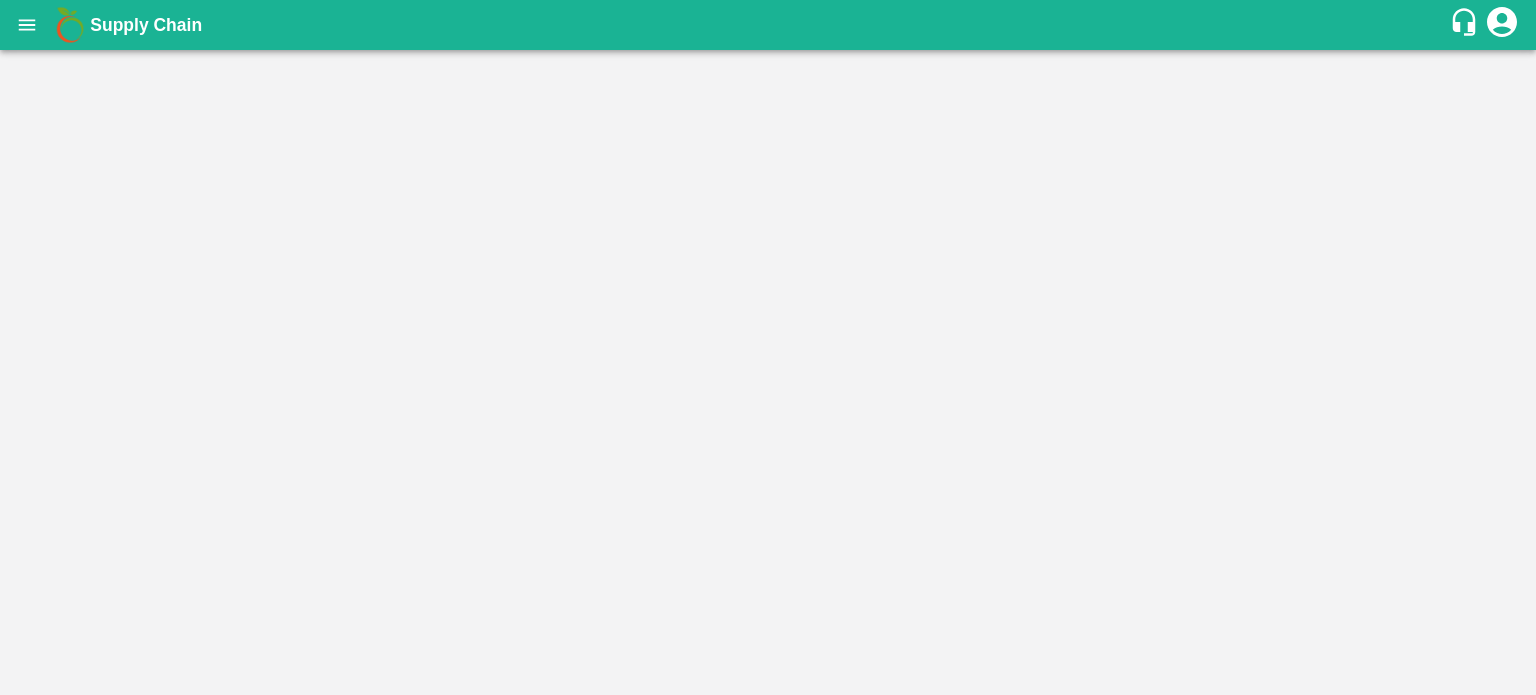scroll, scrollTop: 0, scrollLeft: 0, axis: both 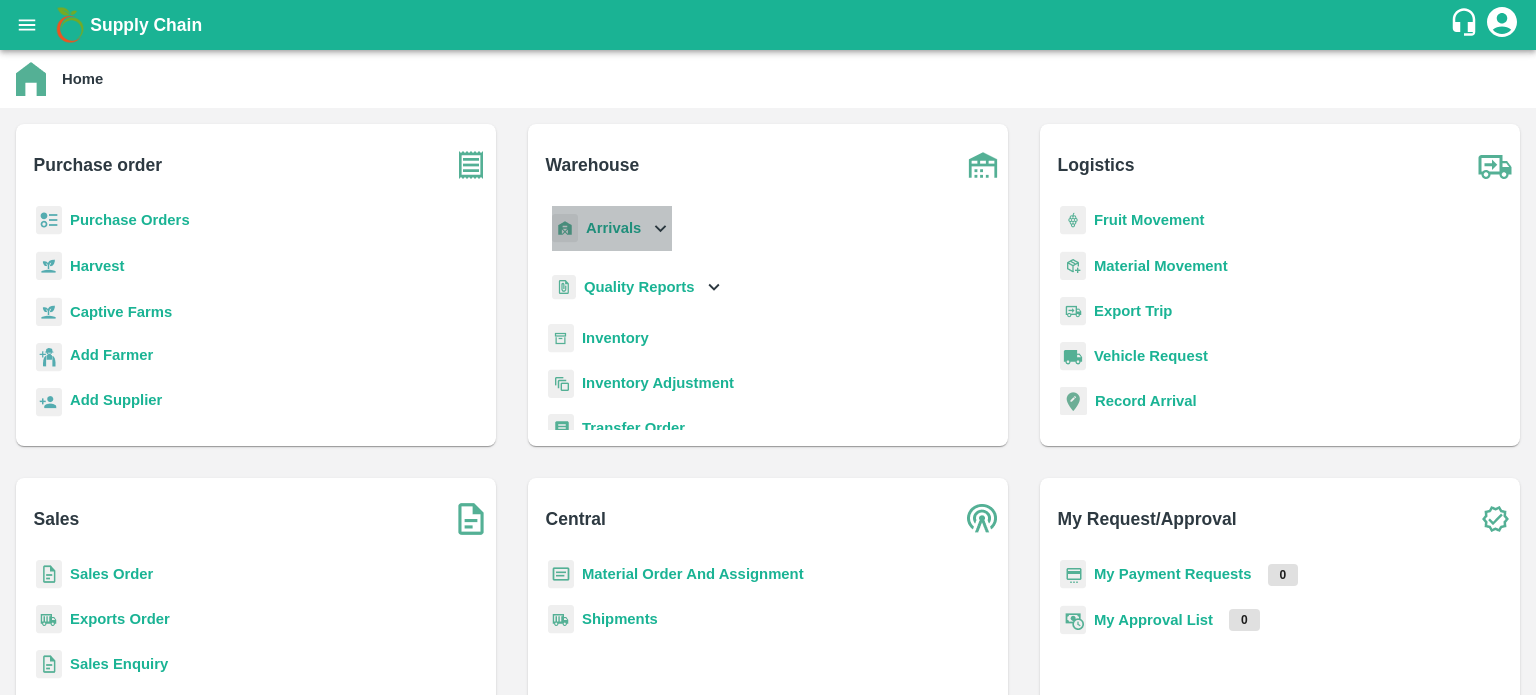 click 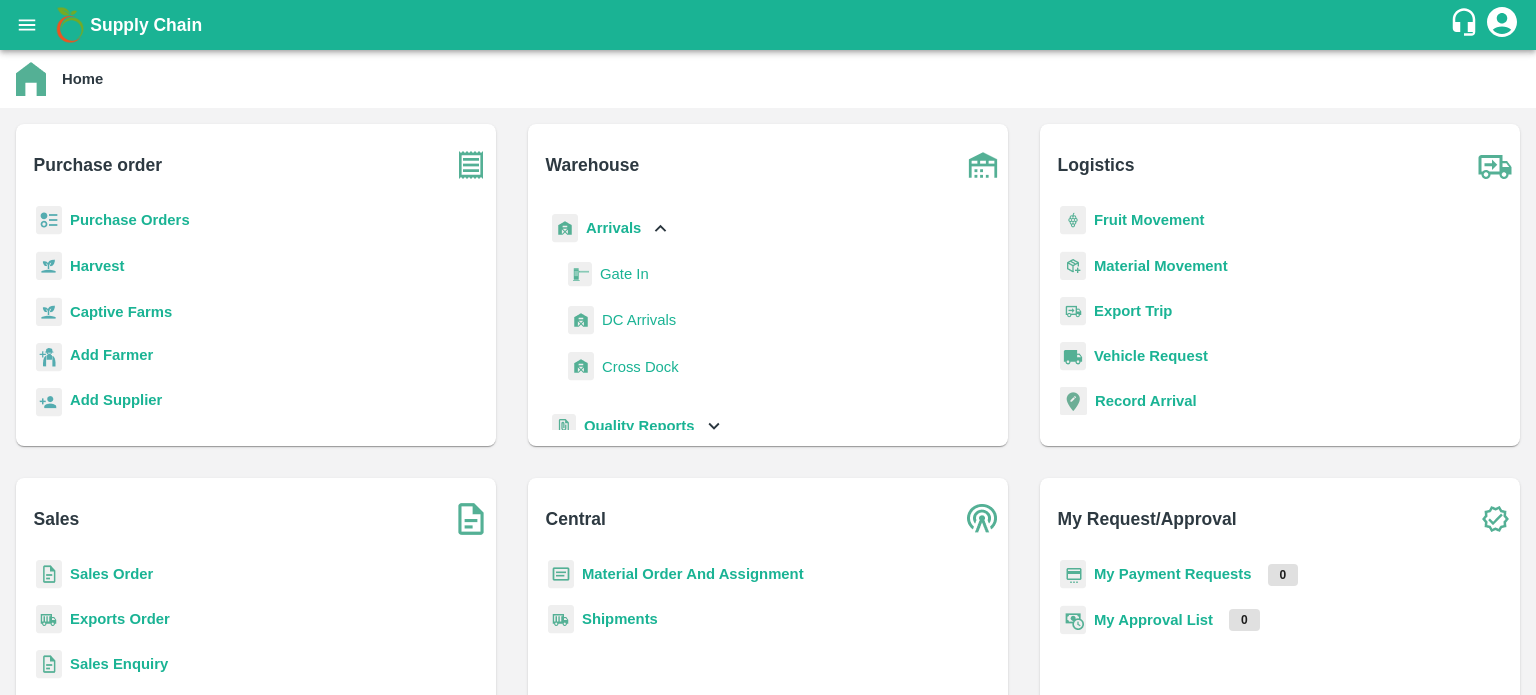 click on "DC Arrivals" at bounding box center (639, 320) 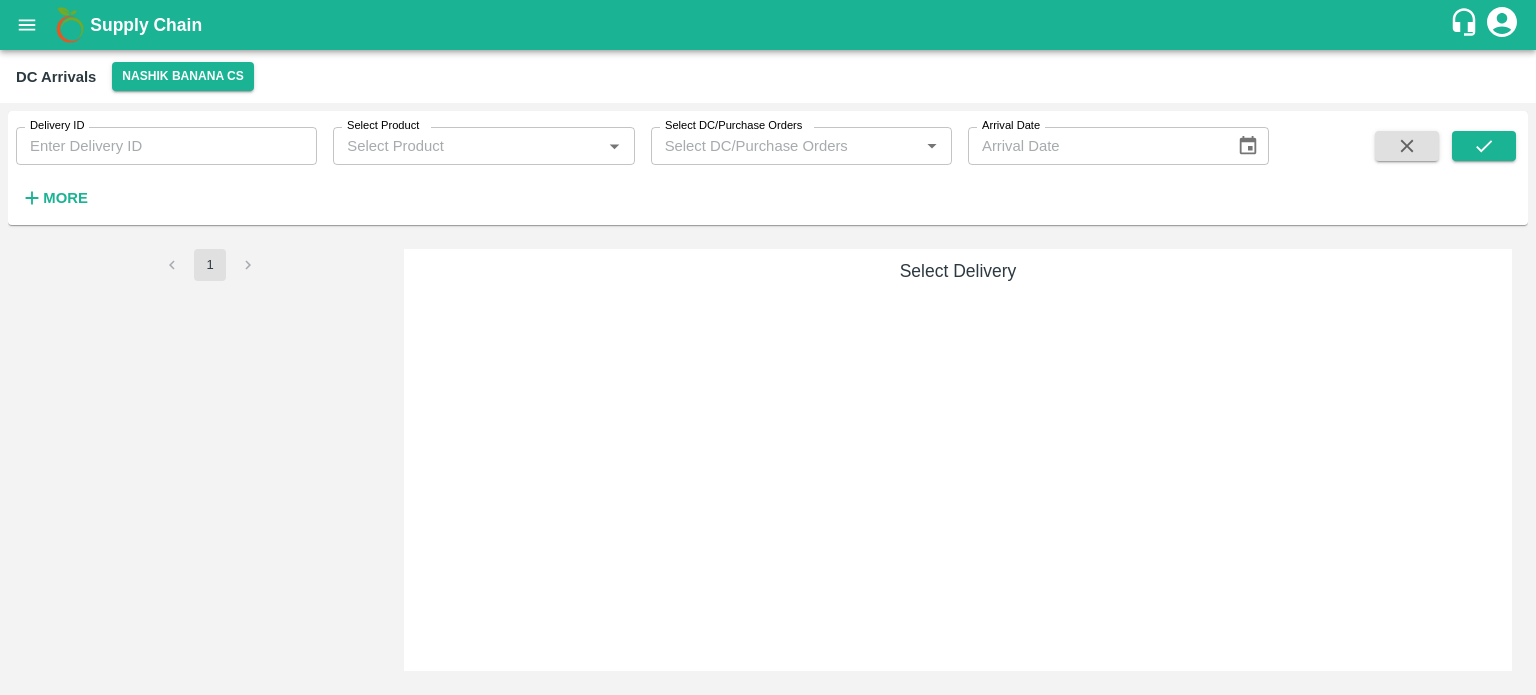 click on "More" at bounding box center [65, 198] 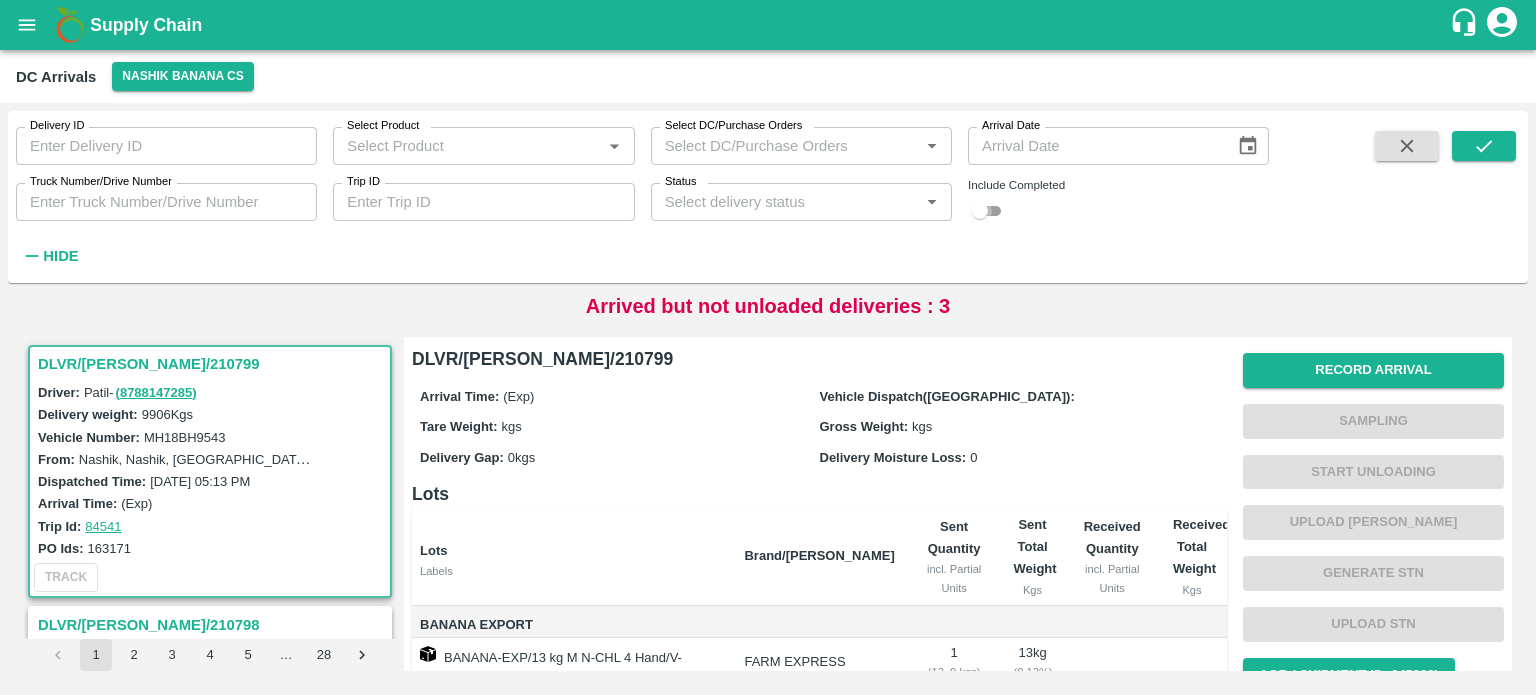 click at bounding box center [980, 211] 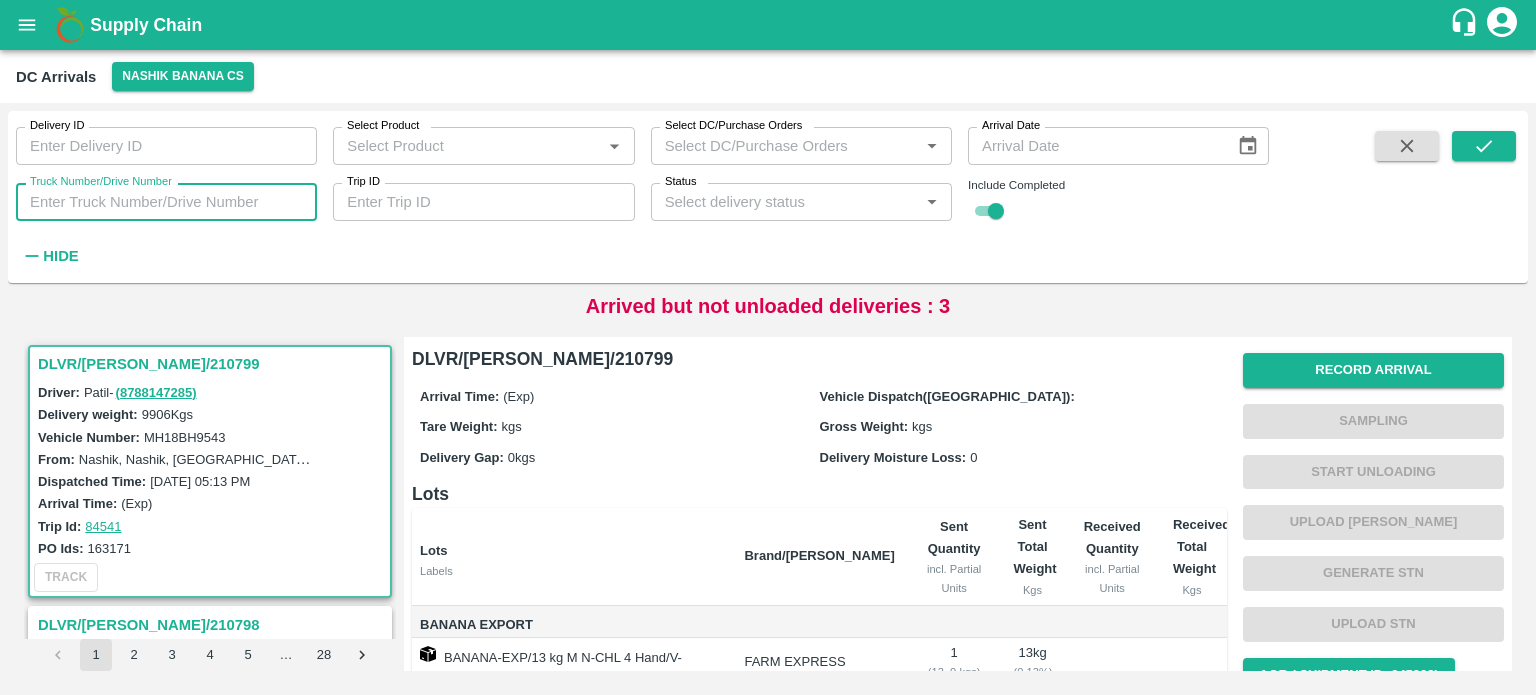 click on "Truck Number/Drive Number" at bounding box center (166, 202) 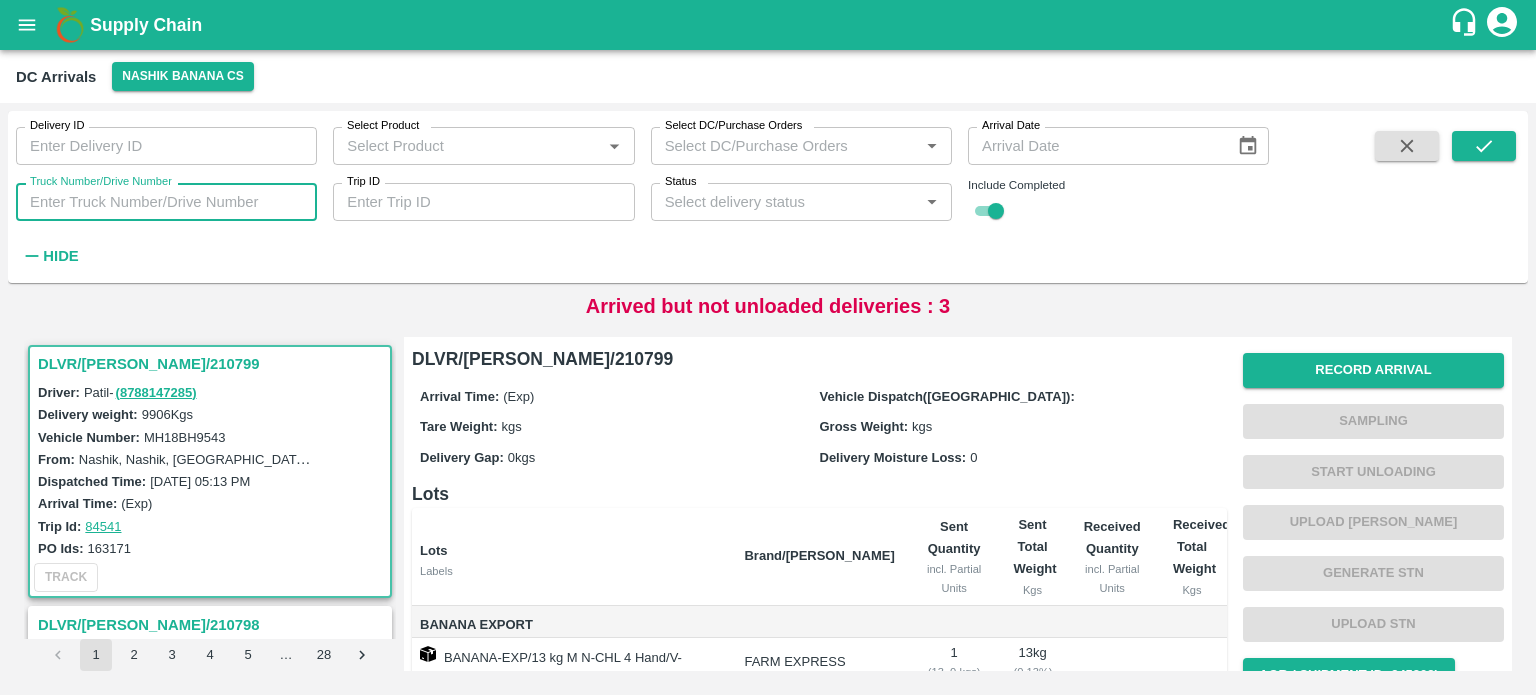 paste on "MH18BG1803" 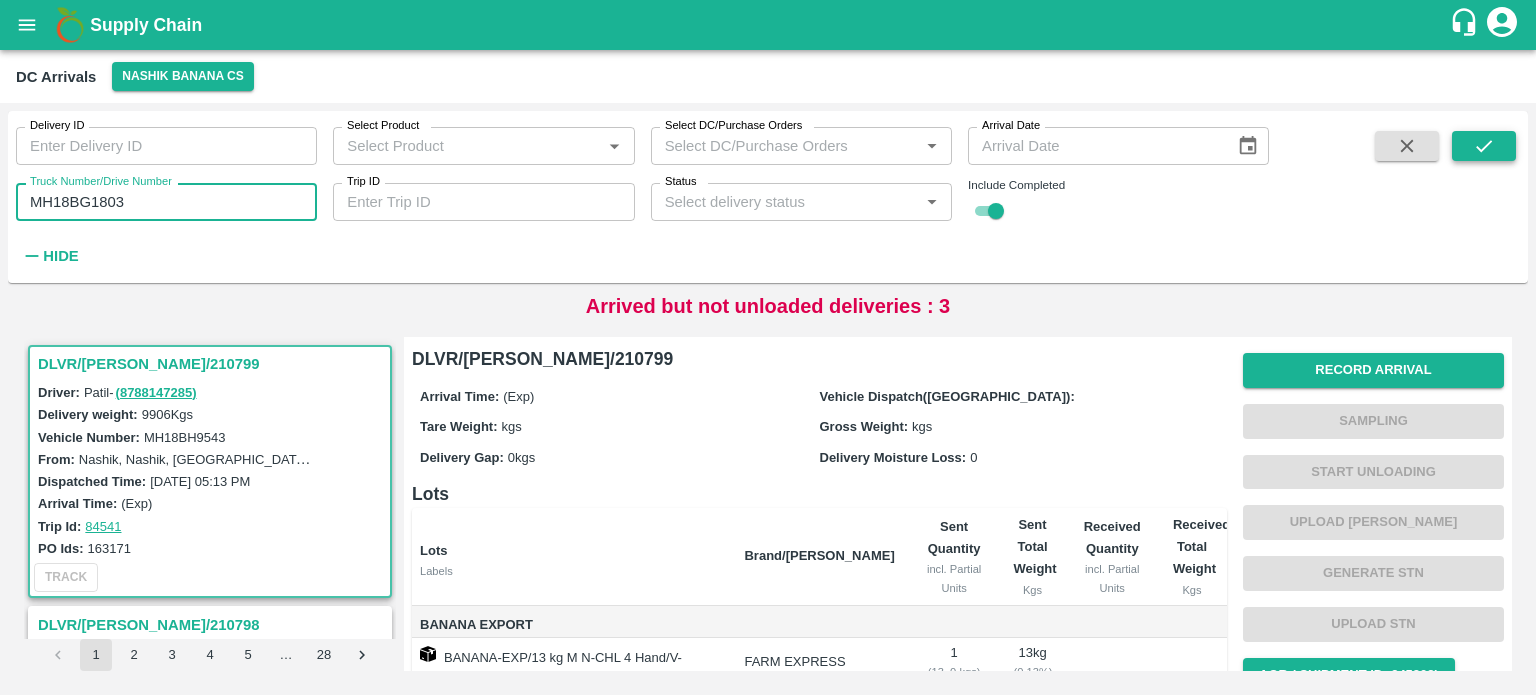 type on "MH18BG1803" 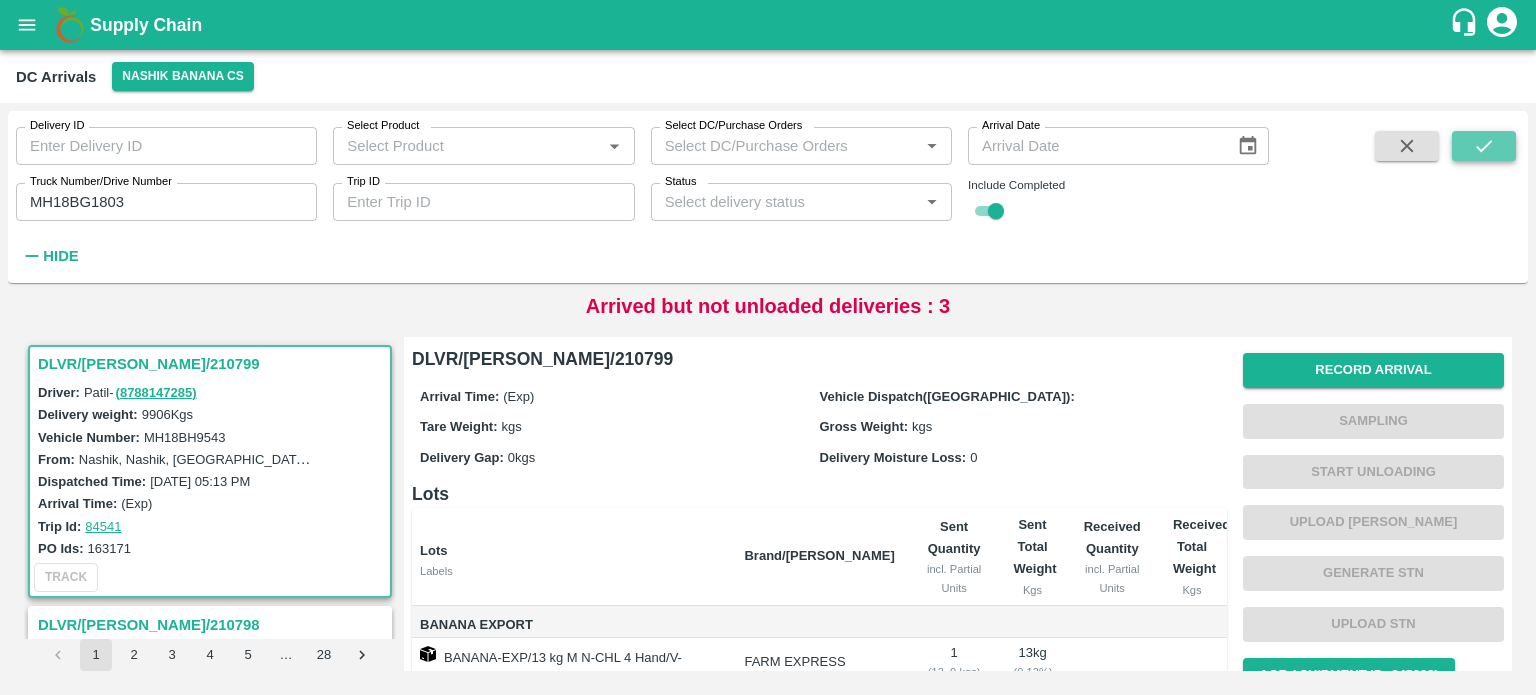 click 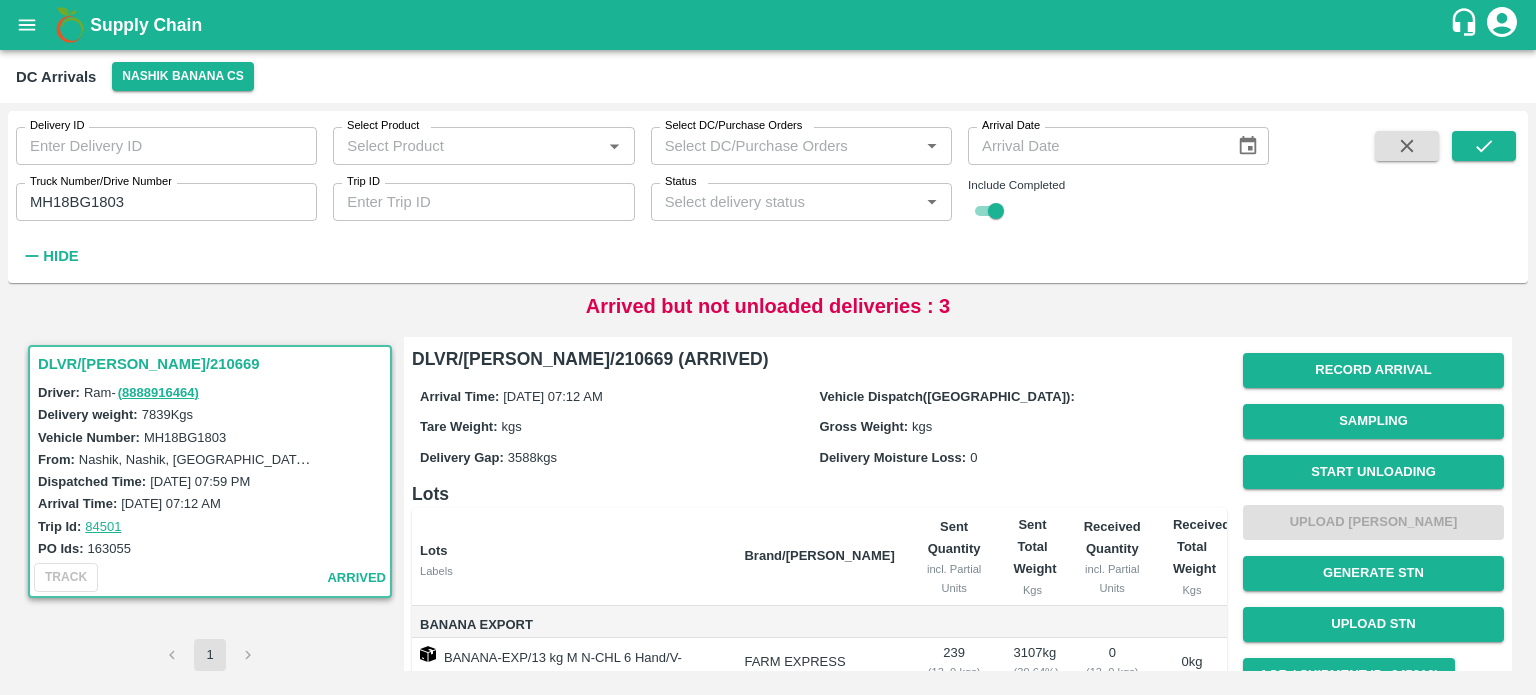 type 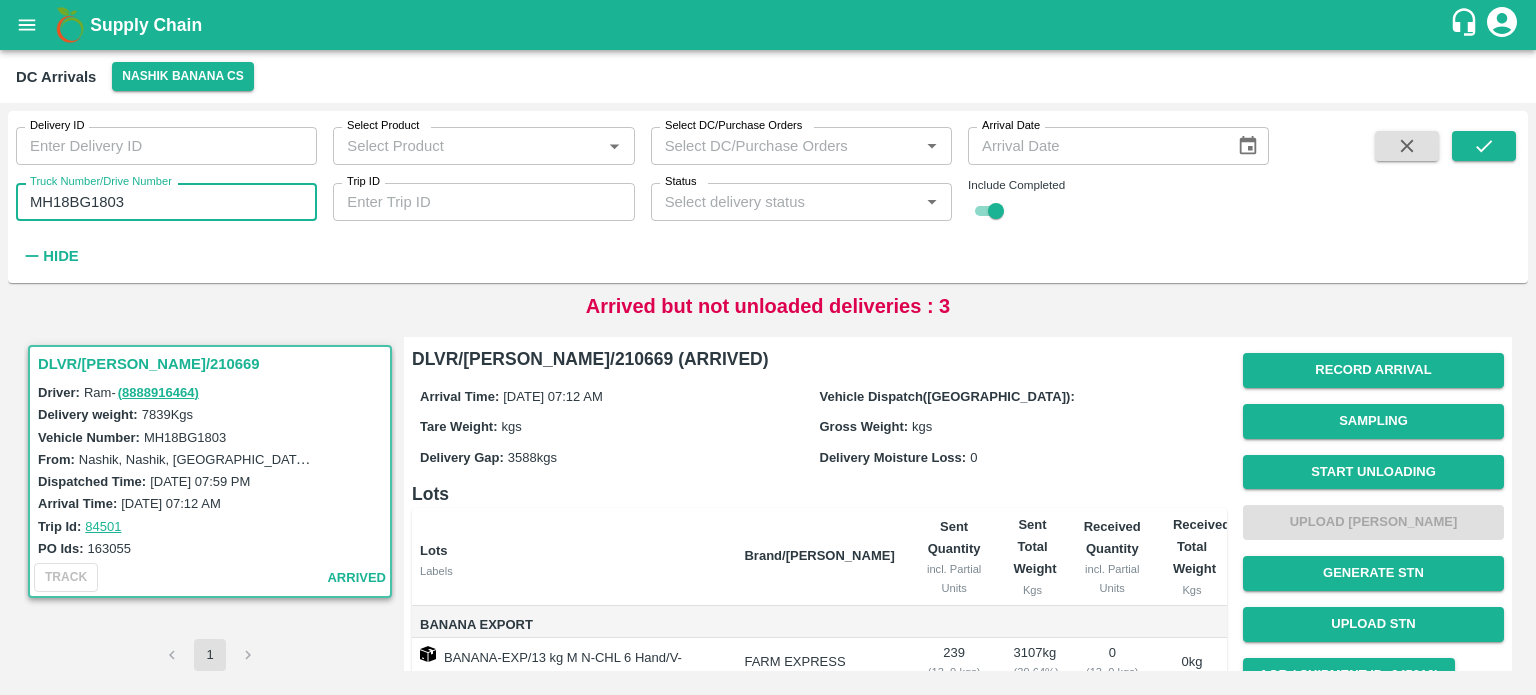 click on "MH18BG1803" at bounding box center [166, 202] 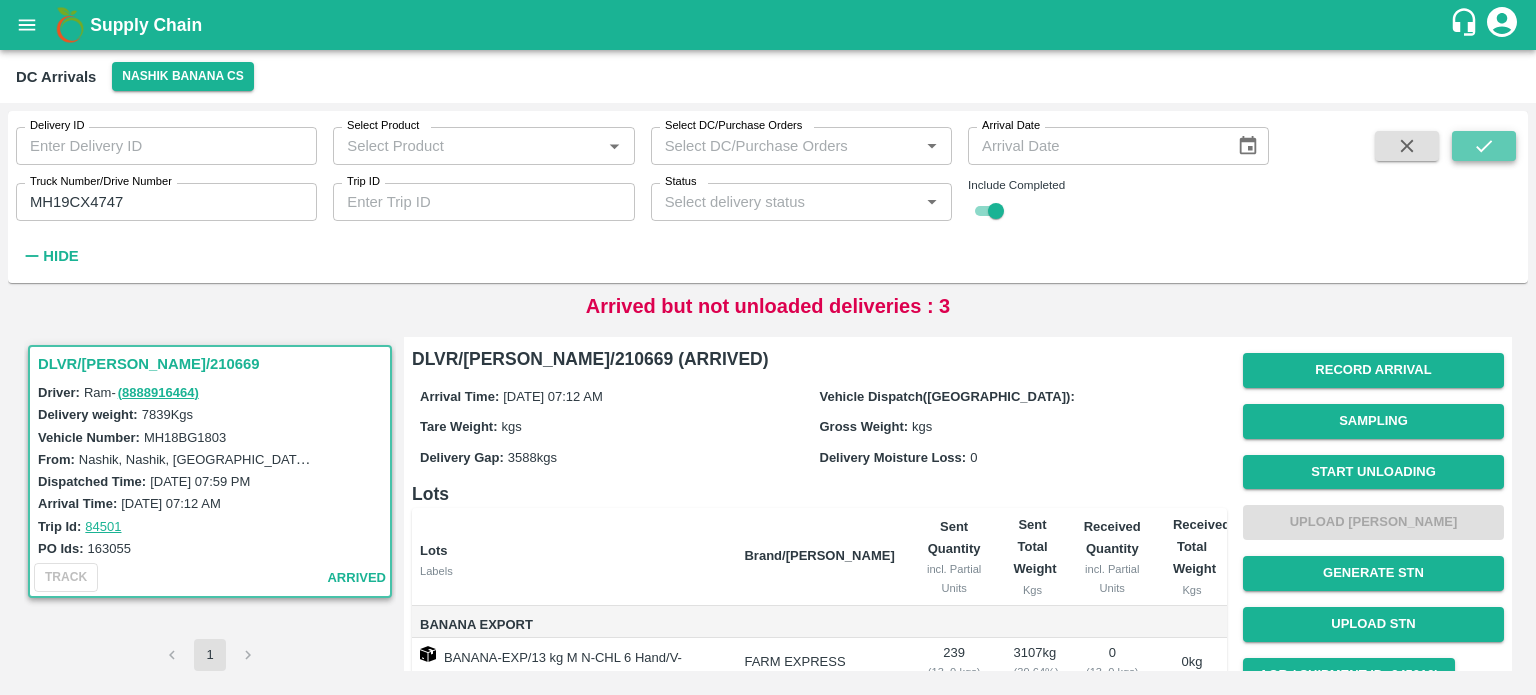 click 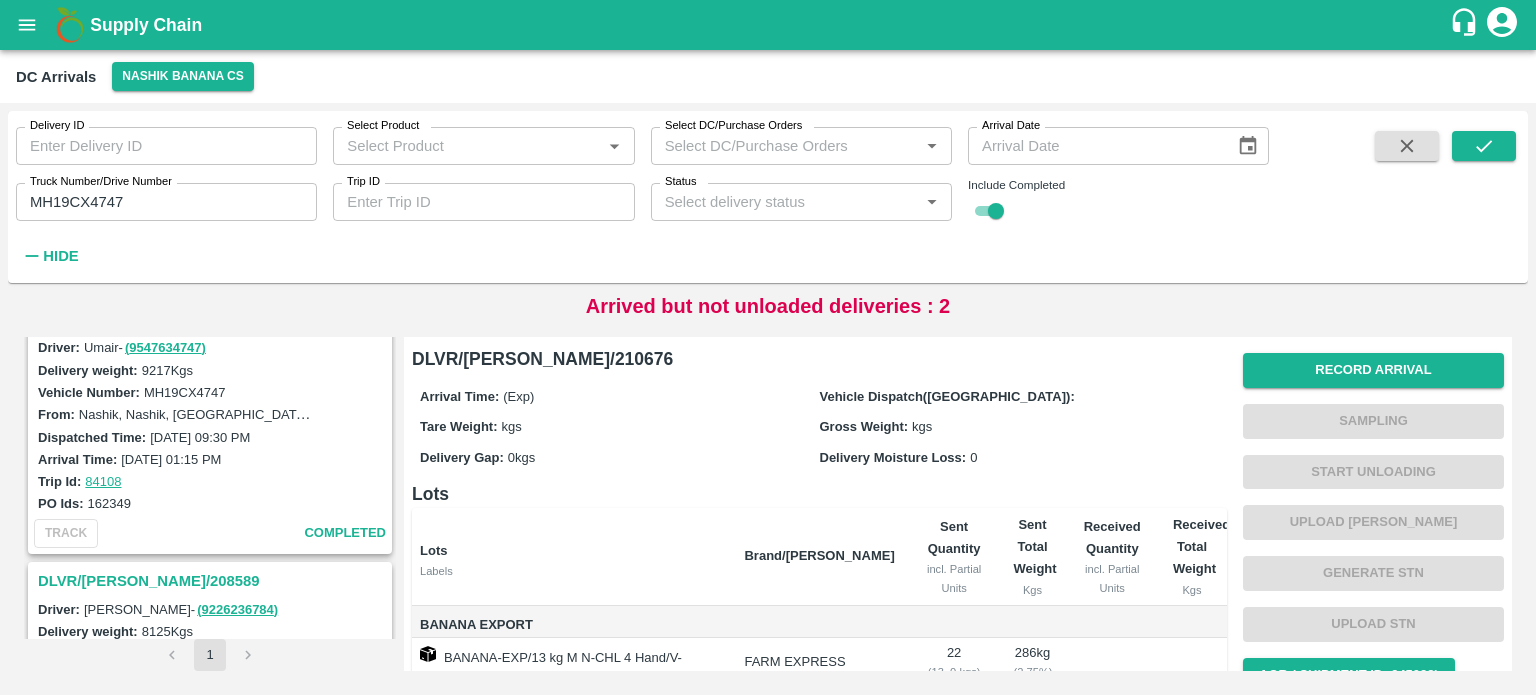 scroll, scrollTop: 0, scrollLeft: 0, axis: both 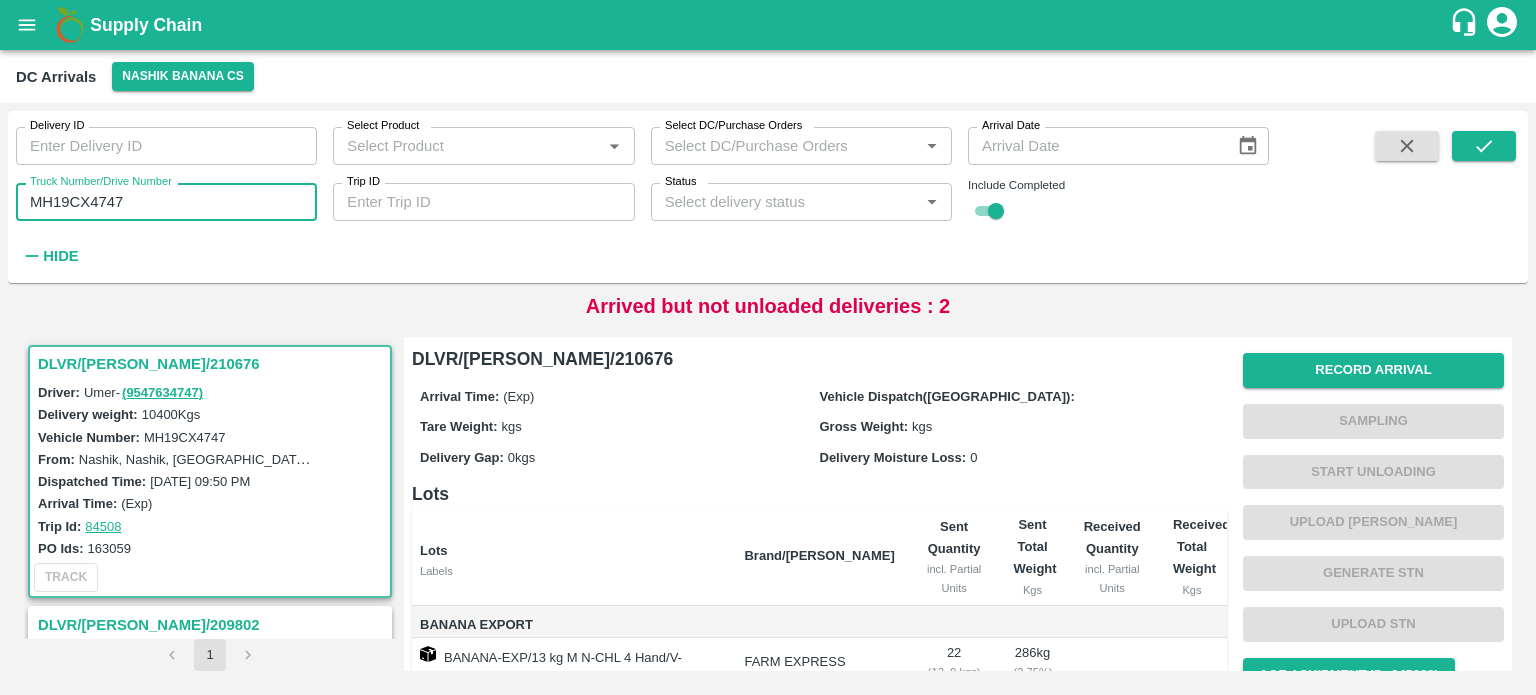 click on "MH19CX4747" at bounding box center [166, 202] 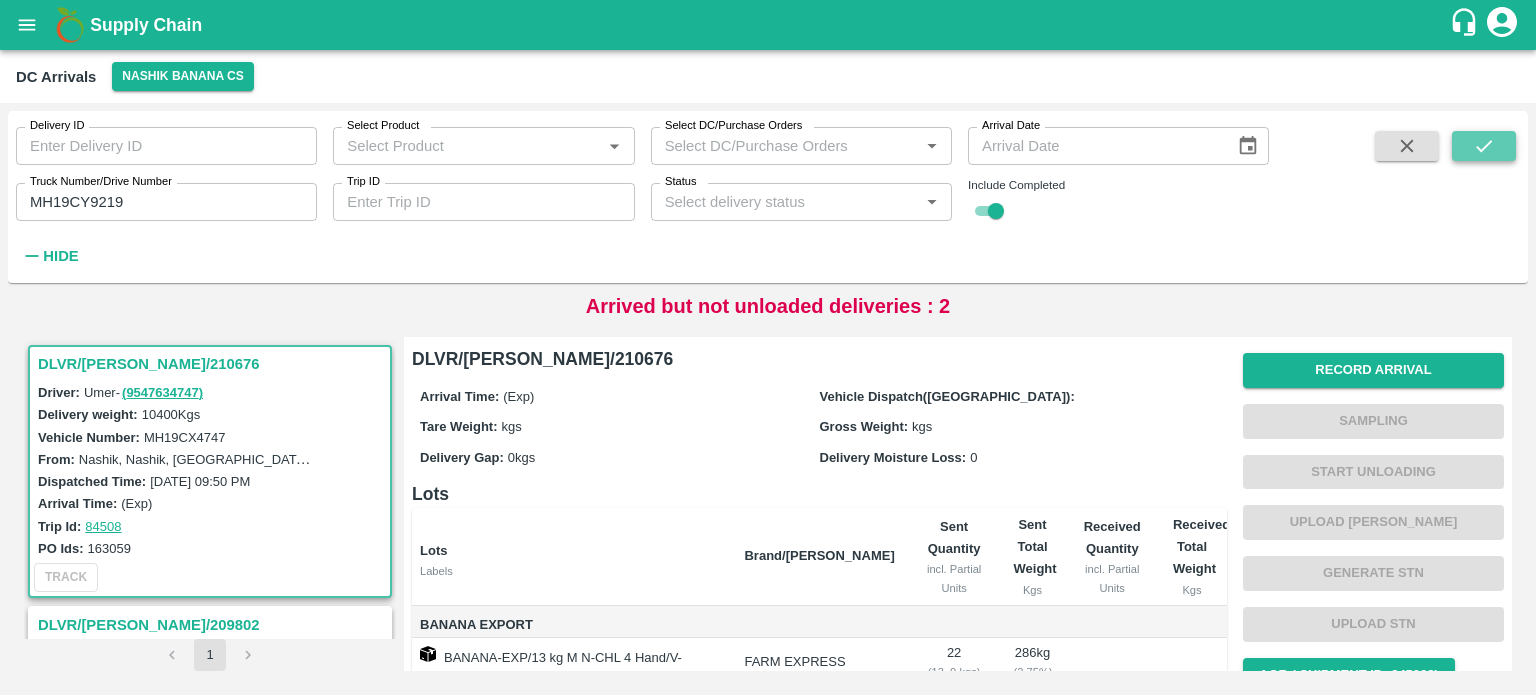 click 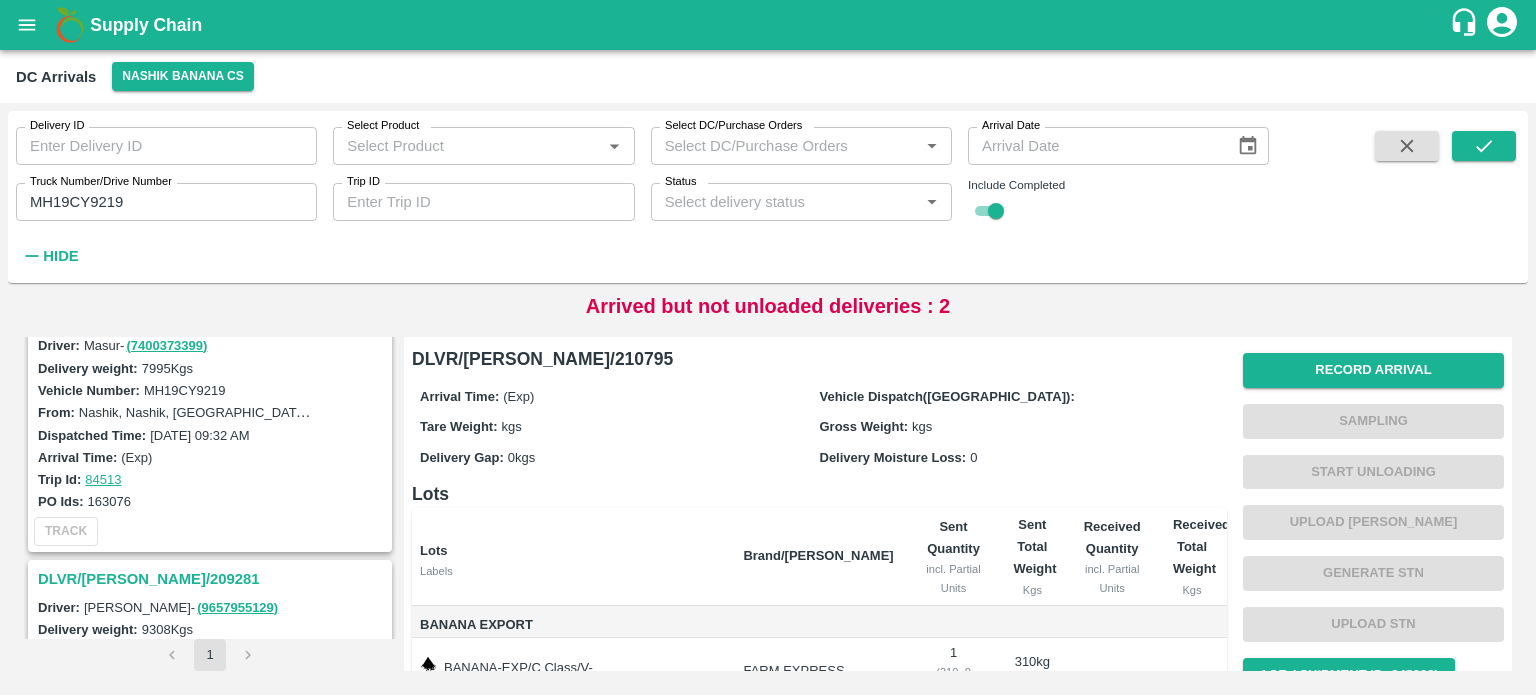 scroll, scrollTop: 0, scrollLeft: 0, axis: both 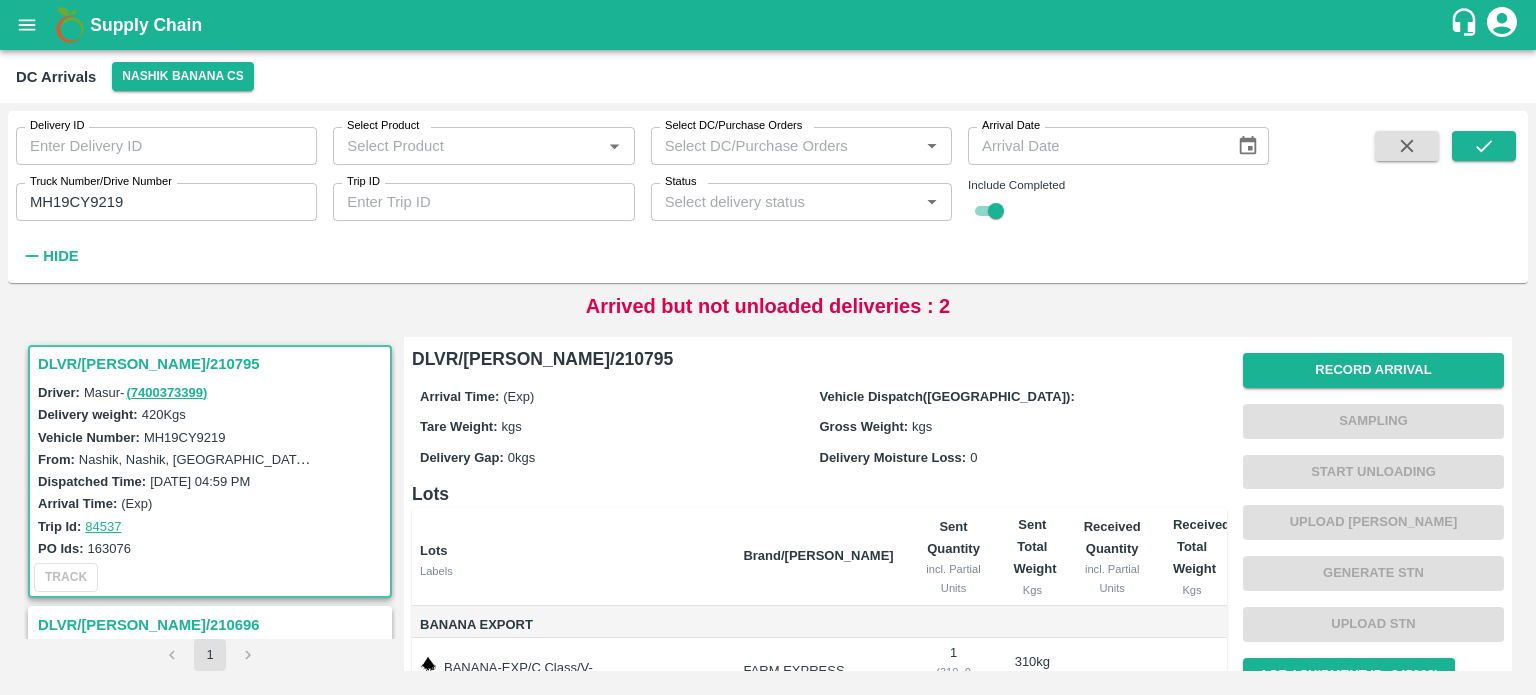 click on "MH19CY9219" at bounding box center (166, 202) 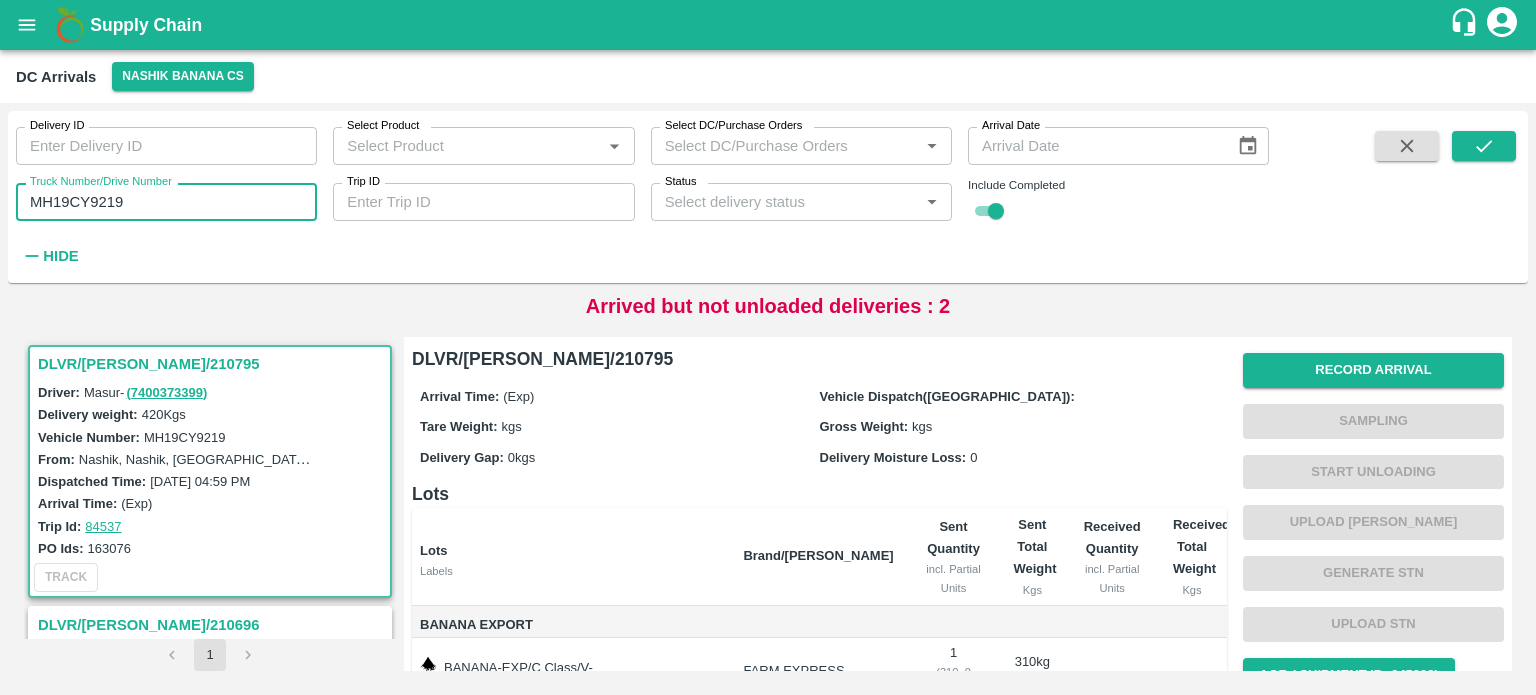 click on "MH19CY9219" at bounding box center [166, 202] 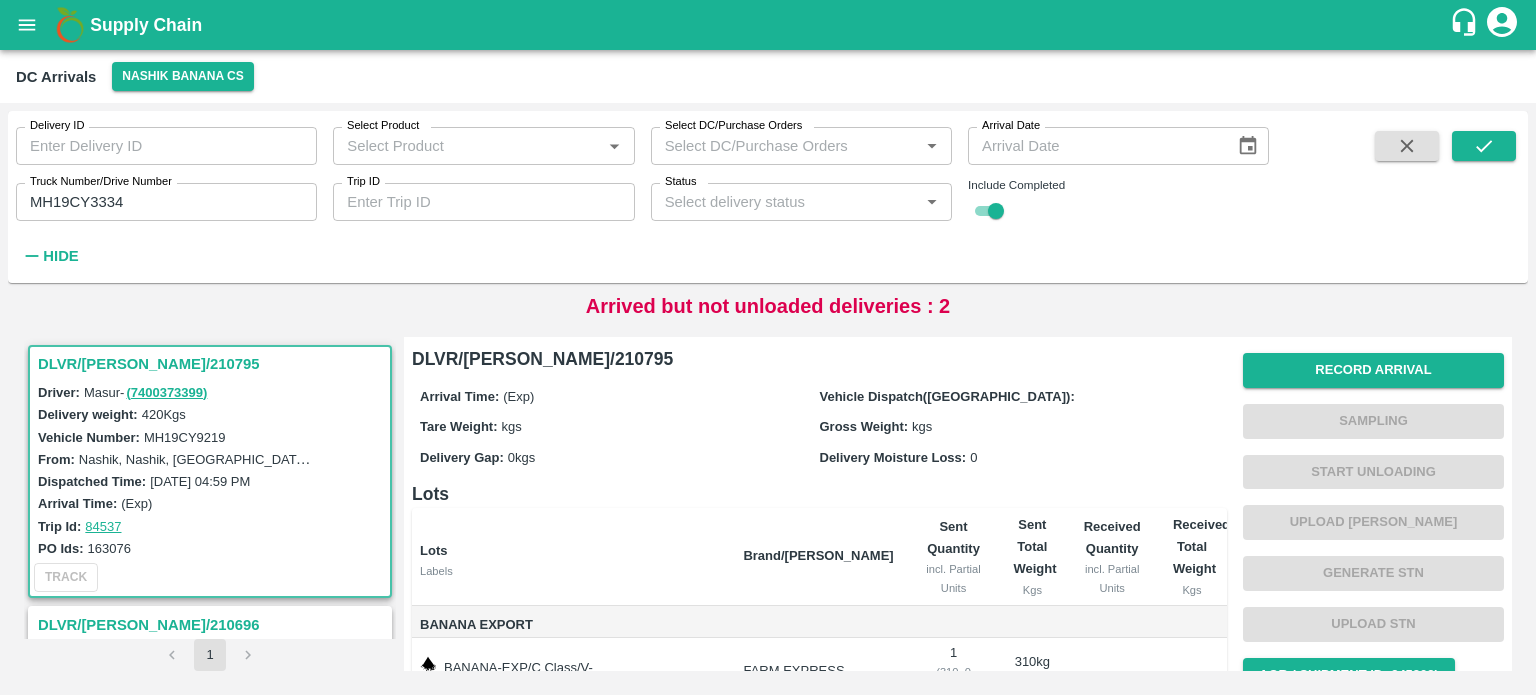 click at bounding box center (1484, 201) 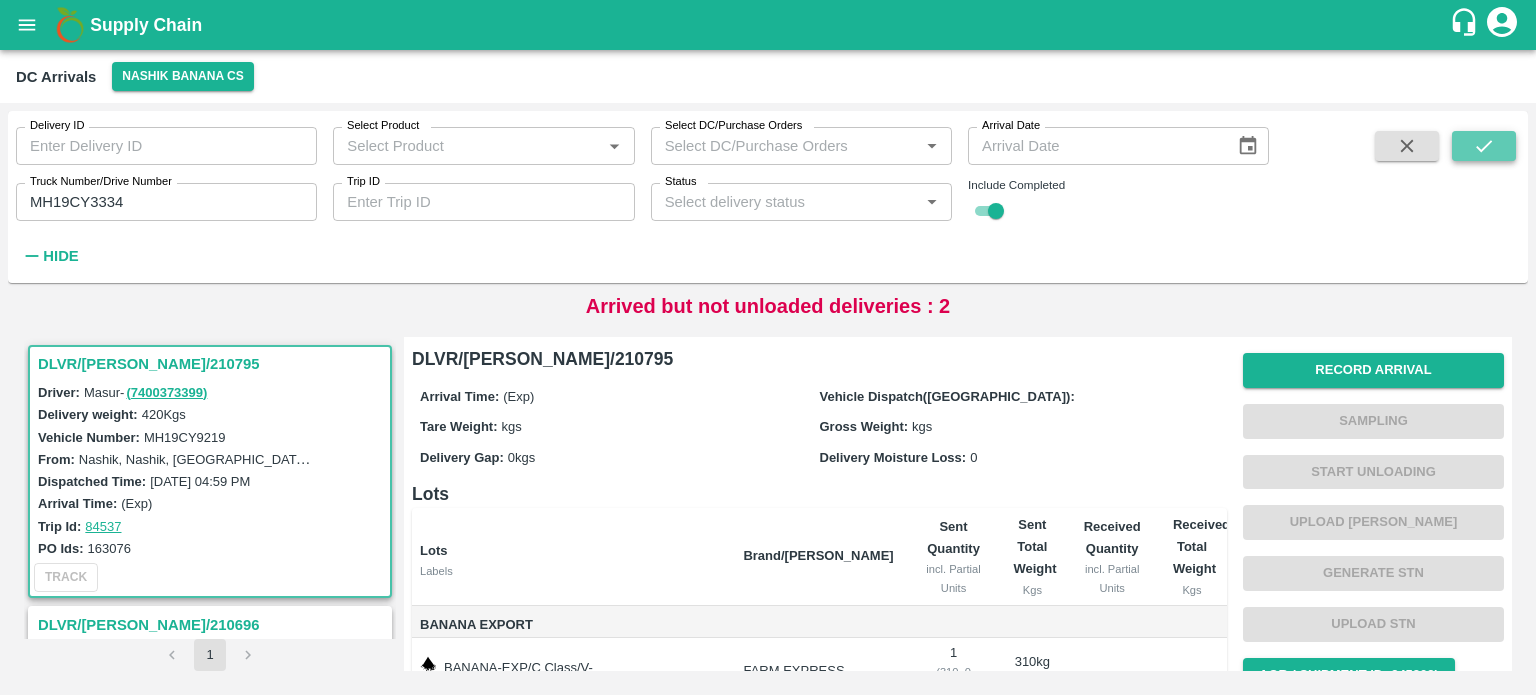click 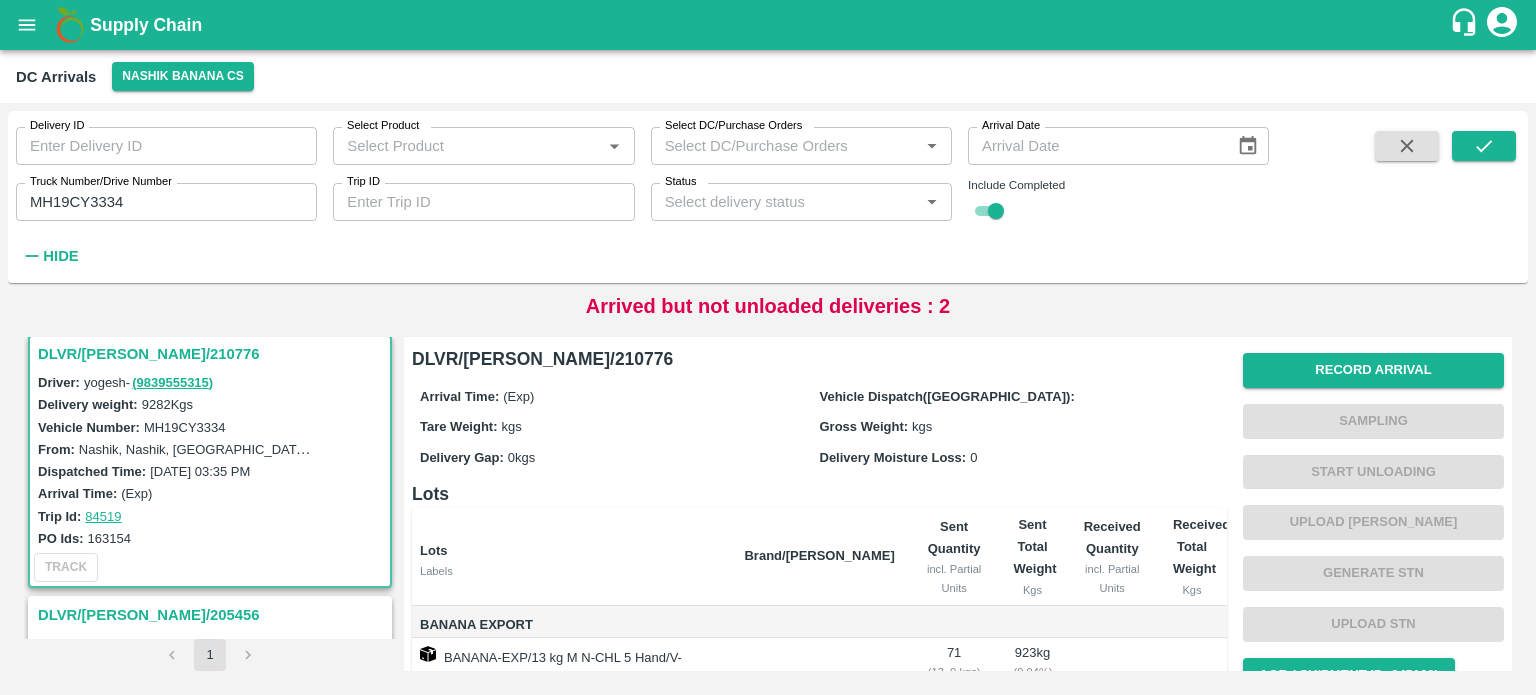 scroll, scrollTop: 0, scrollLeft: 0, axis: both 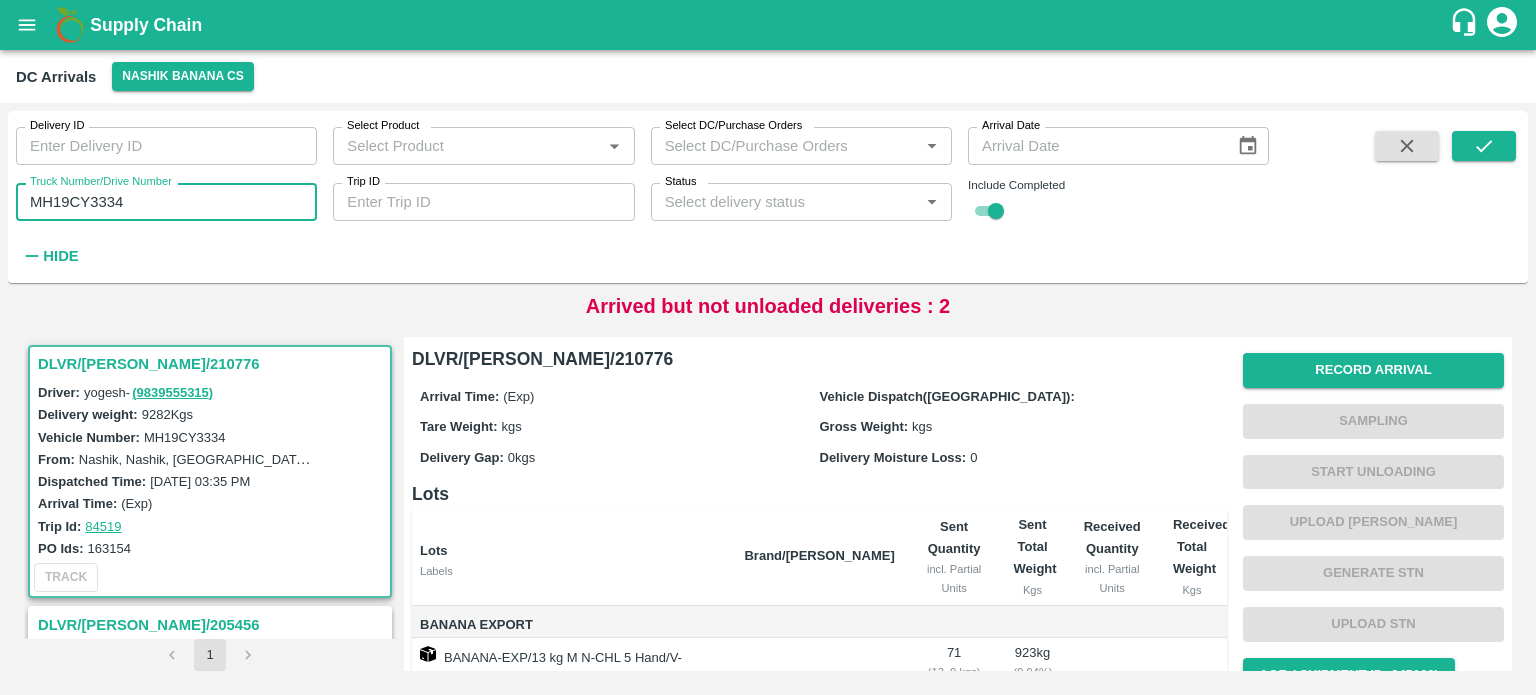 click on "MH19CY3334" at bounding box center (166, 202) 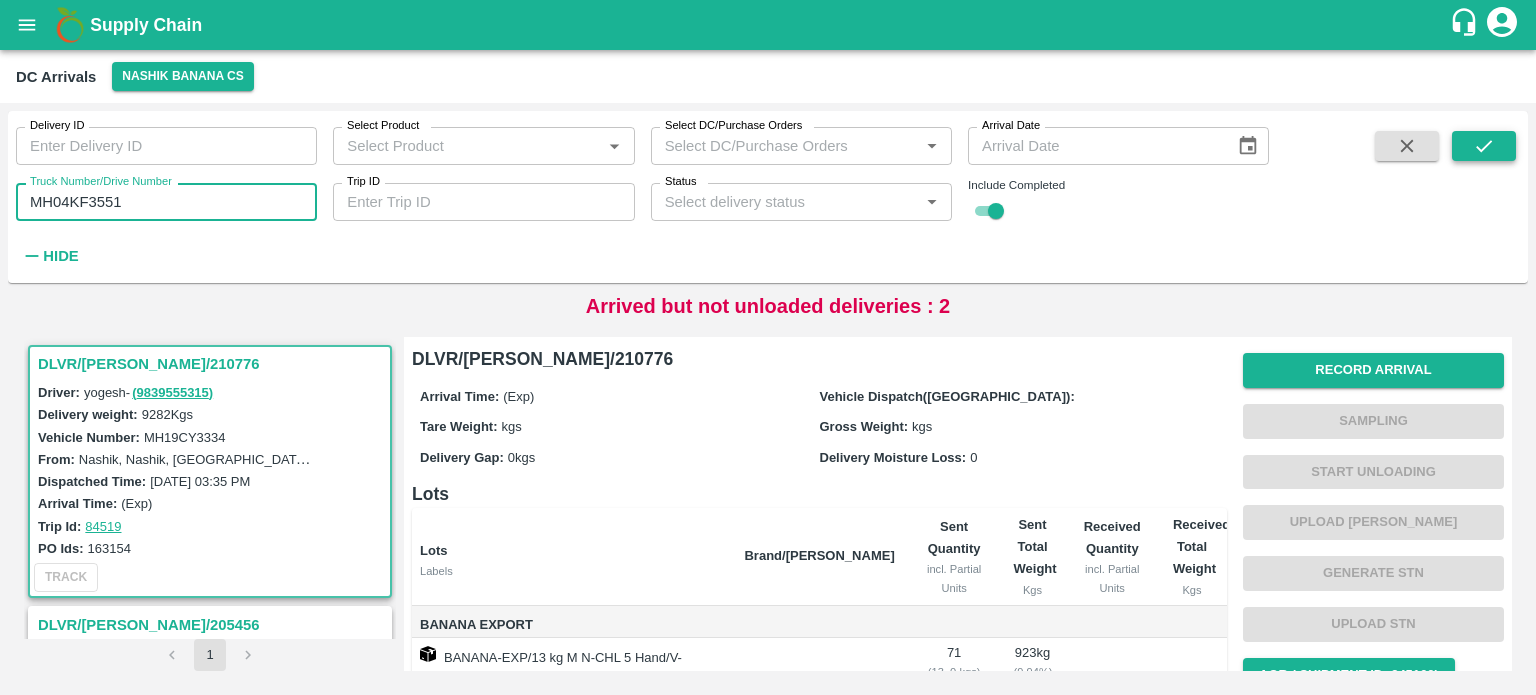 type on "MH04KF3551" 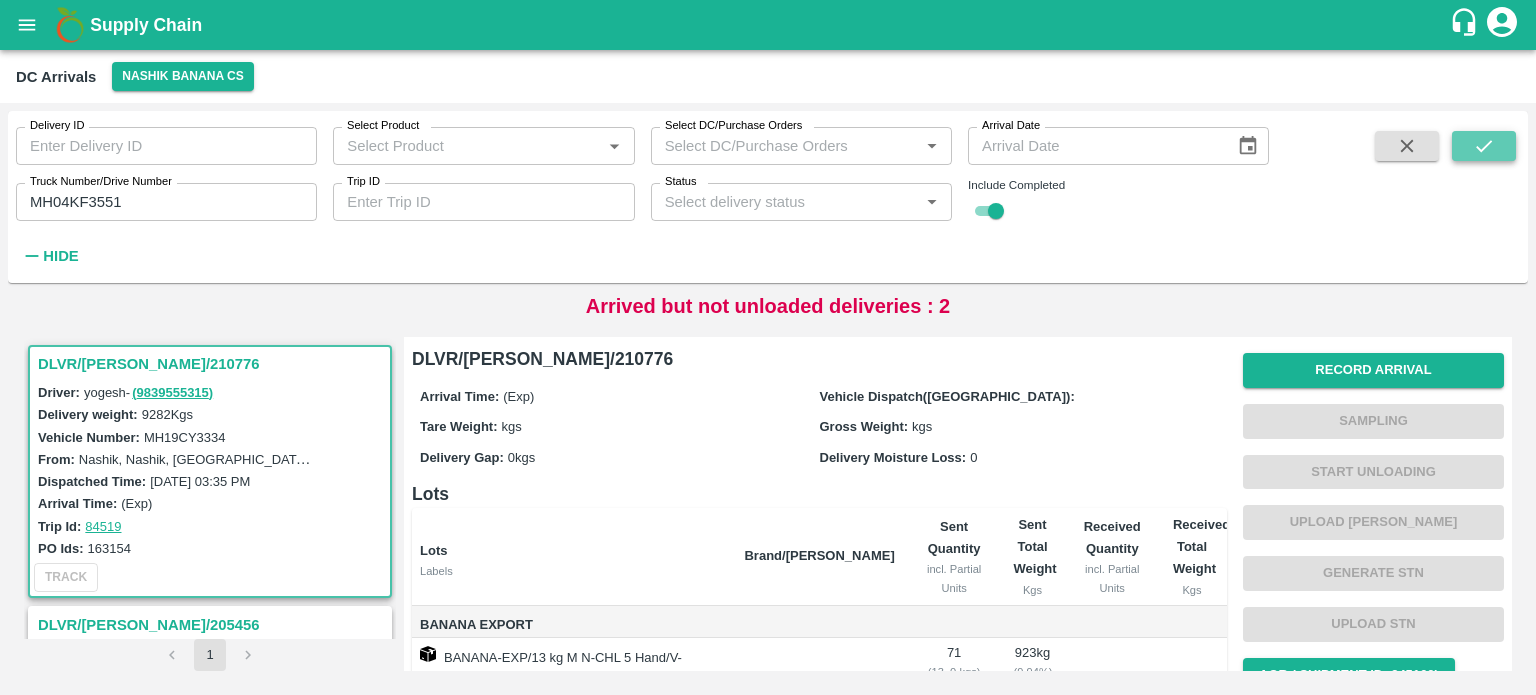 click 